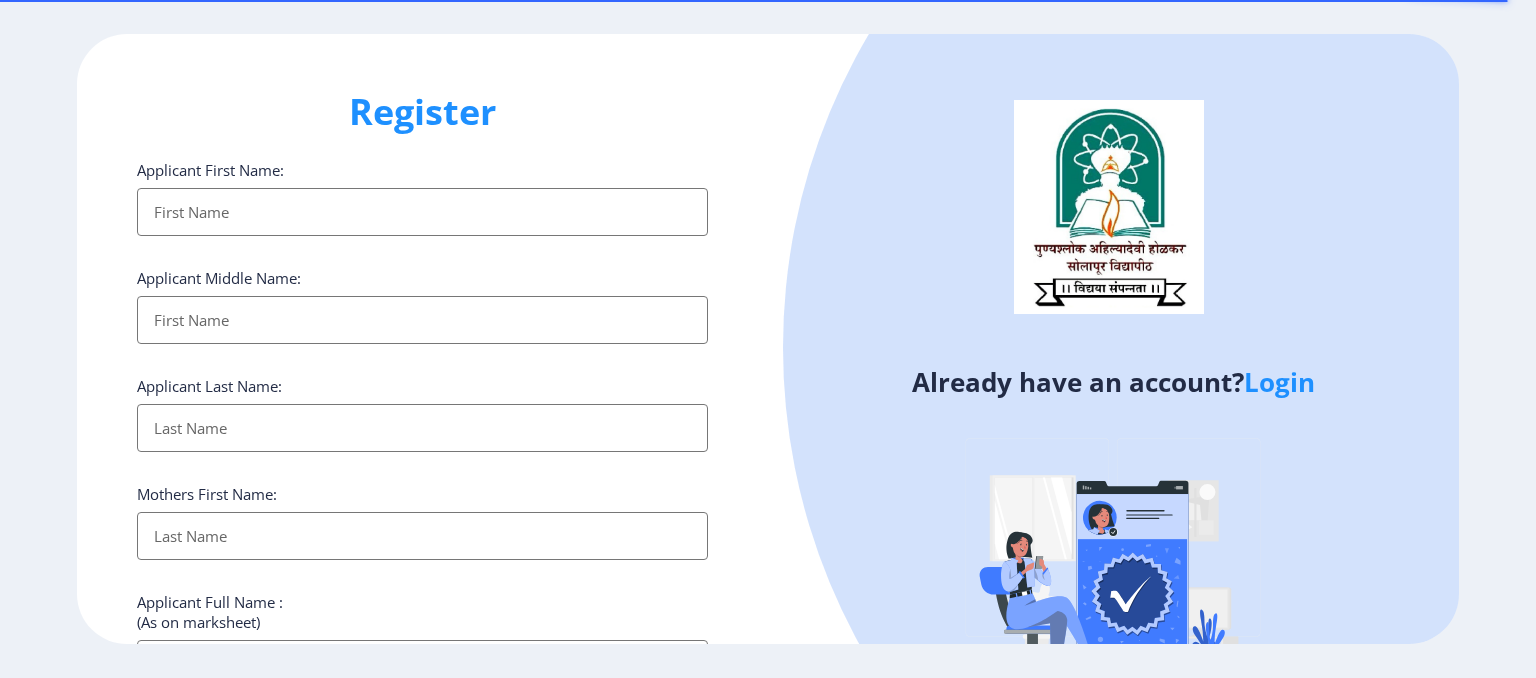 select 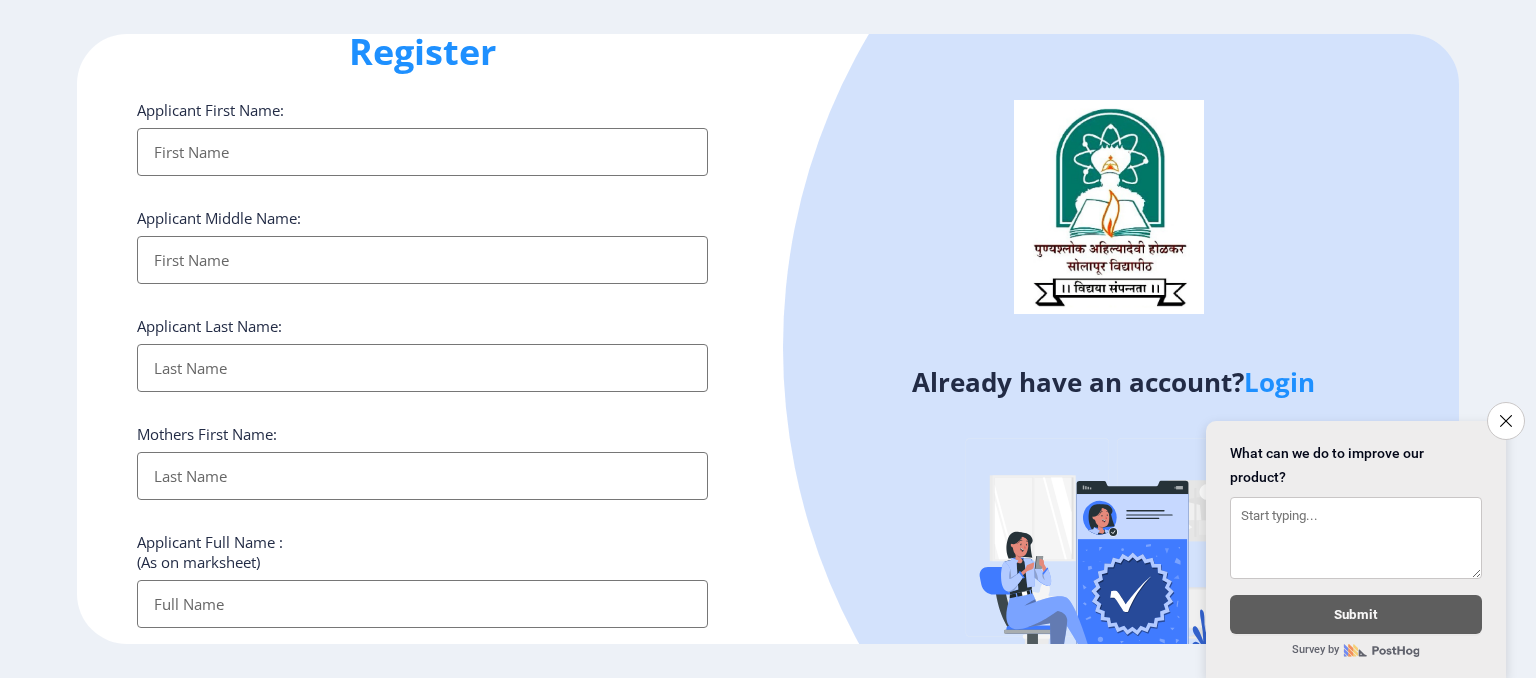scroll, scrollTop: 0, scrollLeft: 0, axis: both 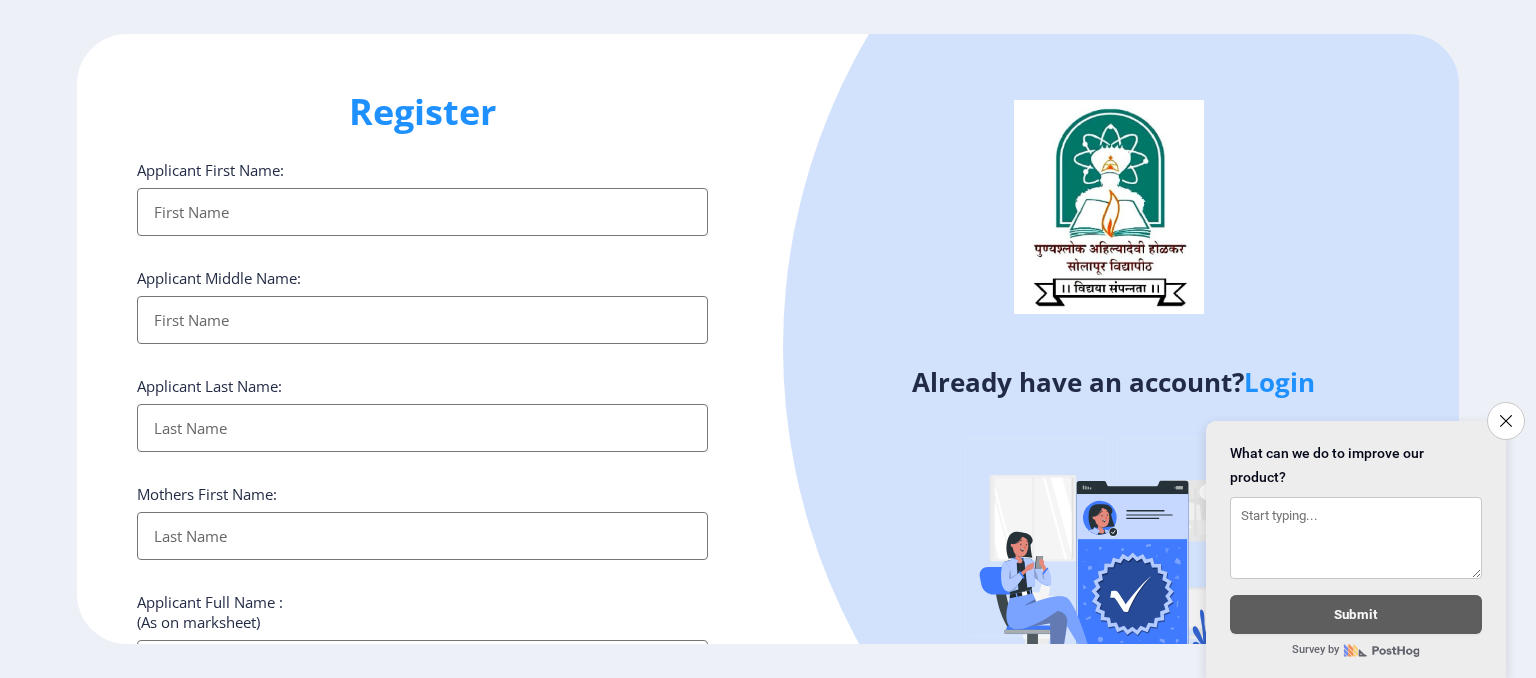click on "Applicant First Name:" at bounding box center [422, 212] 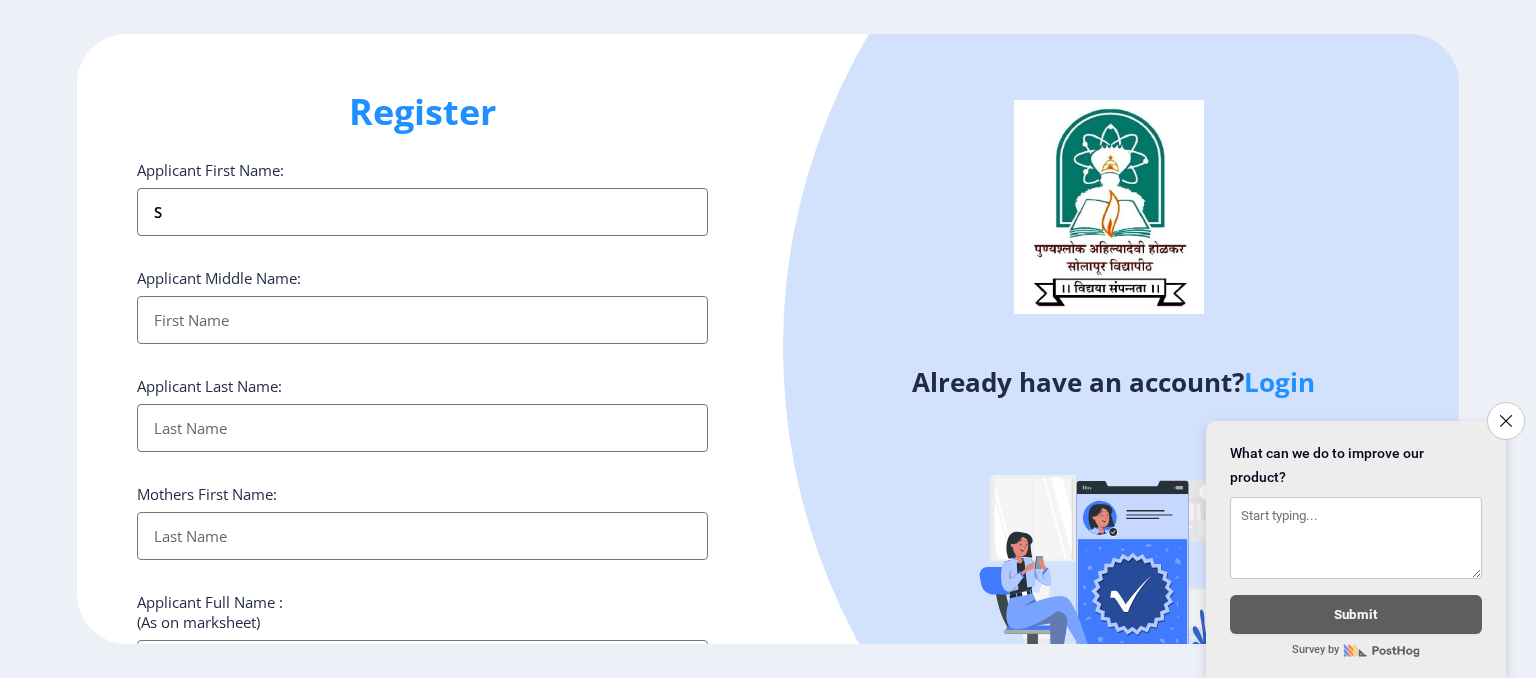 type on "SA" 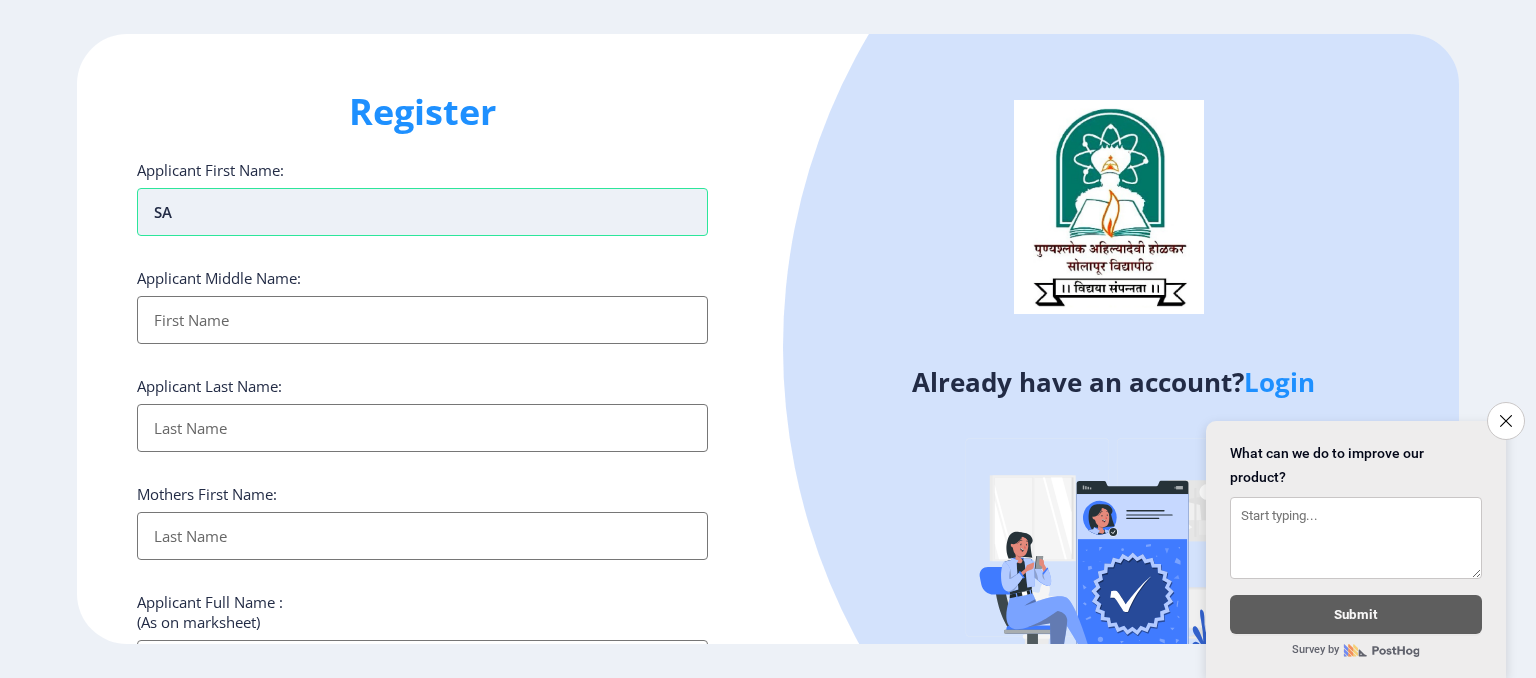 type on "SAG" 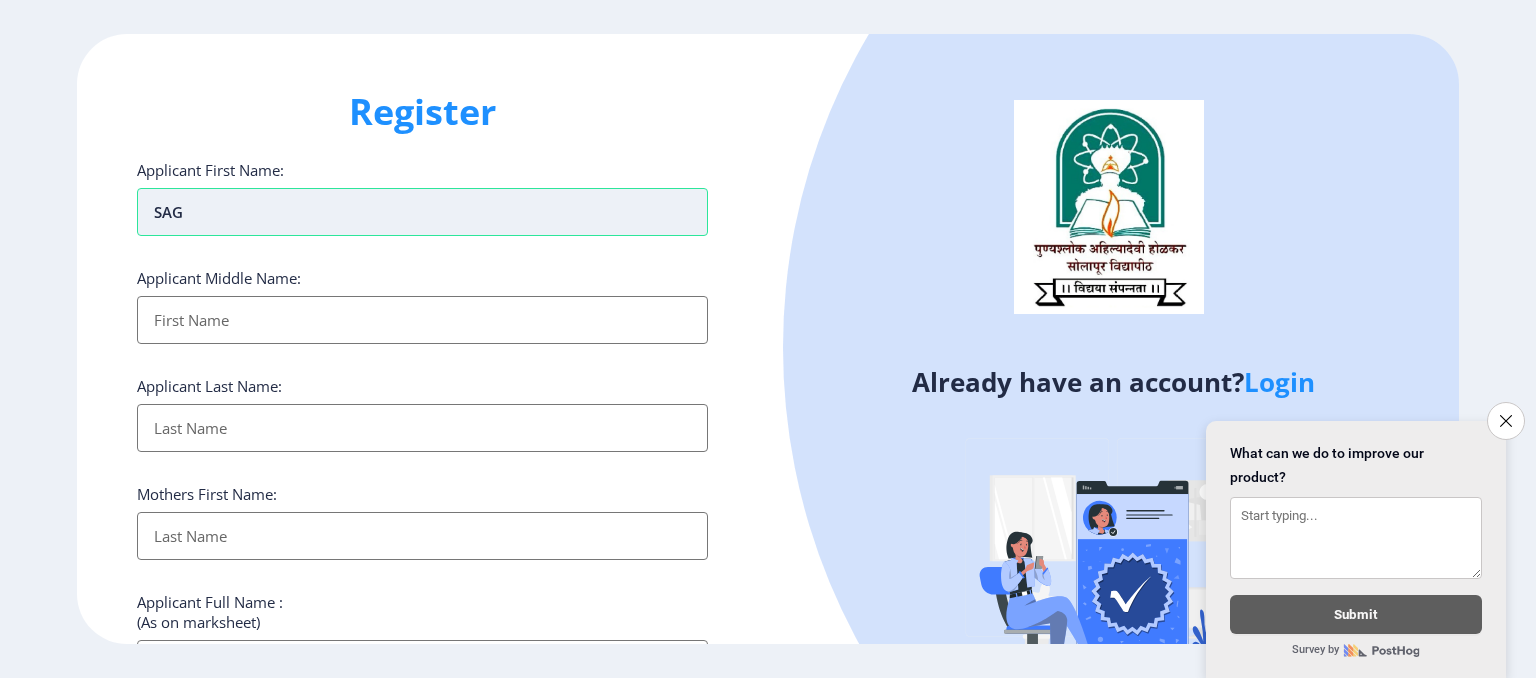 type on "SAGA" 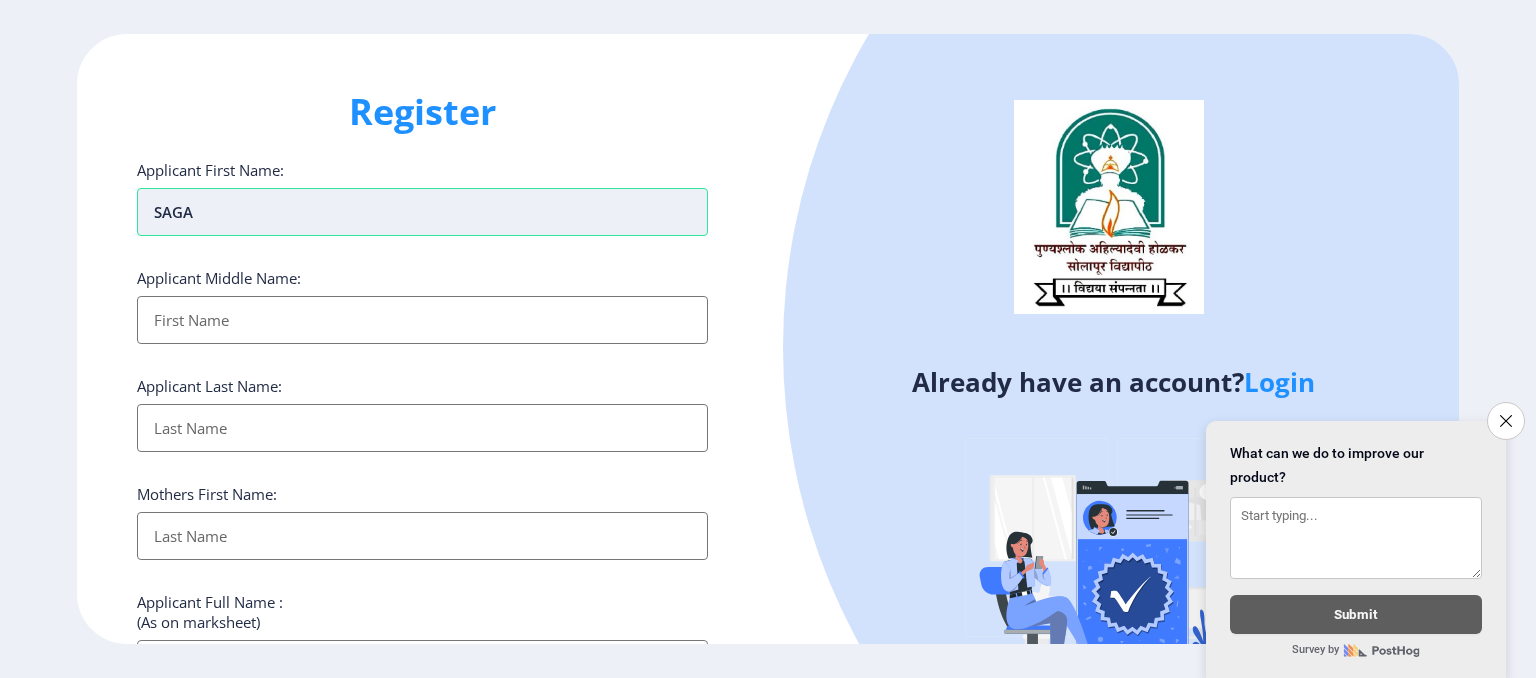 type on "SAGAR" 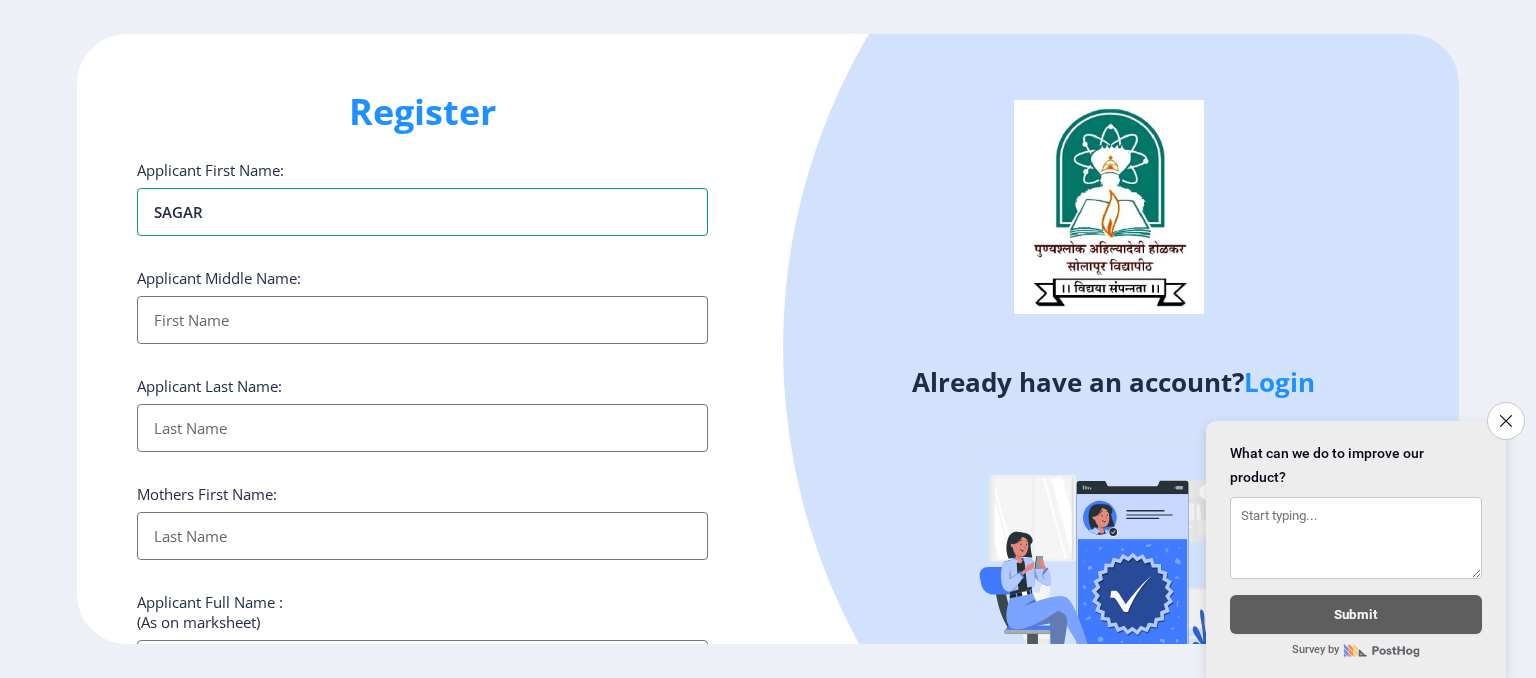 type on "SAGAR" 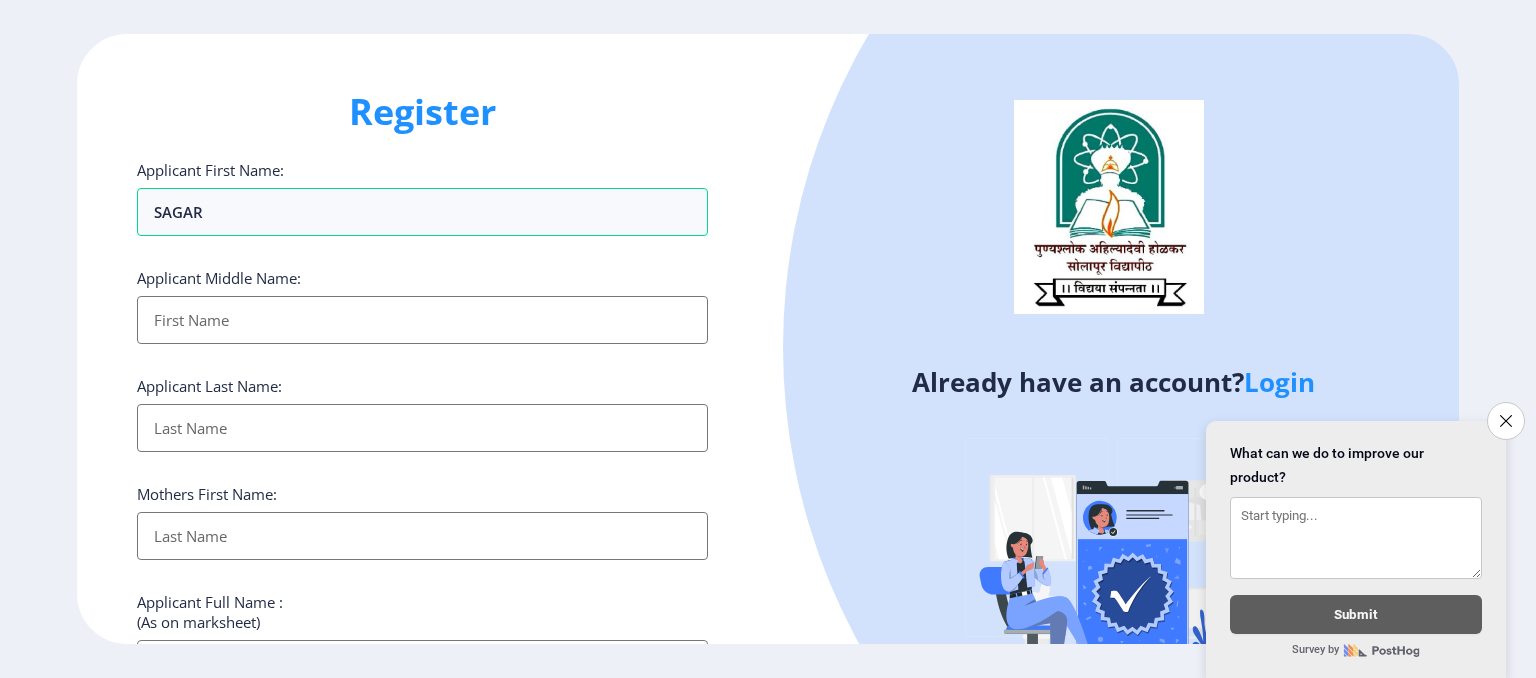 click on "Applicant First Name:" at bounding box center [422, 320] 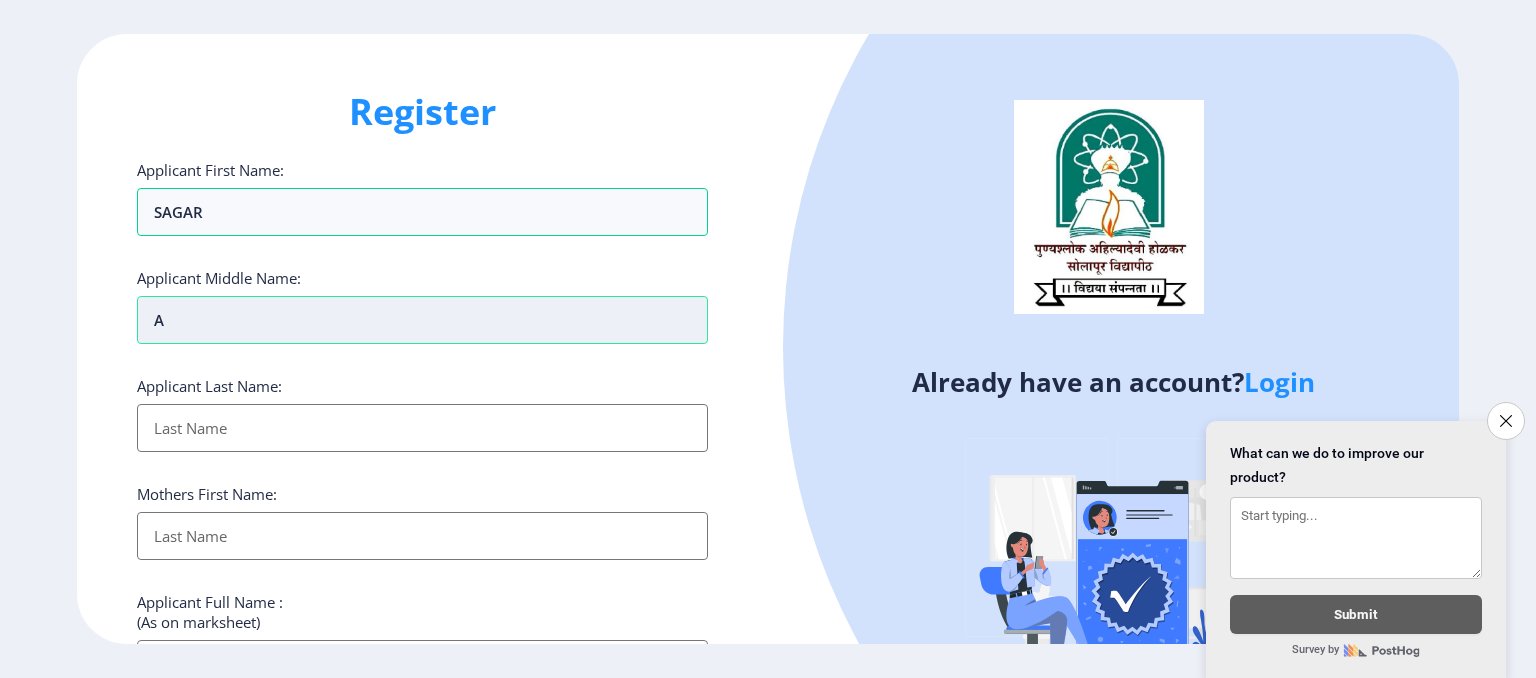type on "AR" 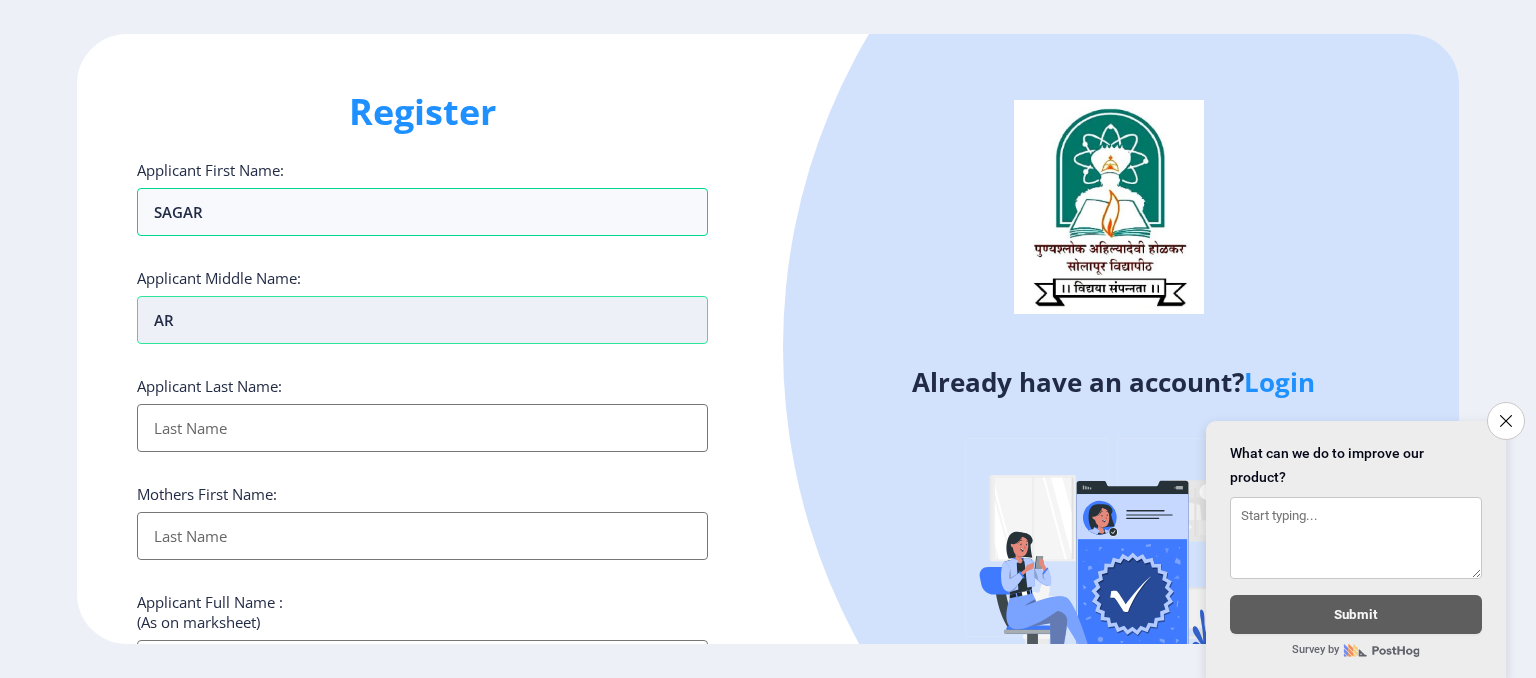 type on "ARU" 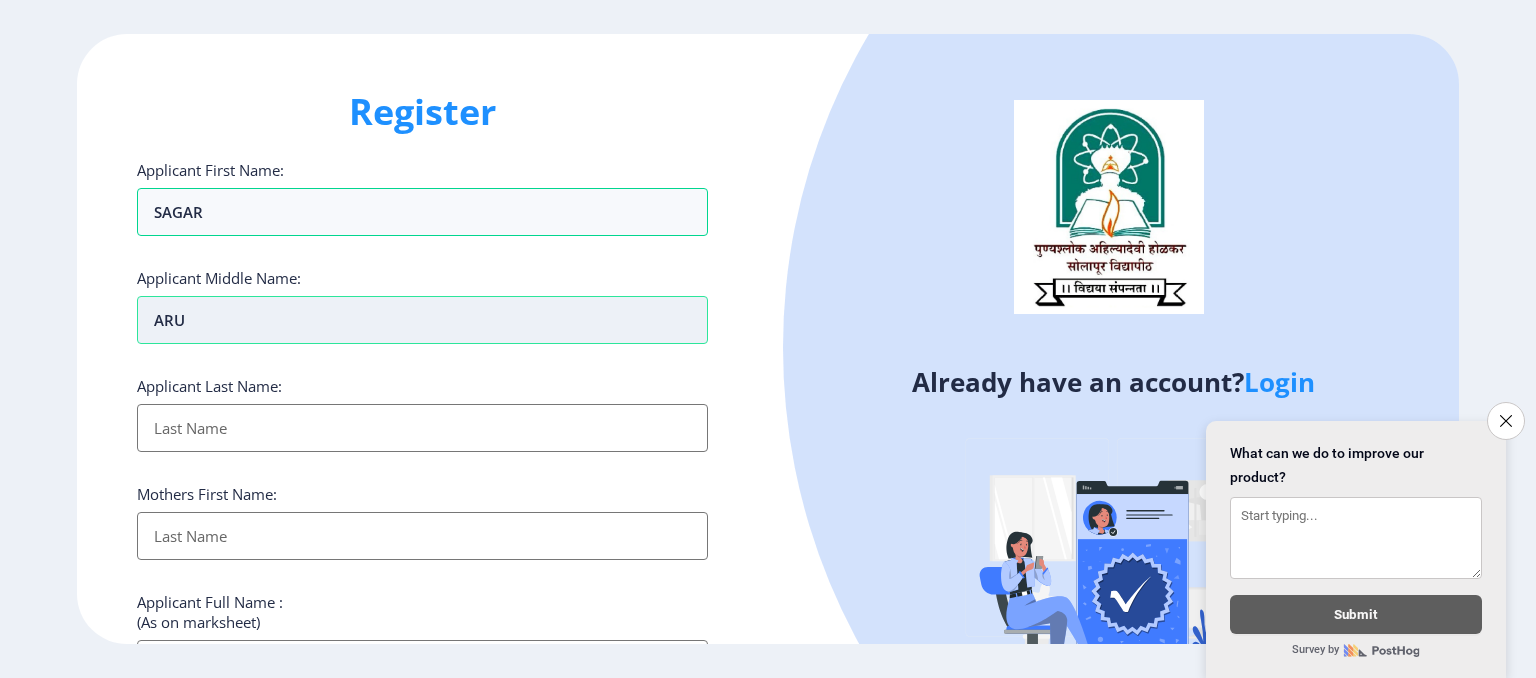 type on "ARUN" 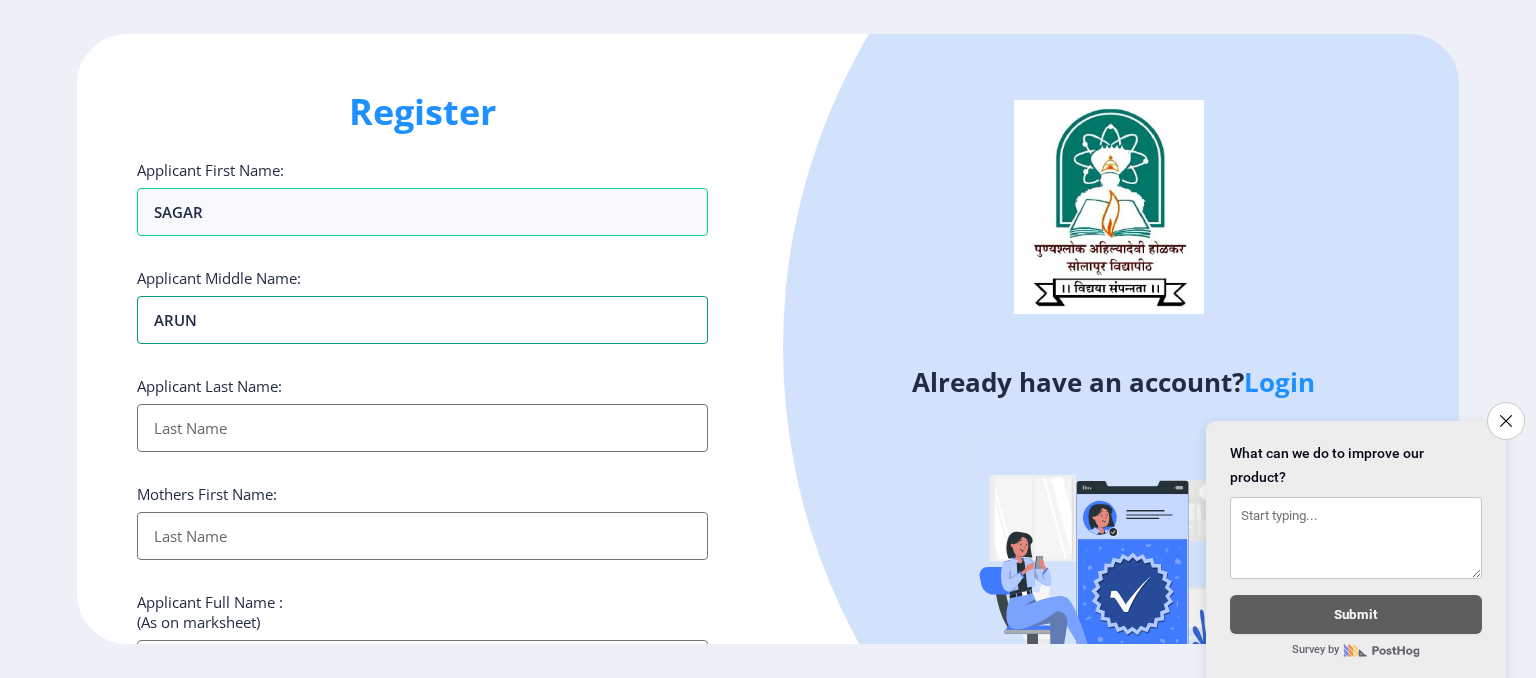 type on "ARUN" 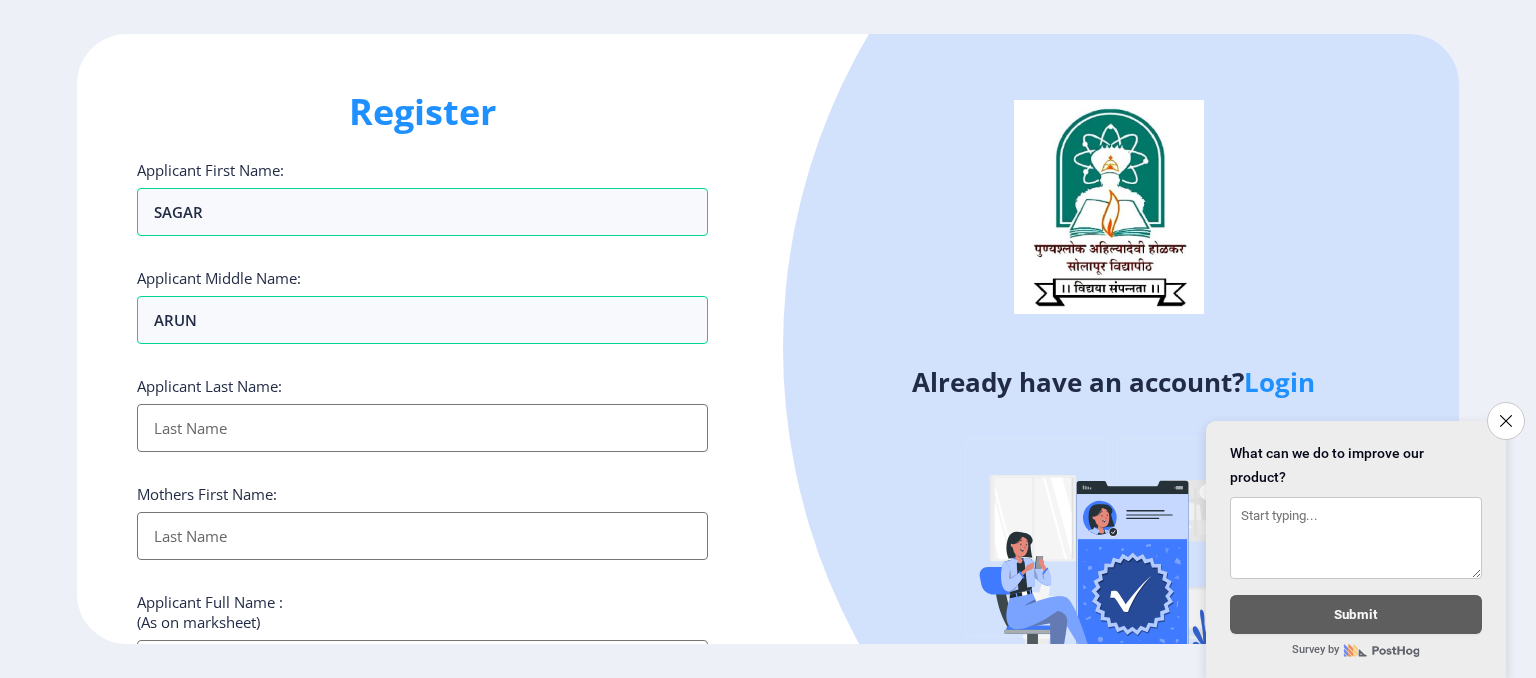 click on "Applicant First Name:" at bounding box center [422, 428] 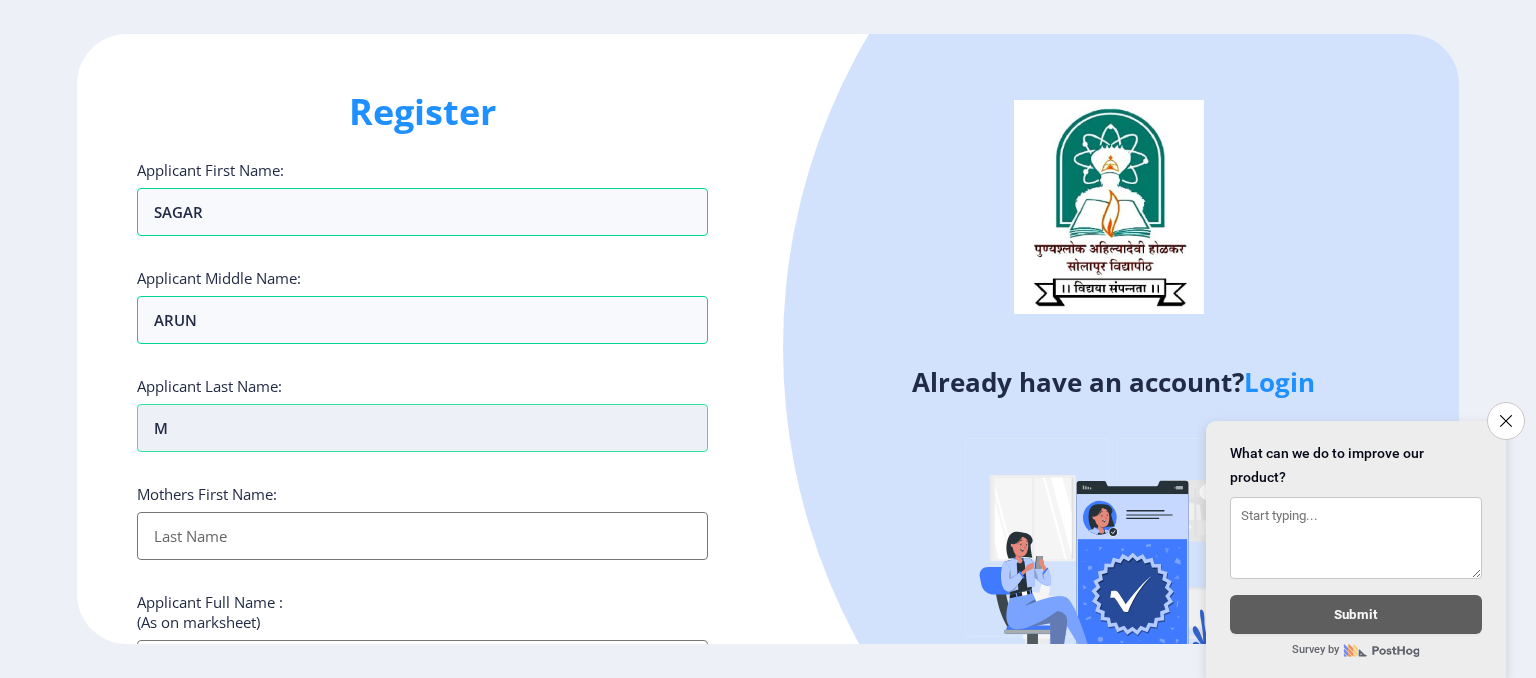 type on "MU" 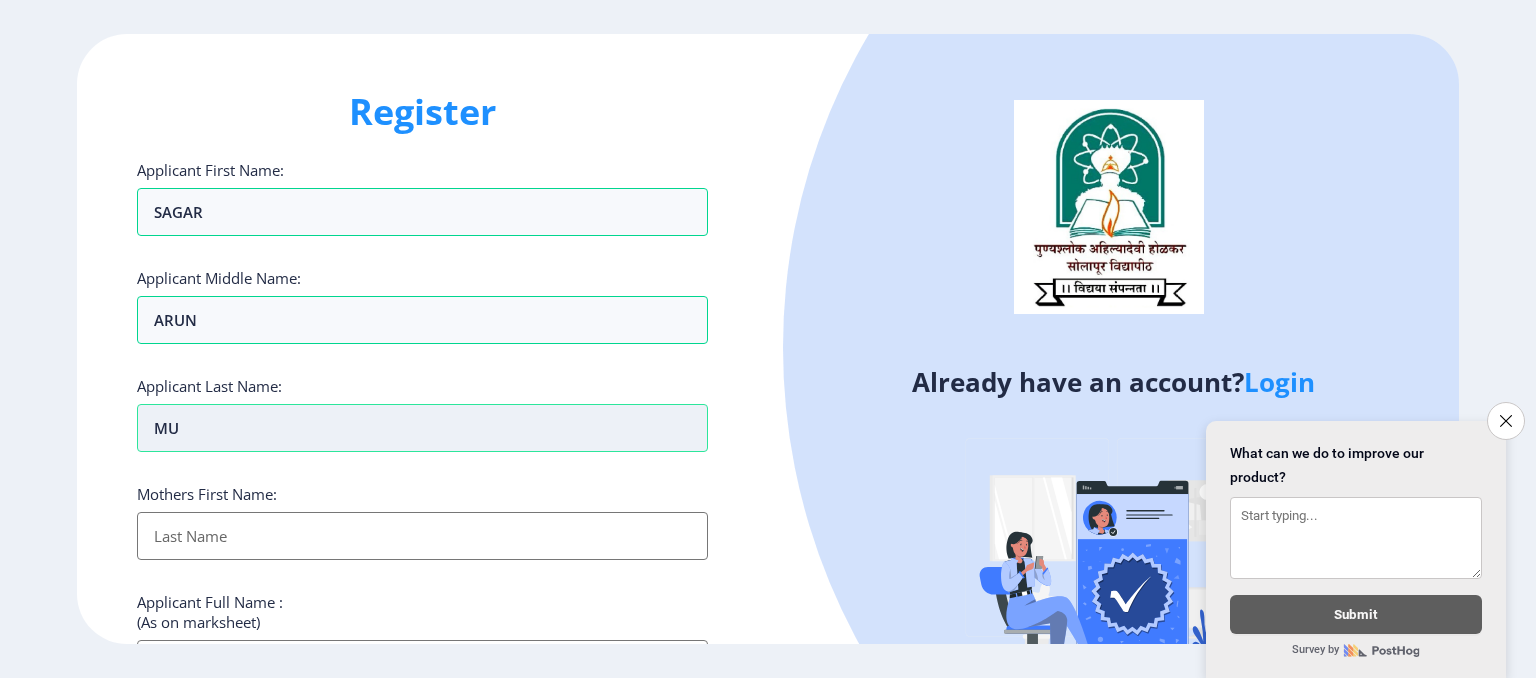 type on "M" 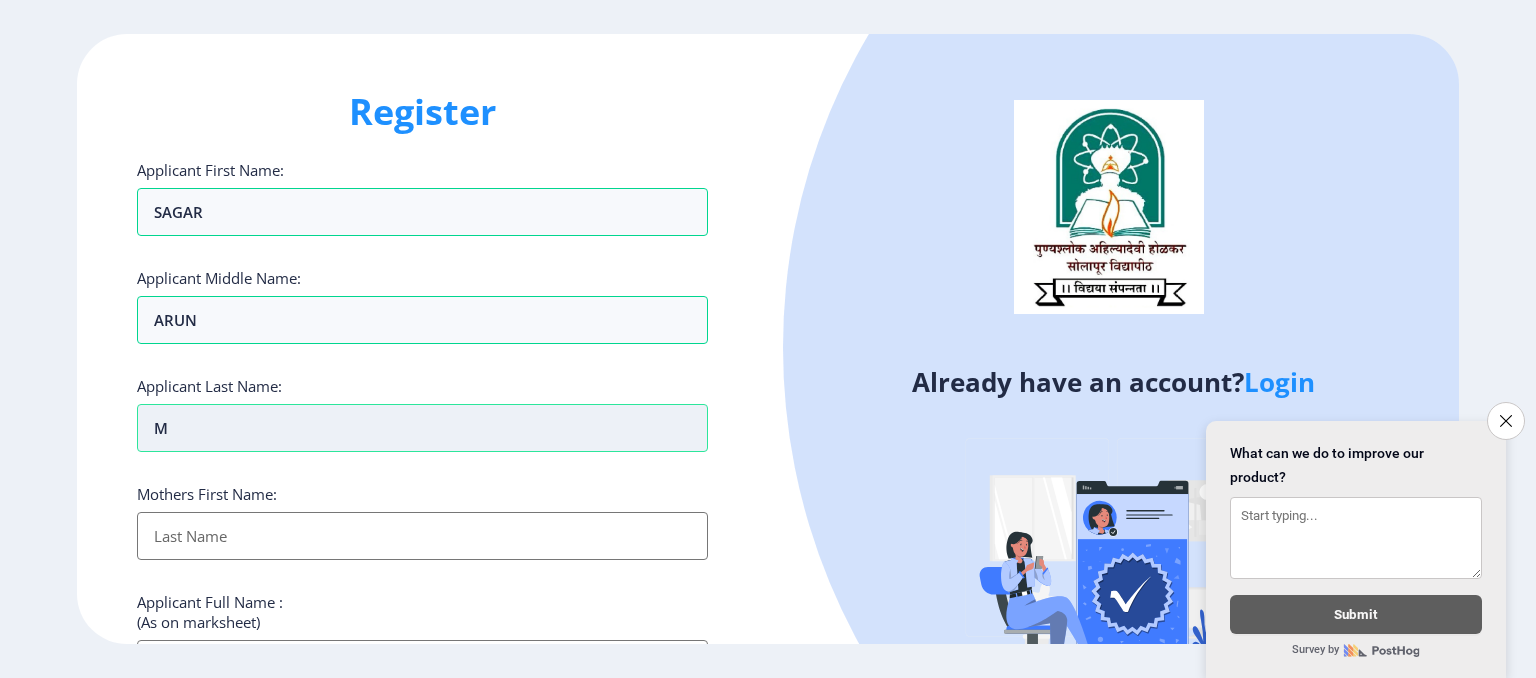 type on "MO" 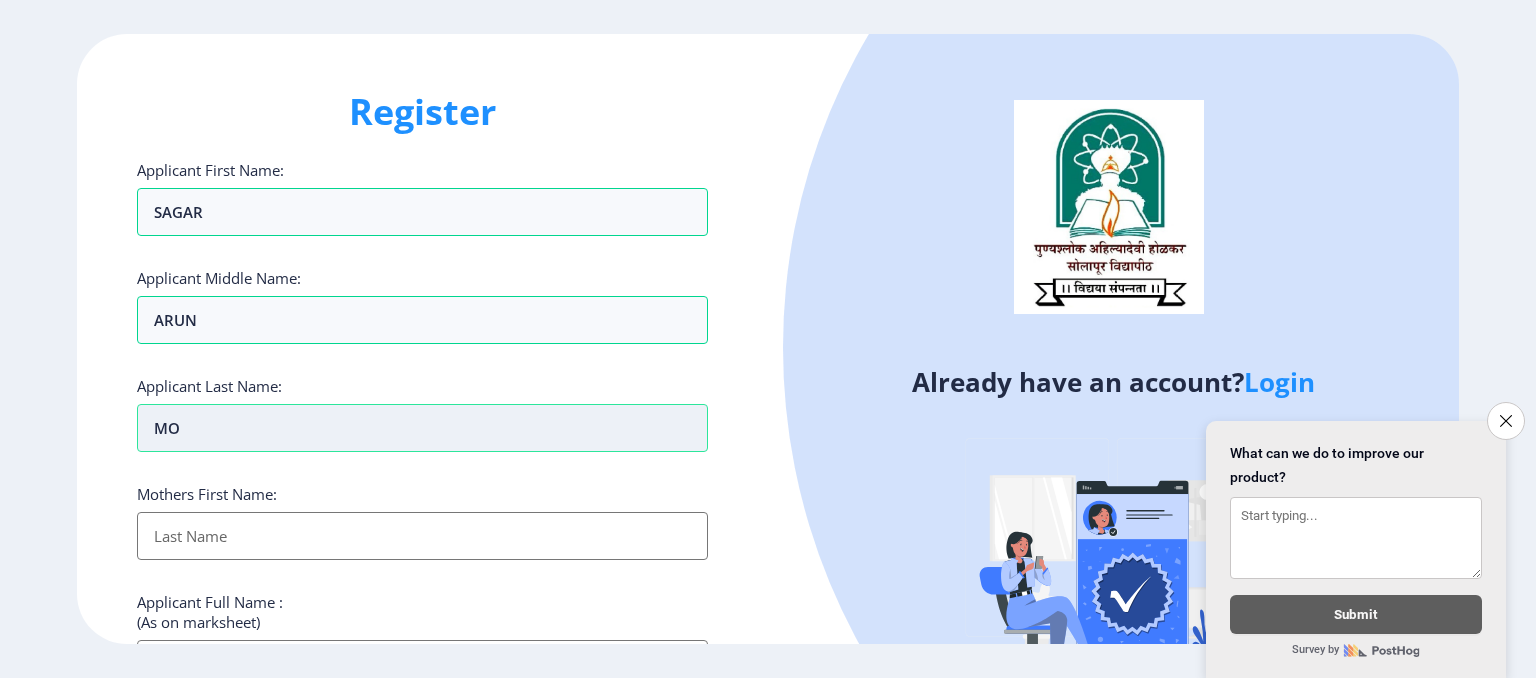 type on "MOR" 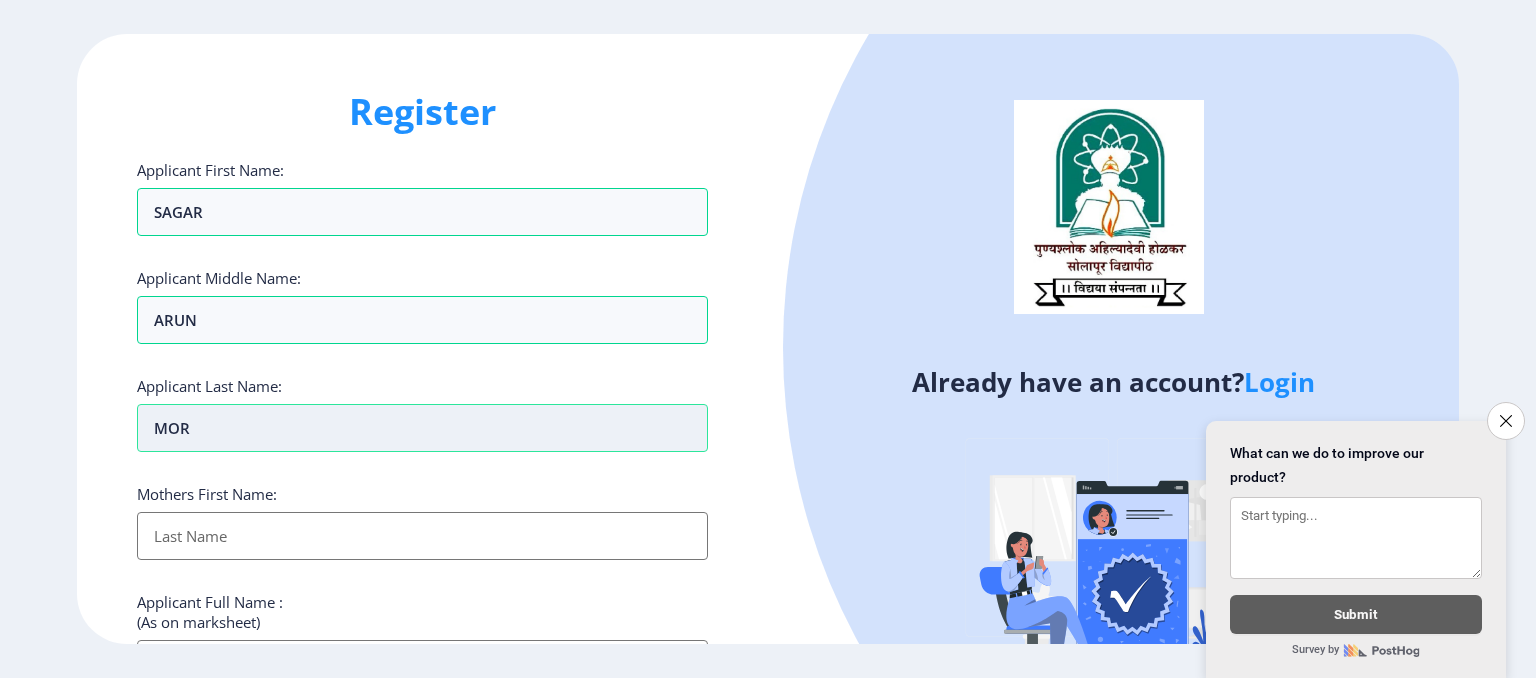 type on "MORE" 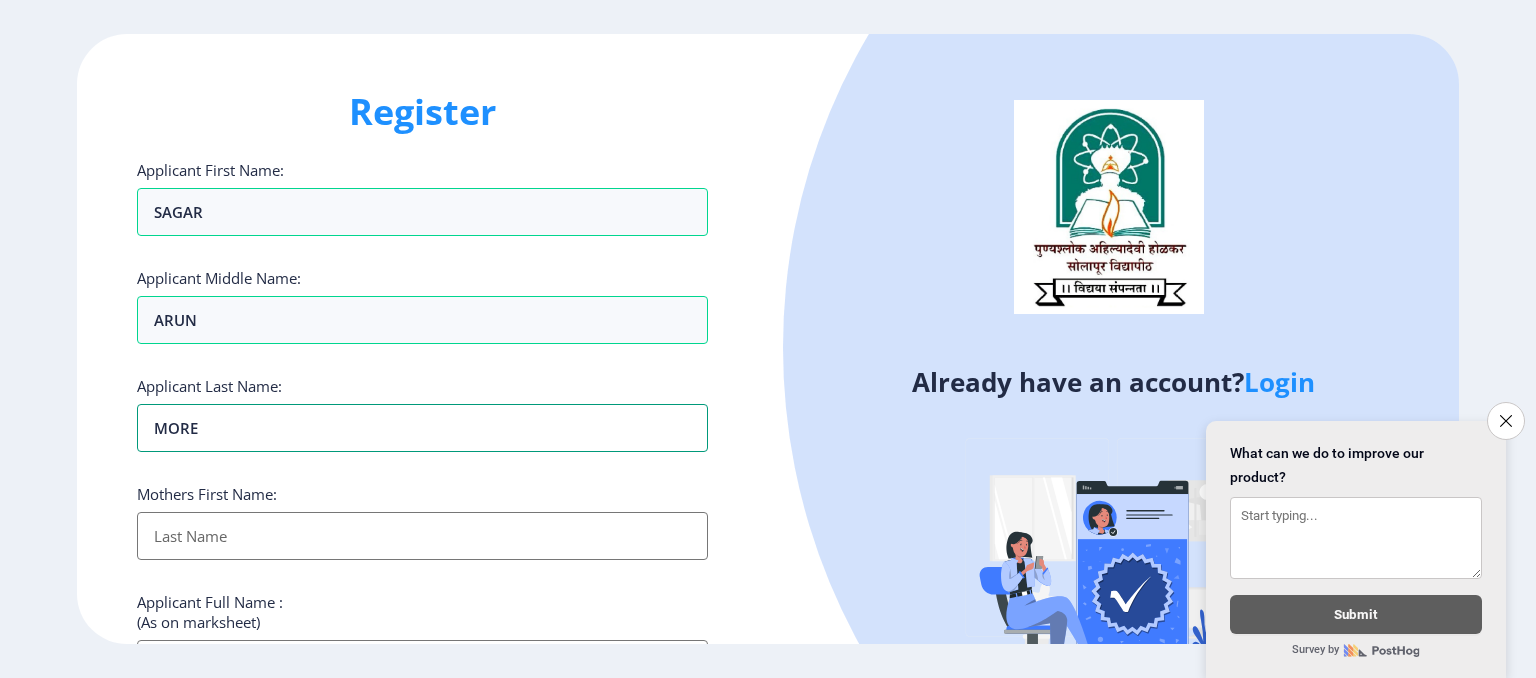type on "MORE" 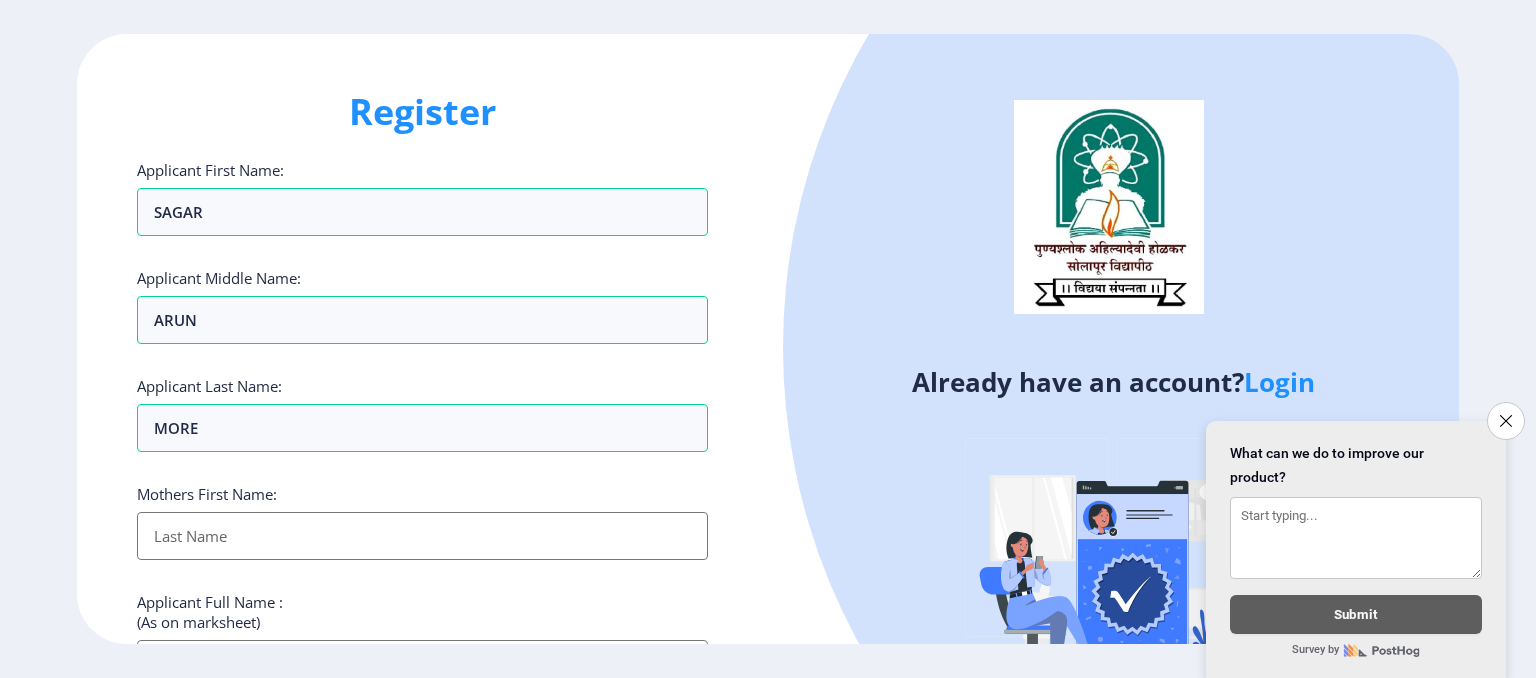 click on "Applicant First Name:" at bounding box center [422, 536] 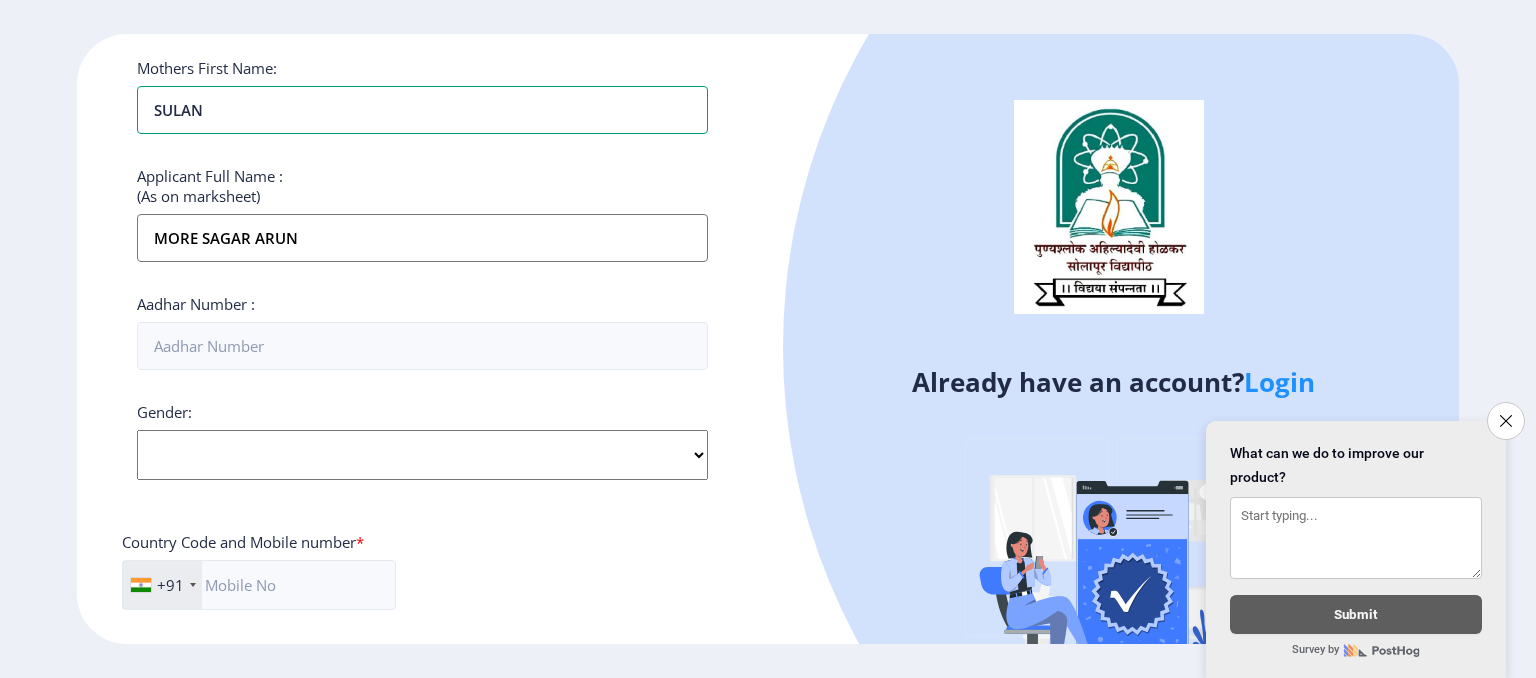 scroll, scrollTop: 427, scrollLeft: 0, axis: vertical 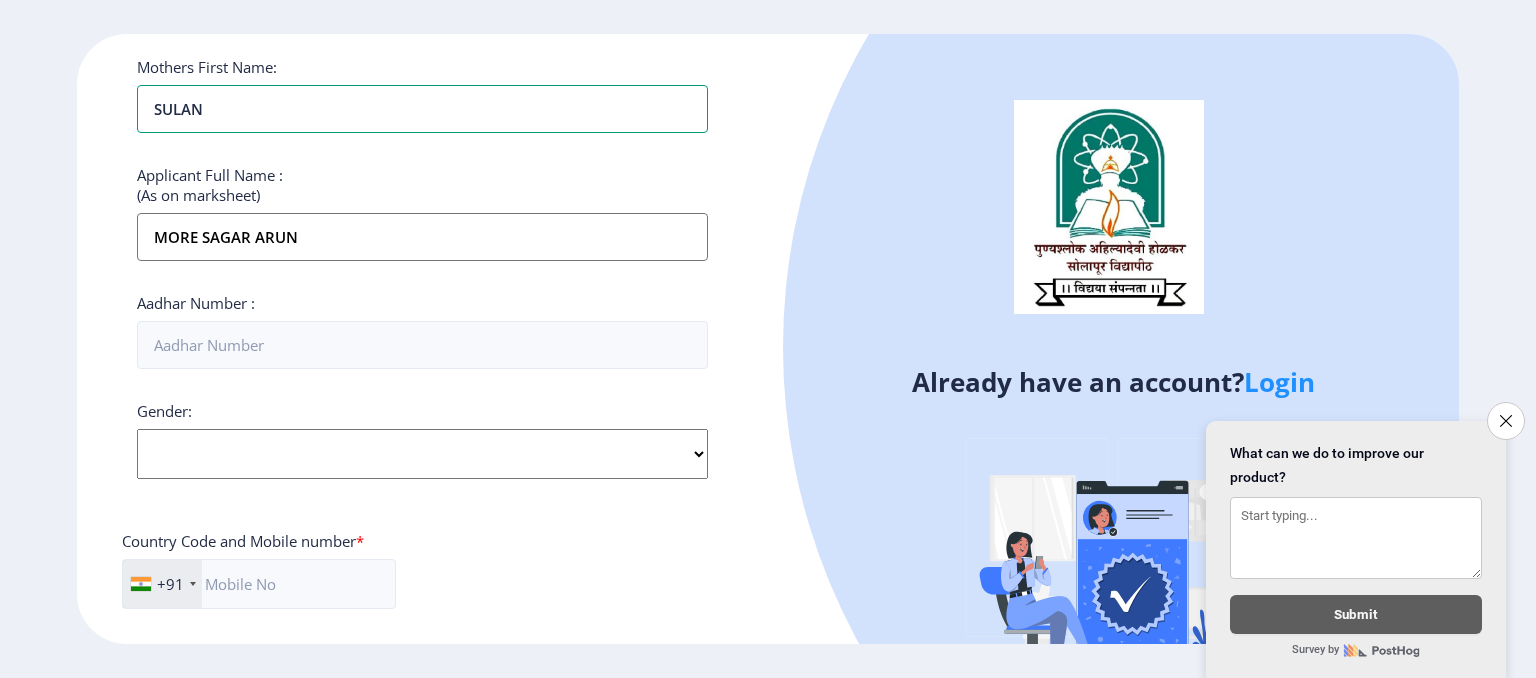 type on "SULAN" 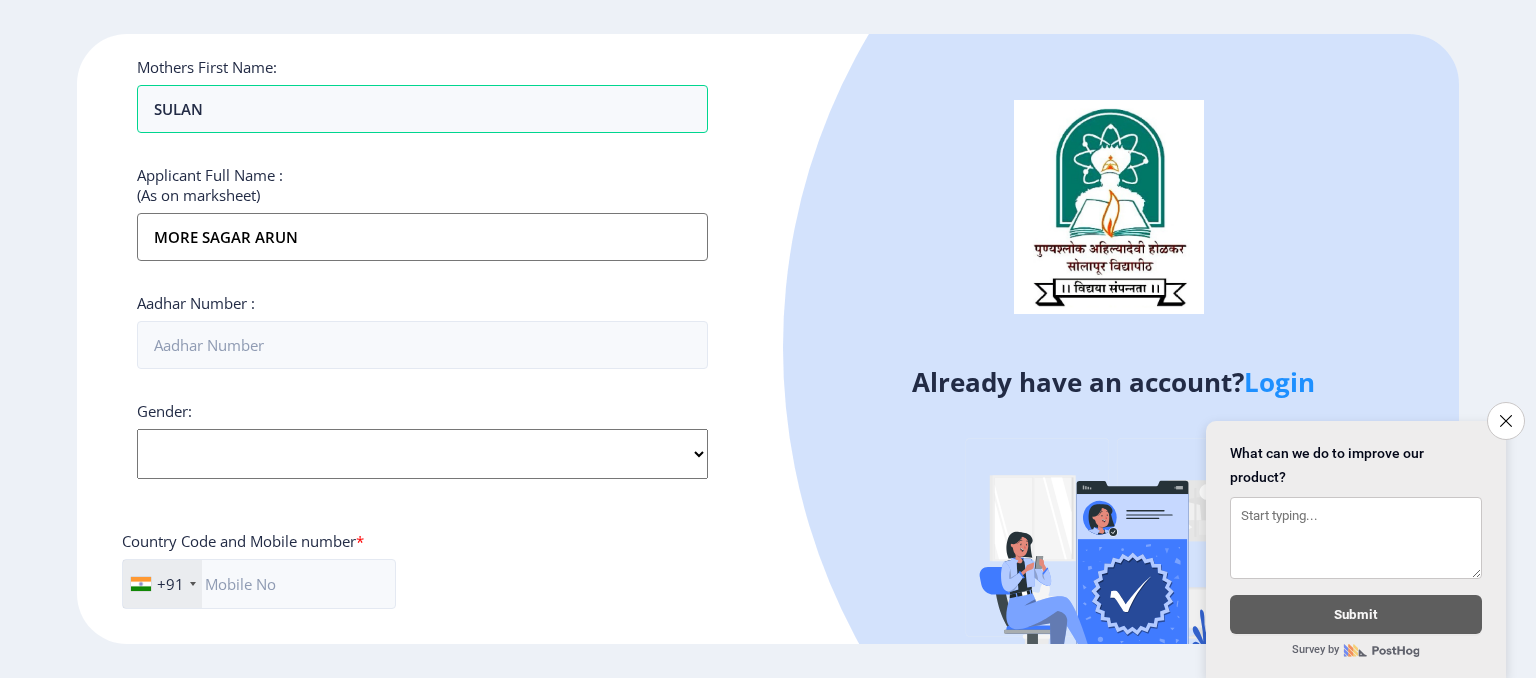 click on "Select Gender Male Female Other" 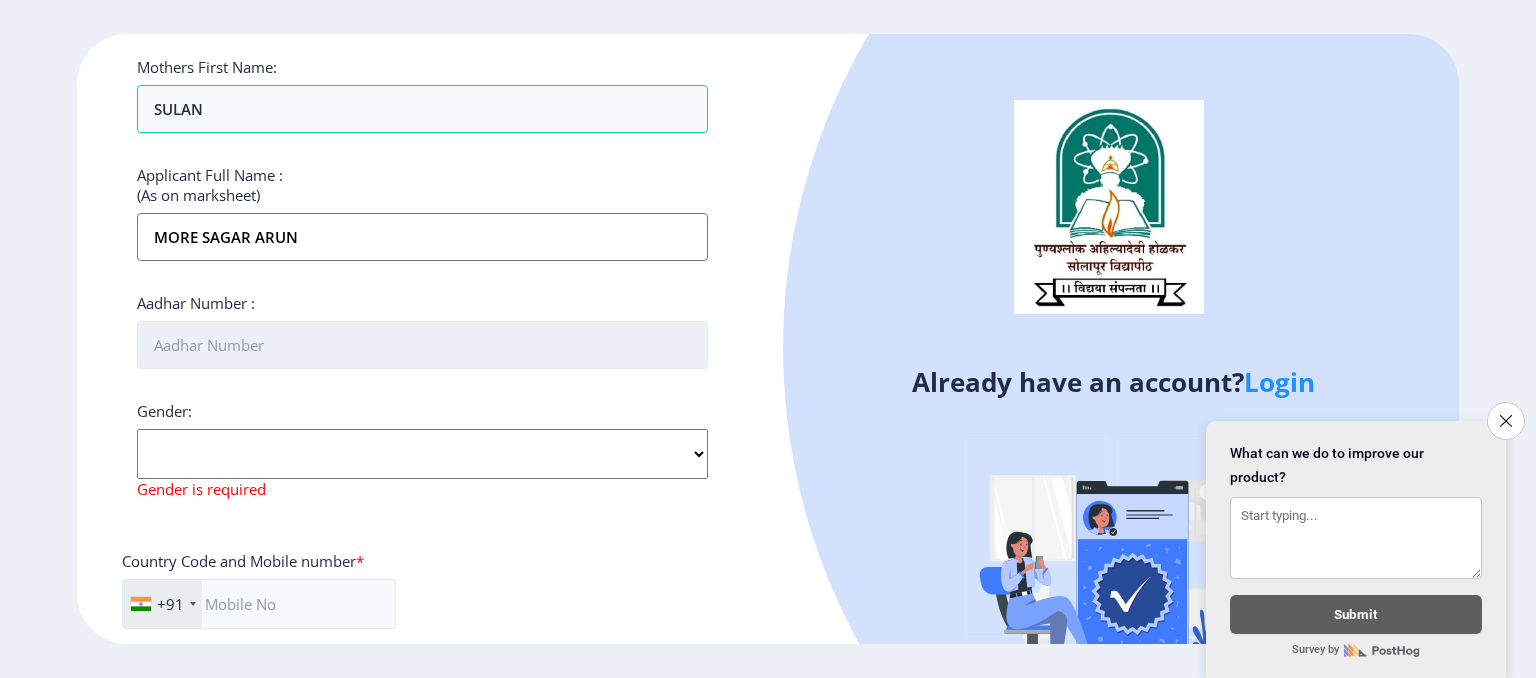 click on "Aadhar Number :" at bounding box center [422, 345] 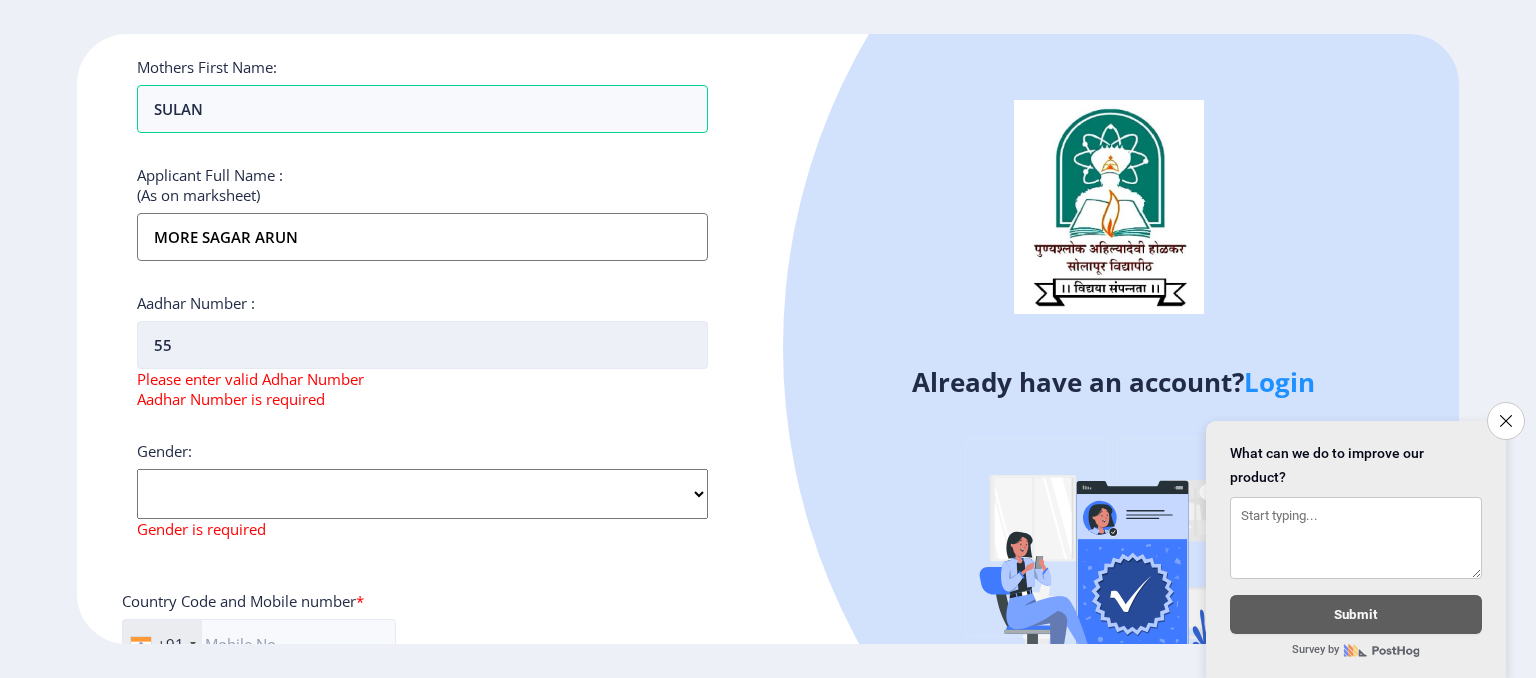 type on "5" 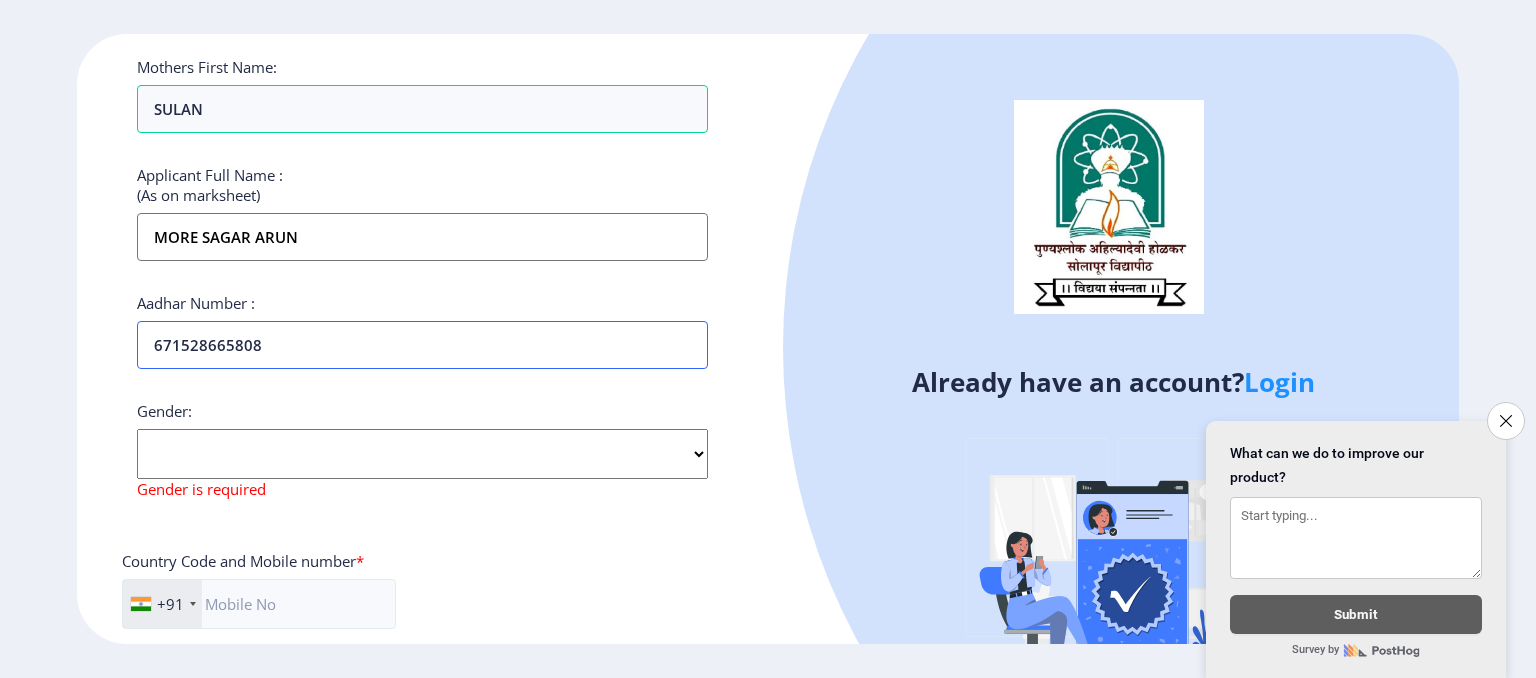 type on "671528665808" 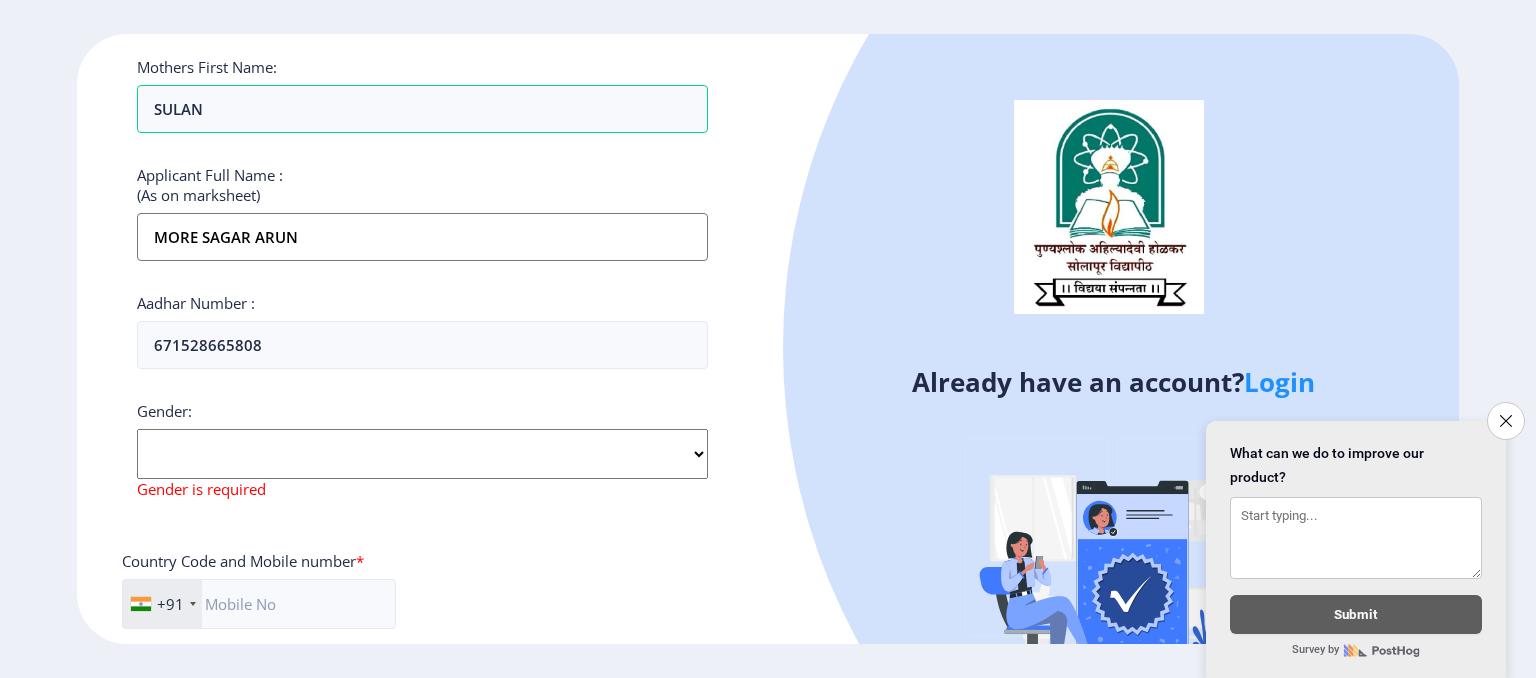 click on "Select Gender Male Female Other" 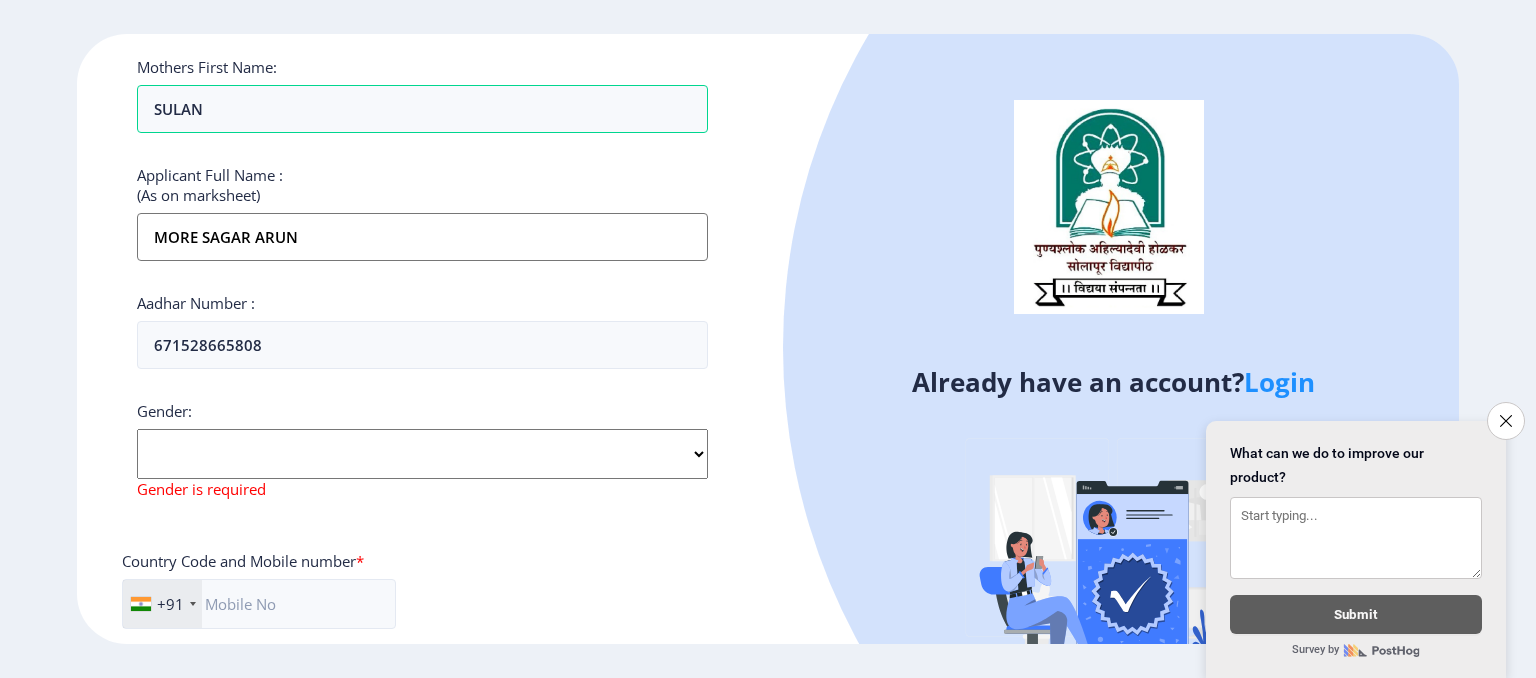 select on "[DEMOGRAPHIC_DATA]" 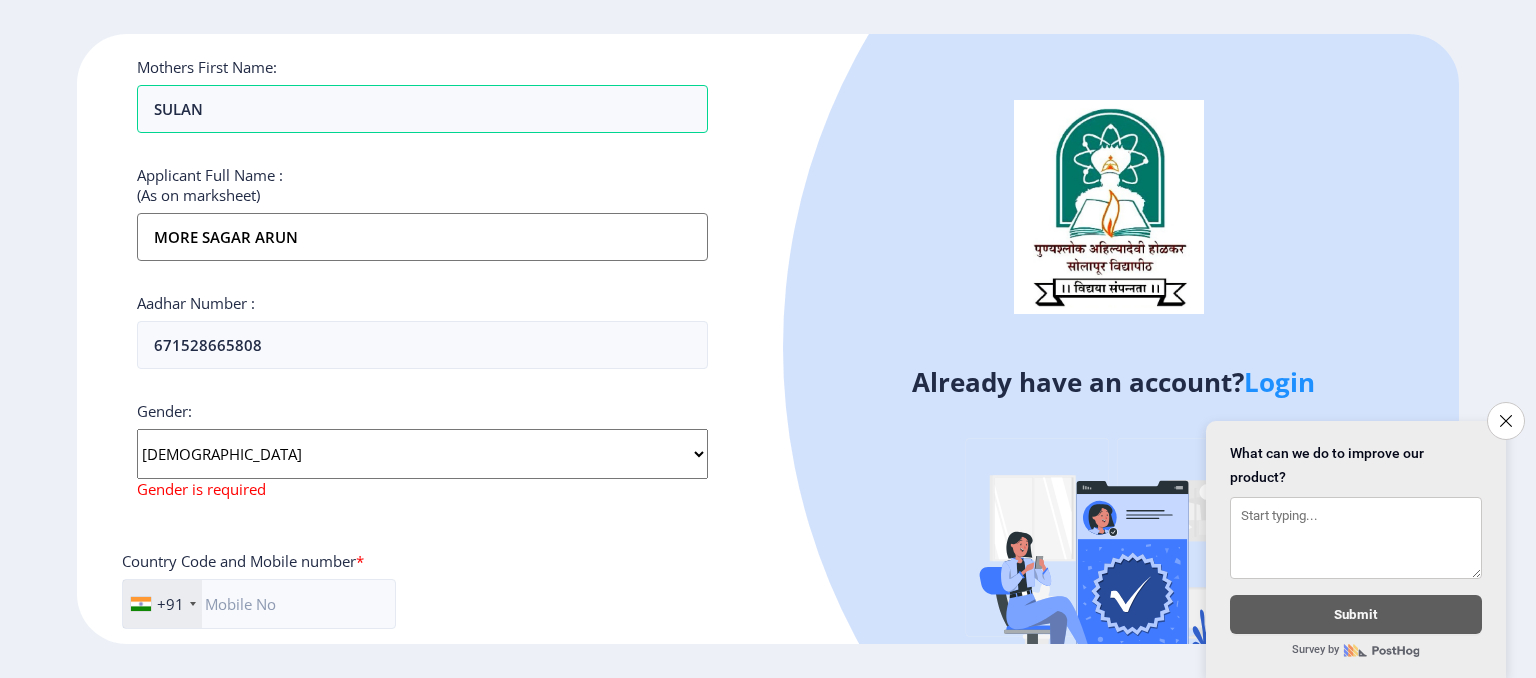 click on "Select Gender Male Female Other" 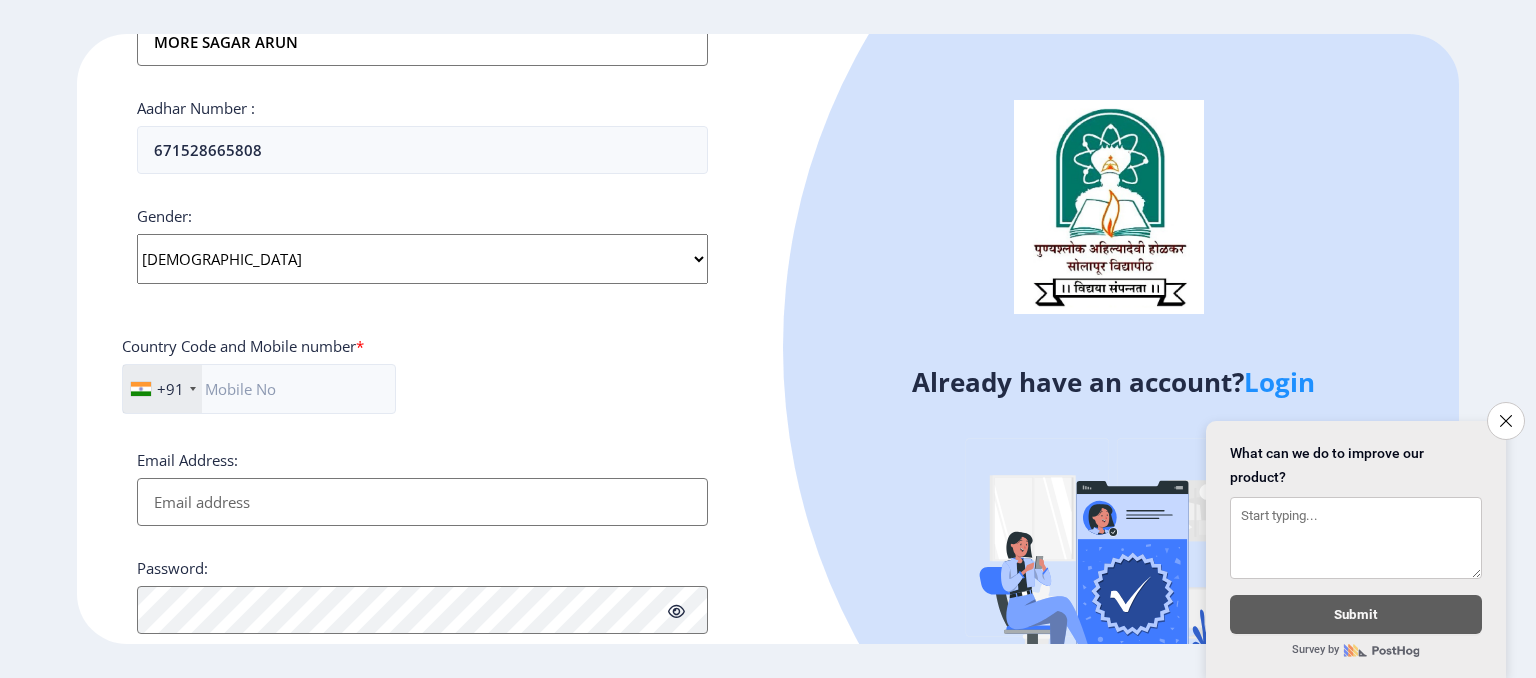 scroll, scrollTop: 623, scrollLeft: 0, axis: vertical 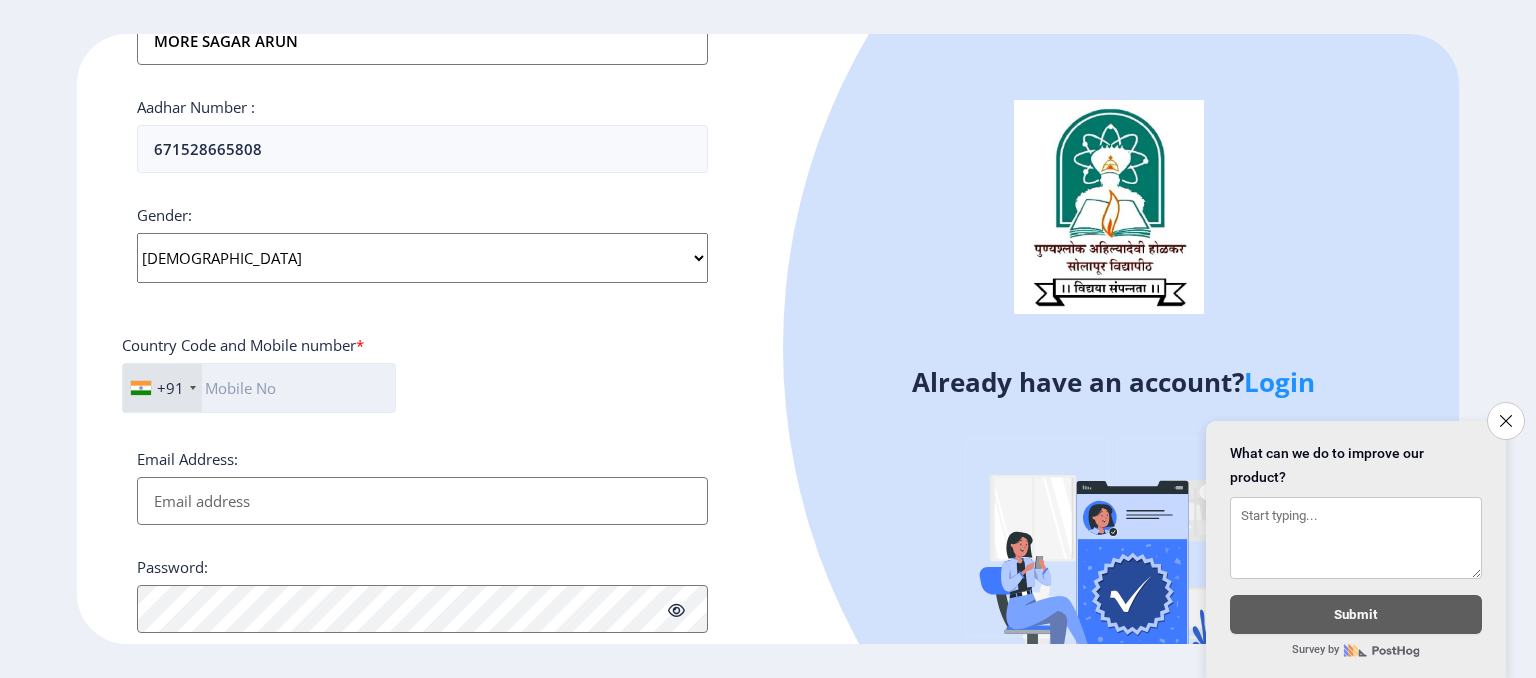 click 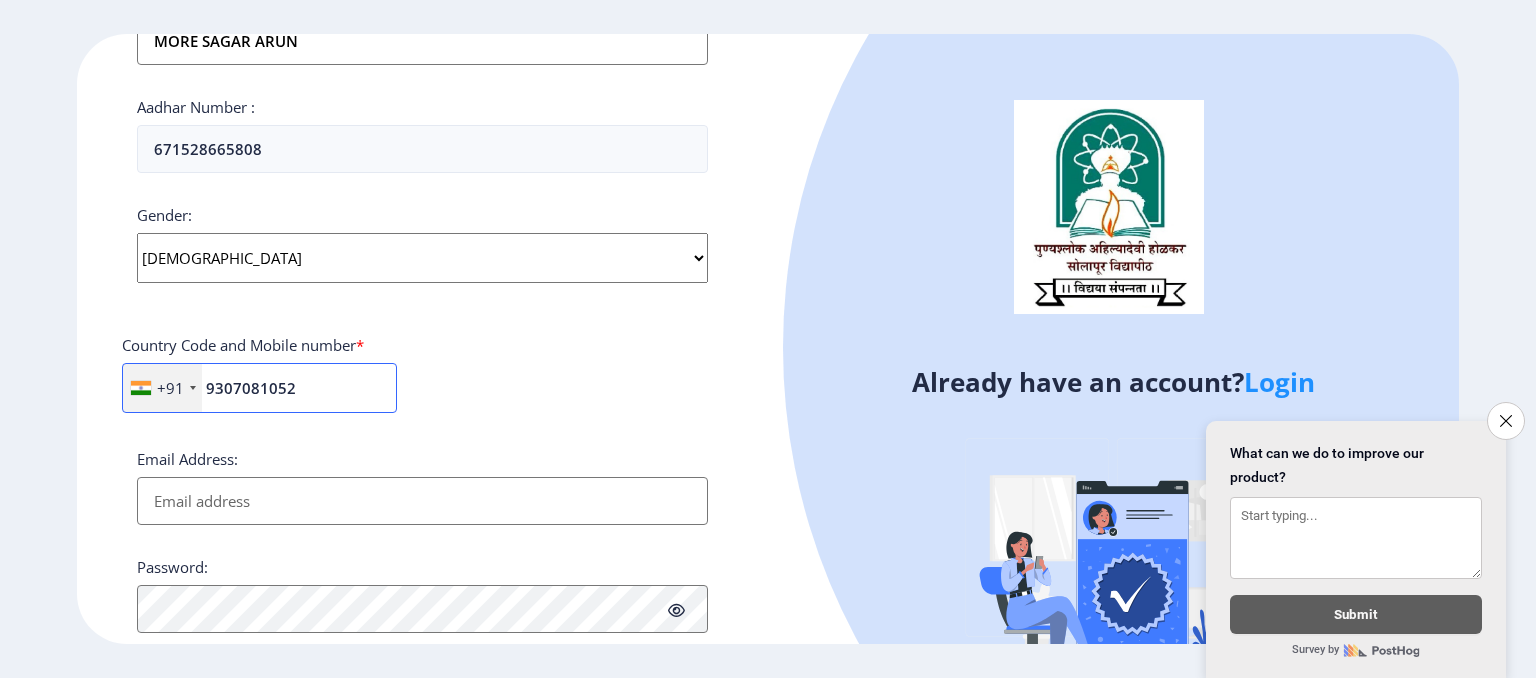 type on "9307081052" 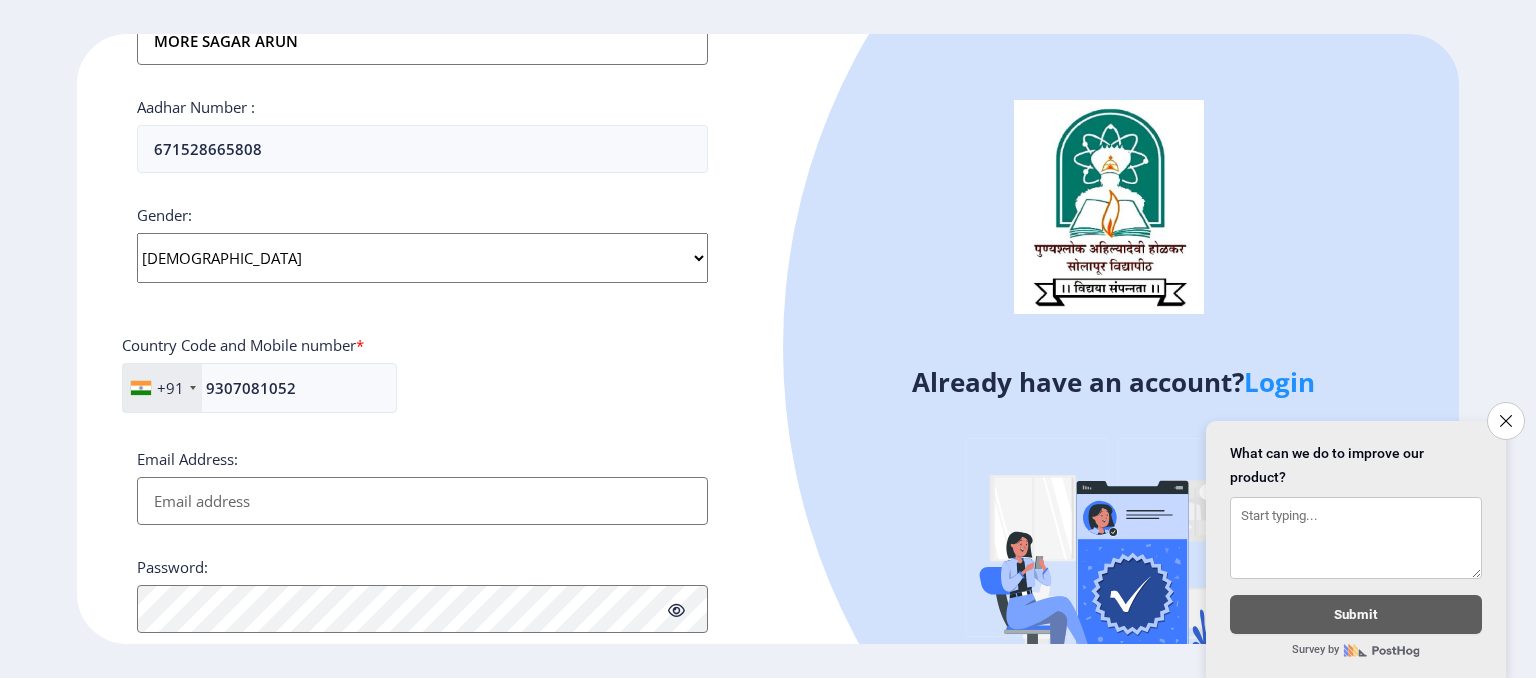 click on "Email Address:" at bounding box center [422, 501] 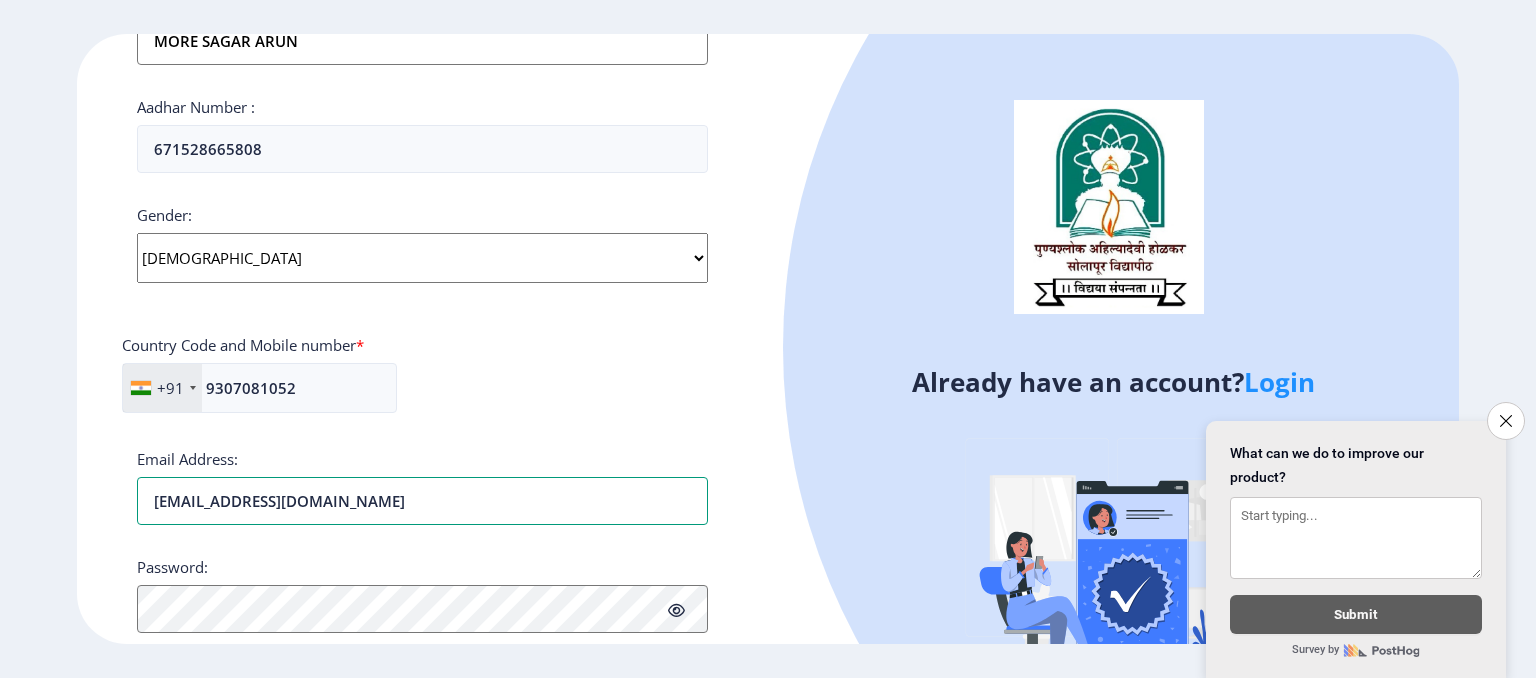 type on "[EMAIL_ADDRESS][DOMAIN_NAME]" 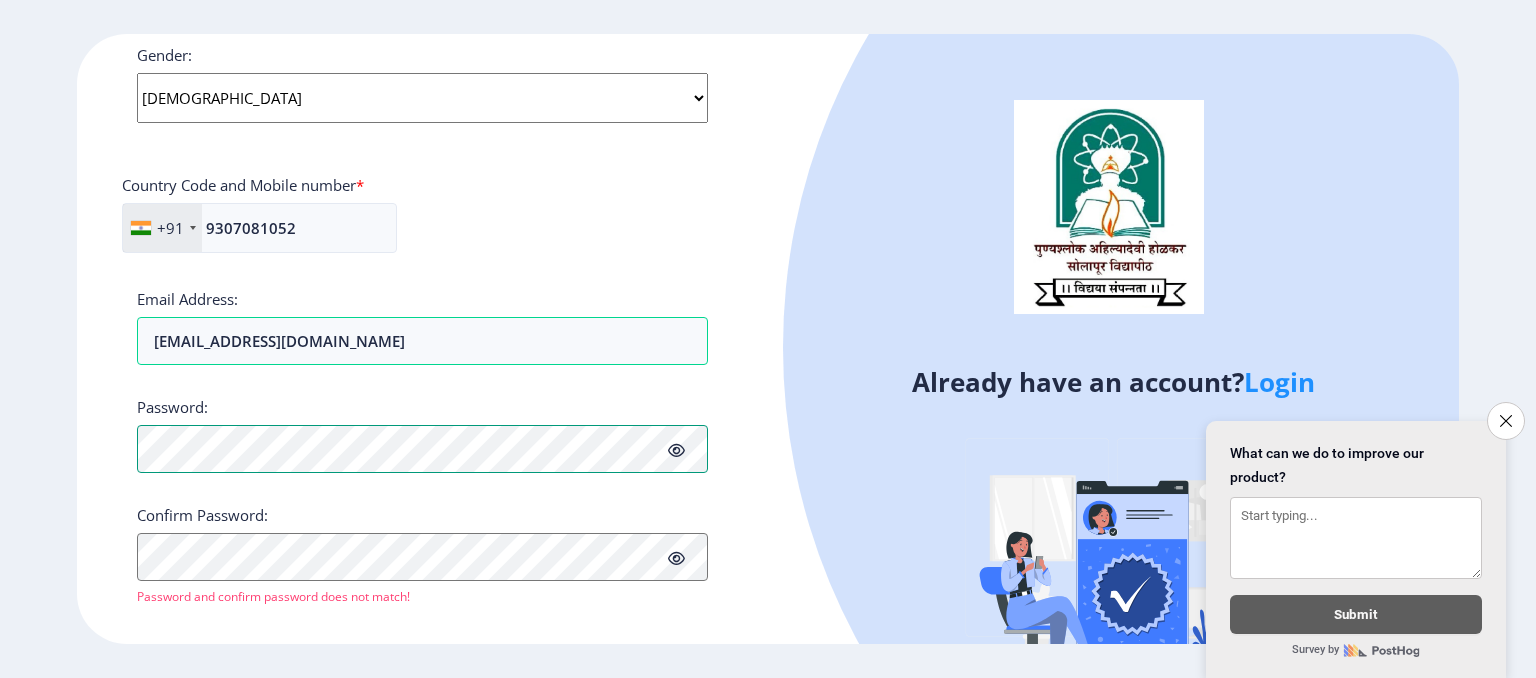 scroll, scrollTop: 802, scrollLeft: 0, axis: vertical 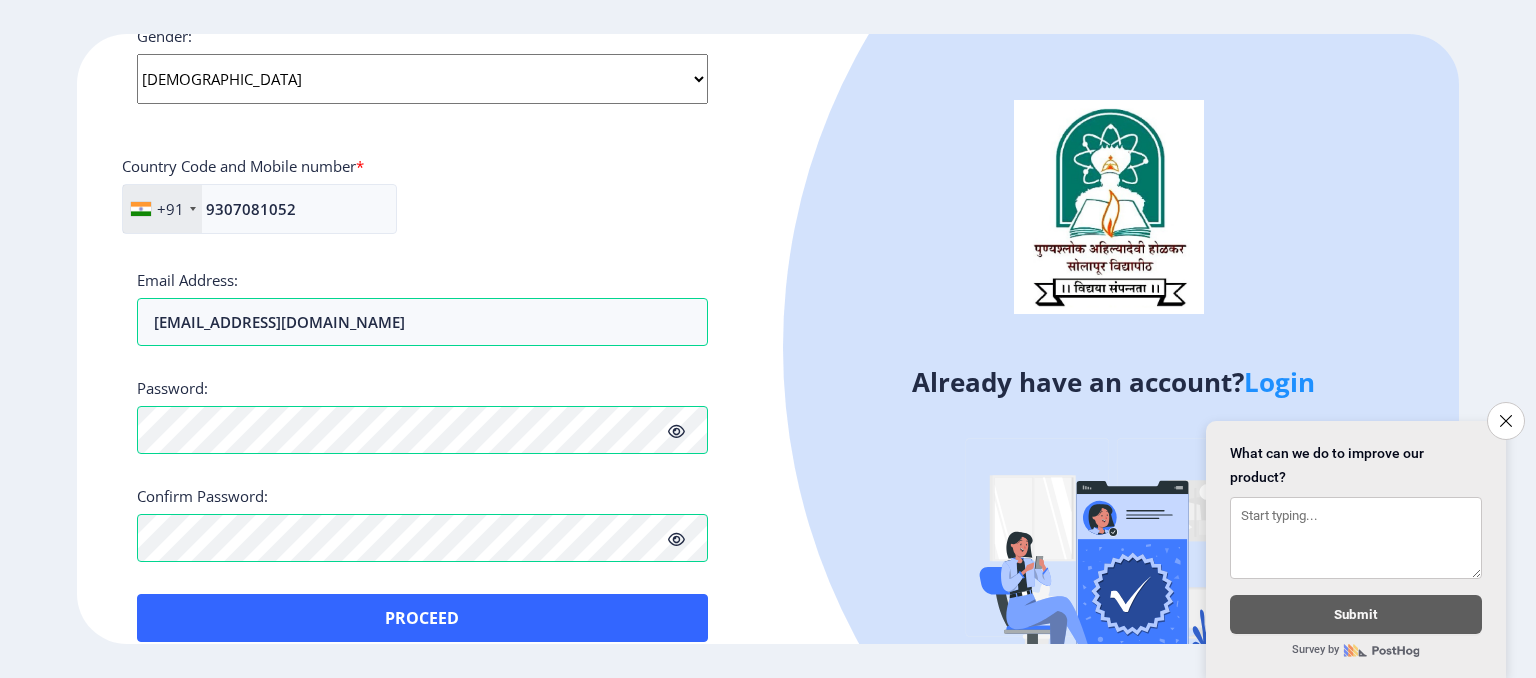 click 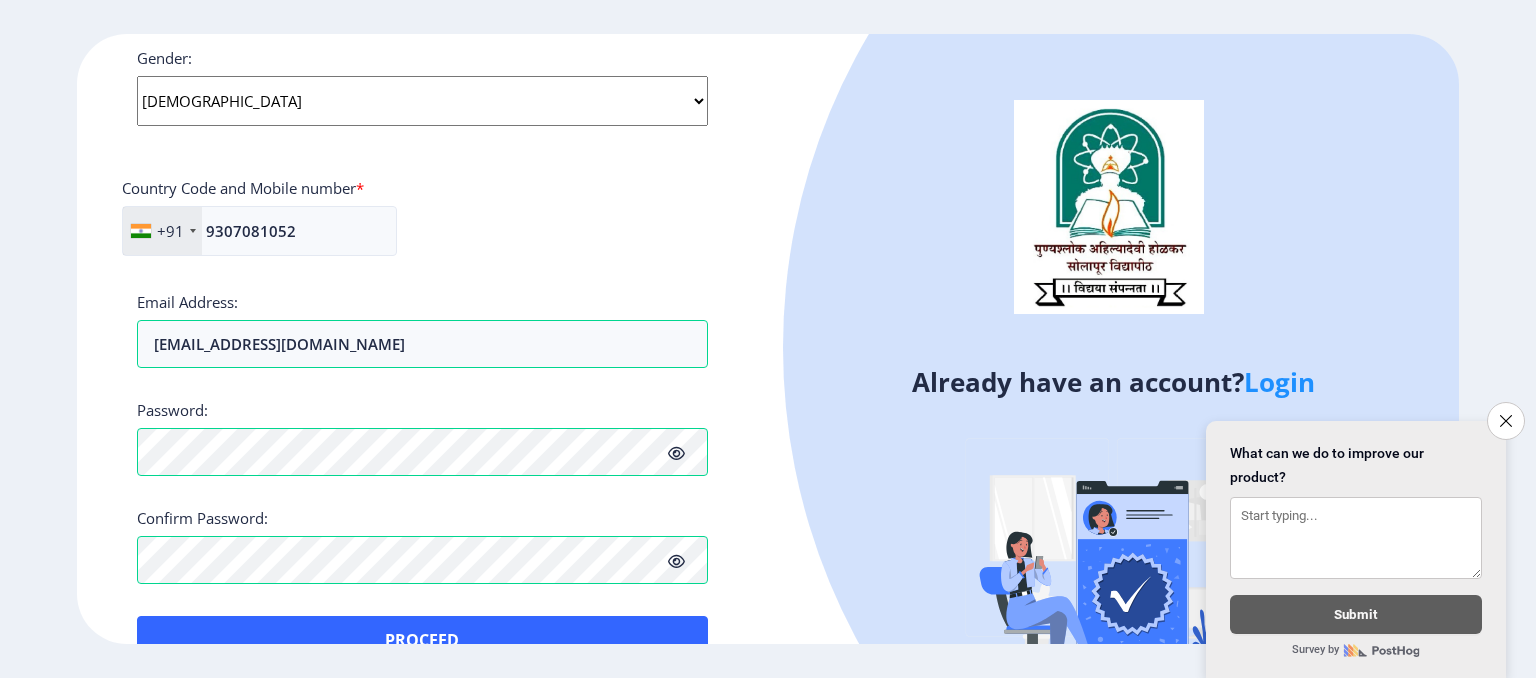 scroll, scrollTop: 827, scrollLeft: 0, axis: vertical 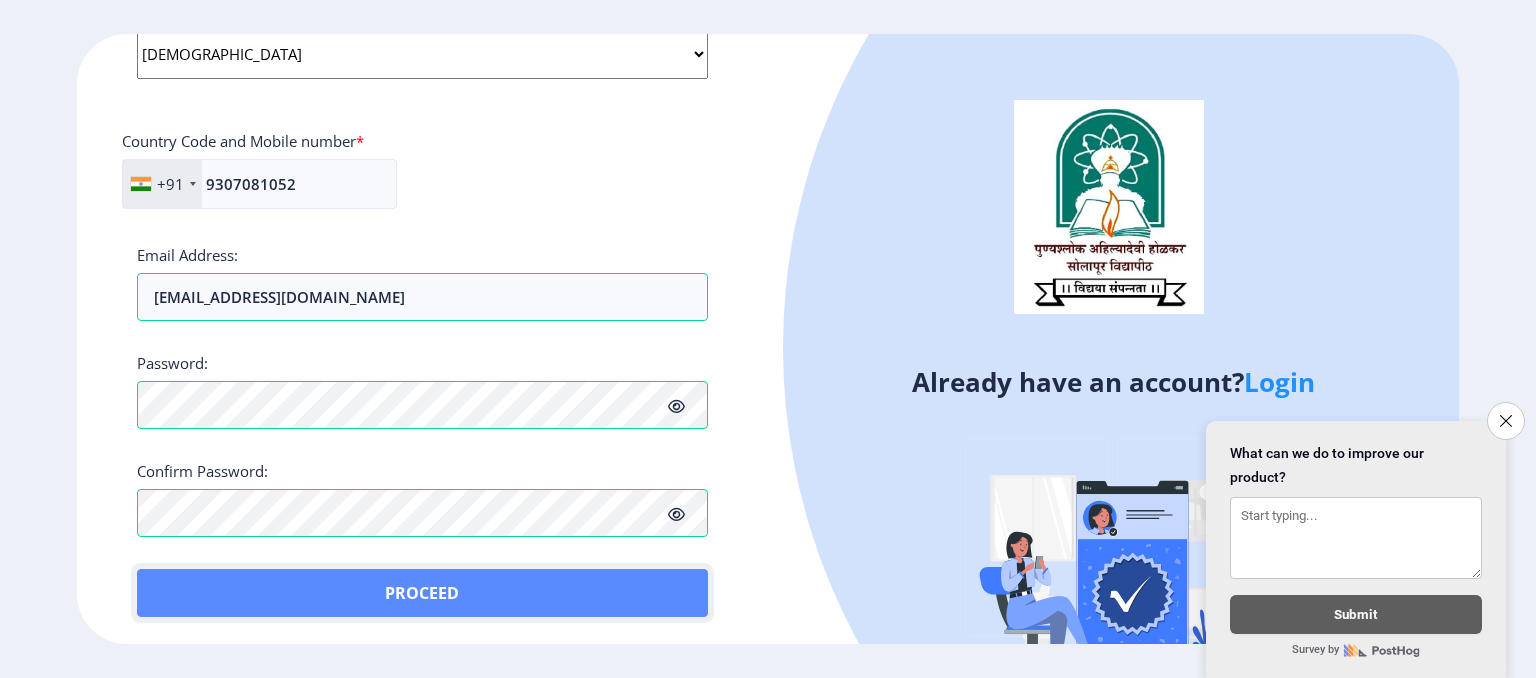 click on "Proceed" 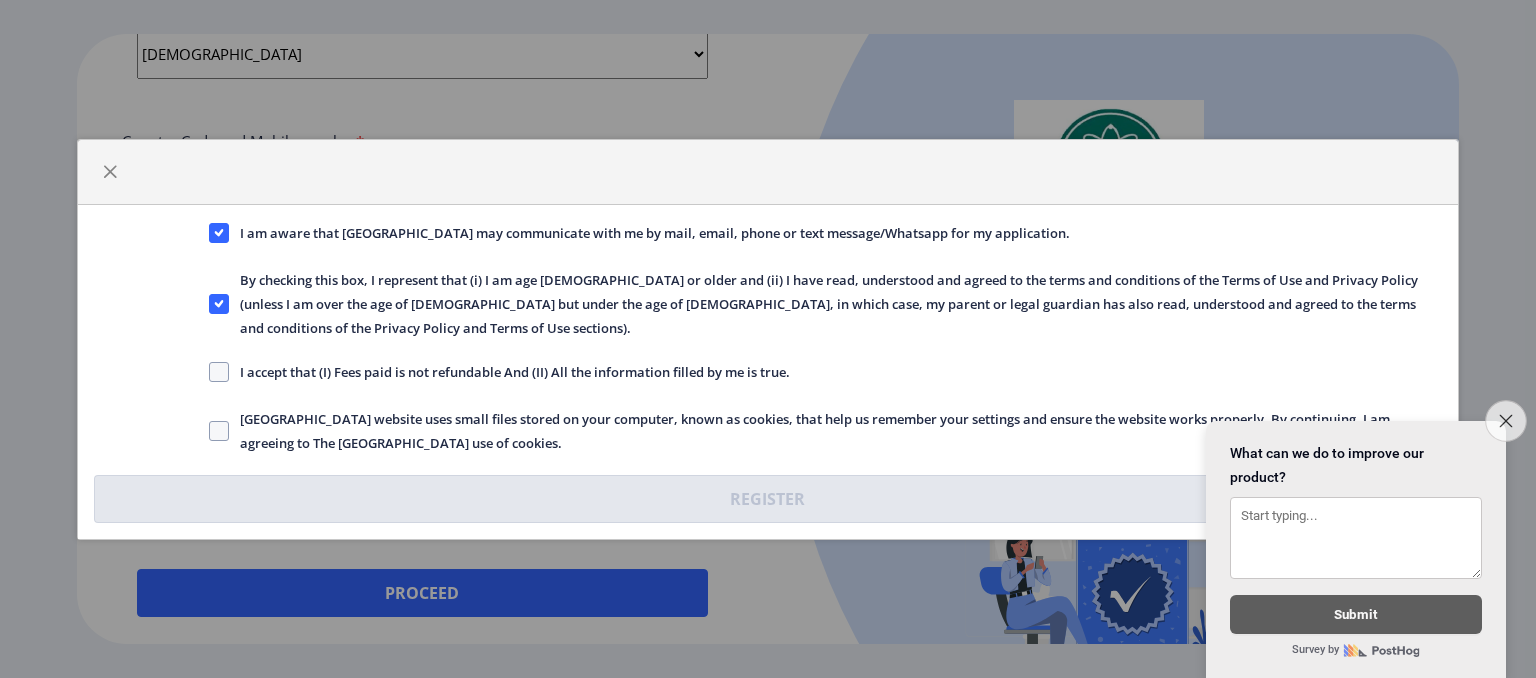 click 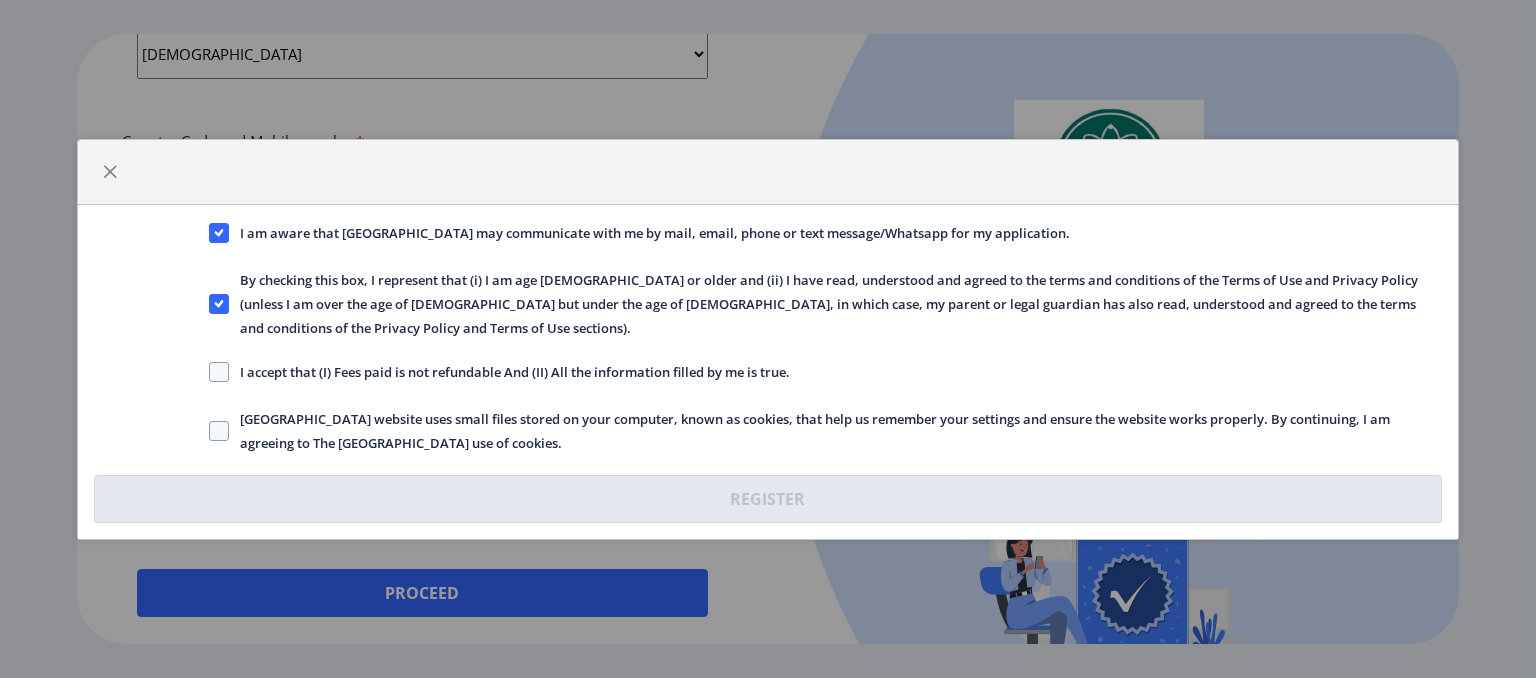 click on "I accept that (I) Fees paid is not refundable And (II) All the information filled by me is true." 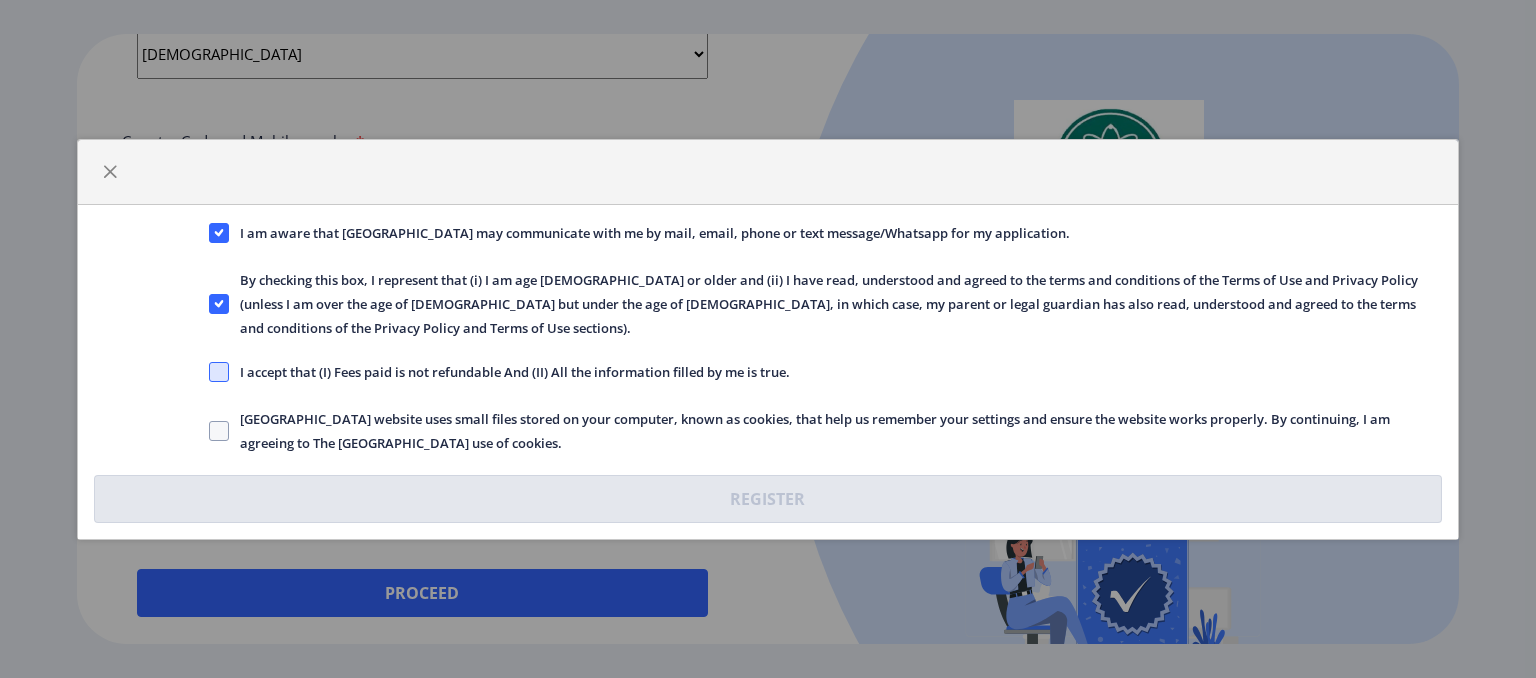 click 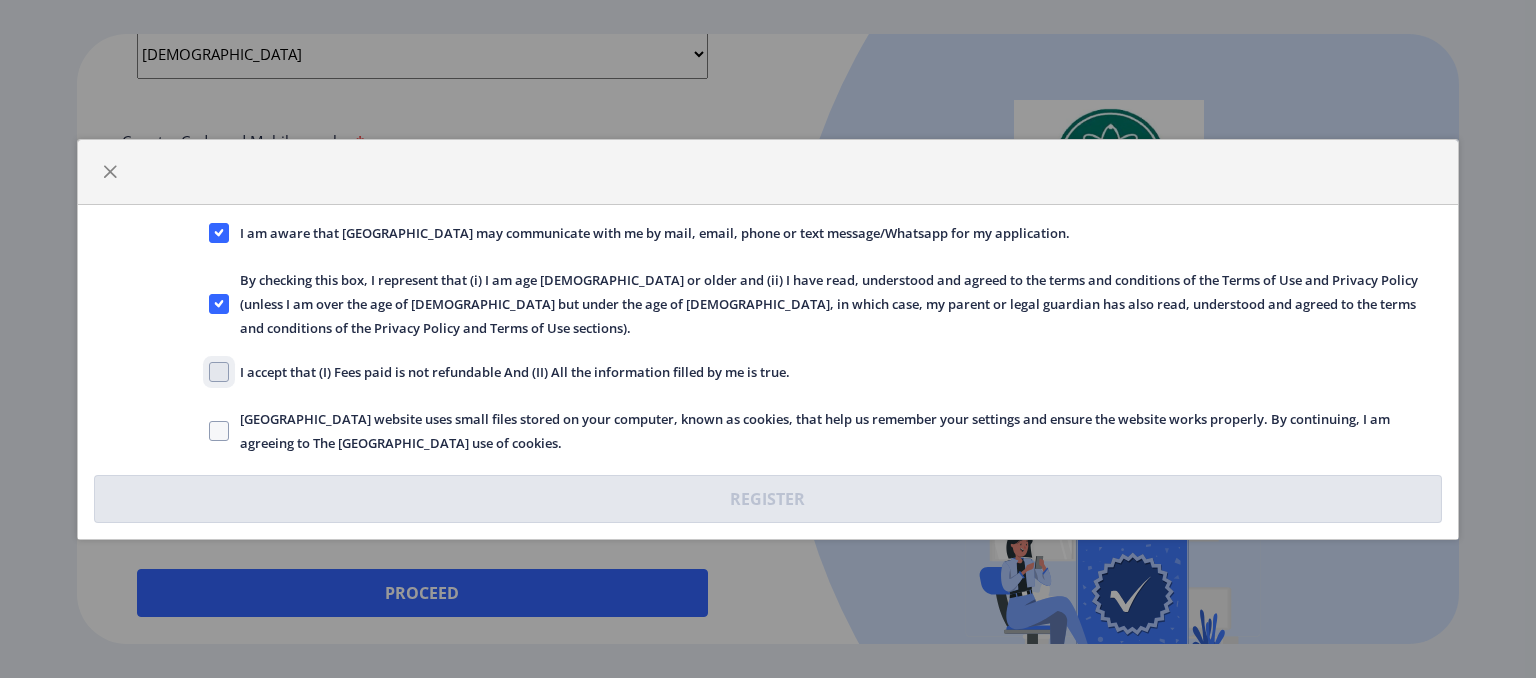 click on "I accept that (I) Fees paid is not refundable And (II) All the information filled by me is true." 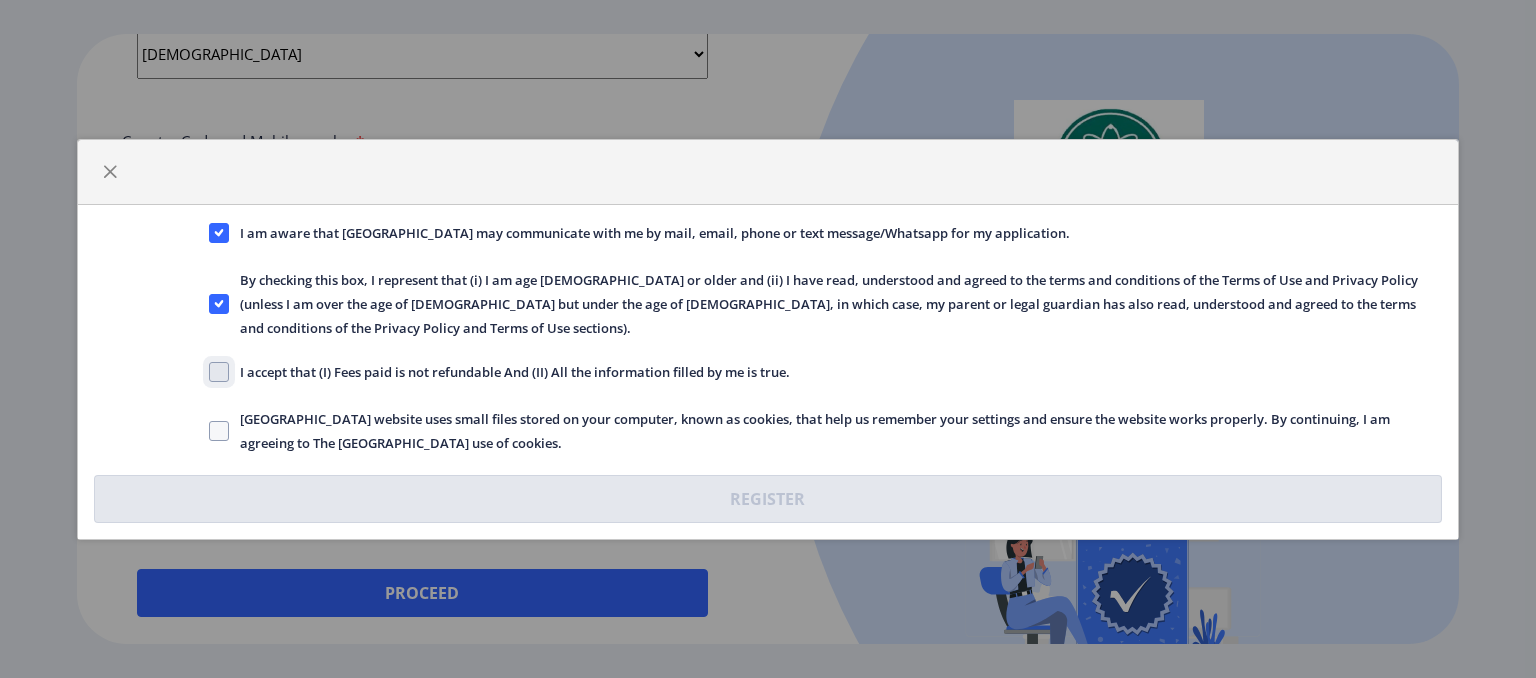 checkbox on "true" 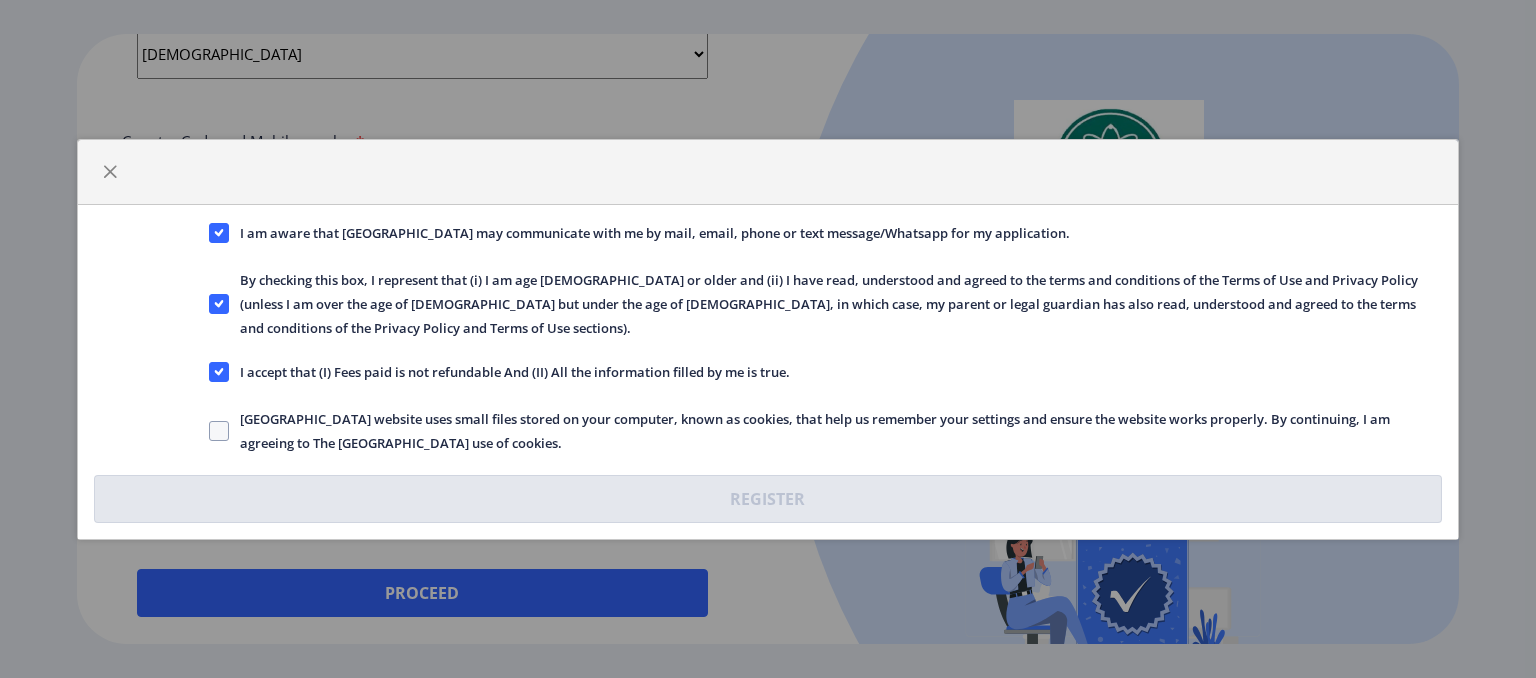 click on "Solapur University website uses small files stored on your computer, known as cookies, that help us remember your settings and ensure the website works properly. By continuing, I am agreeing to The Solapur University use of cookies." 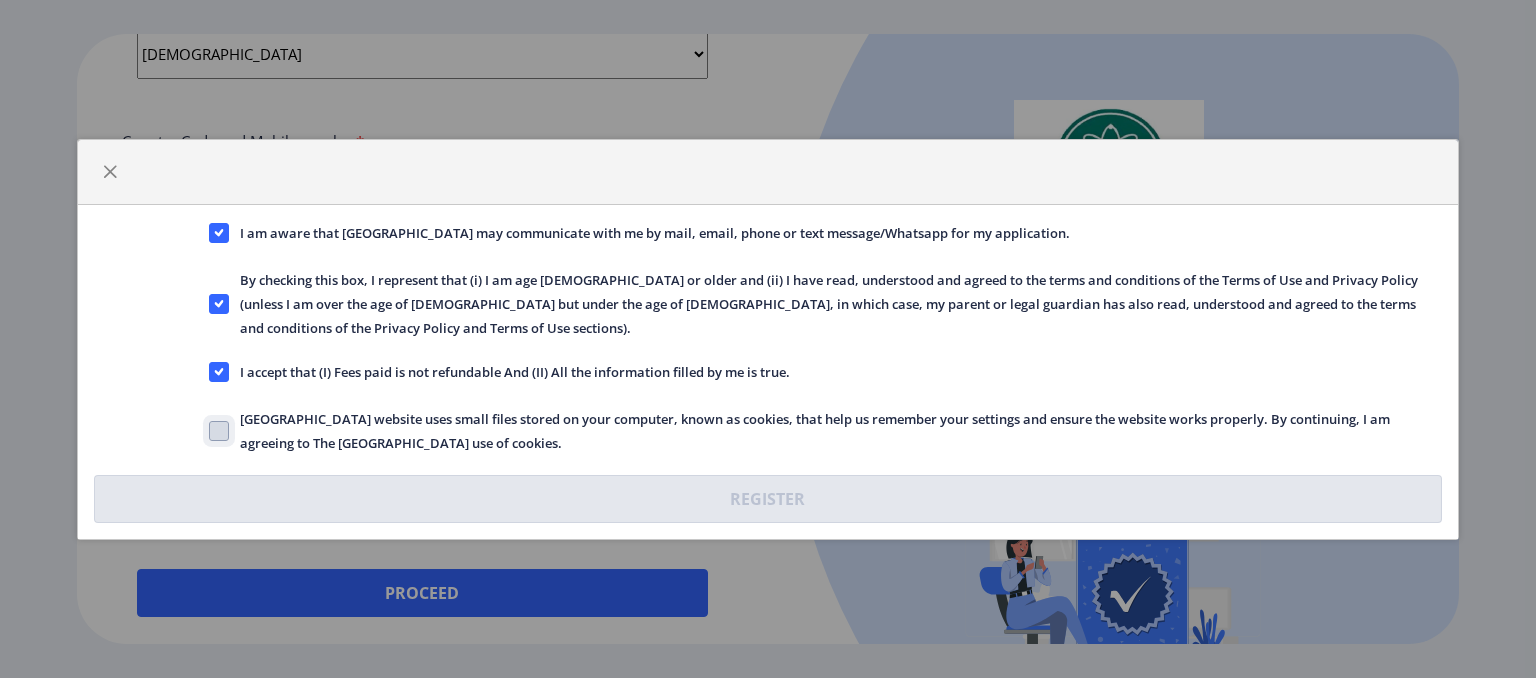 click on "Solapur University website uses small files stored on your computer, known as cookies, that help us remember your settings and ensure the website works properly. By continuing, I am agreeing to The Solapur University use of cookies." 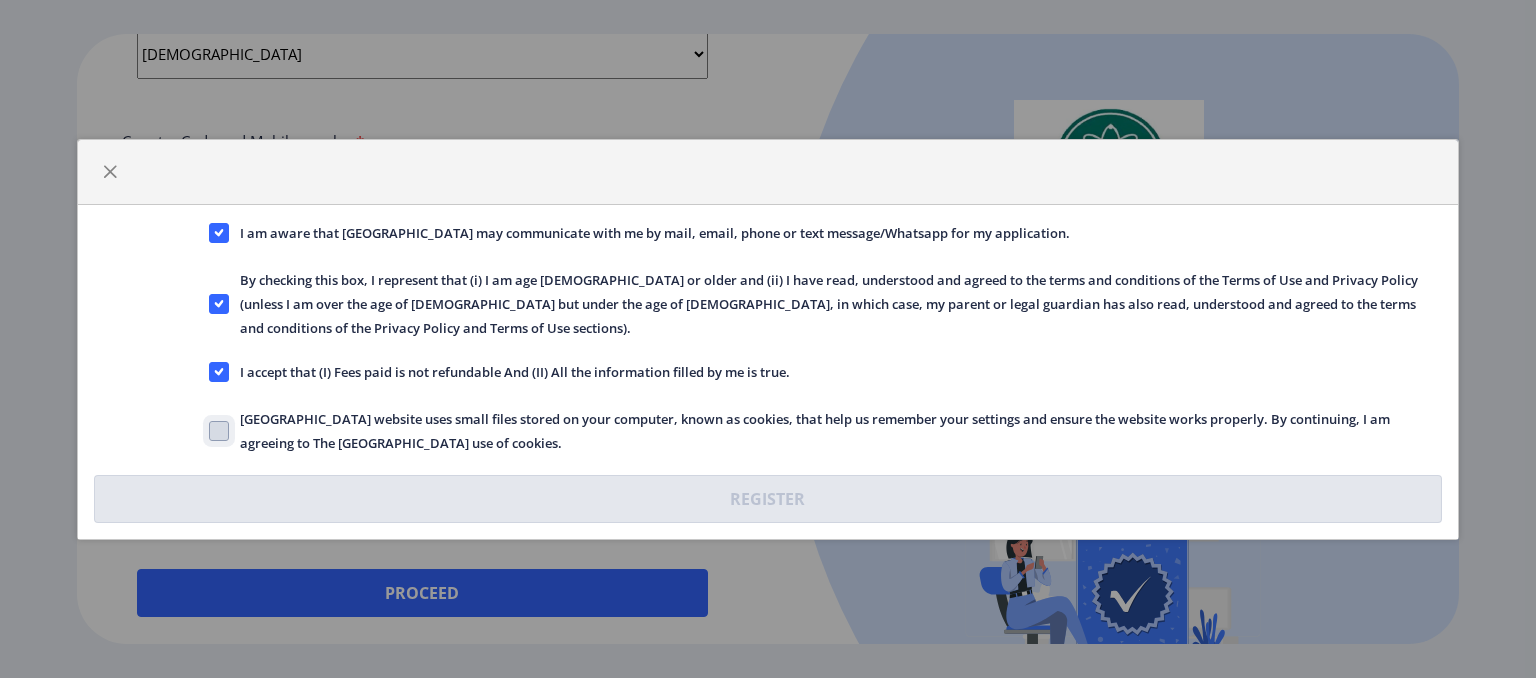 checkbox on "true" 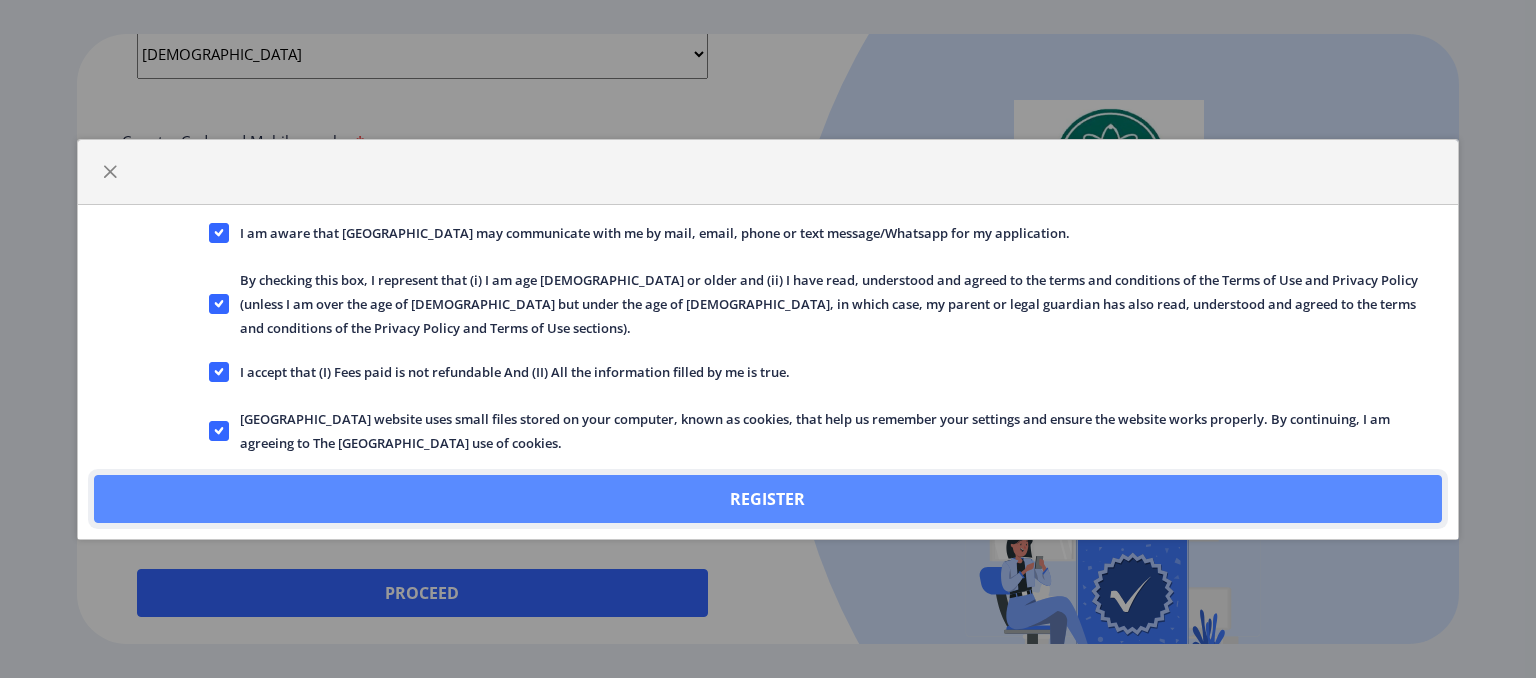 click on "Register" 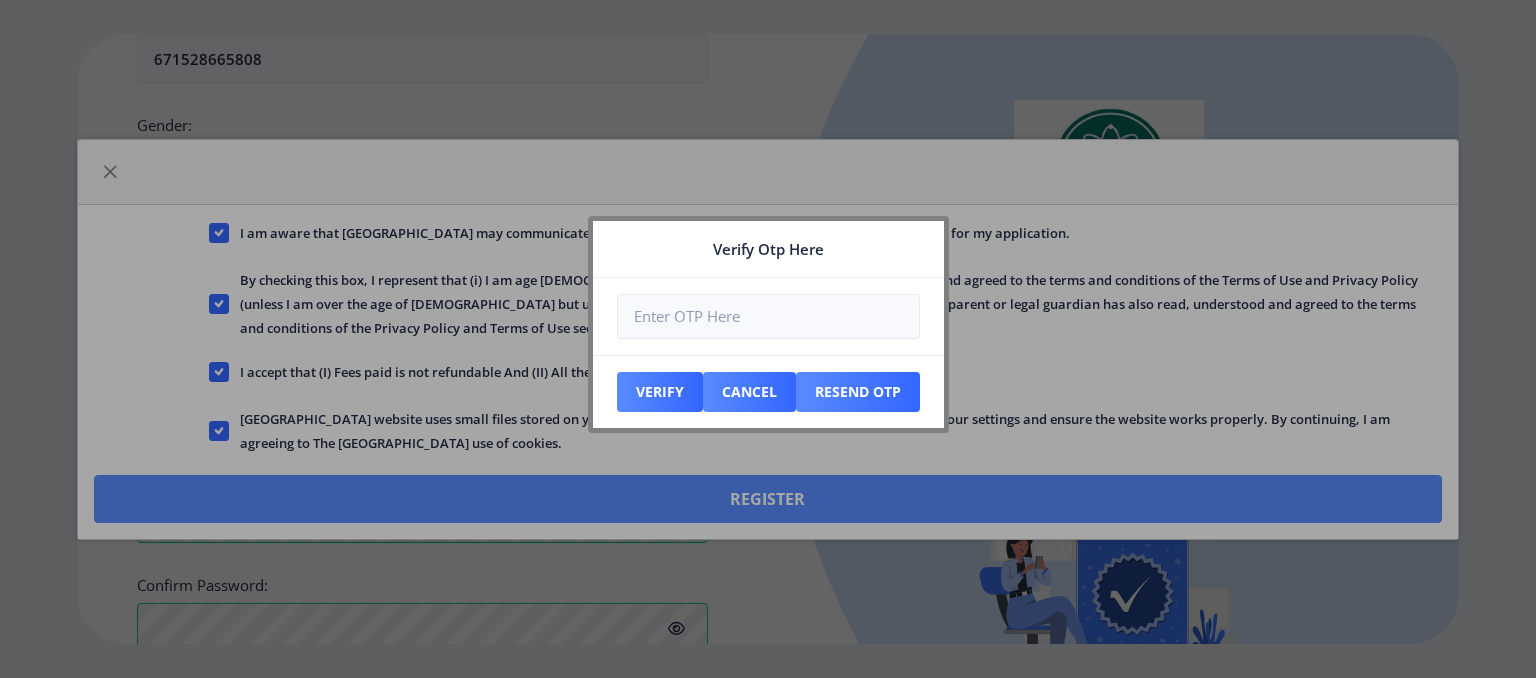 scroll, scrollTop: 940, scrollLeft: 0, axis: vertical 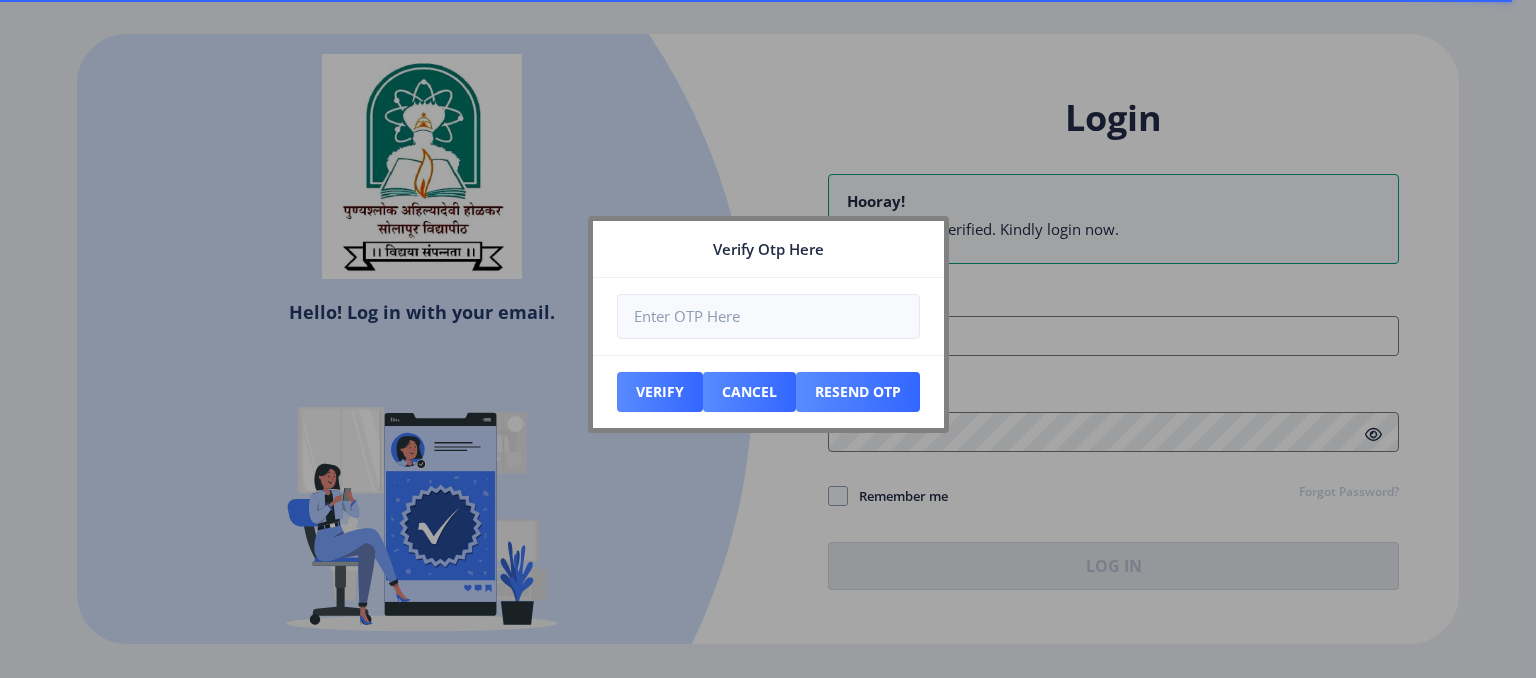 type on "[EMAIL_ADDRESS][DOMAIN_NAME]" 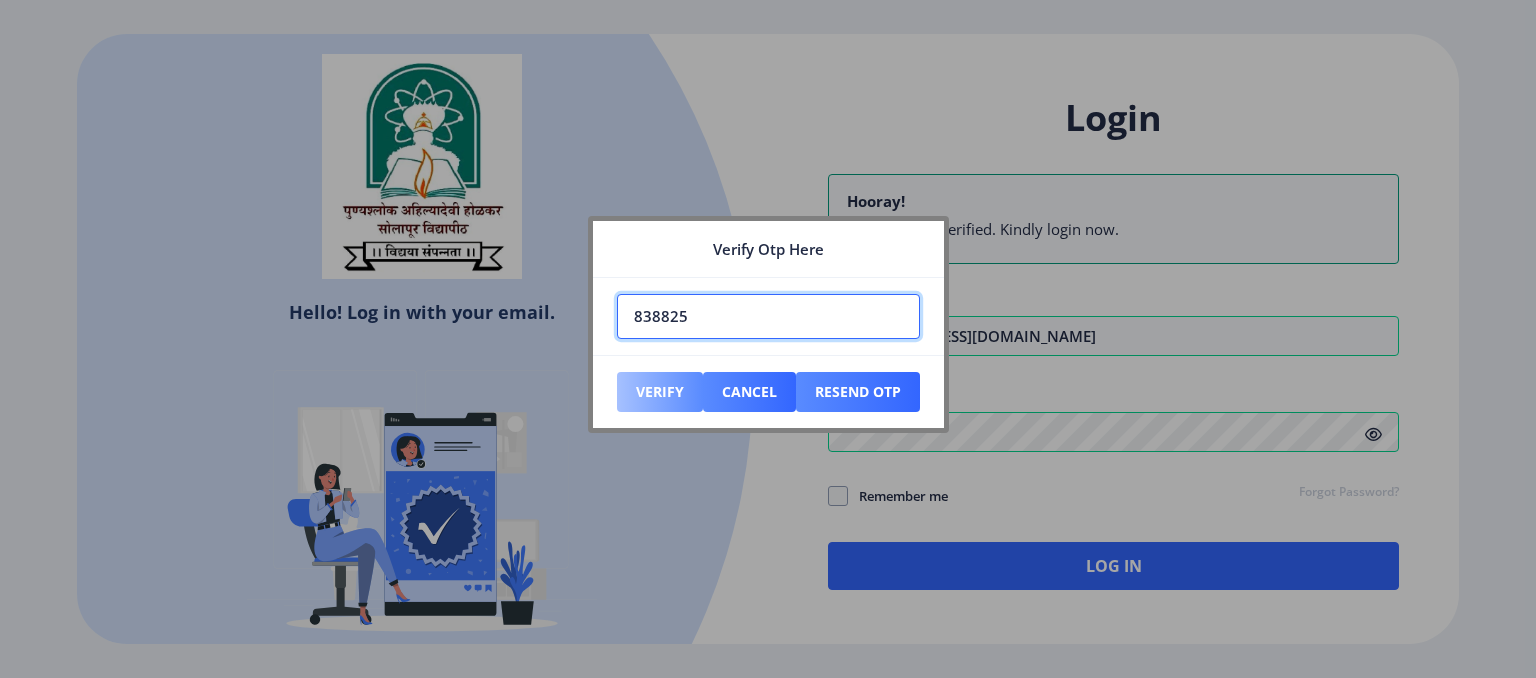 type on "838825" 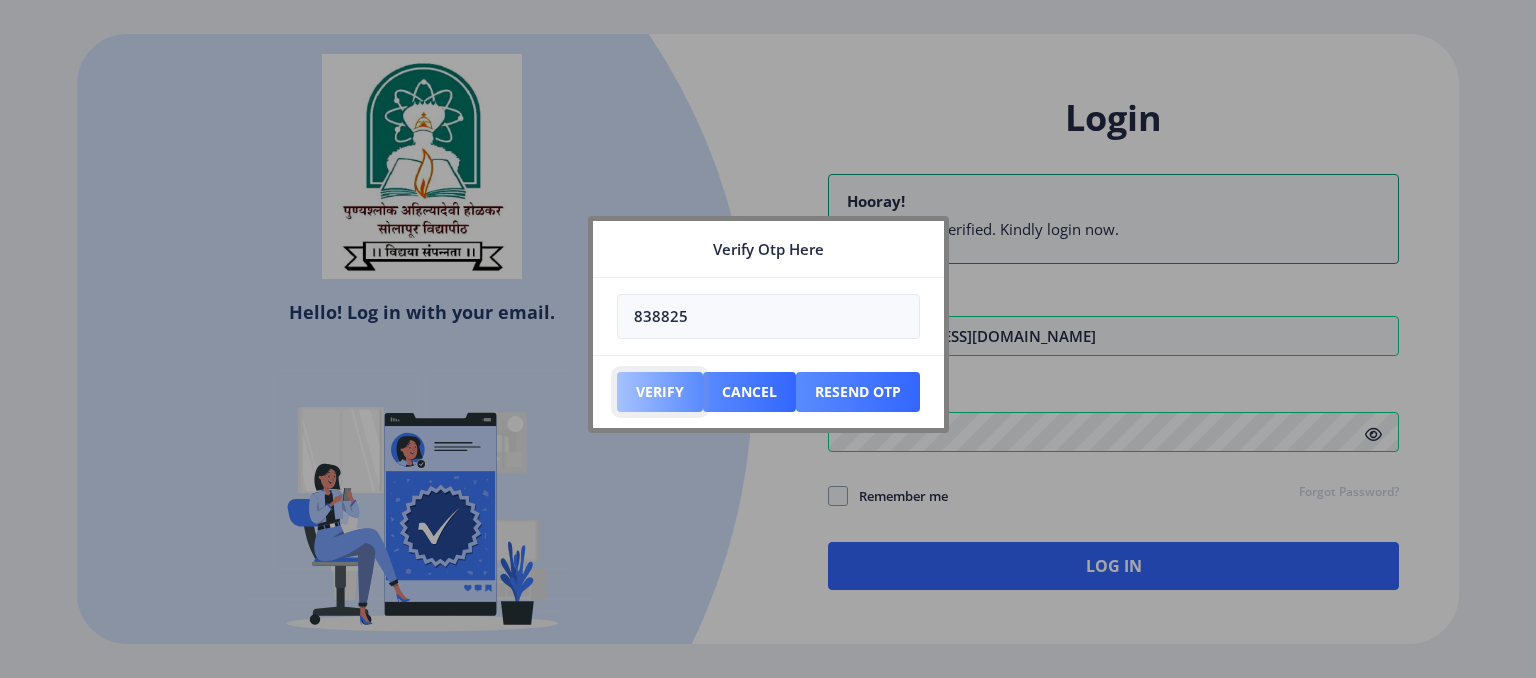 click on "Verify" at bounding box center [660, 392] 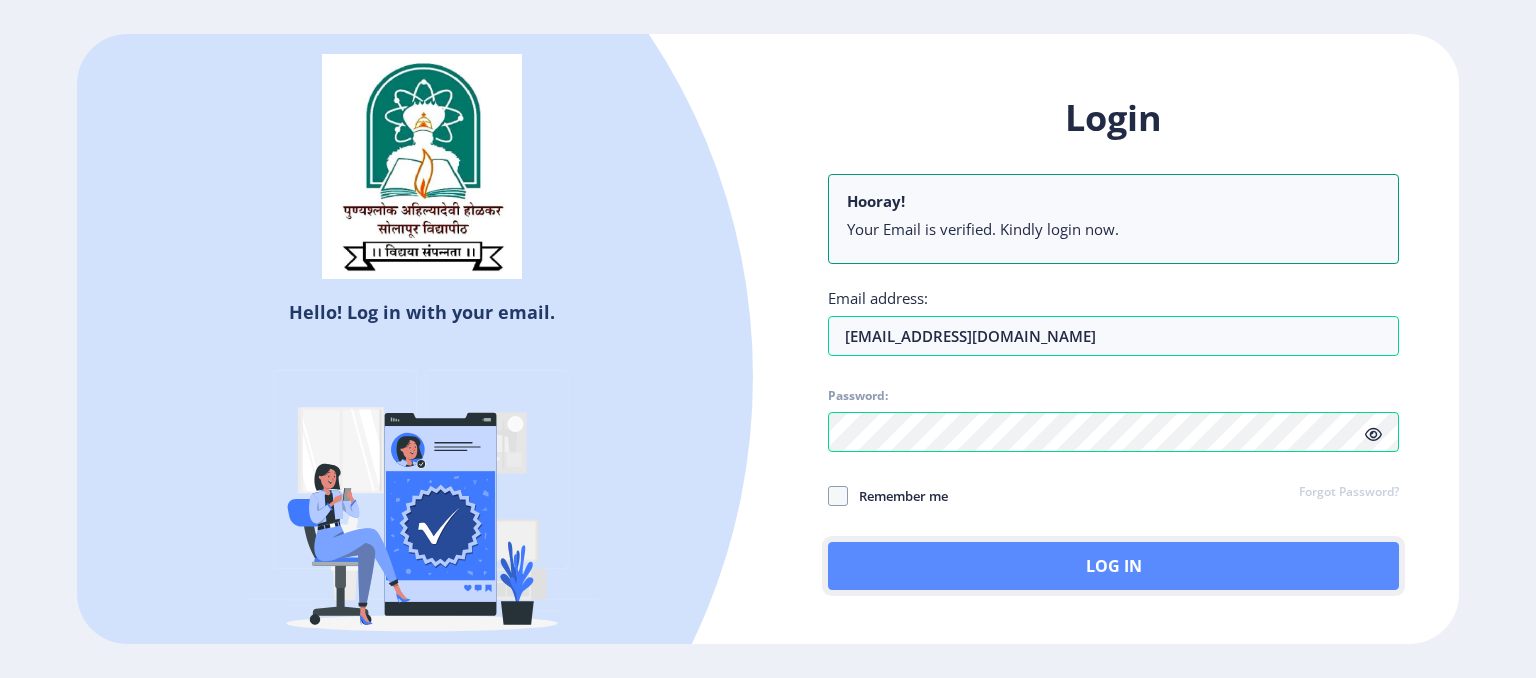 click on "Log In" 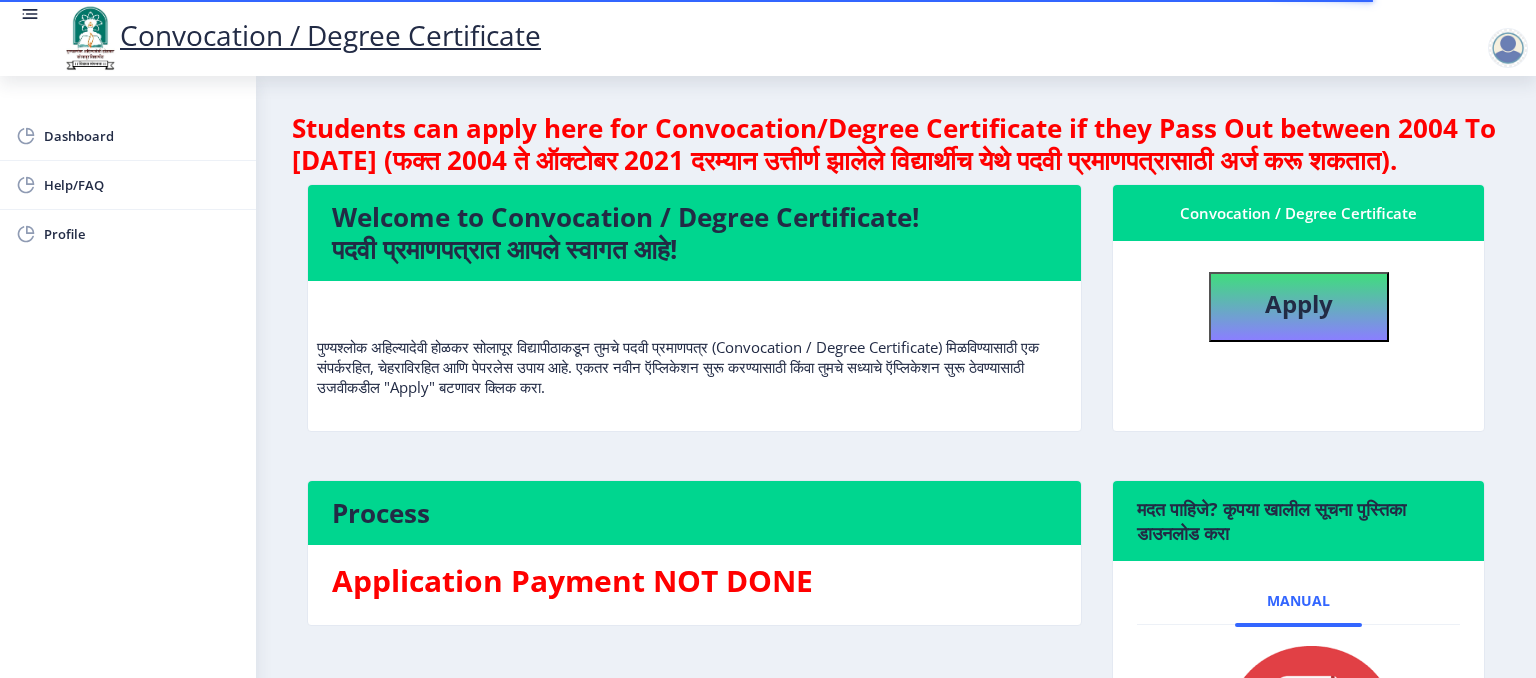 click on "Apply" 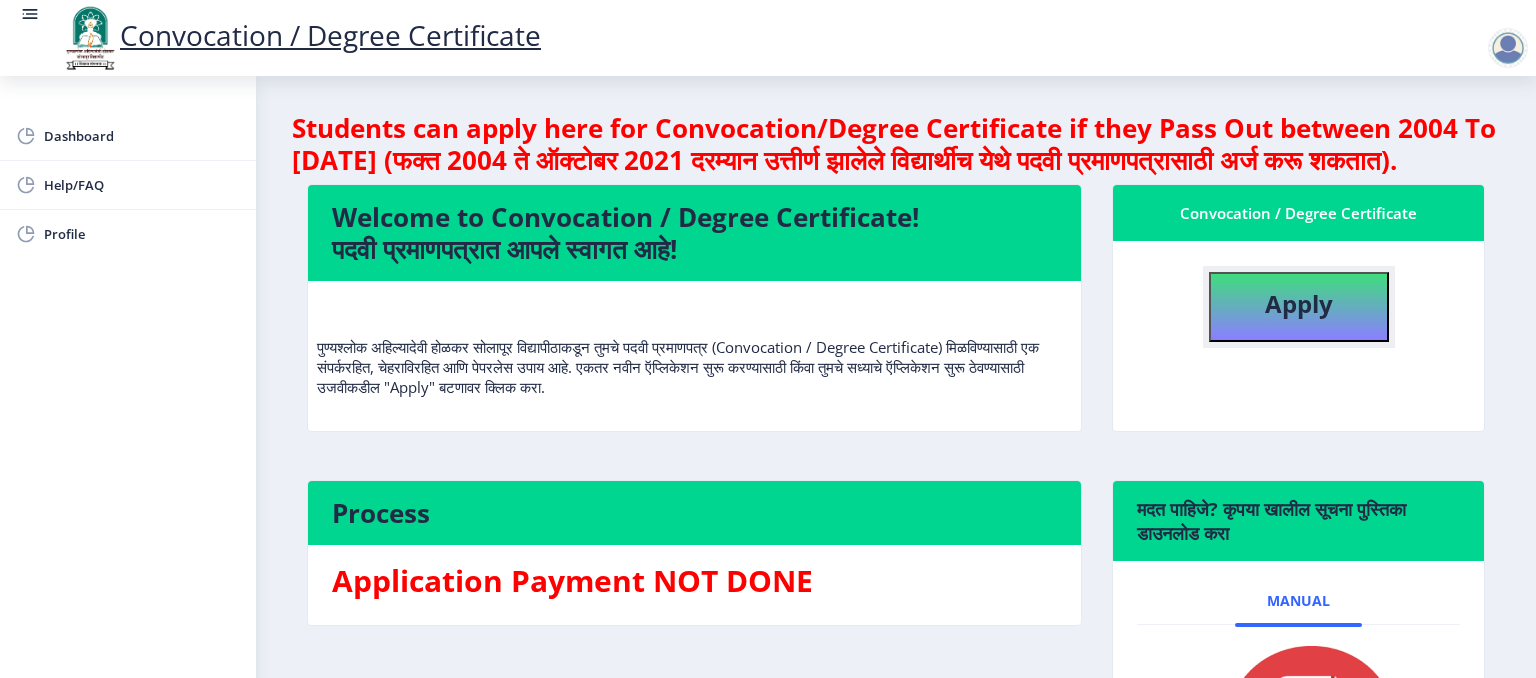 click on "Apply" 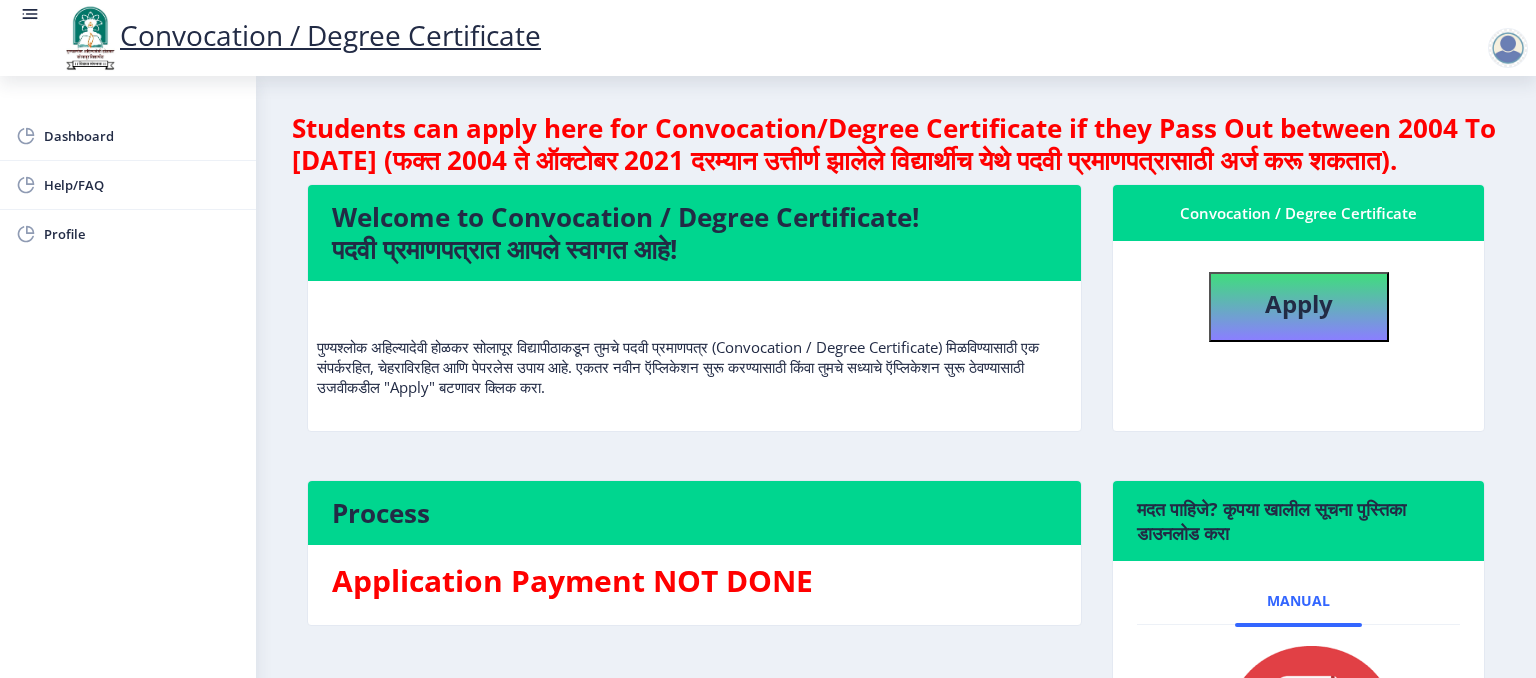 select 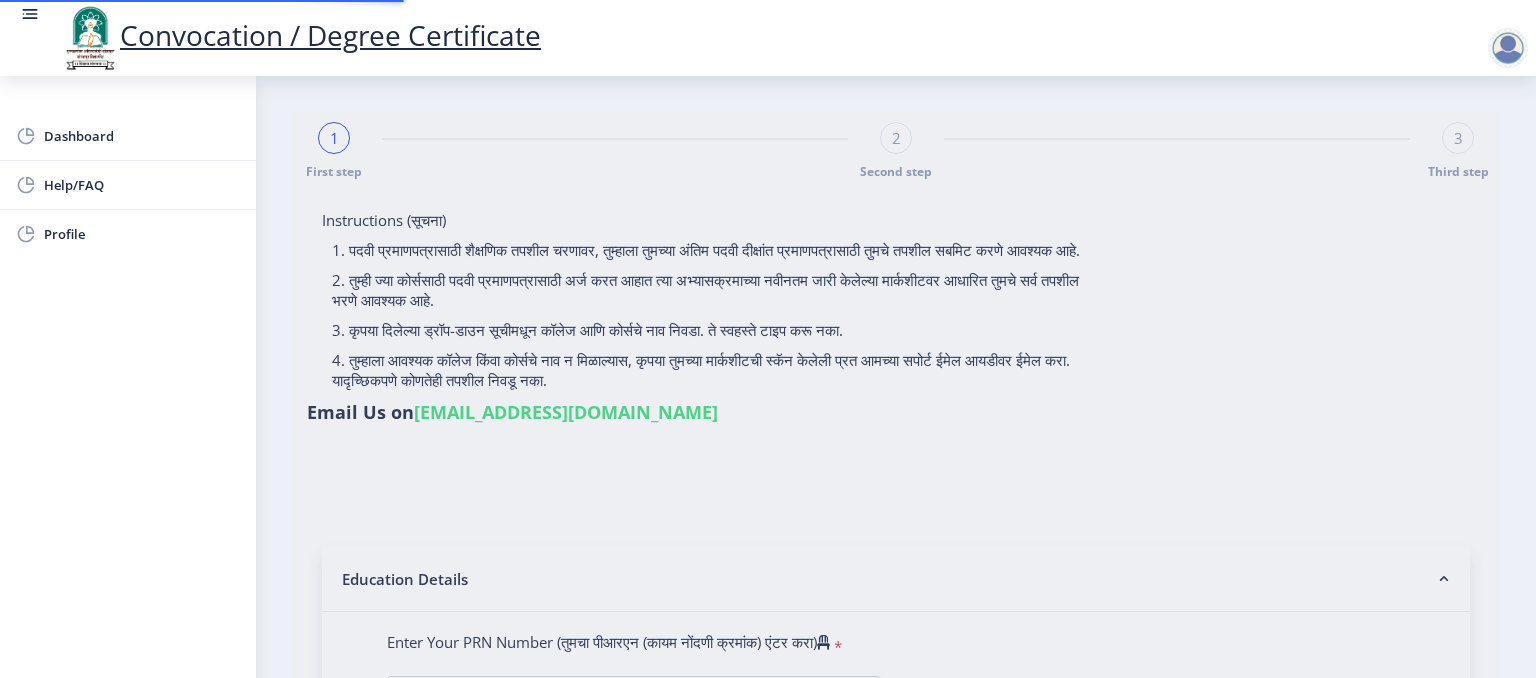 type on "MORE SAGAR ARUN" 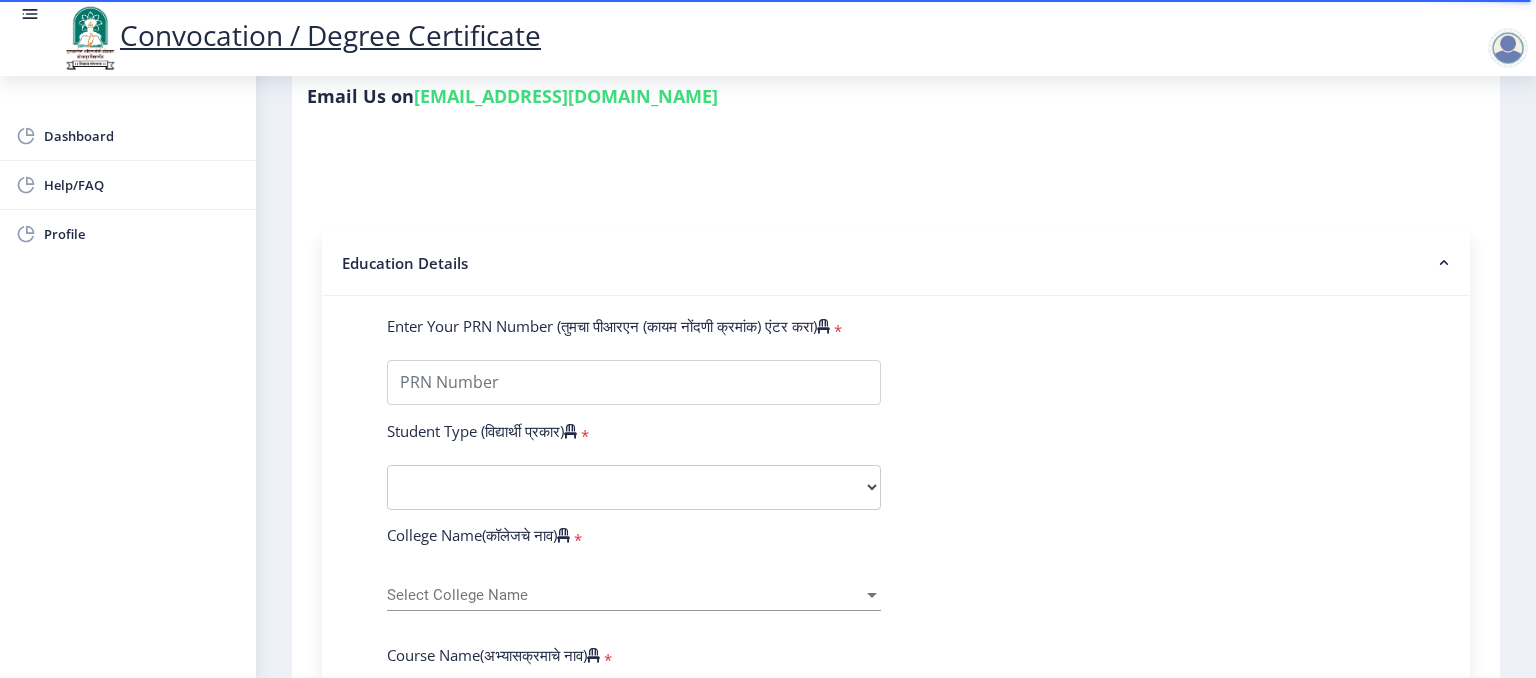 scroll, scrollTop: 306, scrollLeft: 0, axis: vertical 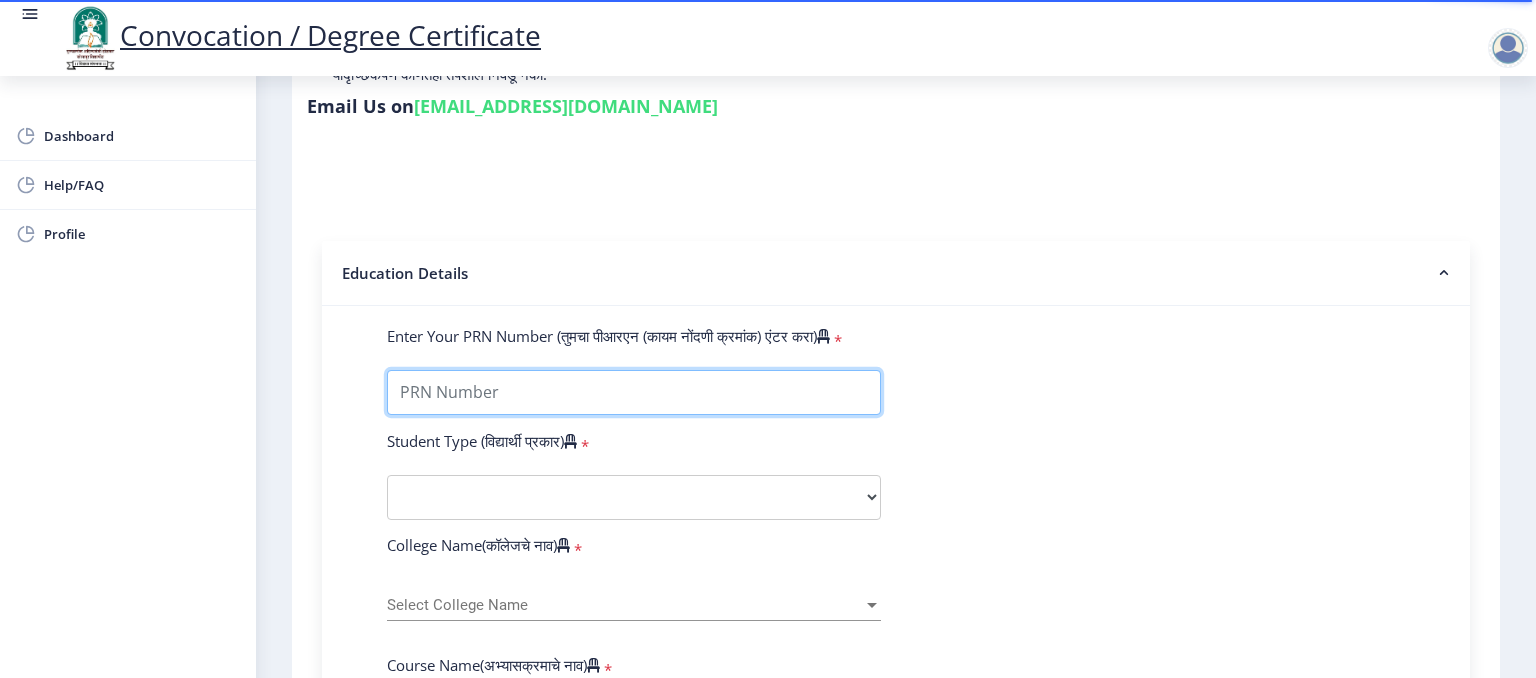 click on "Enter Your PRN Number (तुमचा पीआरएन (कायम नोंदणी क्रमांक) एंटर करा)" at bounding box center [634, 392] 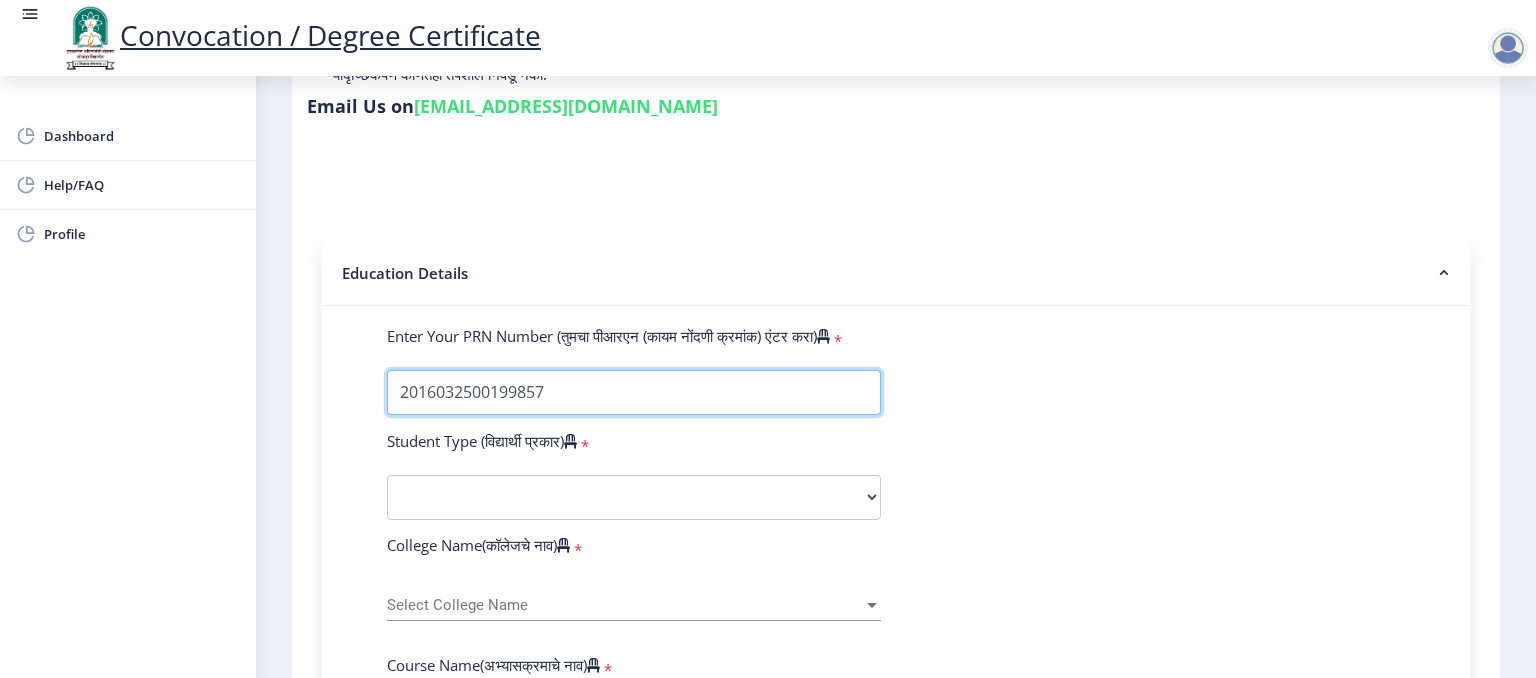 type on "2016032500199857" 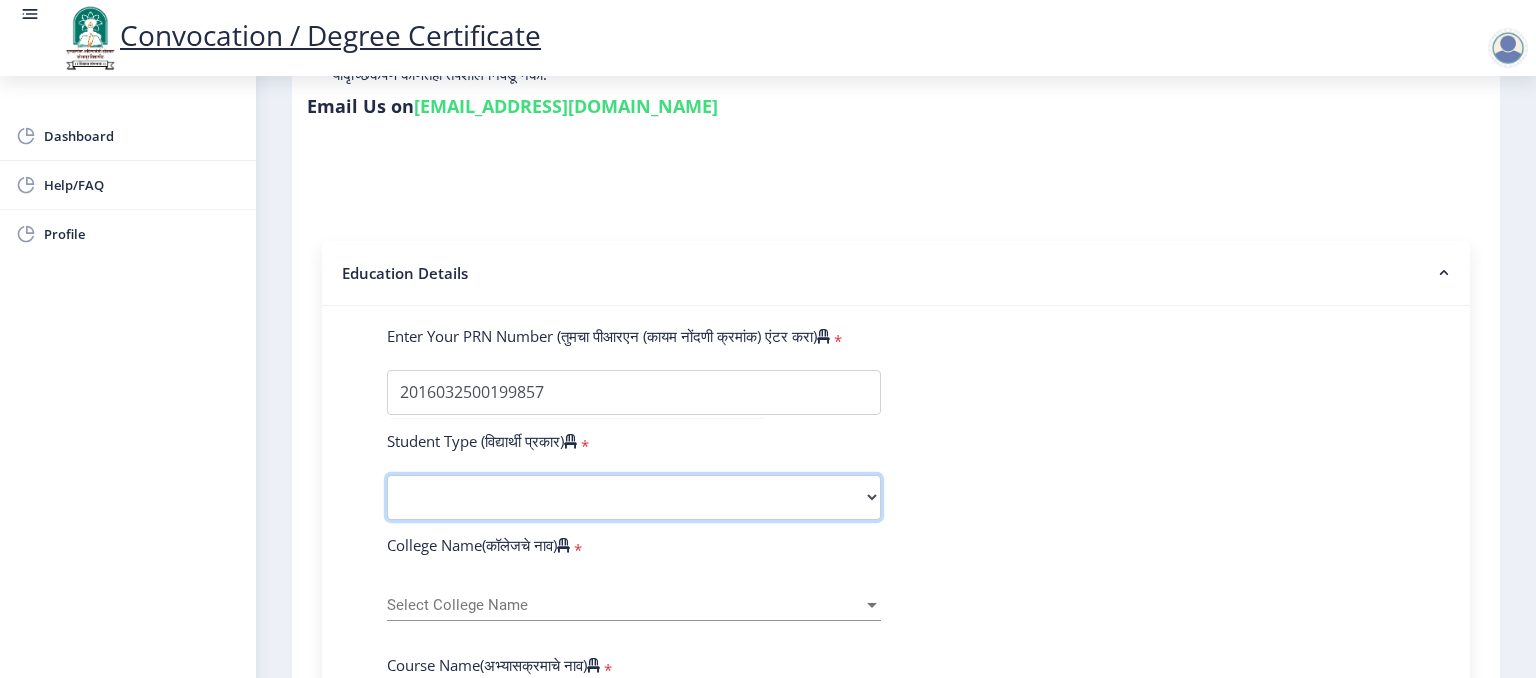 click on "Select Student Type Regular External" at bounding box center [634, 497] 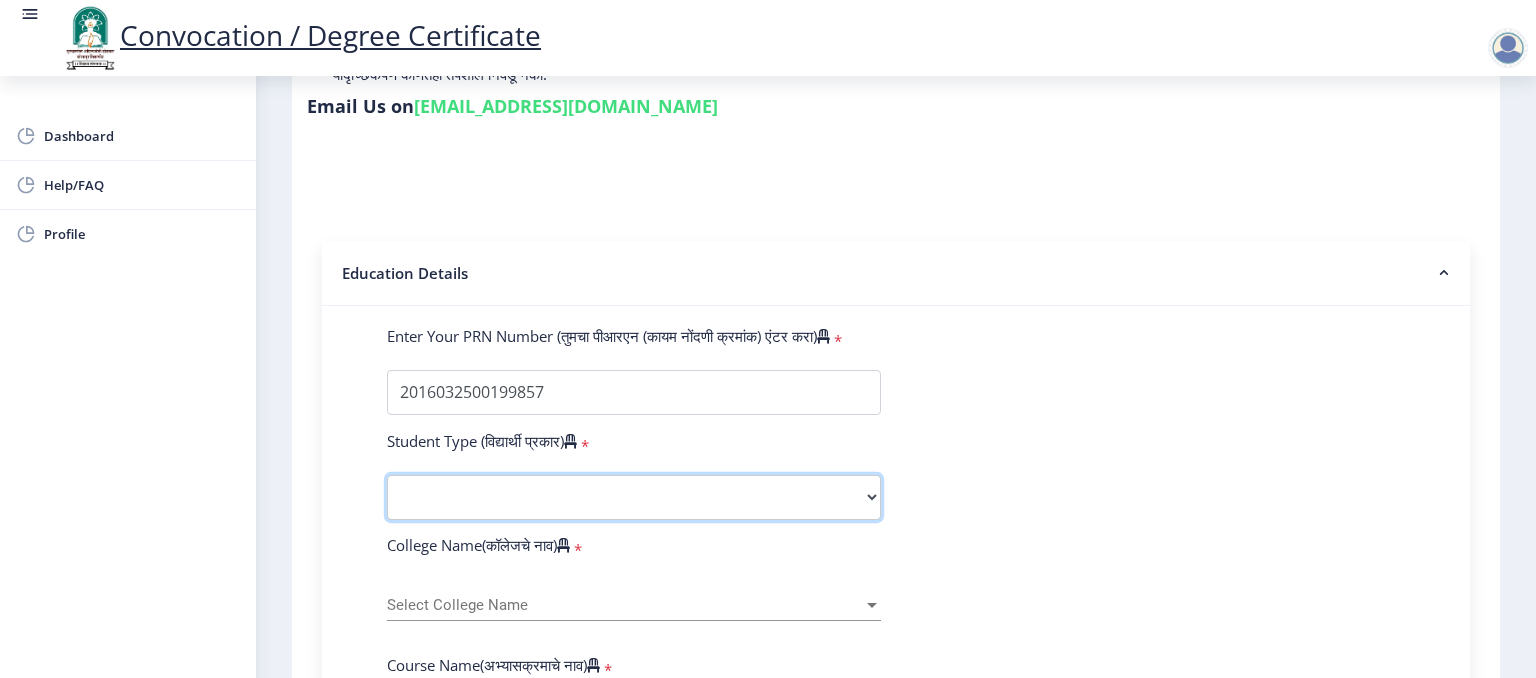 select on "Regular" 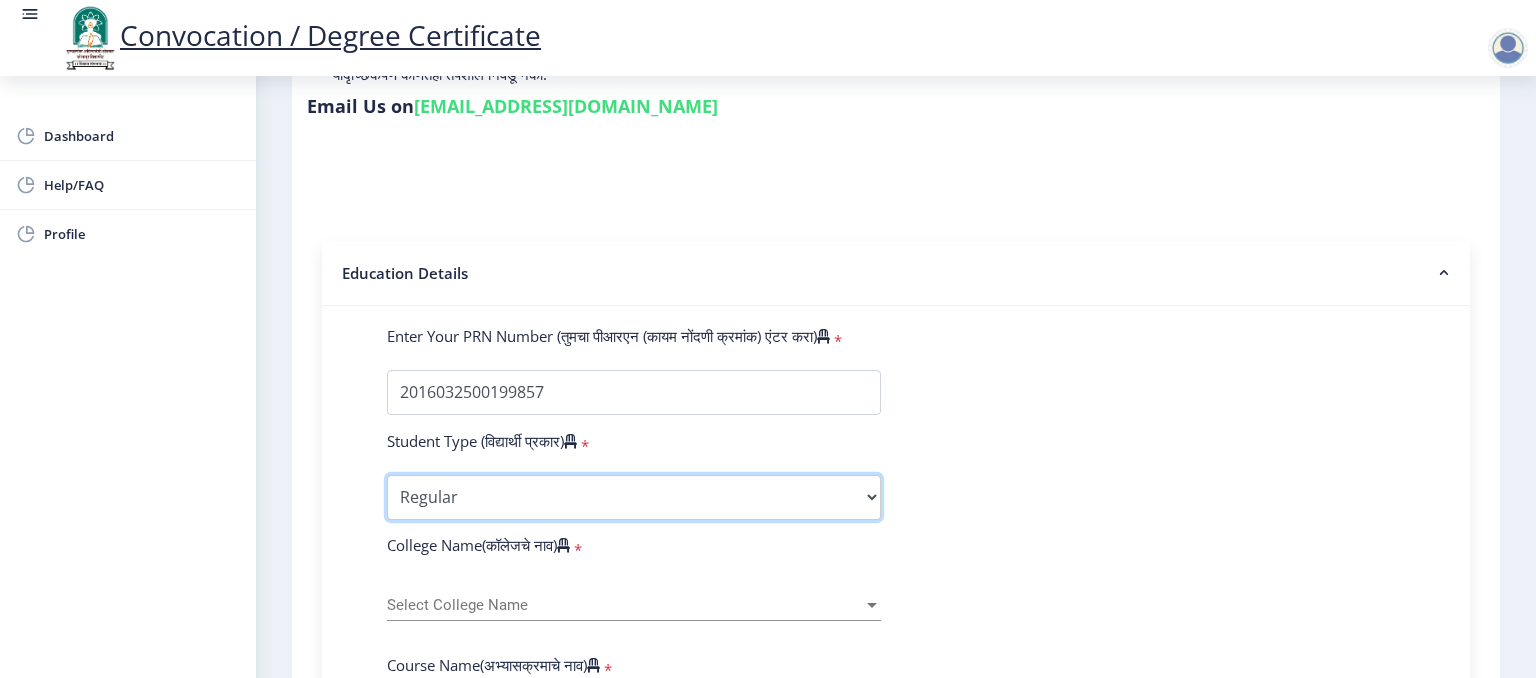 click on "Select Student Type Regular External" at bounding box center [634, 497] 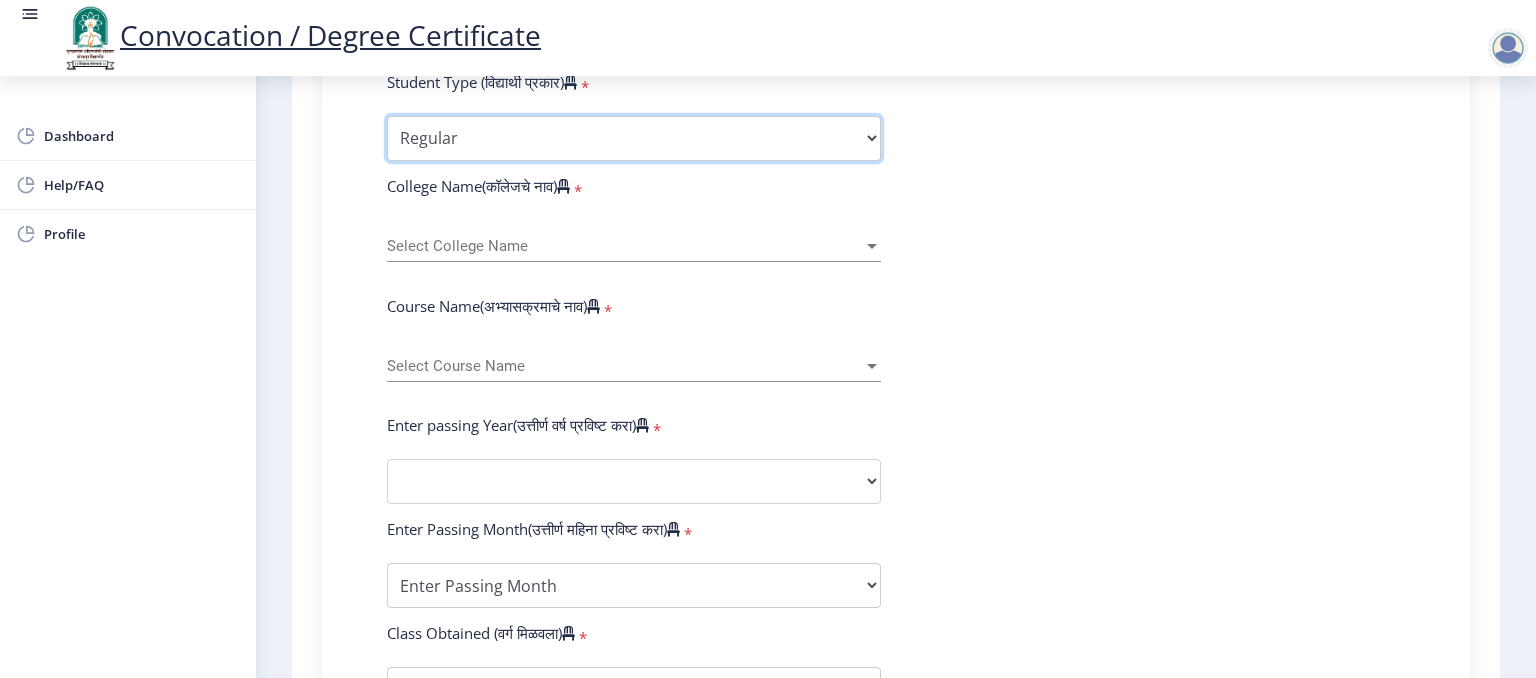 scroll, scrollTop: 677, scrollLeft: 0, axis: vertical 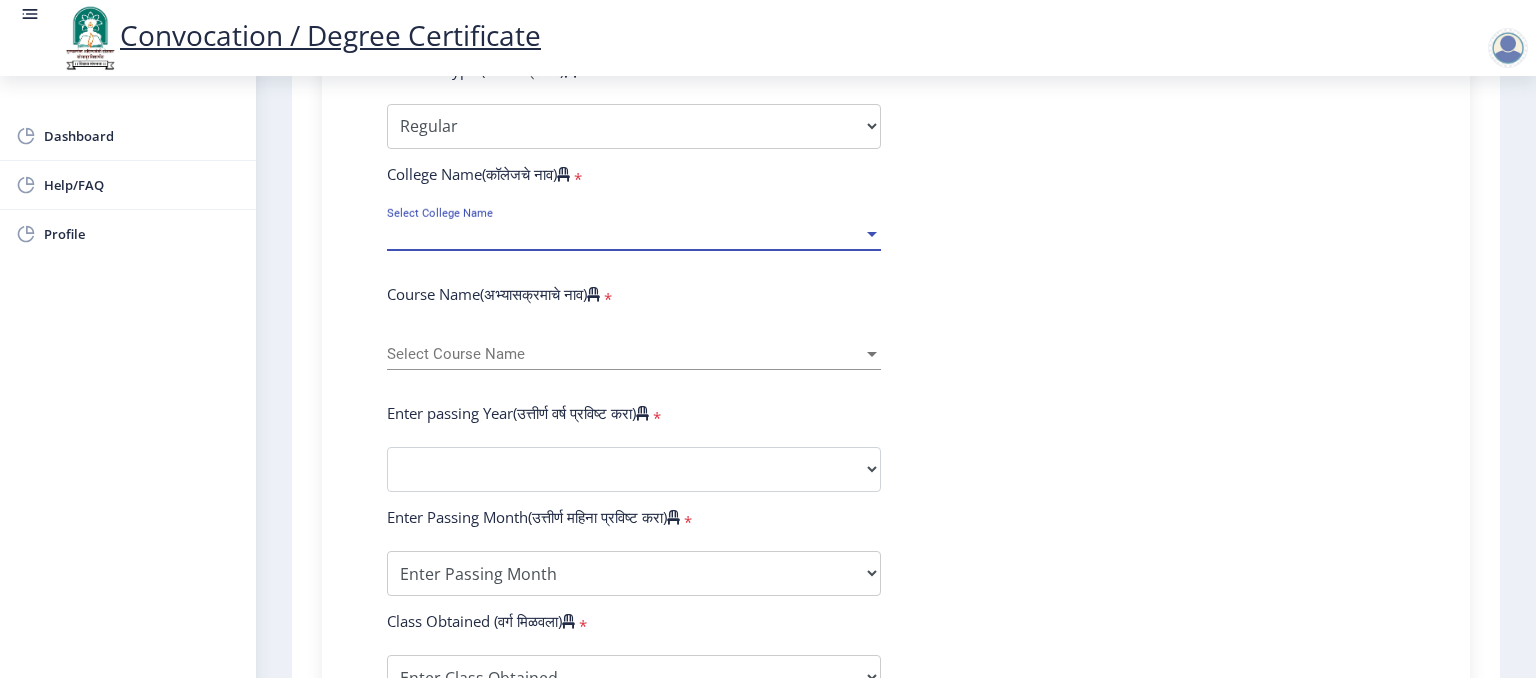 click on "Select College Name" at bounding box center (625, 234) 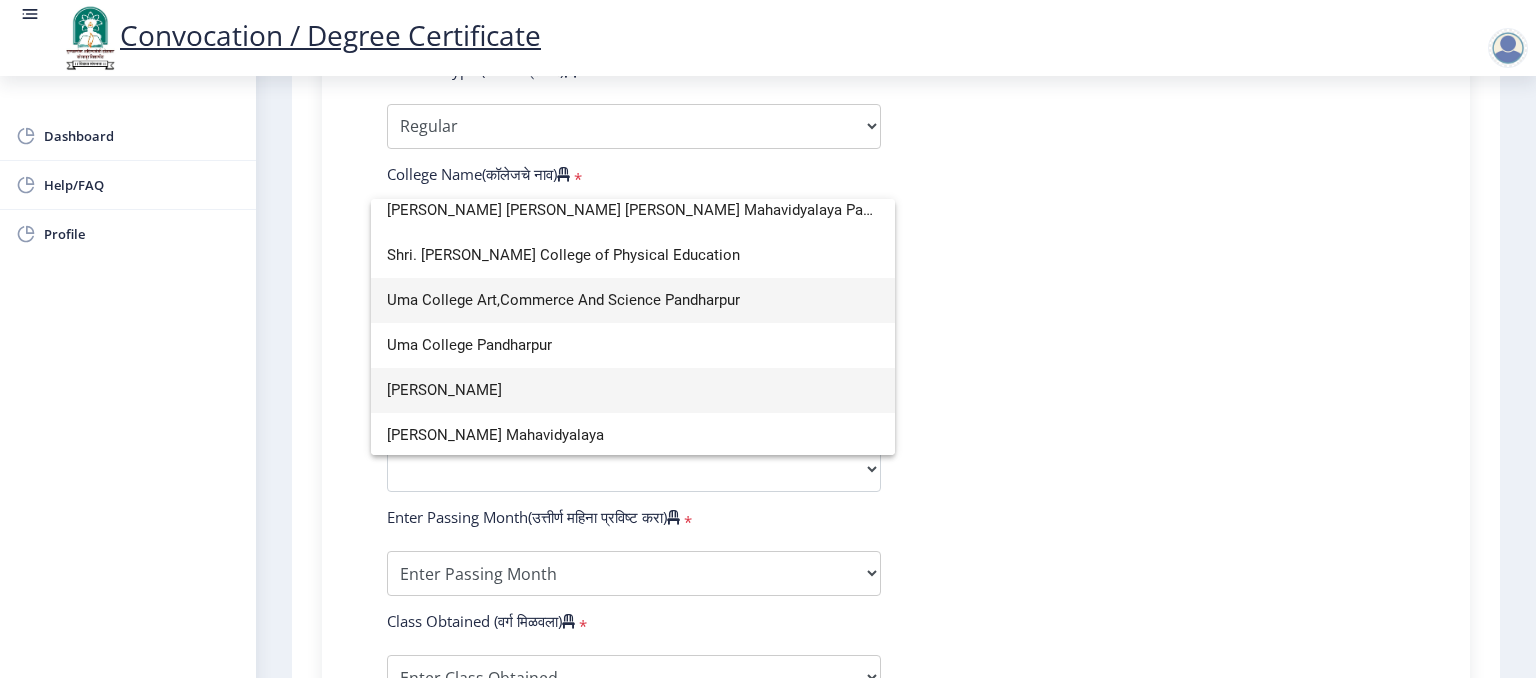 scroll, scrollTop: 59, scrollLeft: 0, axis: vertical 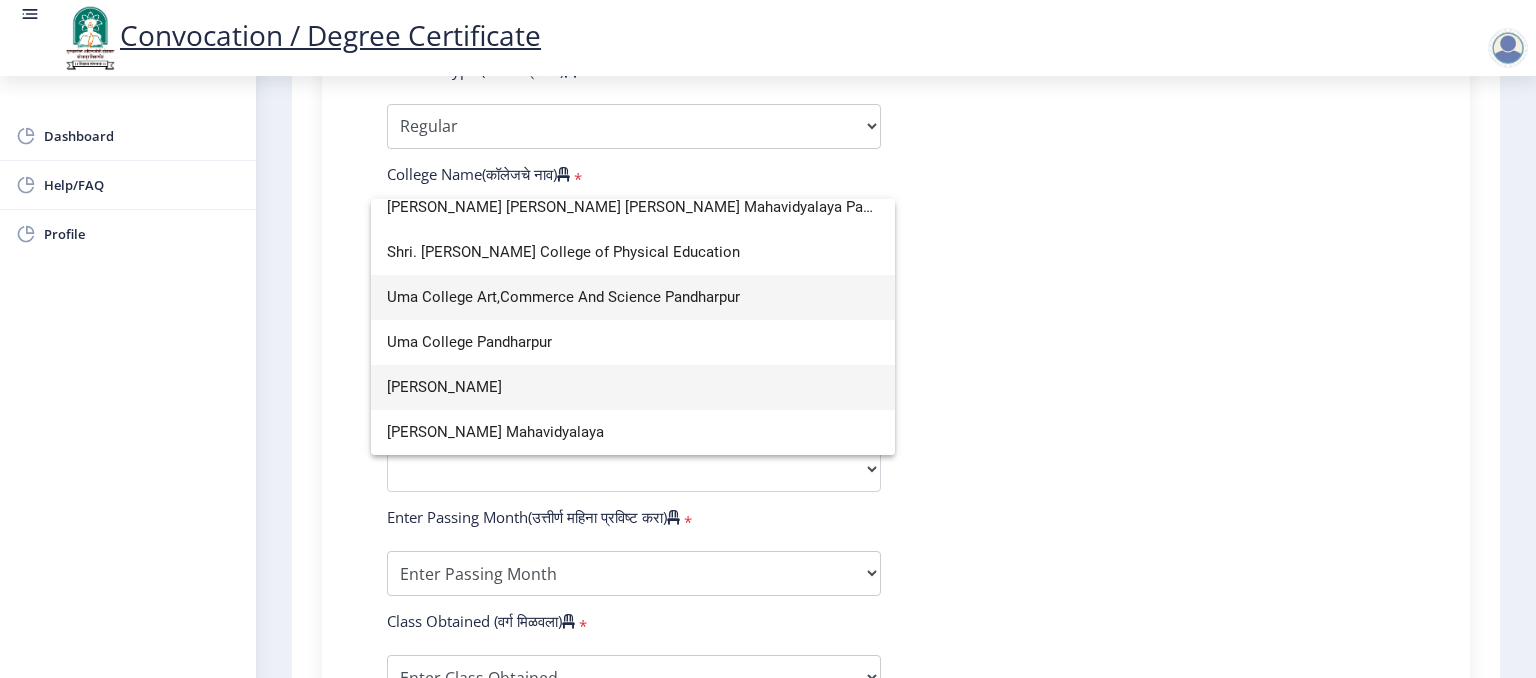 type on "uma" 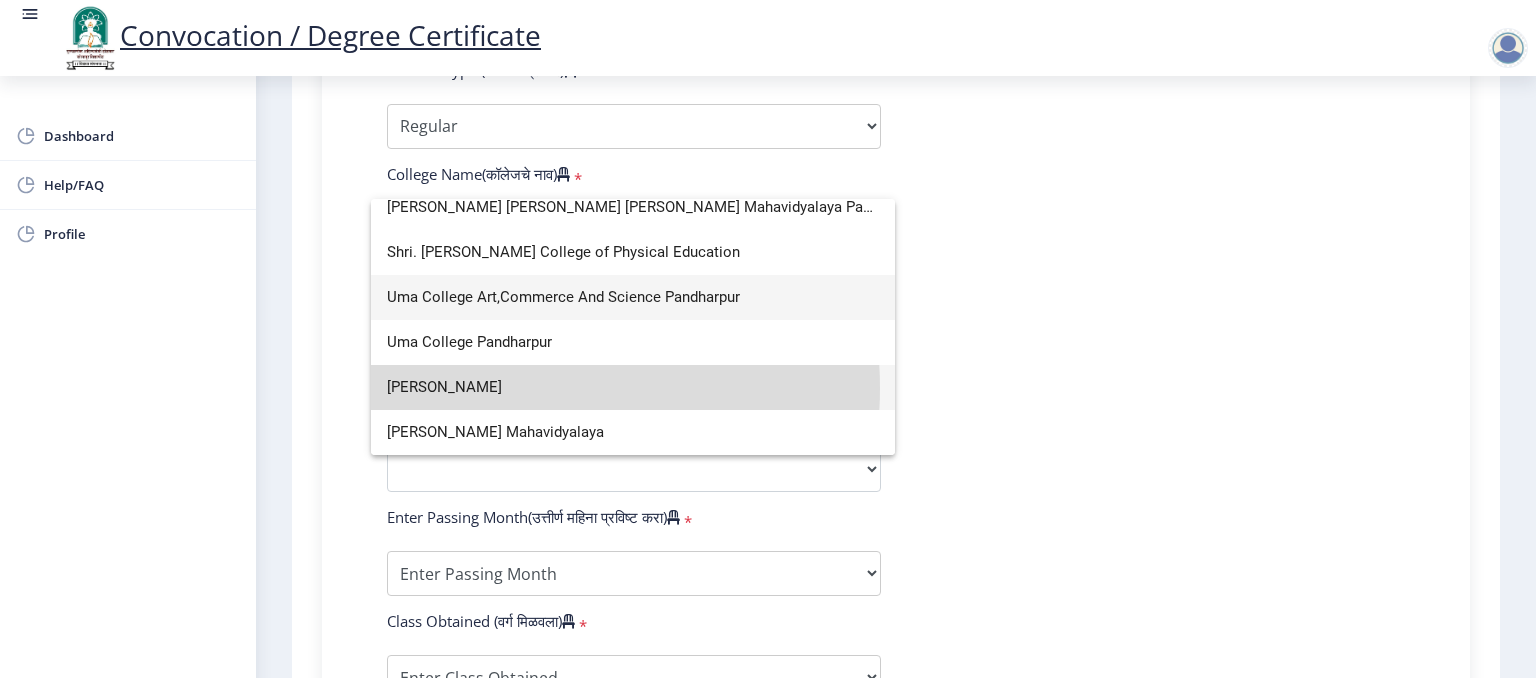click on "[PERSON_NAME]" at bounding box center (633, 387) 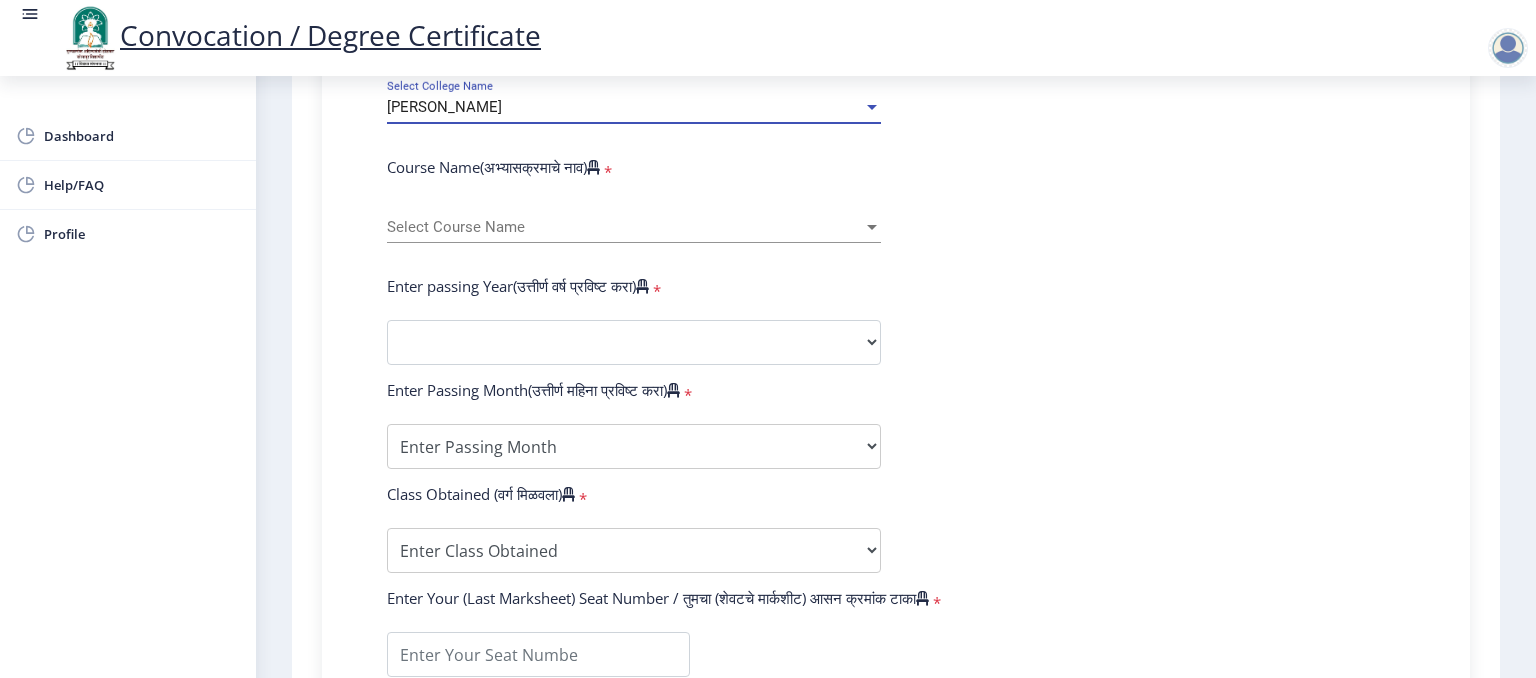 scroll, scrollTop: 800, scrollLeft: 0, axis: vertical 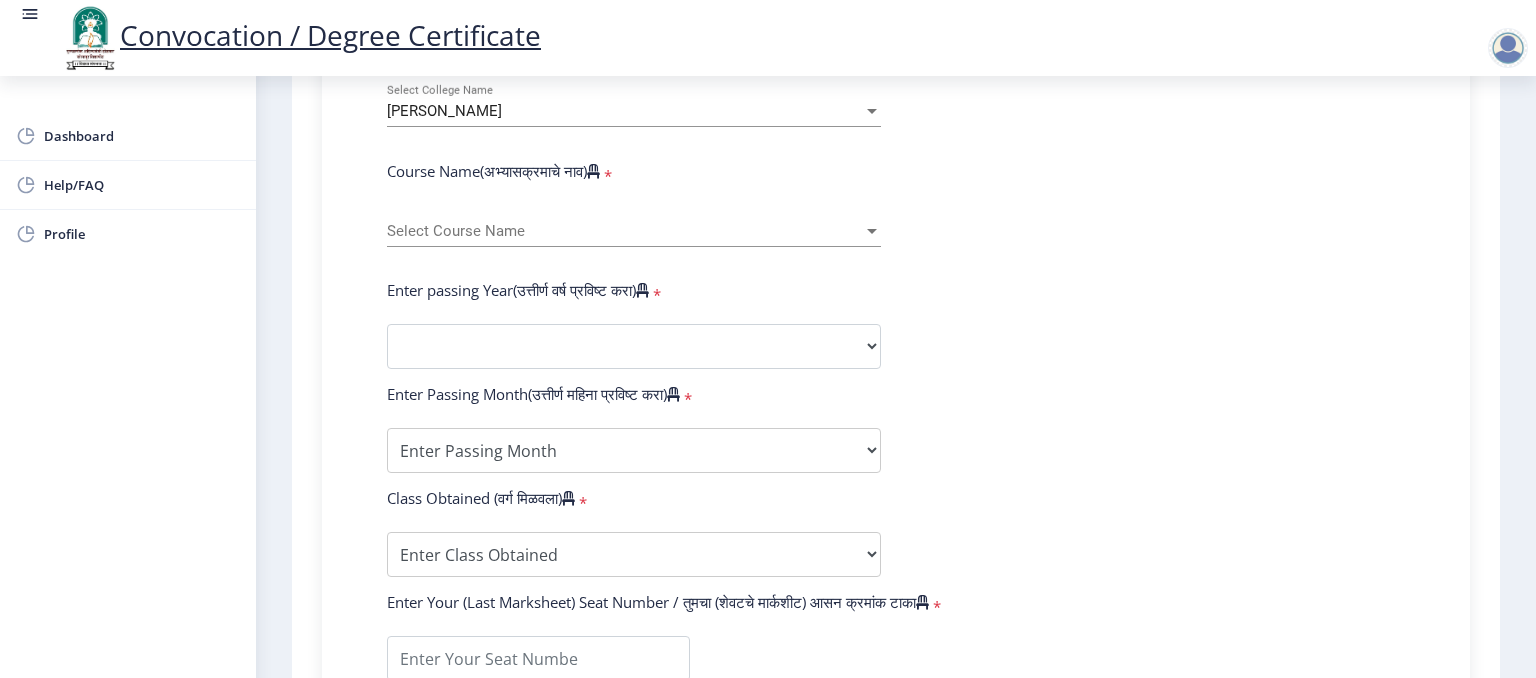 click on "Select Course Name Select Course Name" 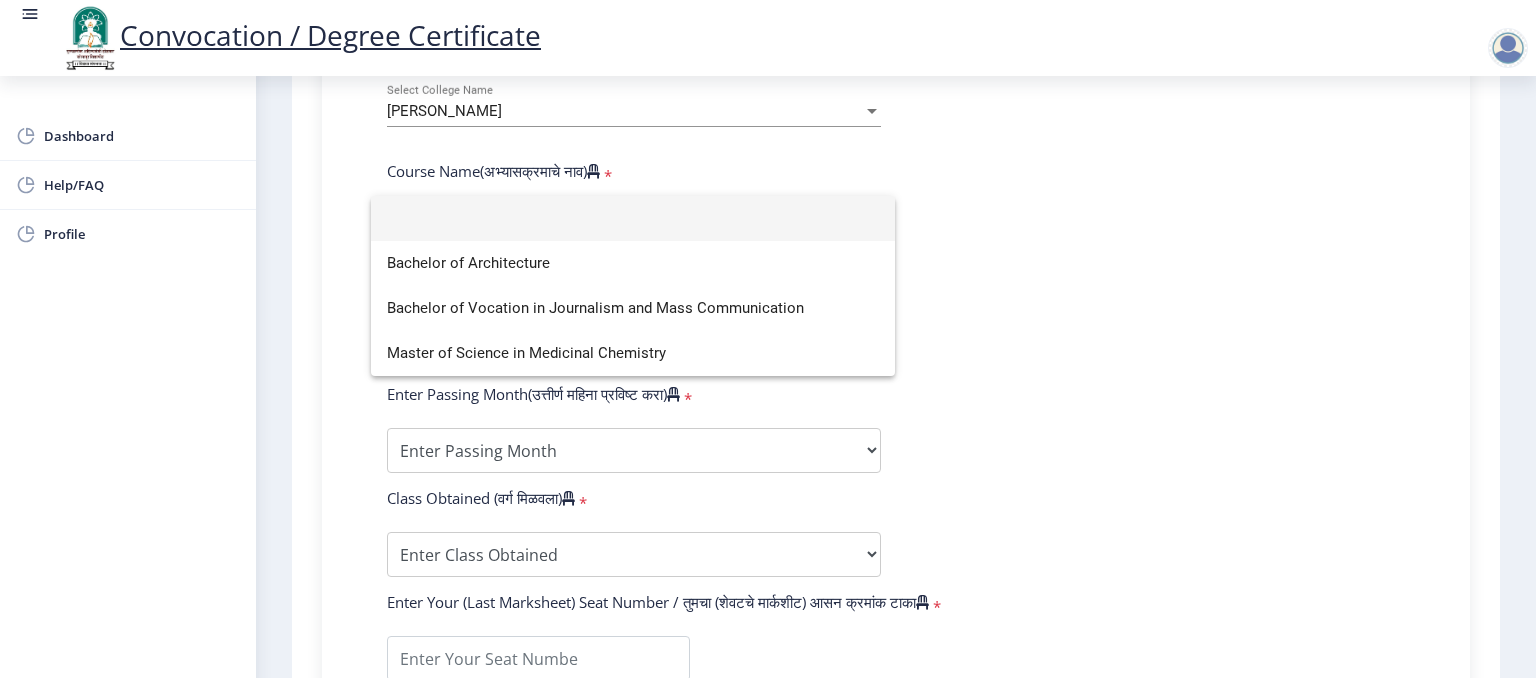 click 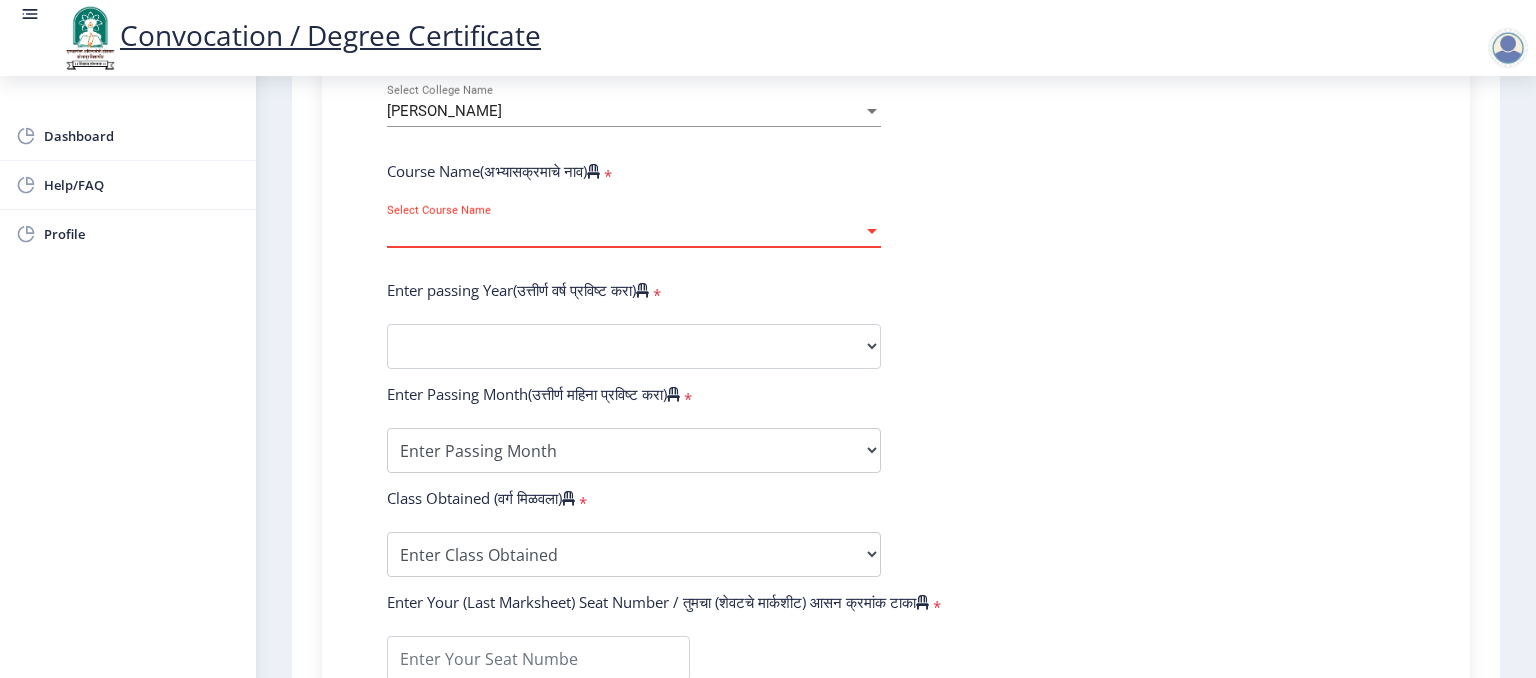 click on "Select Course Name" at bounding box center [625, 231] 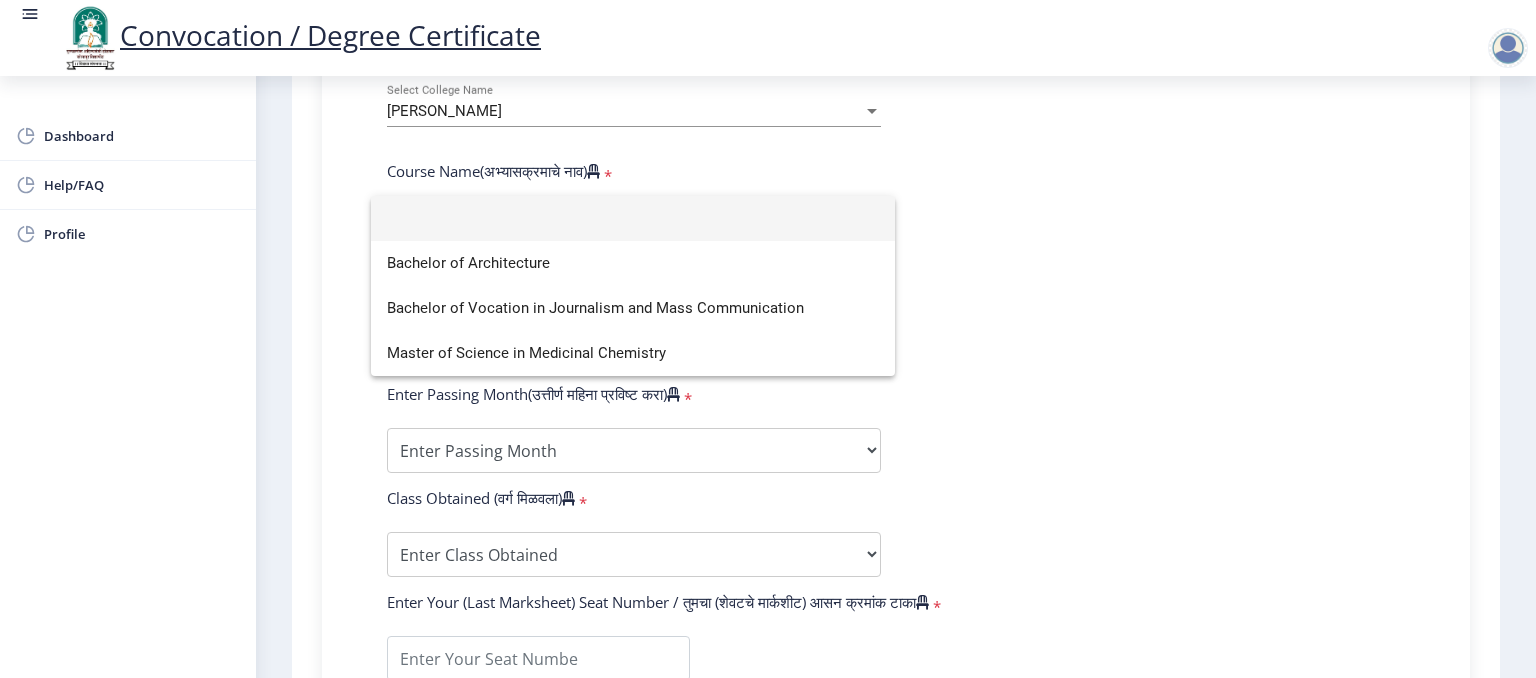 click 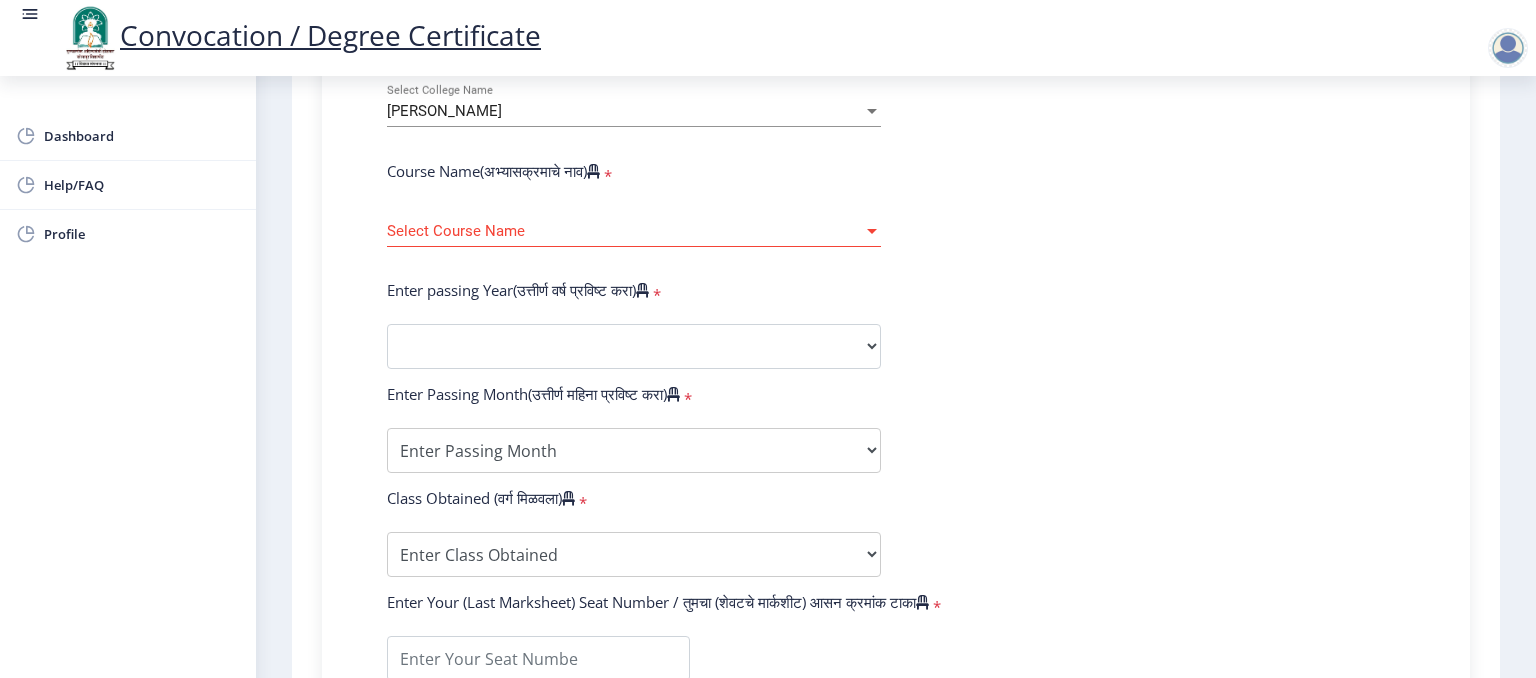 click on "[PERSON_NAME]" at bounding box center (625, 111) 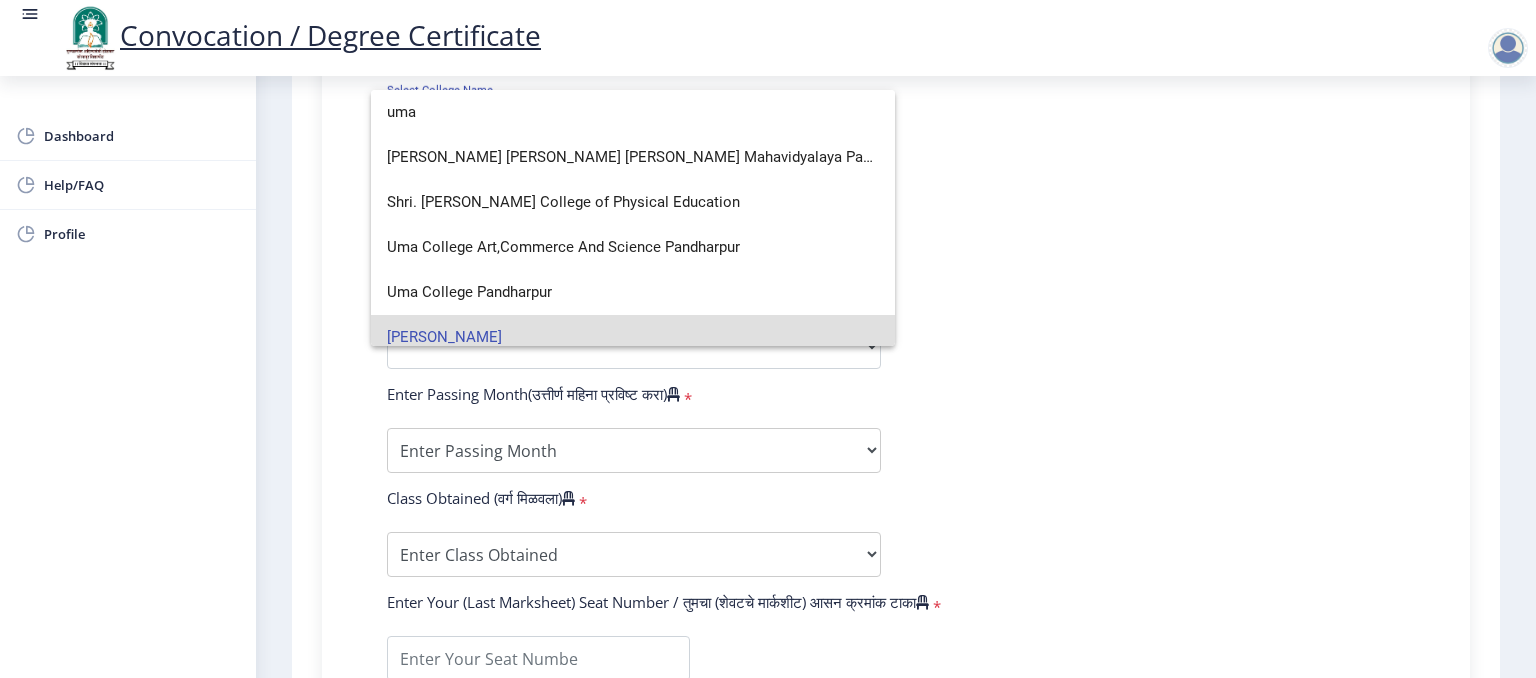 scroll, scrollTop: 59, scrollLeft: 0, axis: vertical 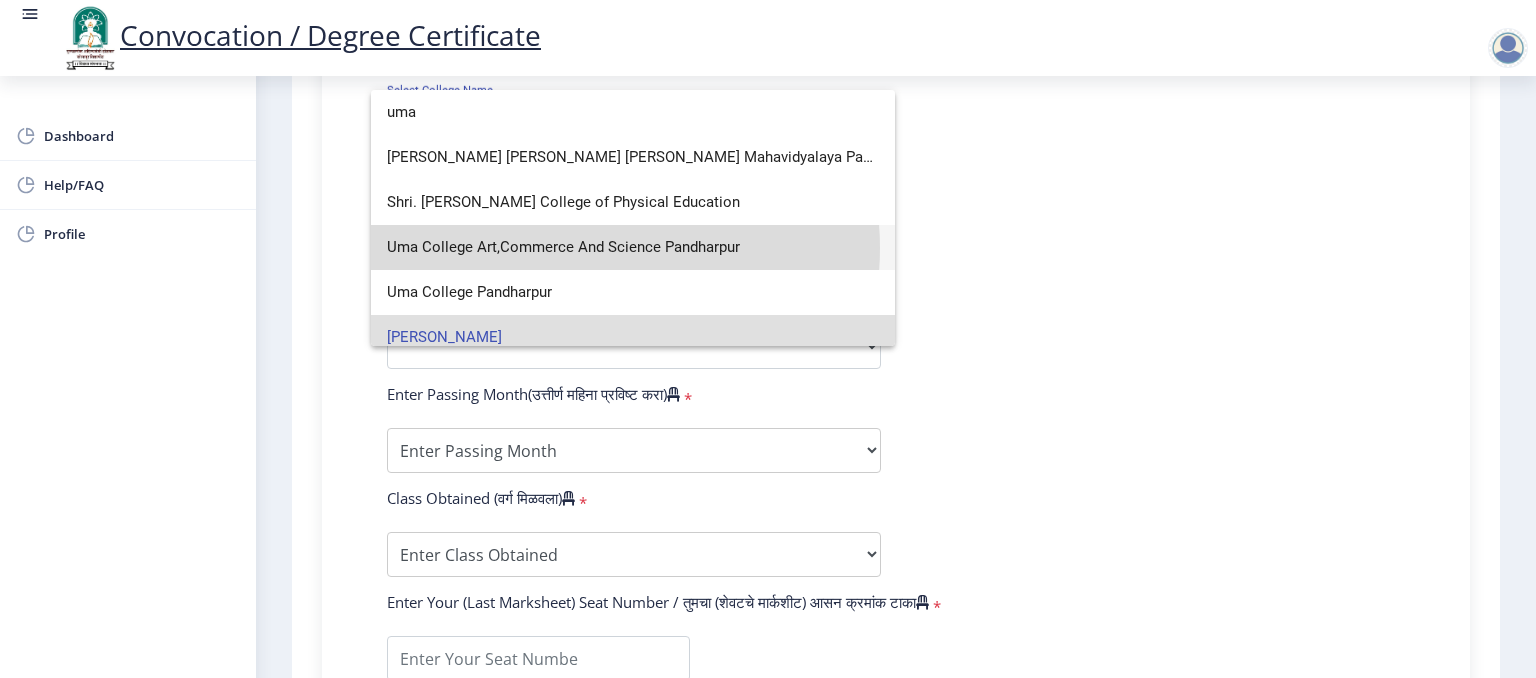 click on "Uma College Art,Commerce And Science Pandharpur" at bounding box center (633, 247) 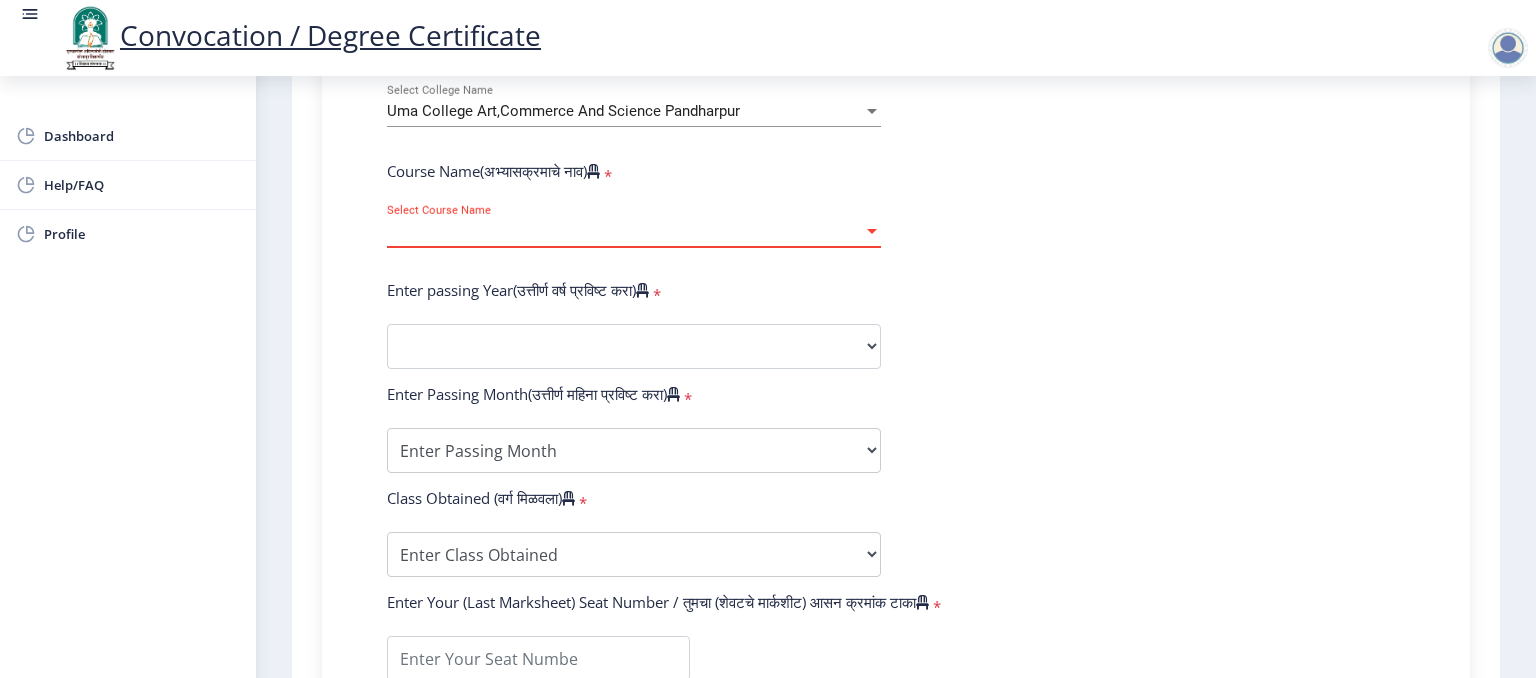 click on "Select Course Name" at bounding box center (625, 231) 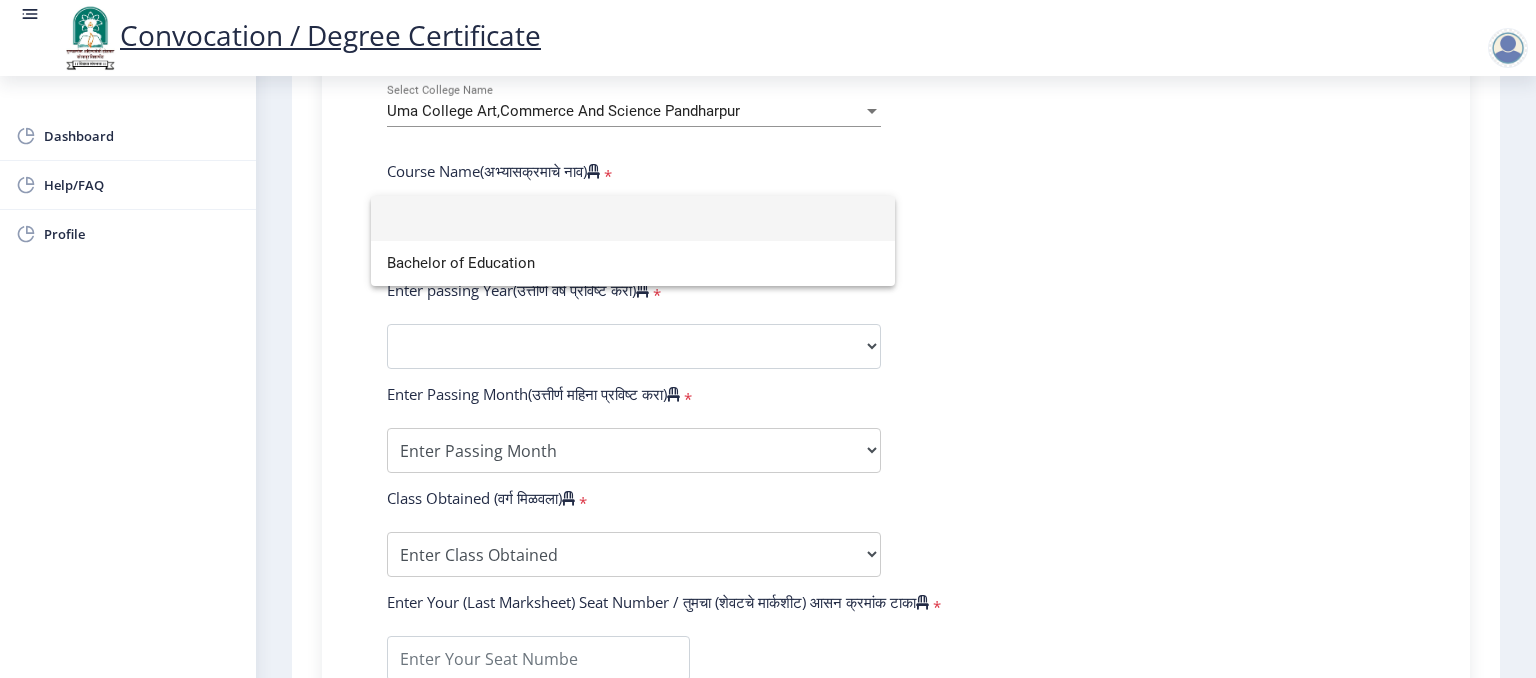 click 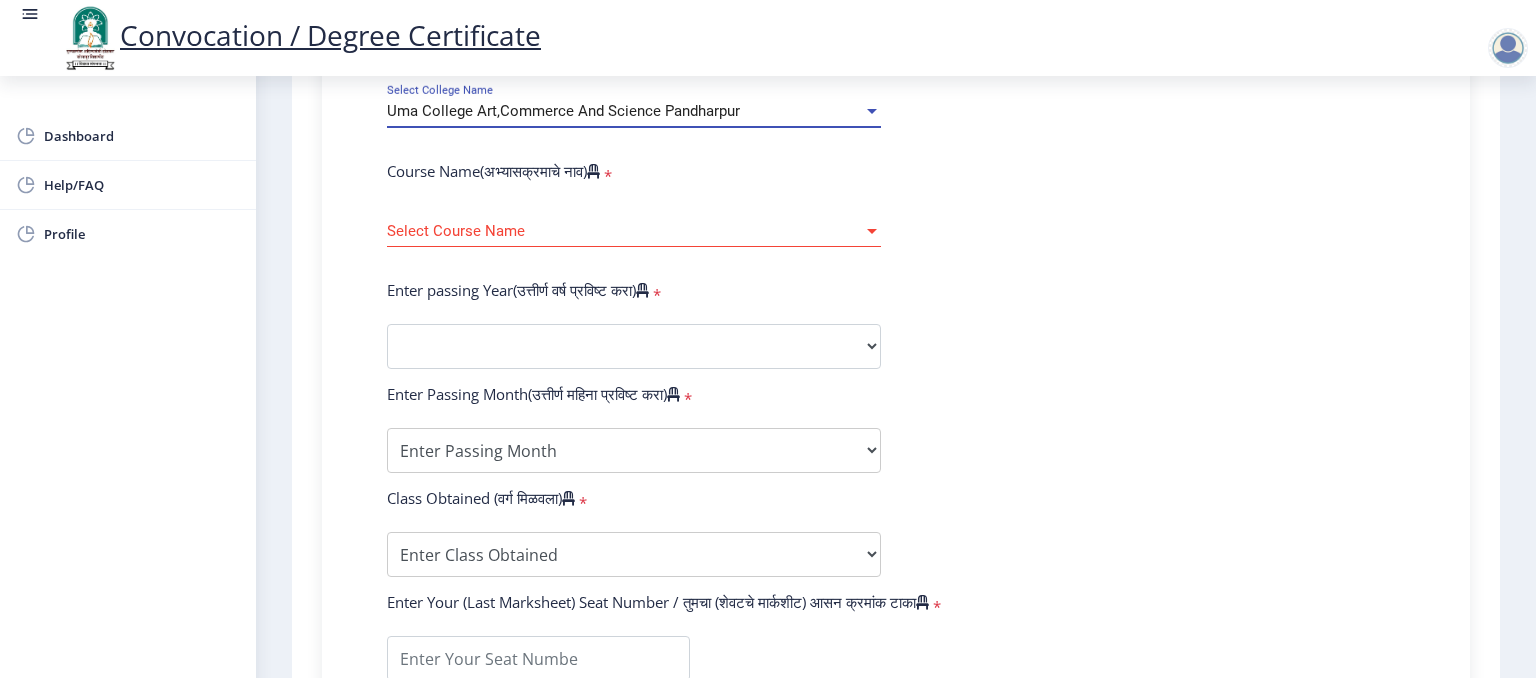 click on "Uma College Art,Commerce And Science Pandharpur" at bounding box center [563, 111] 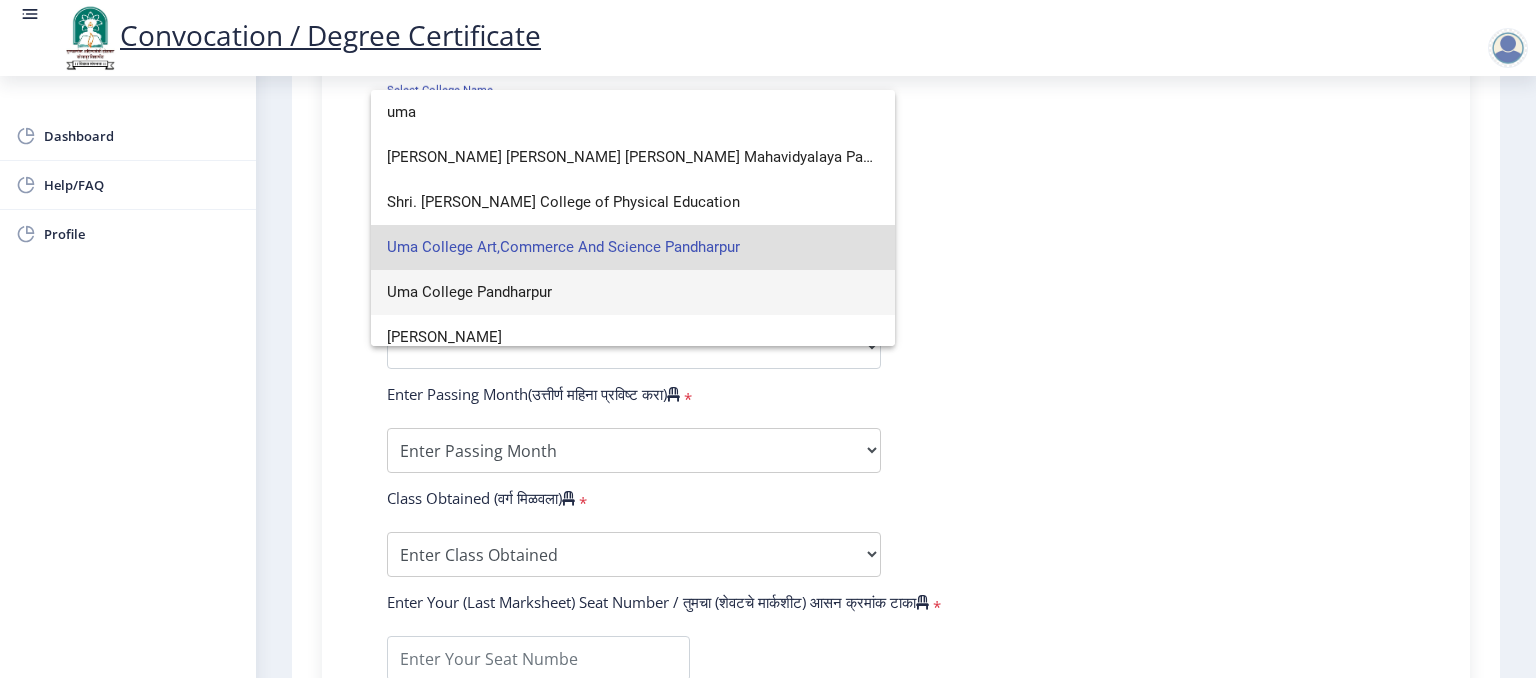 click on "Uma College Pandharpur" at bounding box center (633, 292) 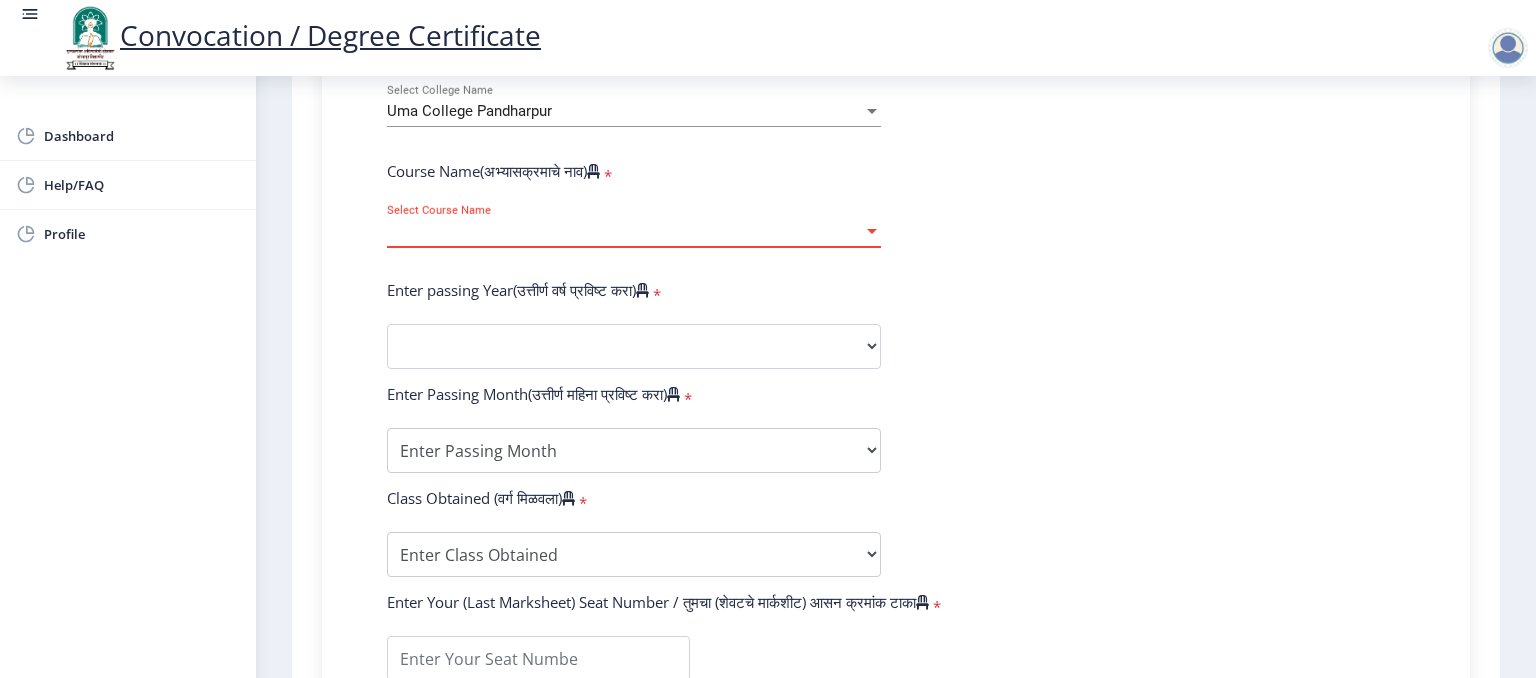 click on "Select Course Name" at bounding box center [625, 231] 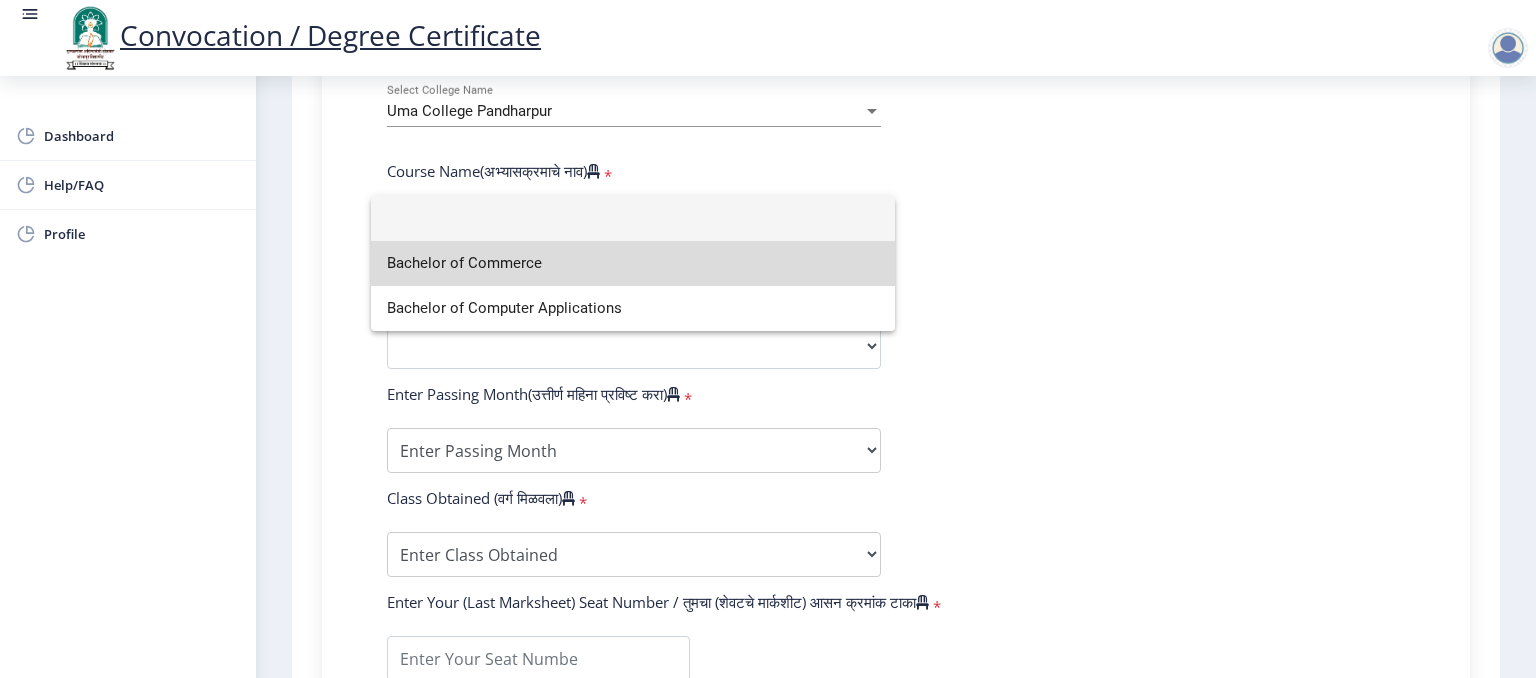 click on "Bachelor of Commerce" at bounding box center [633, 263] 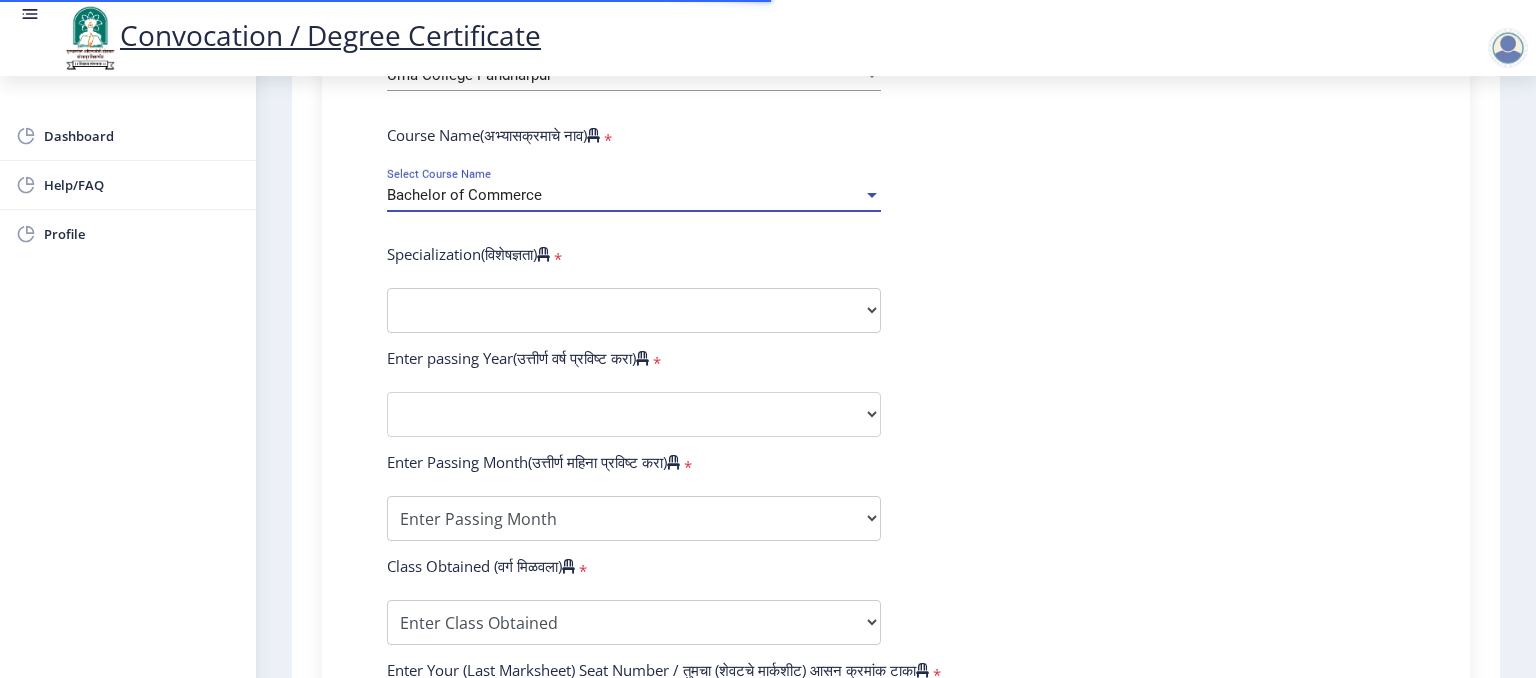 scroll, scrollTop: 841, scrollLeft: 0, axis: vertical 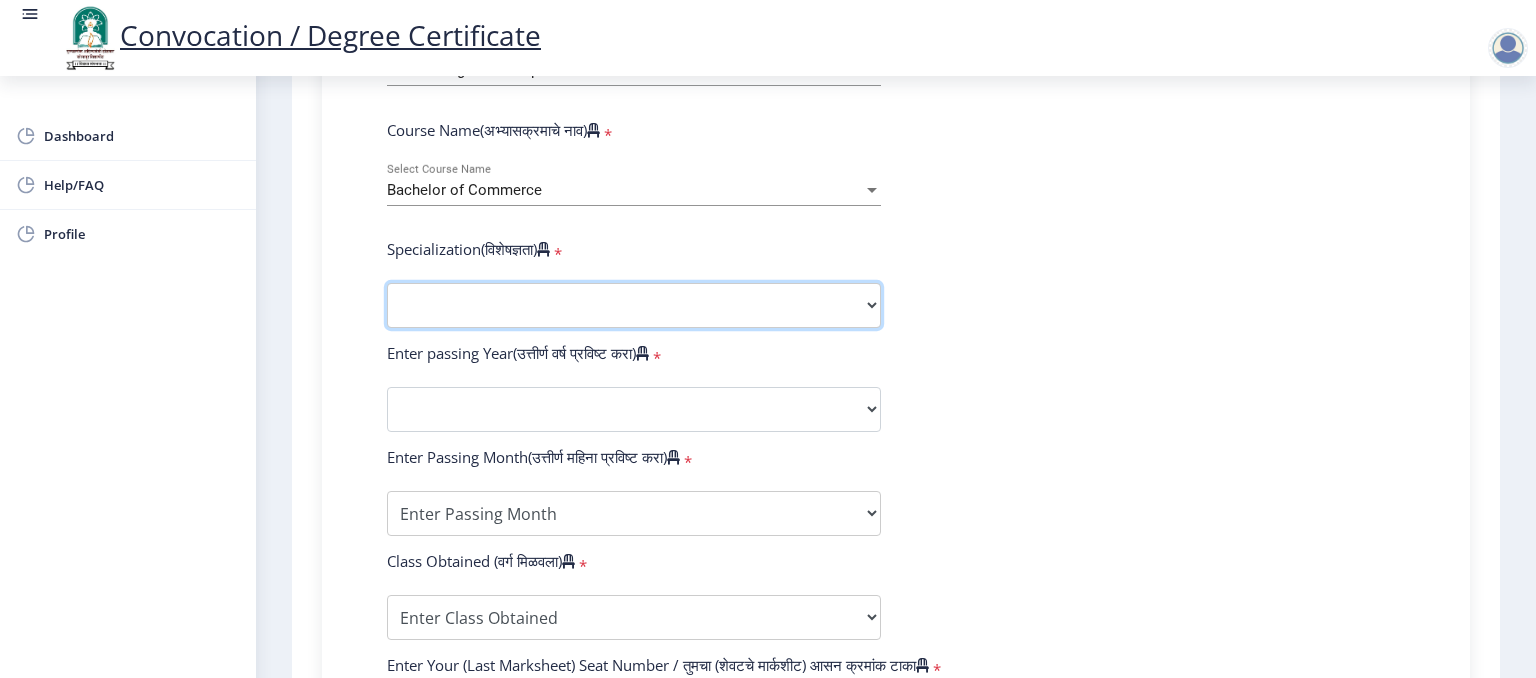 click on "Specialization Banking Advanced Accountancy Advanced Banking Advanced Cost Accounting Advanced Costing Industrial Management Insurance Advanced Insurance Advanced Statistics Other" at bounding box center [634, 305] 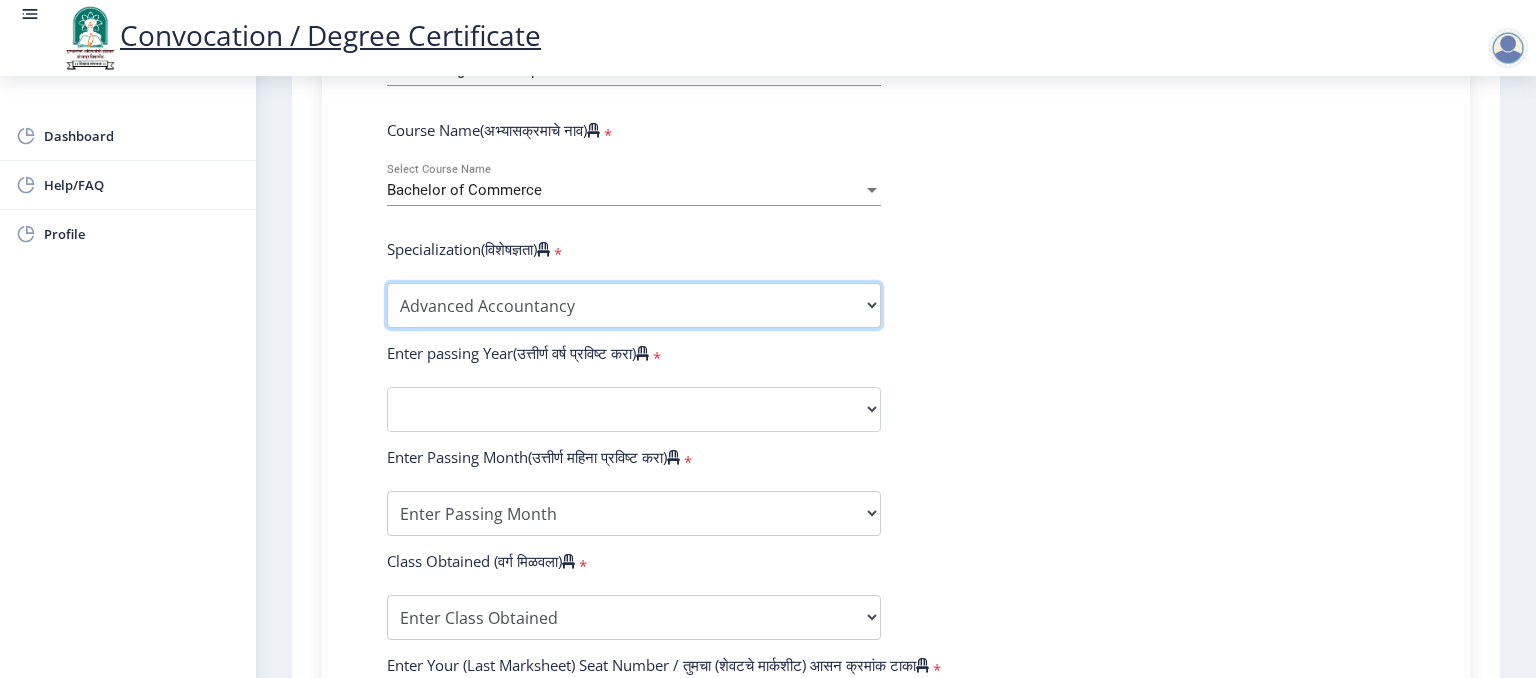 click on "Specialization Banking Advanced Accountancy Advanced Banking Advanced Cost Accounting Advanced Costing Industrial Management Insurance Advanced Insurance Advanced Statistics Other" at bounding box center [634, 305] 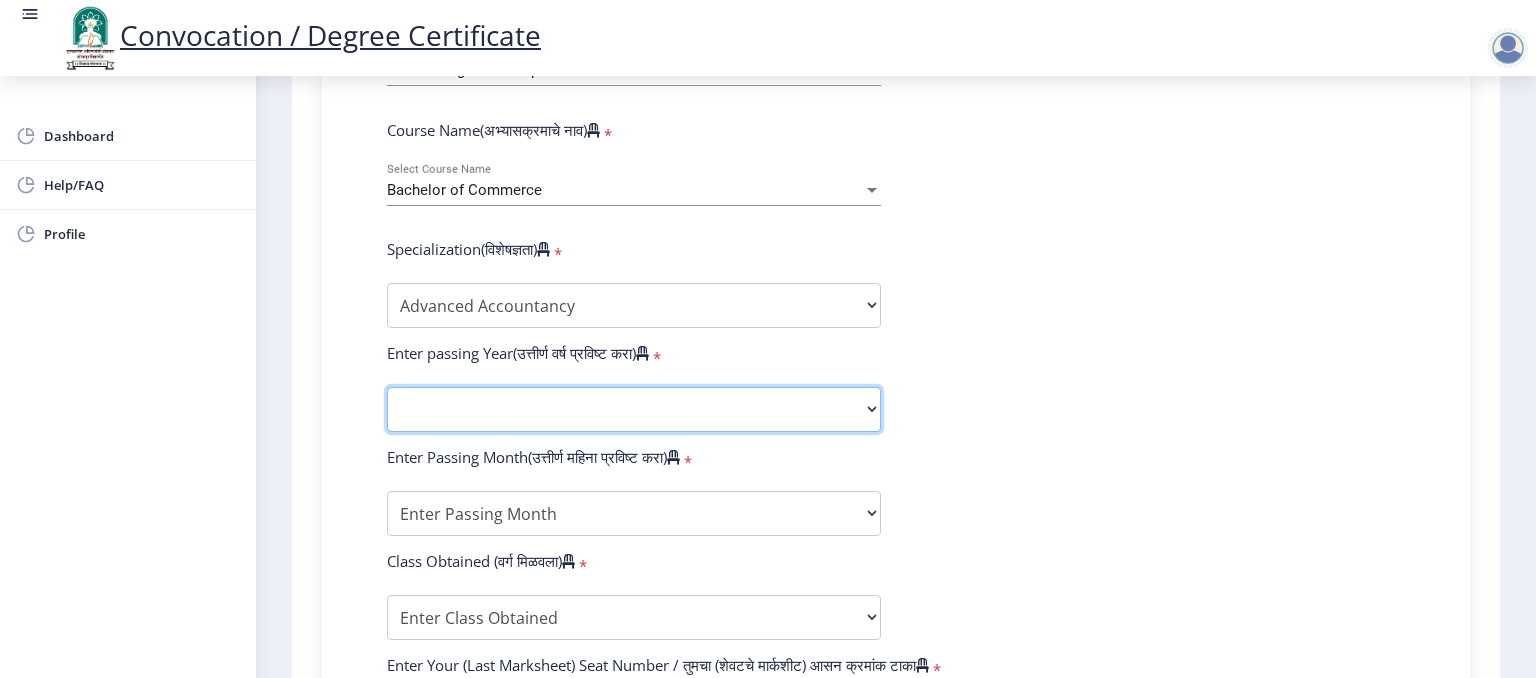 click on "2025   2024   2023   2022   2021   2020   2019   2018   2017   2016   2015   2014   2013   2012   2011   2010   2009   2008   2007   2006   2005   2004   2003   2002   2001   2000   1999   1998   1997   1996   1995   1994   1993   1992   1991   1990   1989   1988   1987   1986   1985   1984   1983   1982   1981   1980   1979   1978   1977   1976" 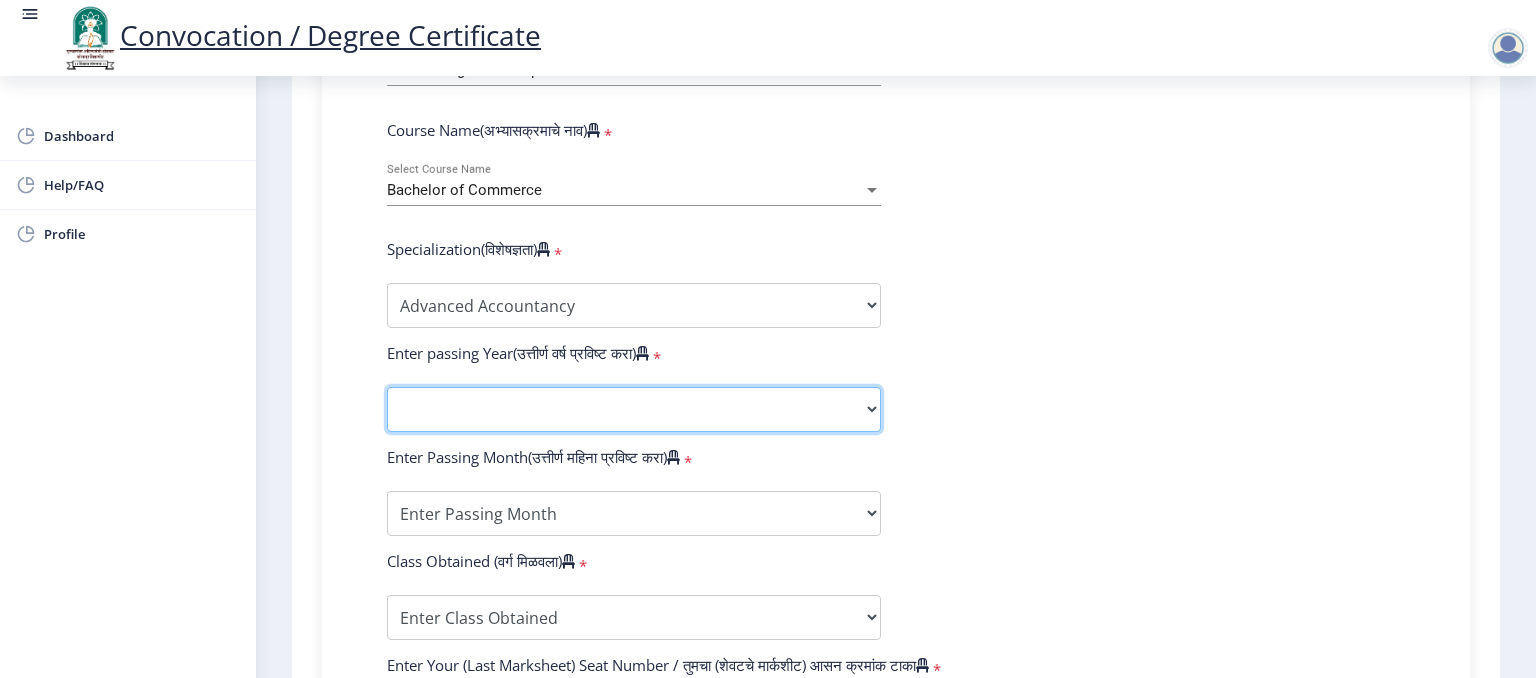 select on "2019" 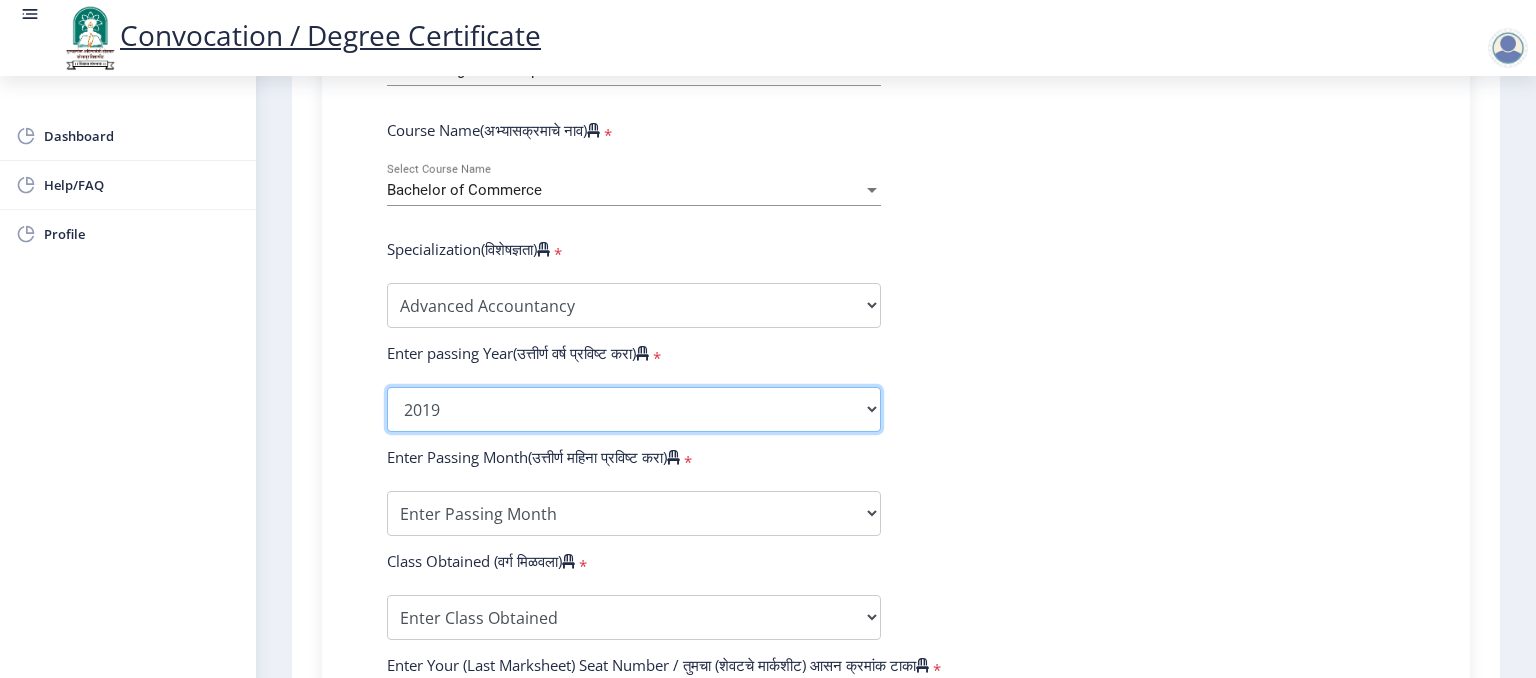click on "2025   2024   2023   2022   2021   2020   2019   2018   2017   2016   2015   2014   2013   2012   2011   2010   2009   2008   2007   2006   2005   2004   2003   2002   2001   2000   1999   1998   1997   1996   1995   1994   1993   1992   1991   1990   1989   1988   1987   1986   1985   1984   1983   1982   1981   1980   1979   1978   1977   1976" 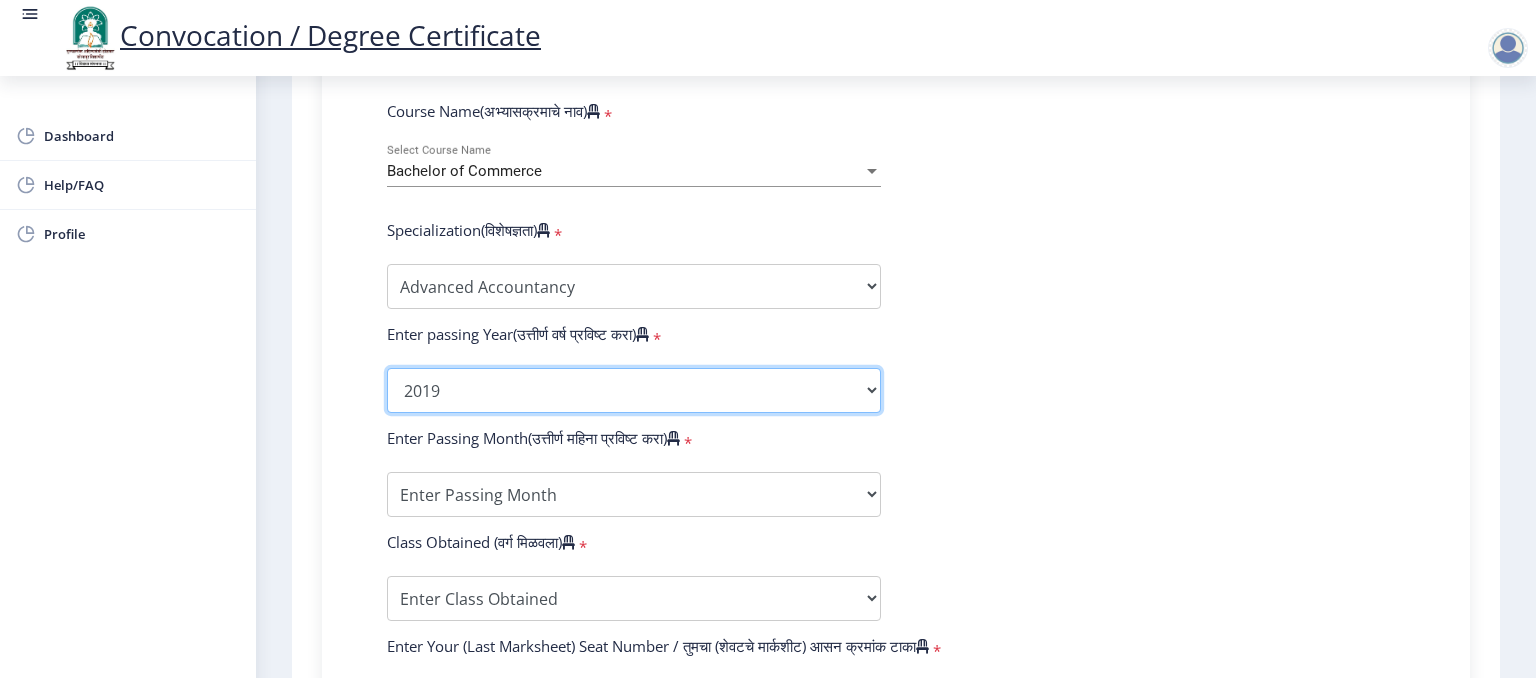 scroll, scrollTop: 860, scrollLeft: 0, axis: vertical 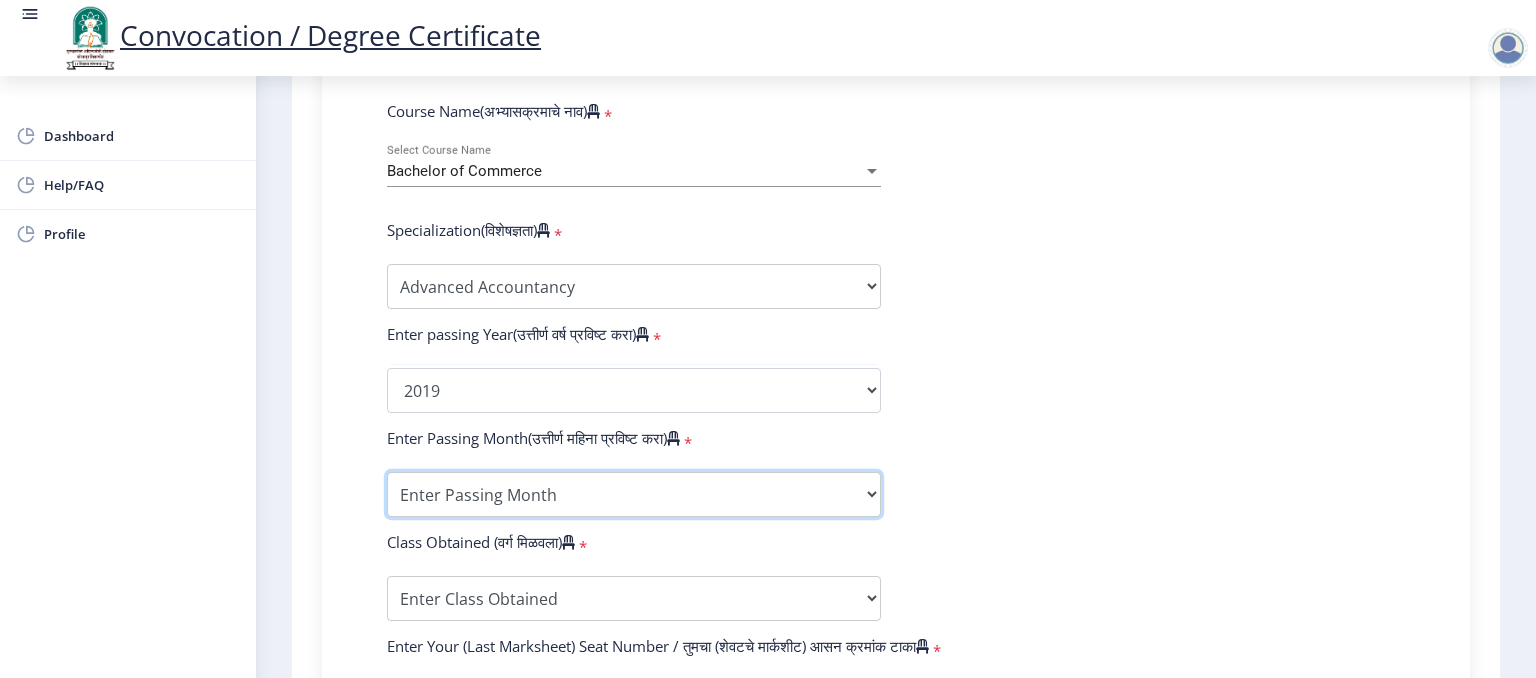 click on "Enter Passing Month (01) January (02) February (03) March (04) April (05) May (06) June (07) July (08) August (09) September (10) October (11) November (12) December" at bounding box center [634, 494] 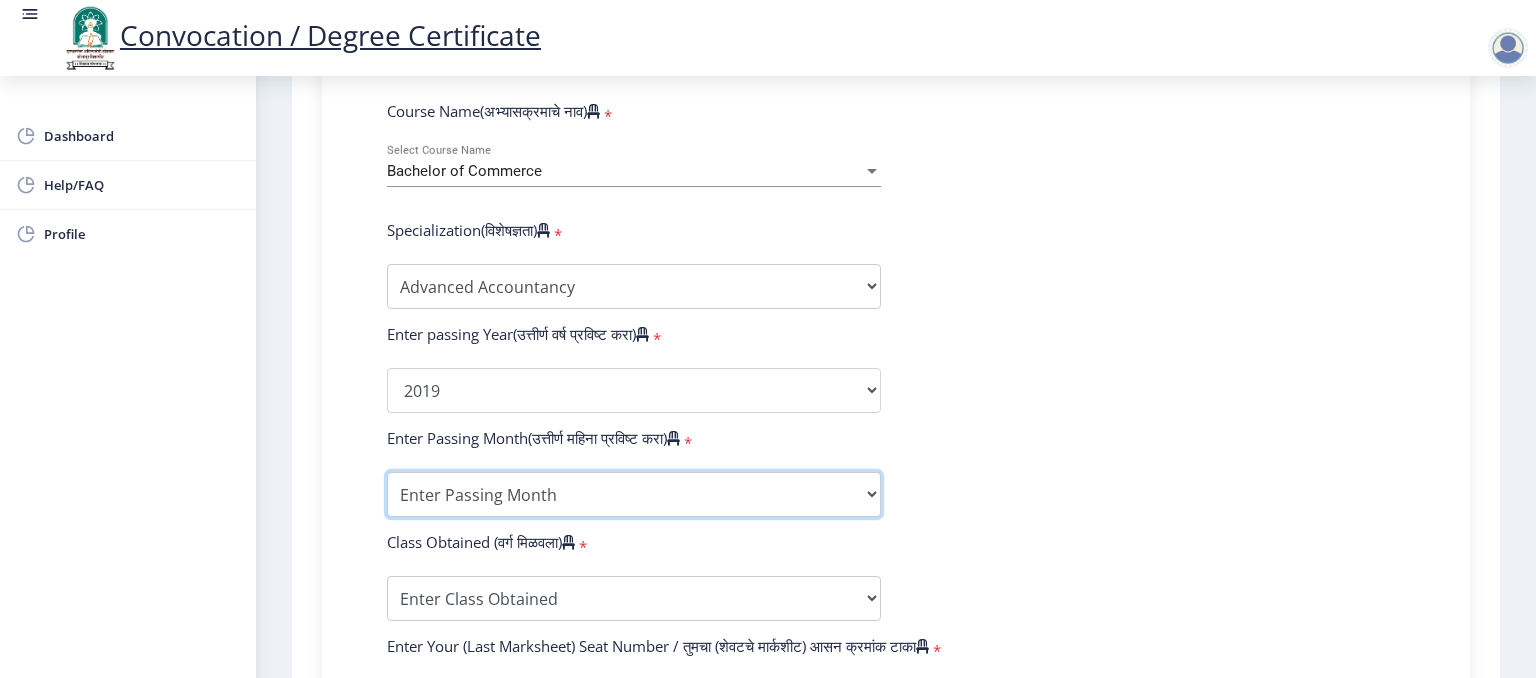 click on "Enter Passing Month (01) January (02) February (03) March (04) April (05) May (06) June (07) July (08) August (09) September (10) October (11) November (12) December" at bounding box center [634, 494] 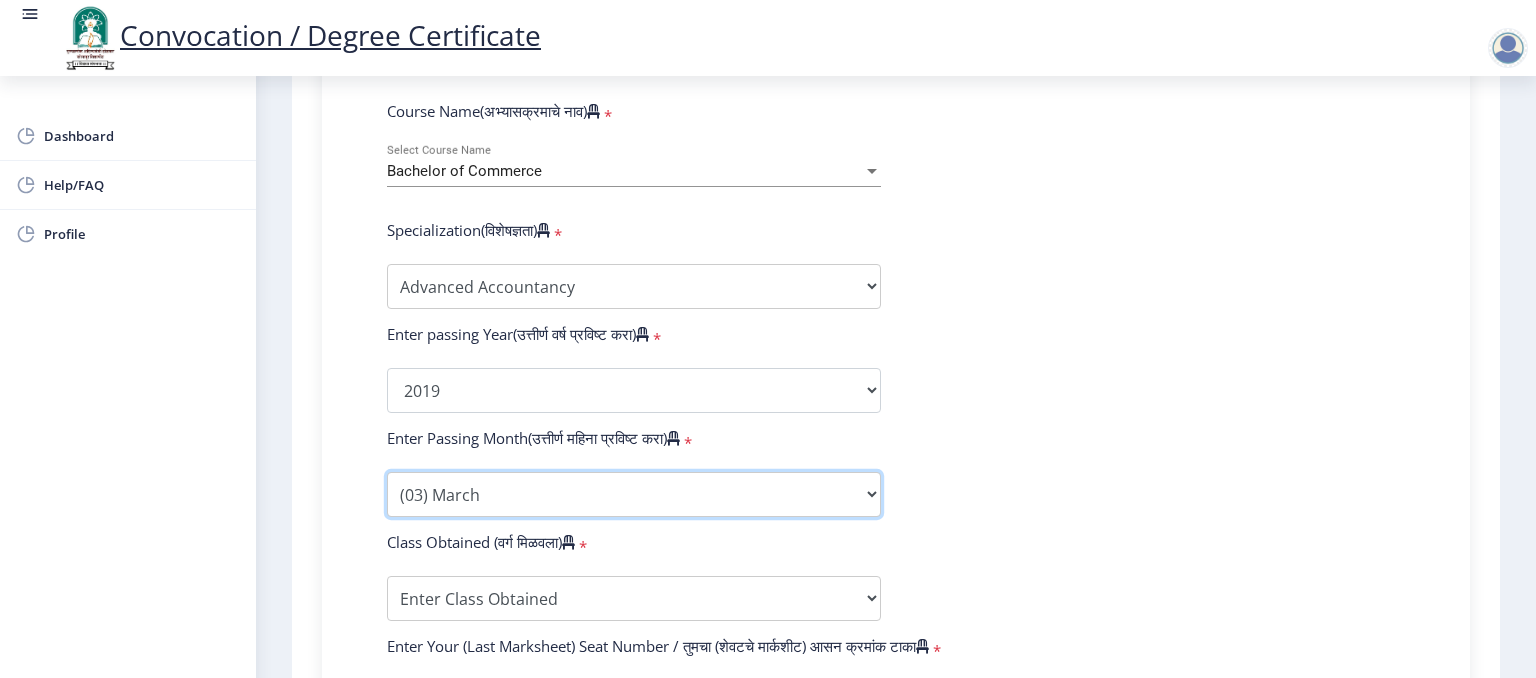 click on "Enter Passing Month (01) January (02) February (03) March (04) April (05) May (06) June (07) July (08) August (09) September (10) October (11) November (12) December" at bounding box center [634, 494] 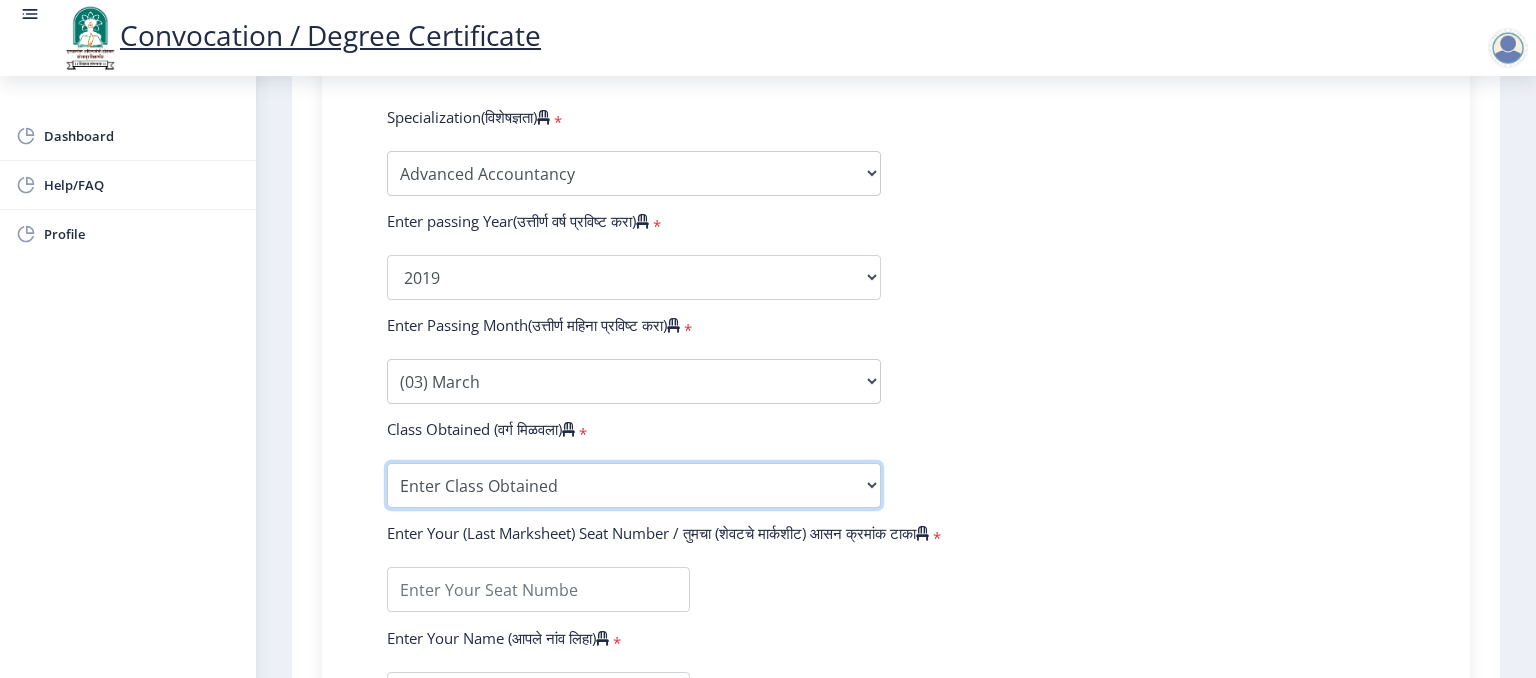 click on "Enter Class Obtained DISTINCTION FIRST CLASS HIGHER SECOND CLASS SECOND CLASS PASS CLASS OUTSTANDING - EXEMPLARY FIRST CLASS WITH DISTINCTION Grade O Grade A+ Grade A Grade B+ Grade B Grade C+ Grade C Grade F/FC Grade F Grade D Grade E" at bounding box center (634, 485) 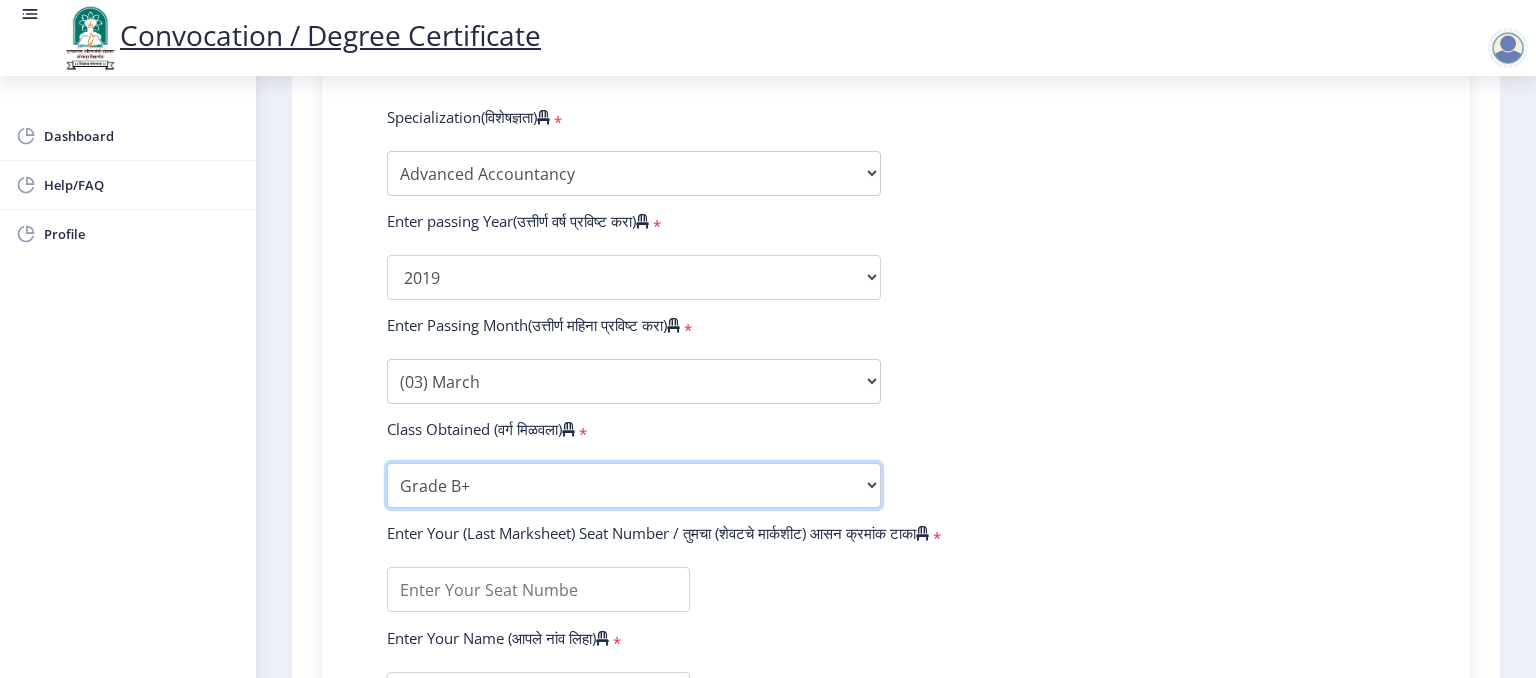 click on "Enter Class Obtained DISTINCTION FIRST CLASS HIGHER SECOND CLASS SECOND CLASS PASS CLASS OUTSTANDING - EXEMPLARY FIRST CLASS WITH DISTINCTION Grade O Grade A+ Grade A Grade B+ Grade B Grade C+ Grade C Grade F/FC Grade F Grade D Grade E" at bounding box center [634, 485] 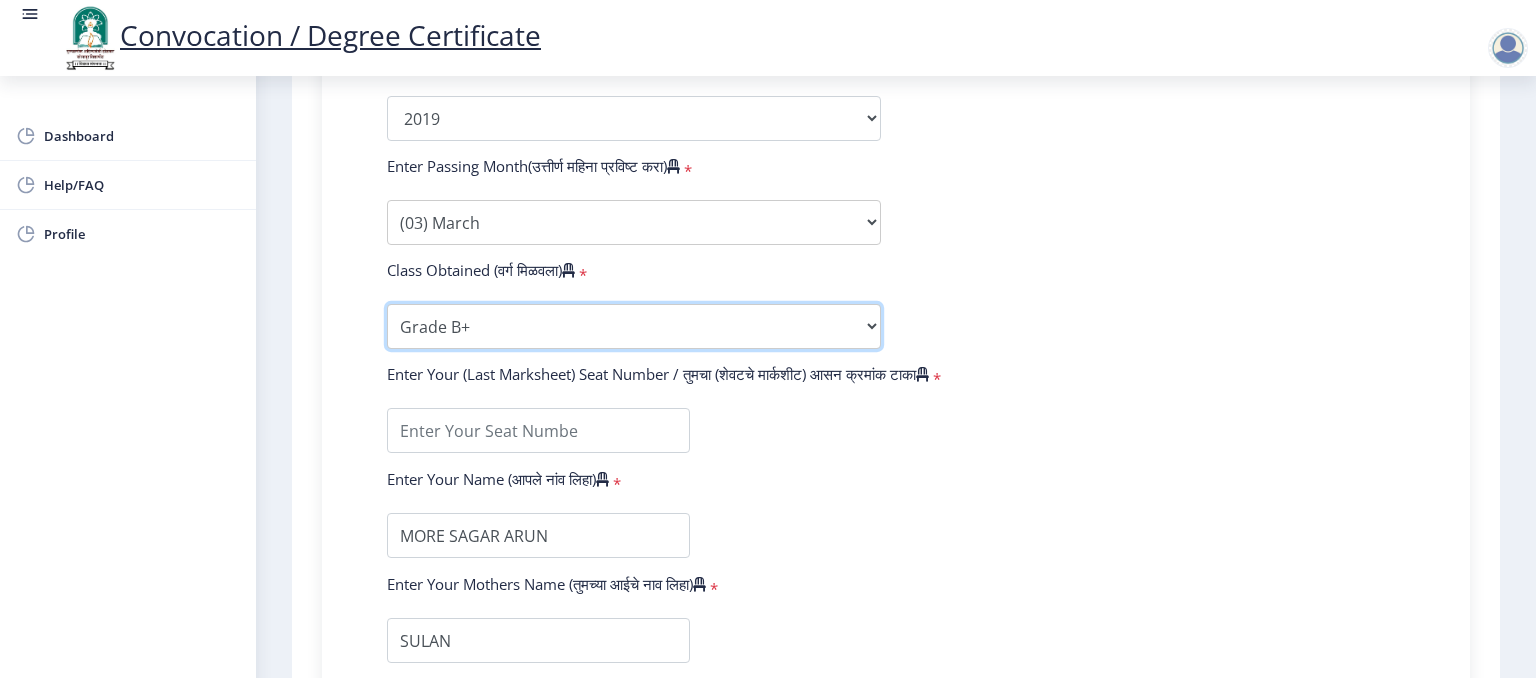 scroll, scrollTop: 1134, scrollLeft: 0, axis: vertical 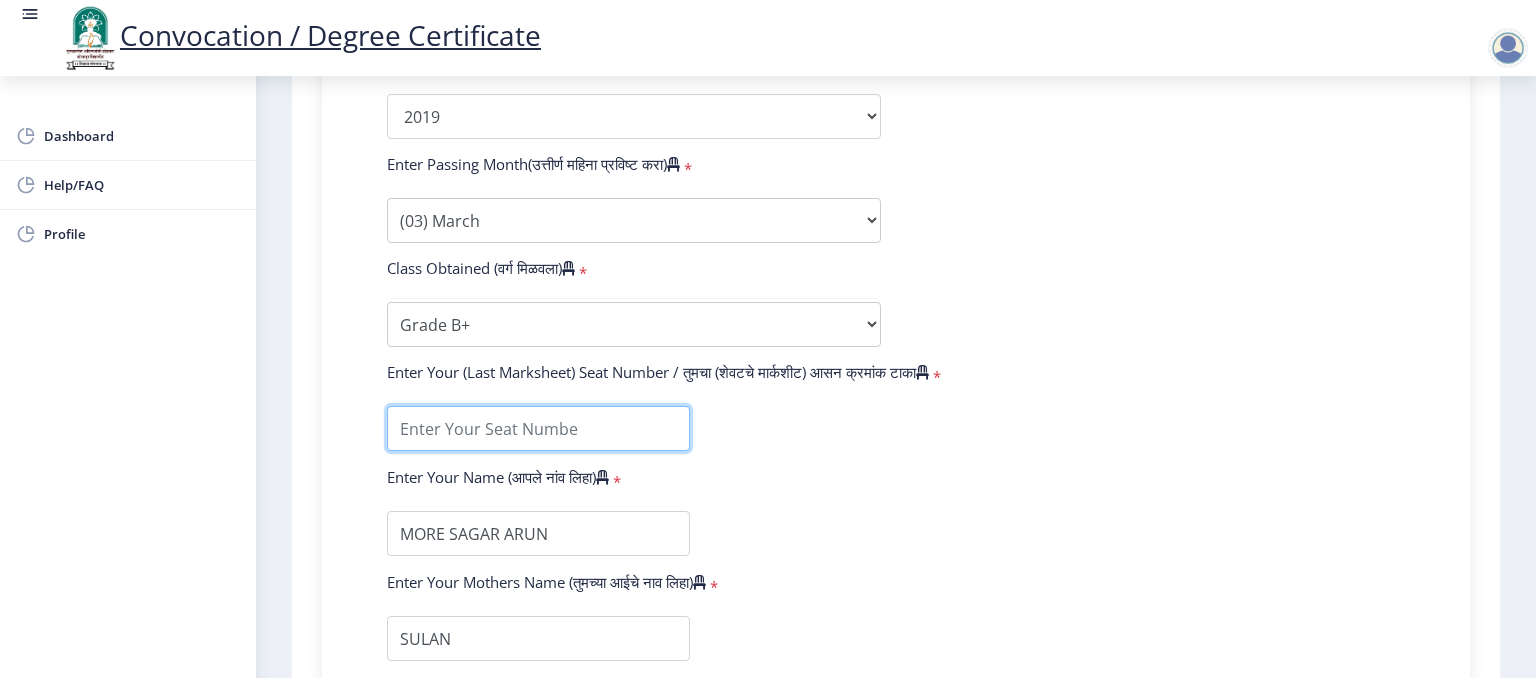 click at bounding box center [538, 428] 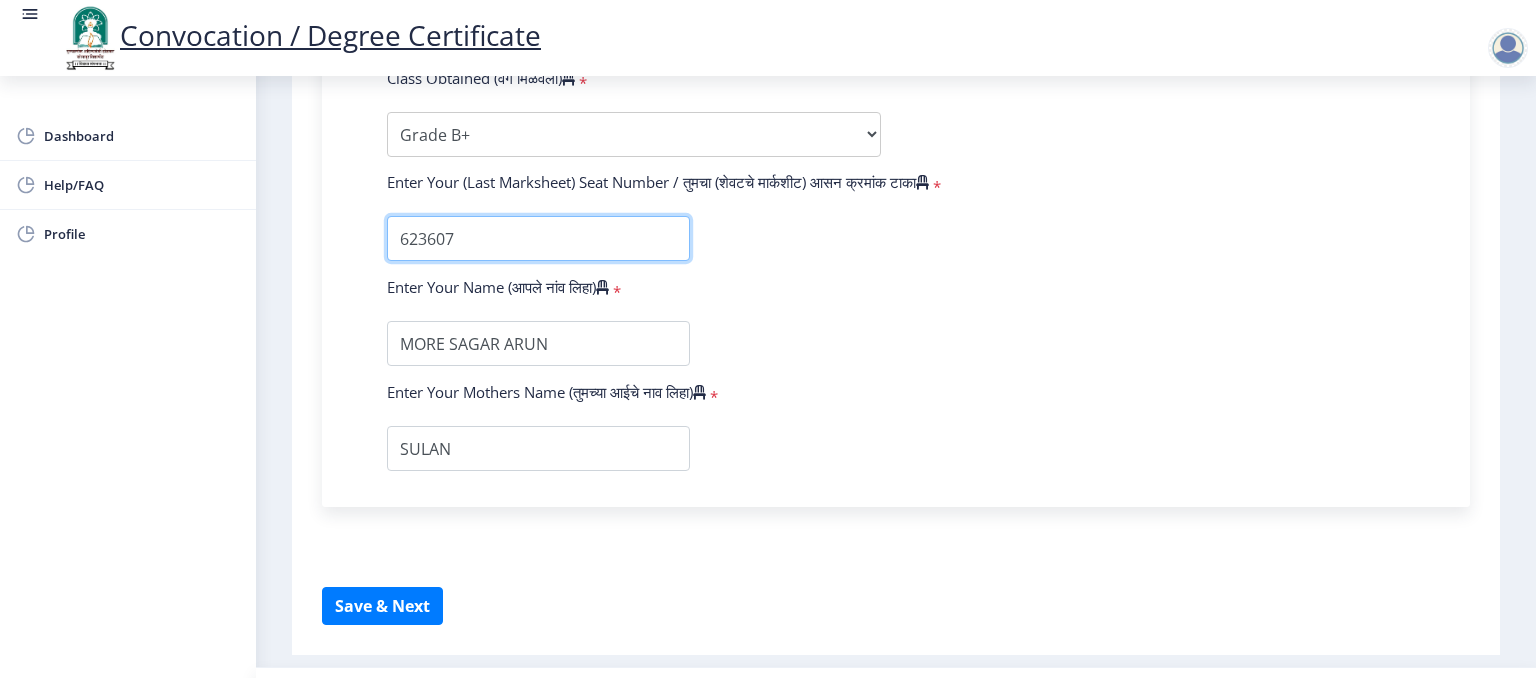 scroll, scrollTop: 1330, scrollLeft: 0, axis: vertical 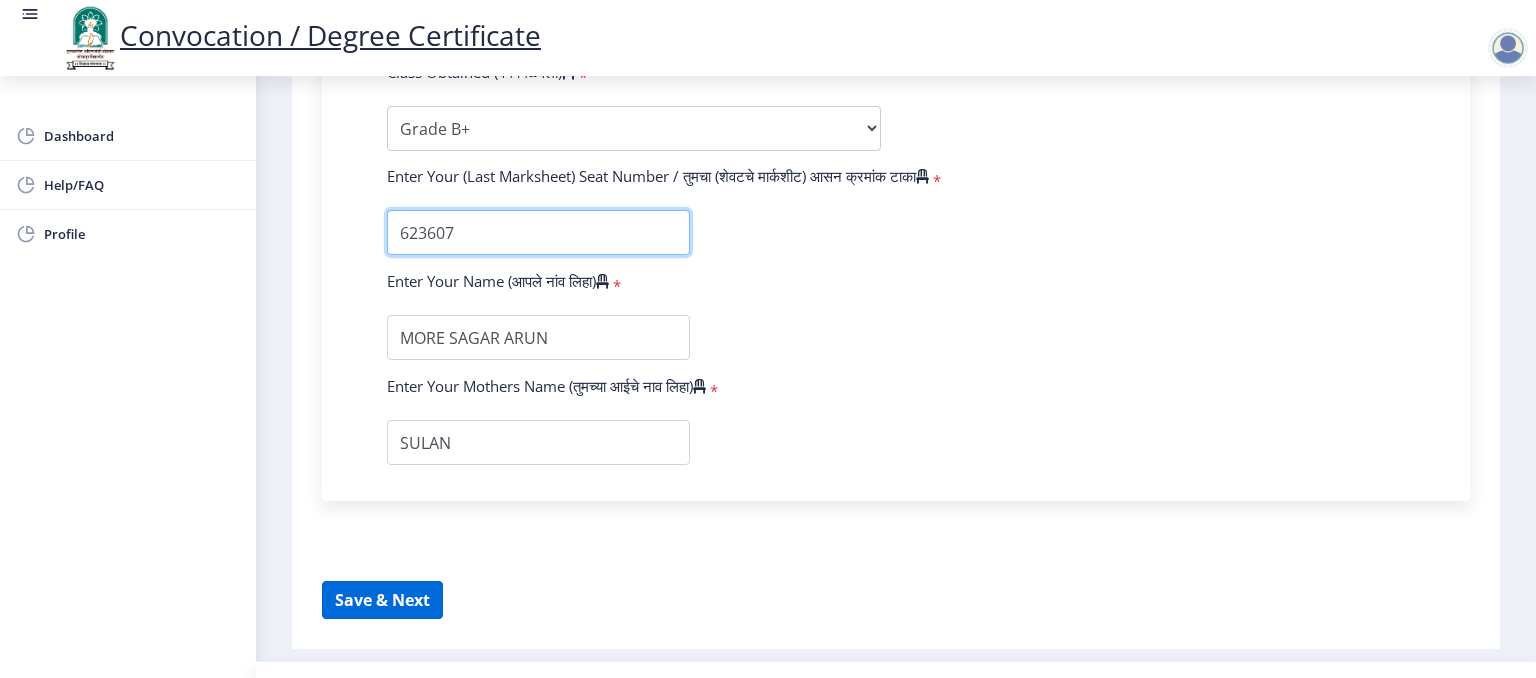 type on "623607" 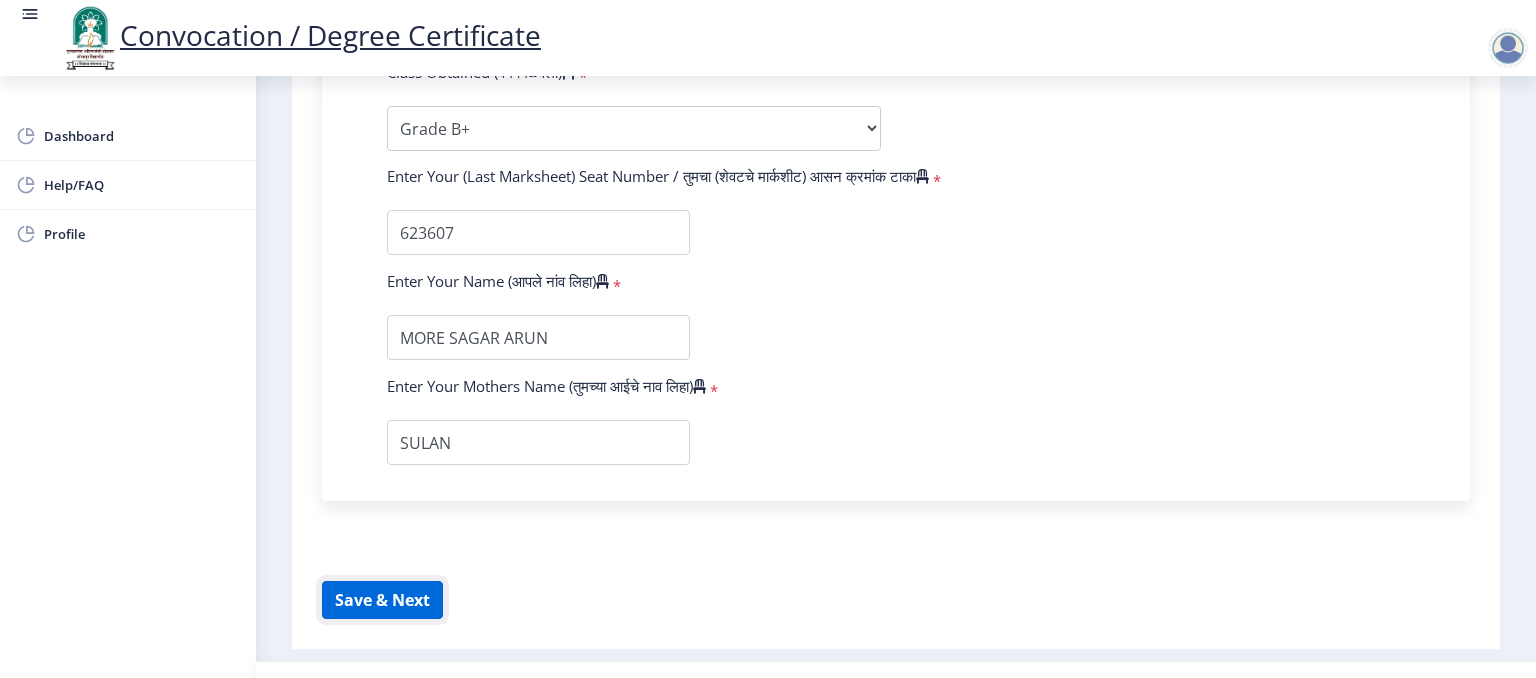 click on "Save & Next" 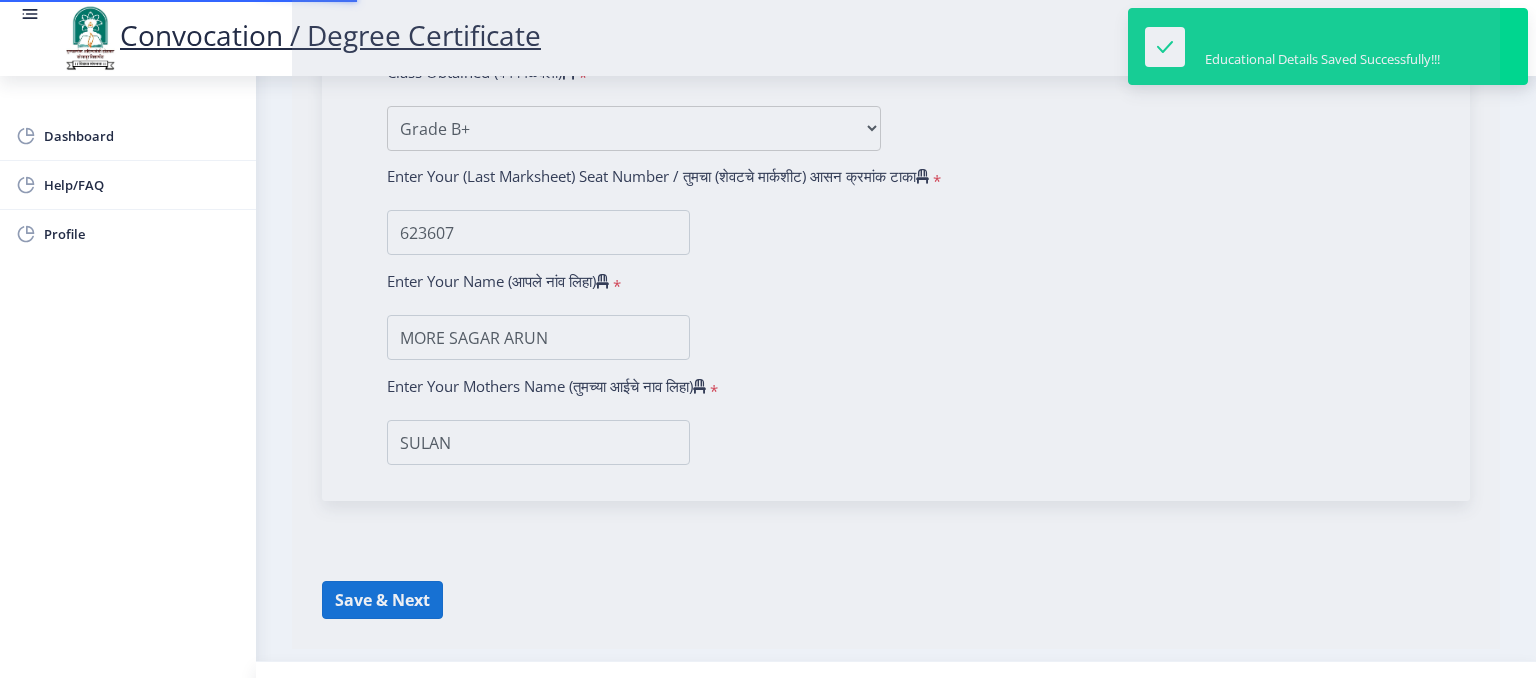 select 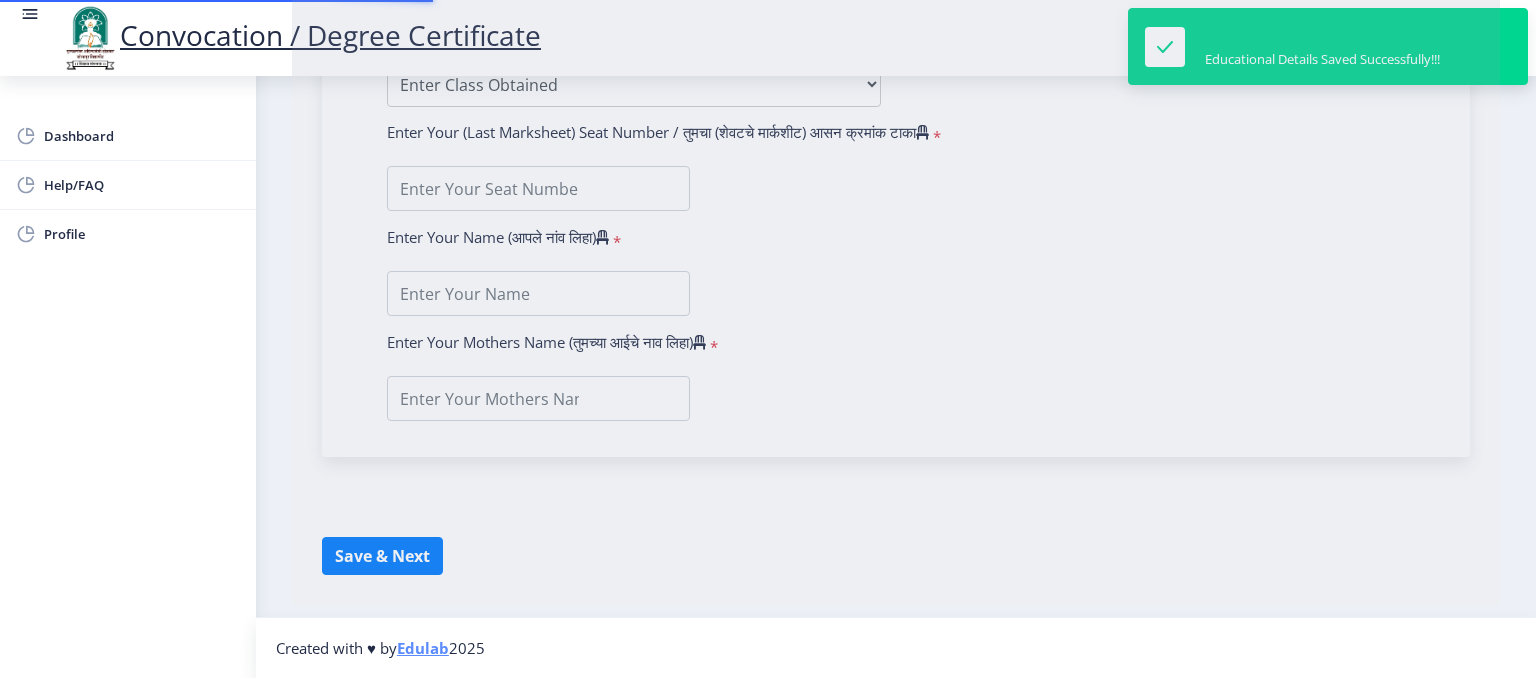scroll, scrollTop: 0, scrollLeft: 0, axis: both 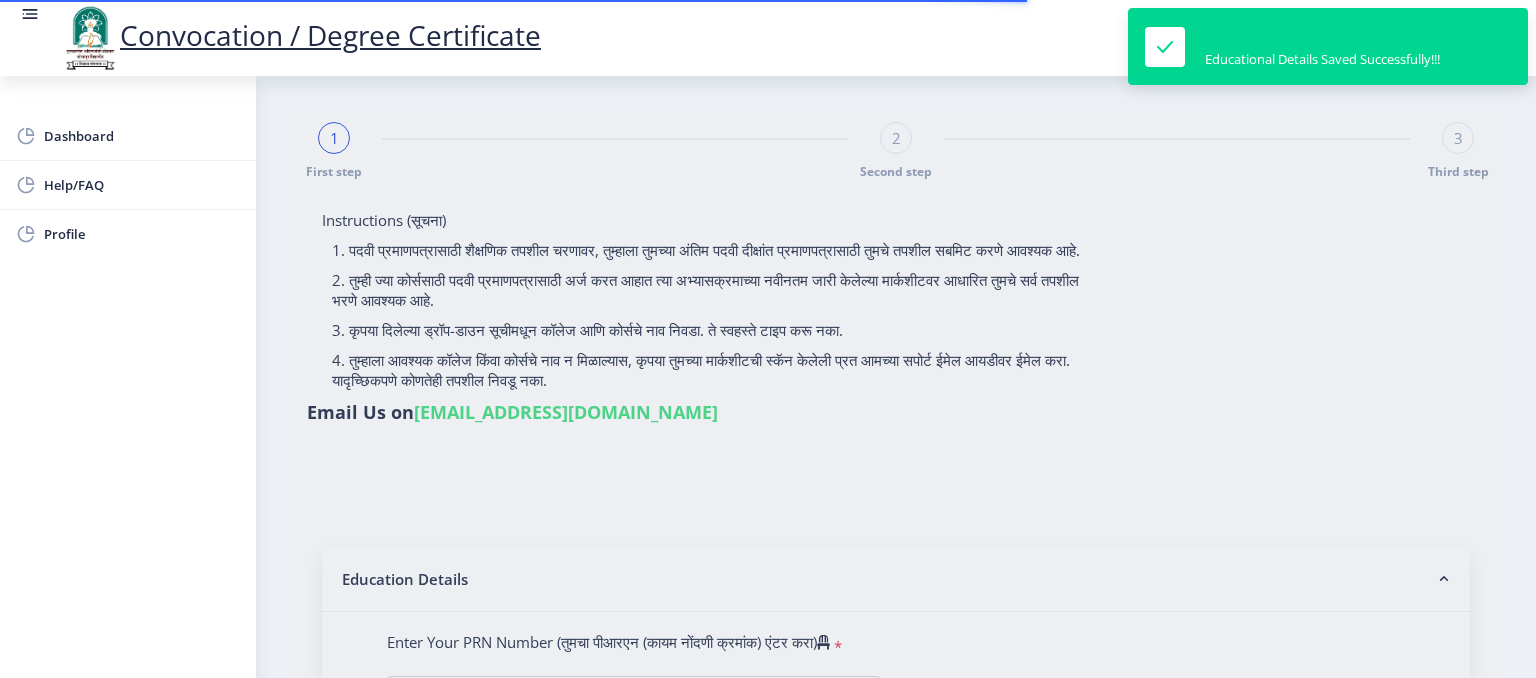 type on "MORE SAGAR ARUN" 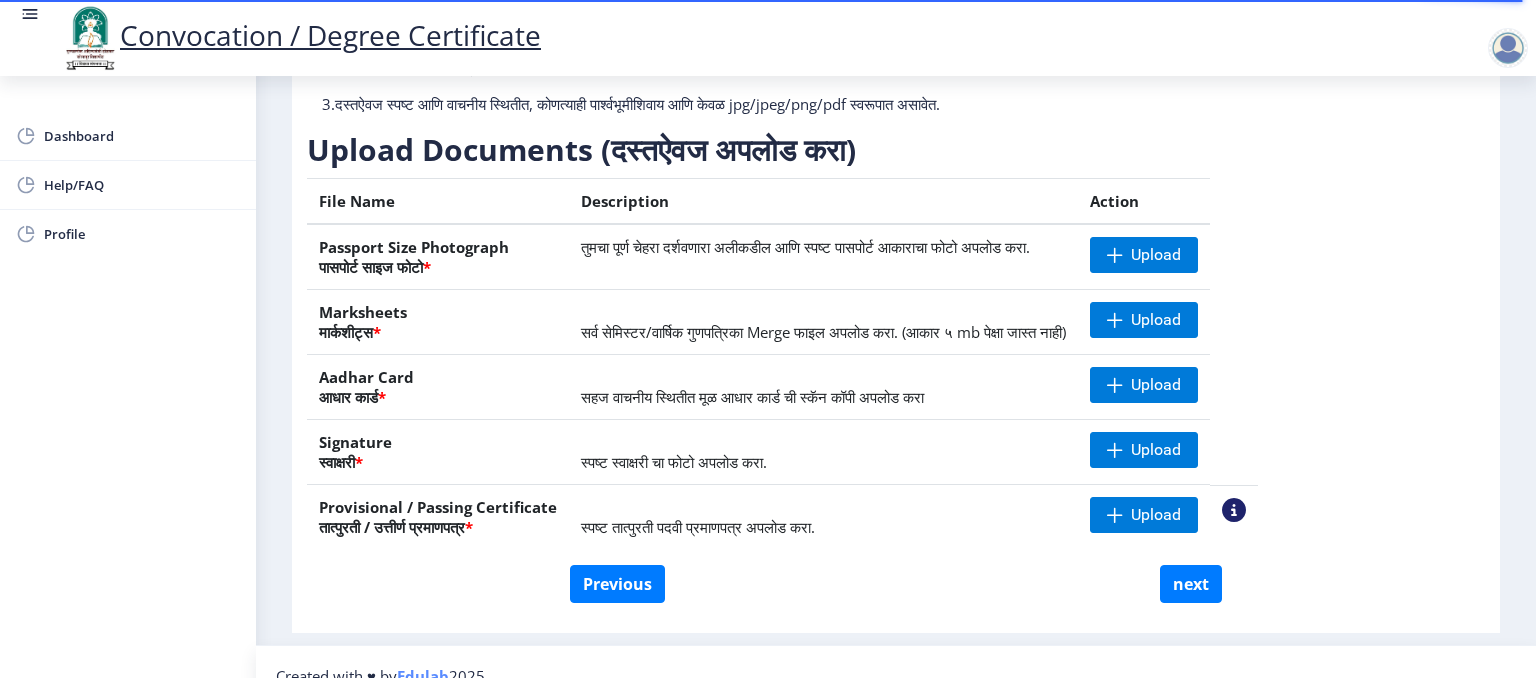 scroll, scrollTop: 247, scrollLeft: 0, axis: vertical 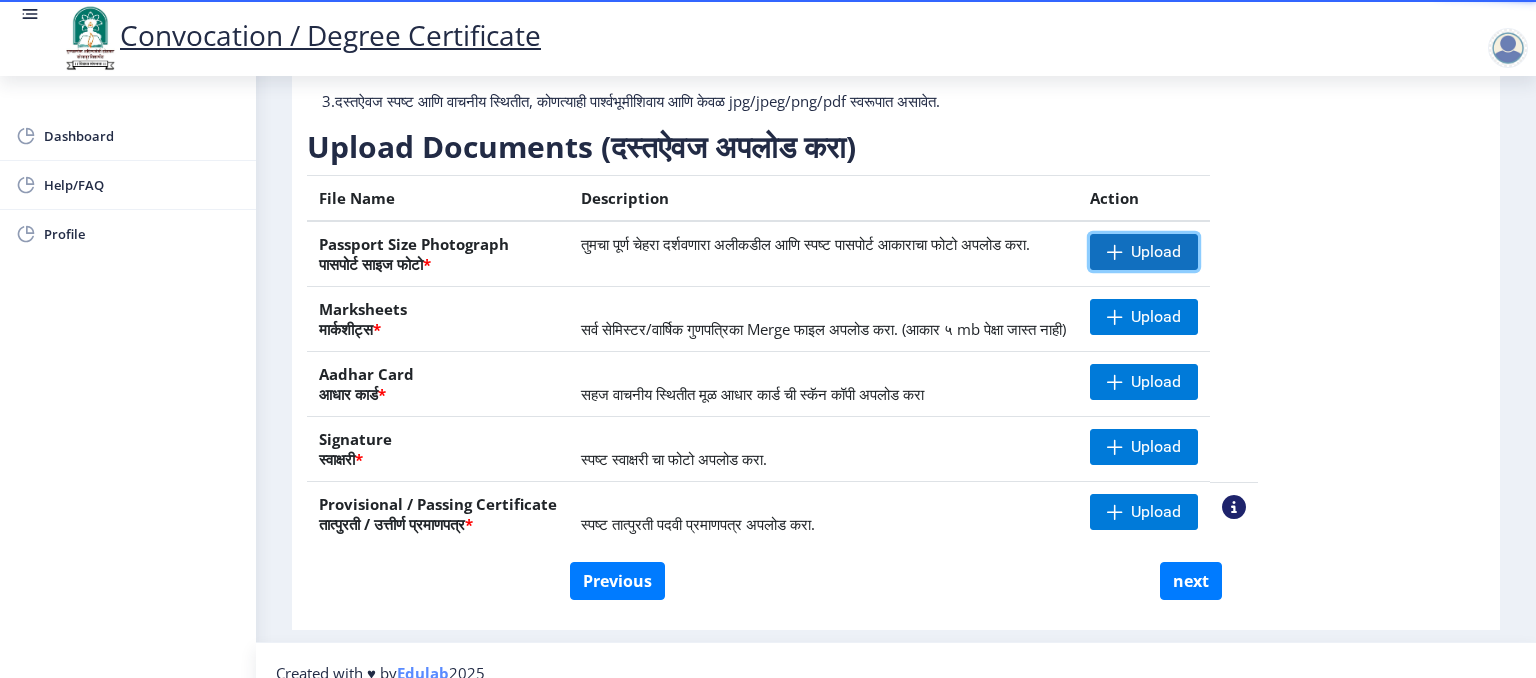 click on "Upload" 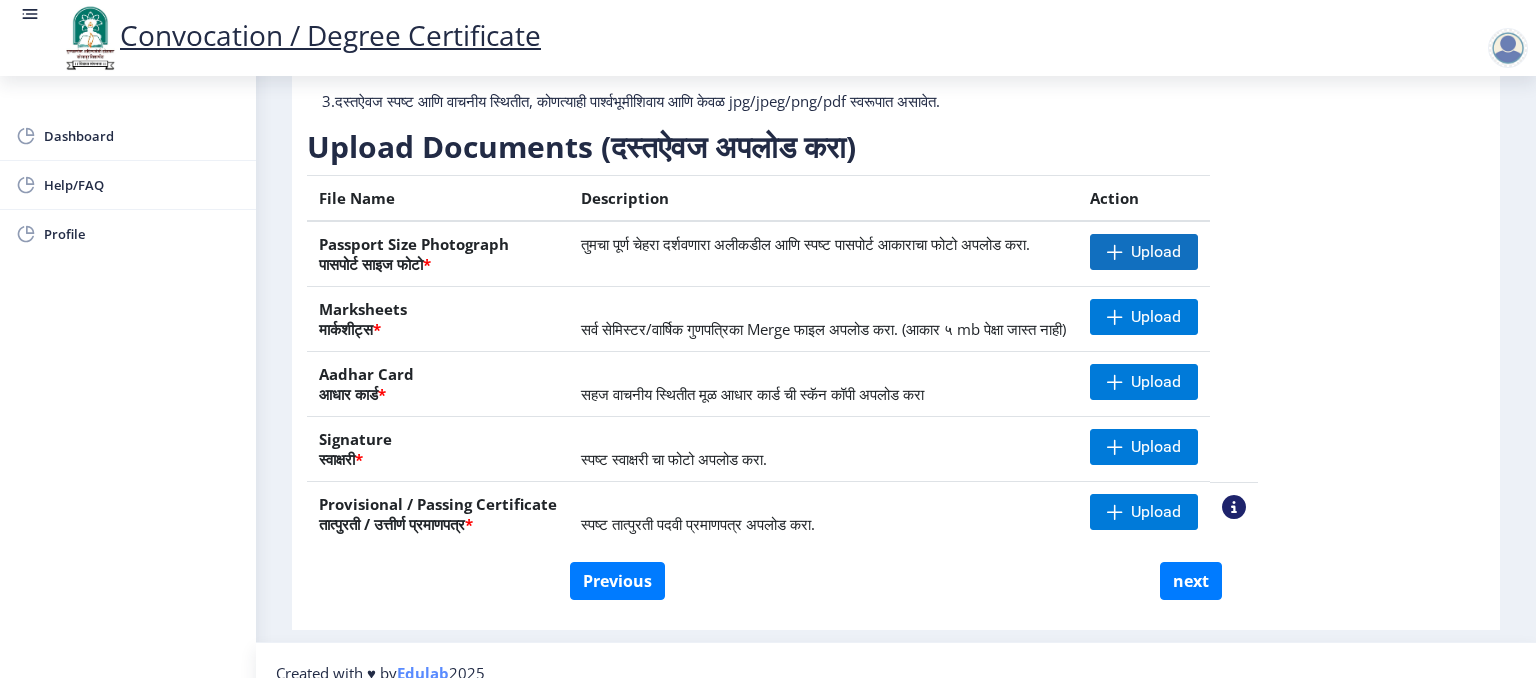 click on "सर्व सेमिस्टर/वार्षिक गुणपत्रिका Merge फाइल अपलोड करा. (आकार ५ mb पेक्षा जास्त नाही)" 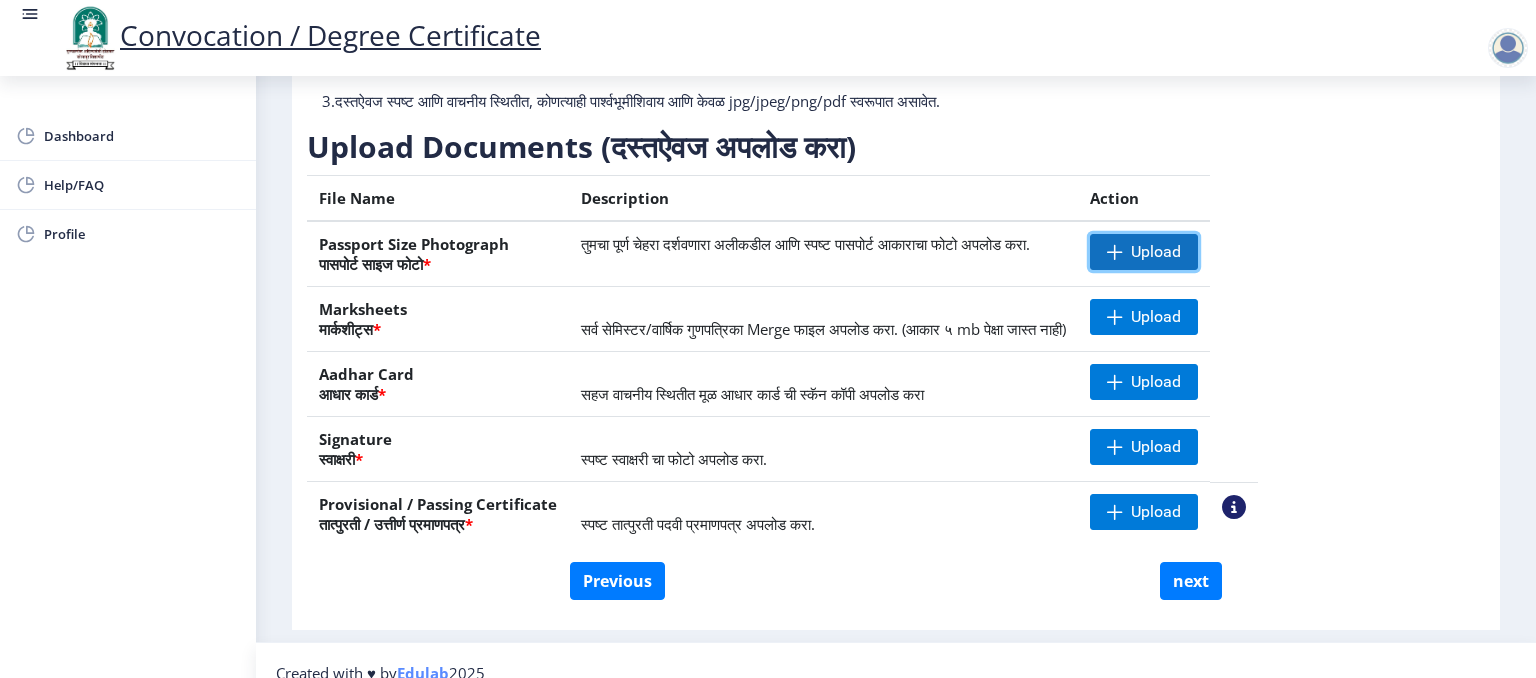 click 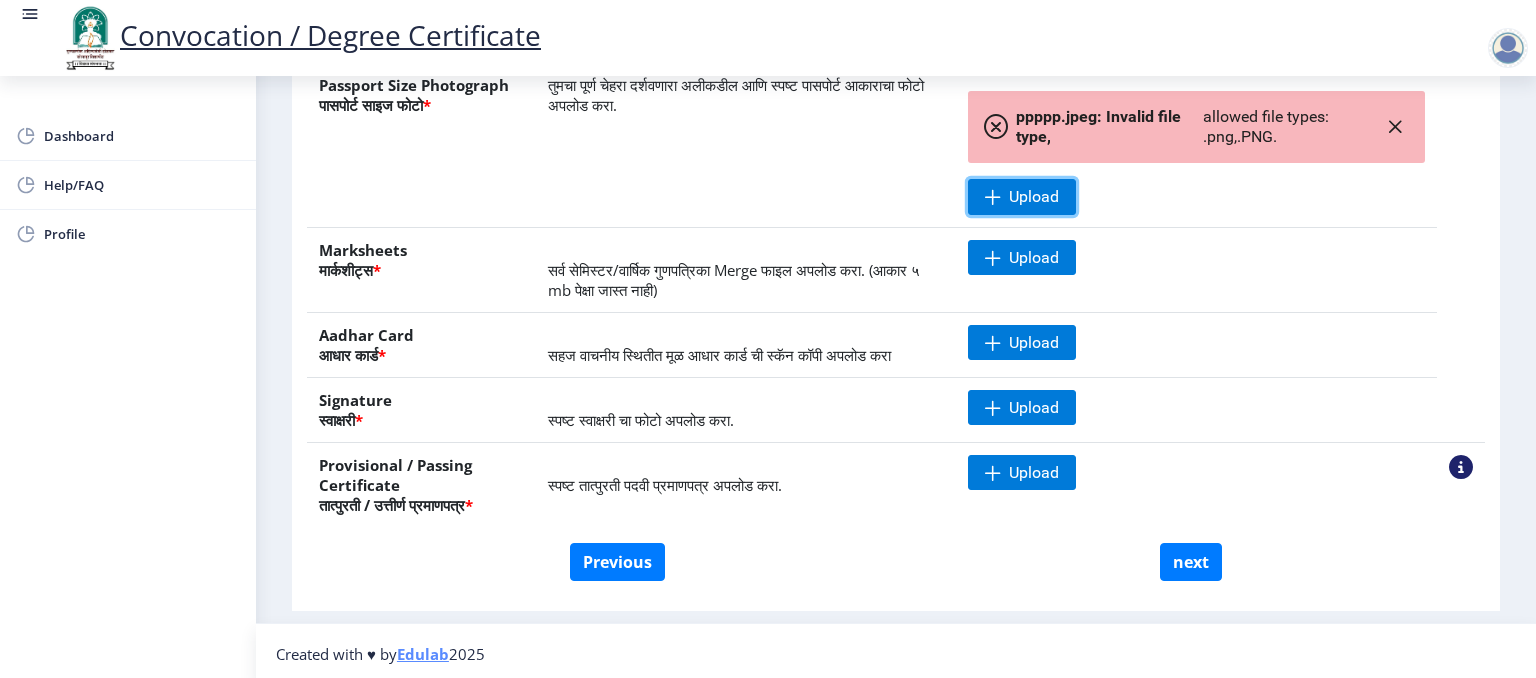 scroll, scrollTop: 407, scrollLeft: 0, axis: vertical 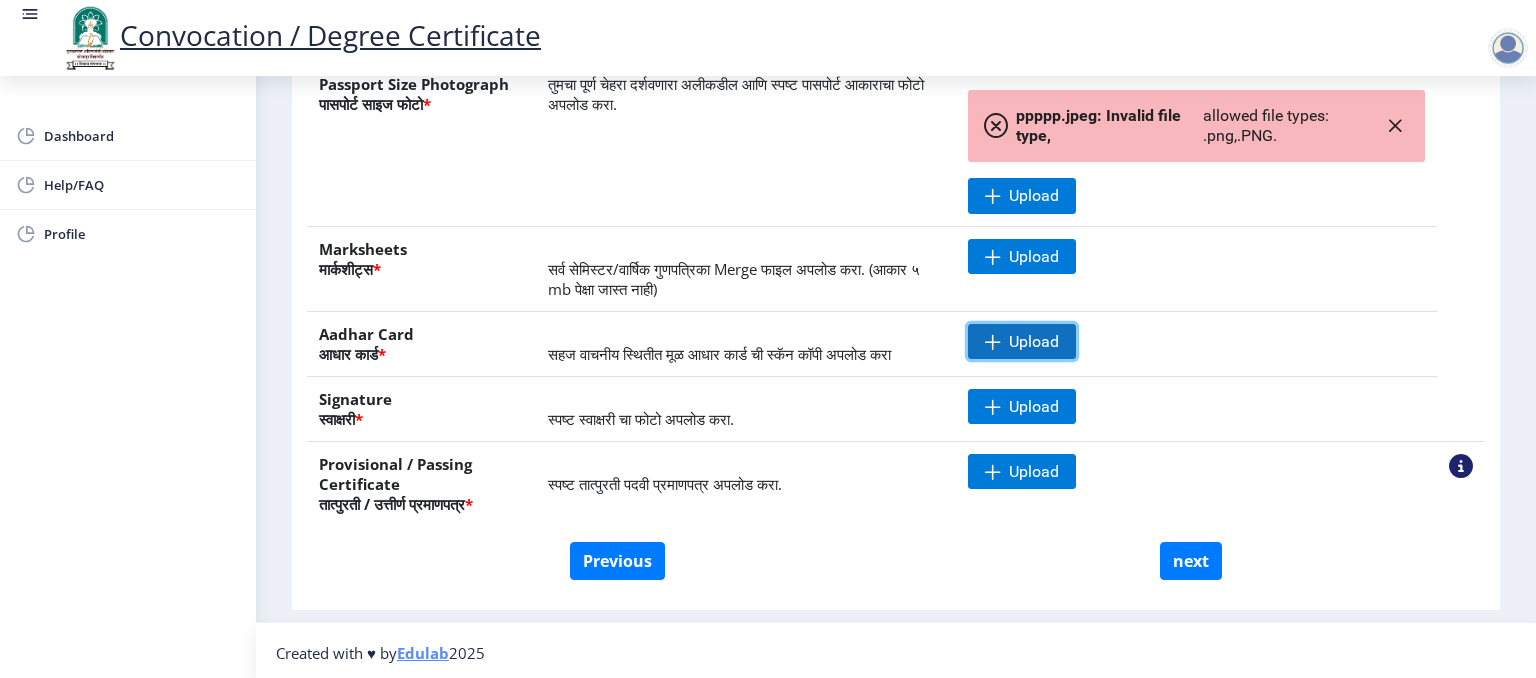 click on "Upload" 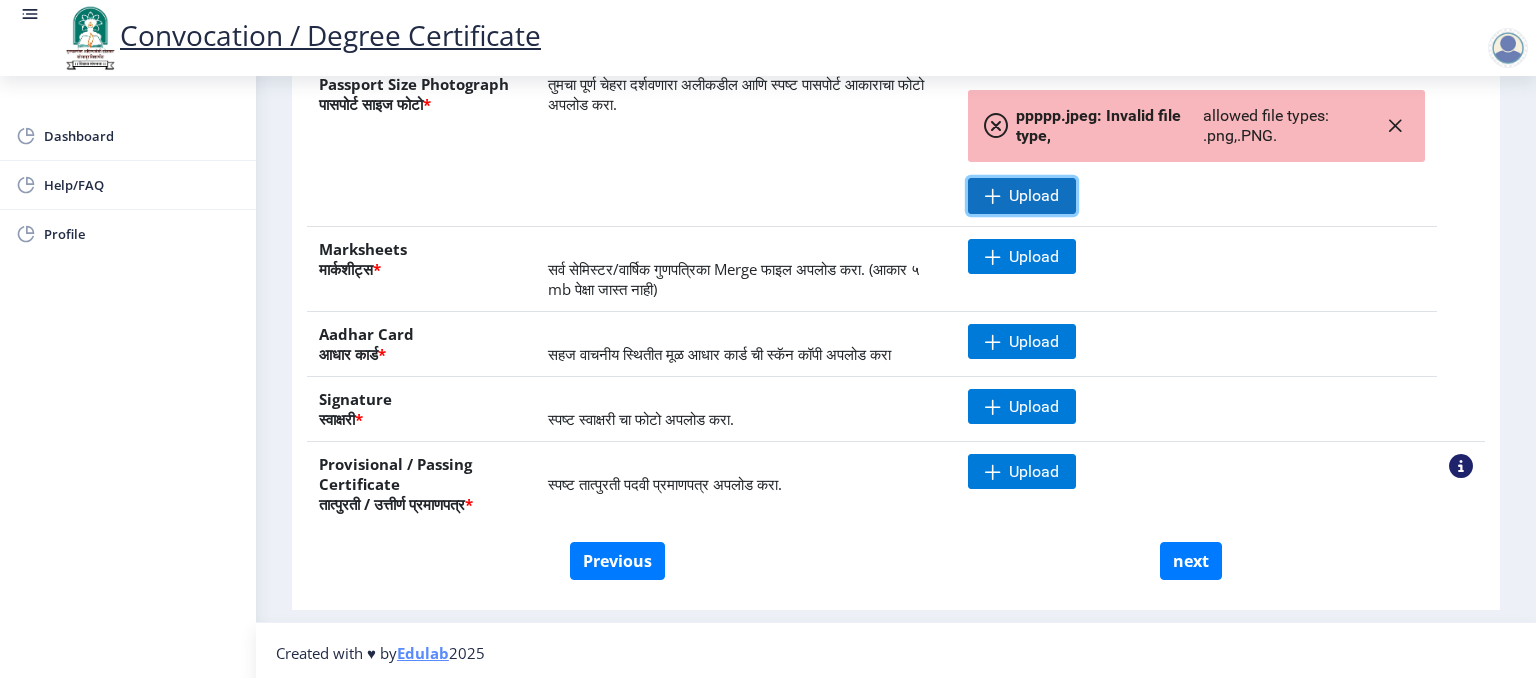 click 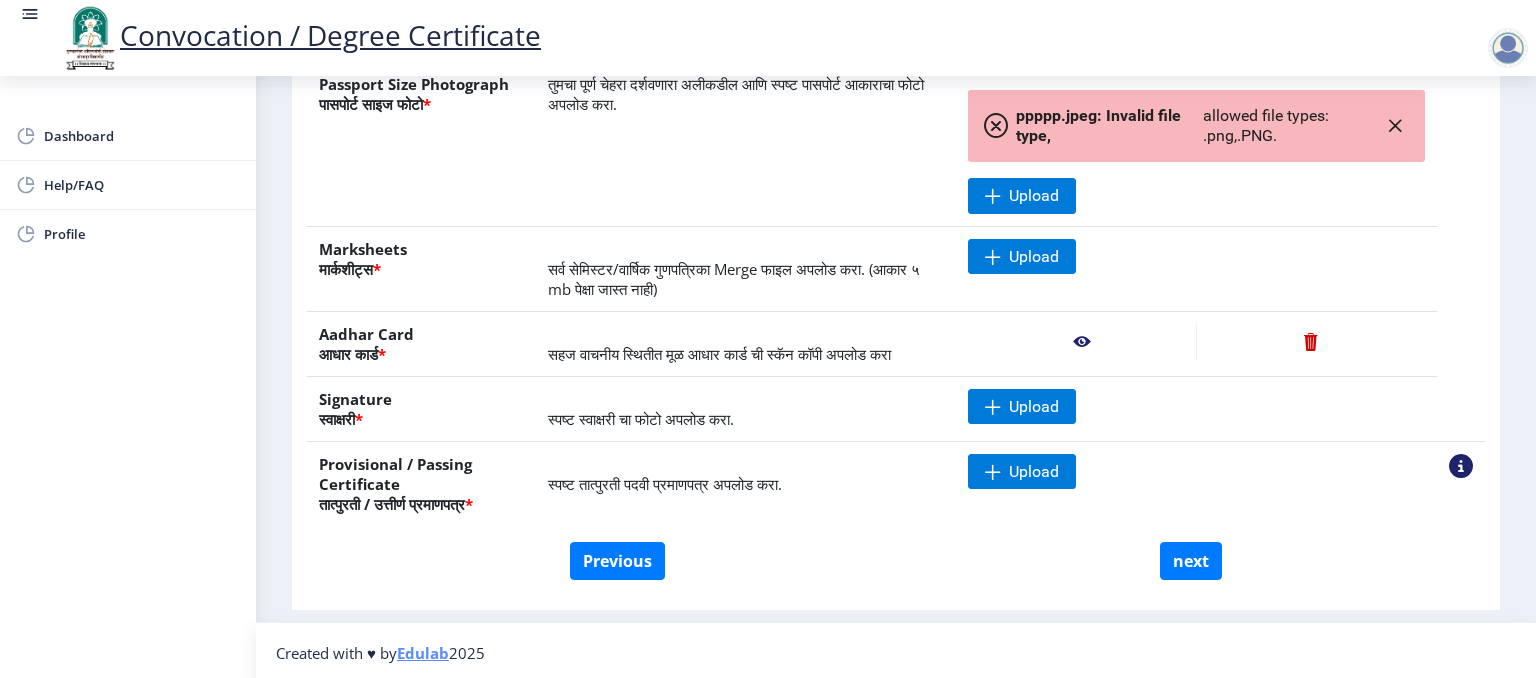 click 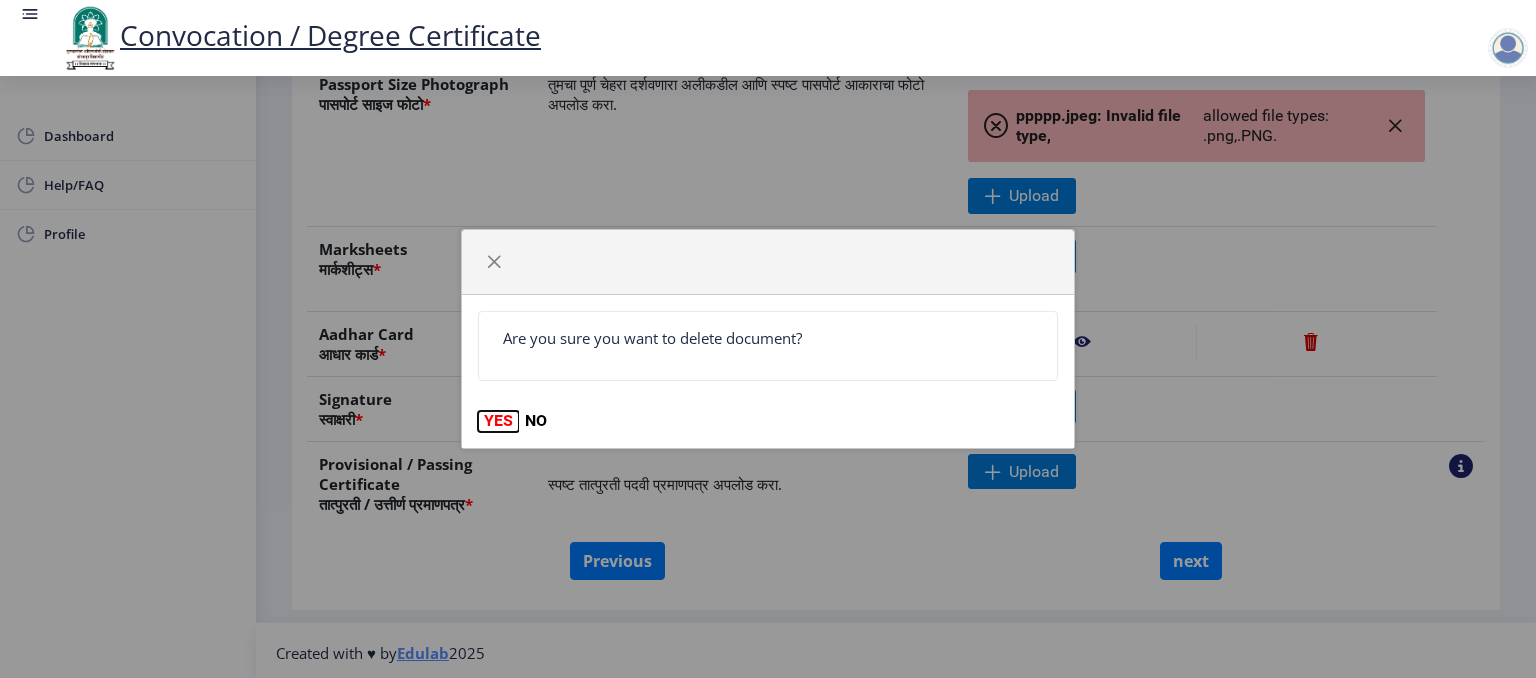 click on "YES" 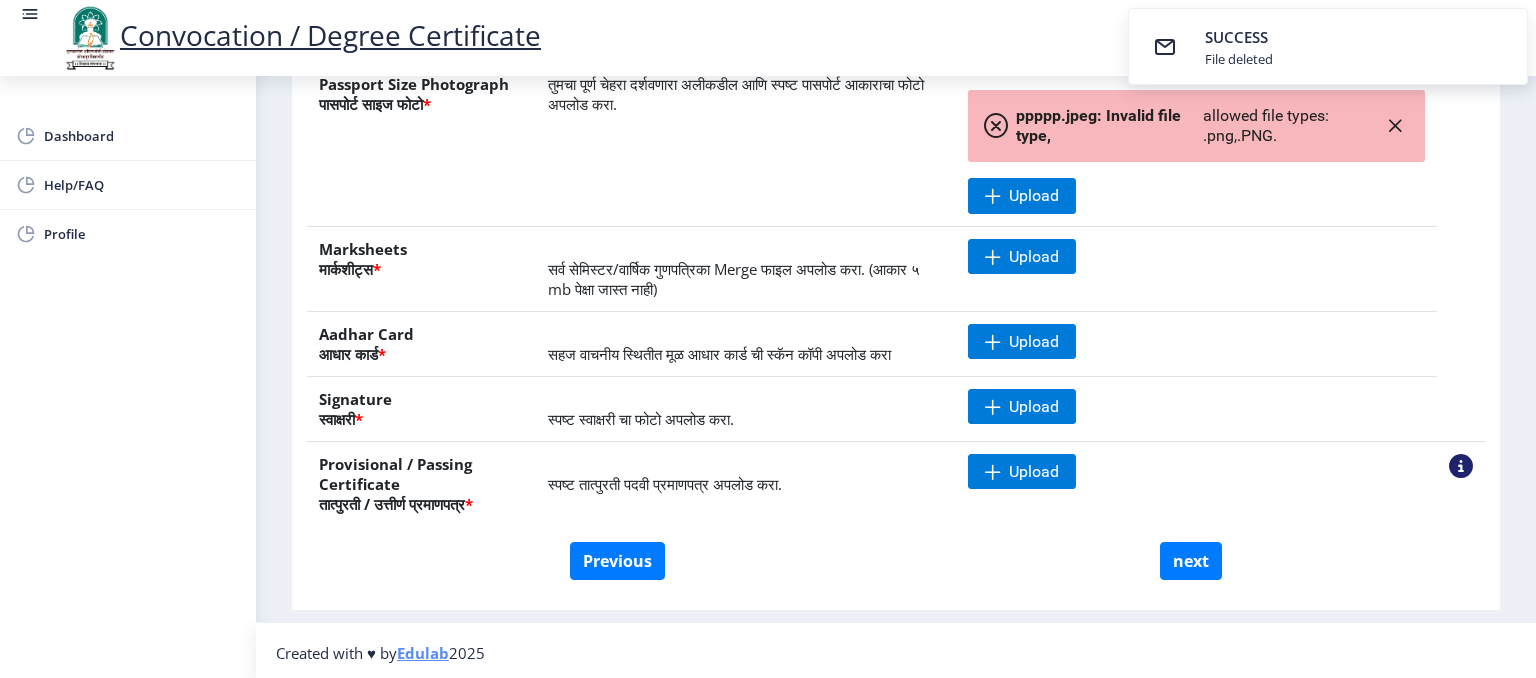 click on "स्पष्ट तात्पुरती पदवी प्रमाणपत्र अपलोड करा." 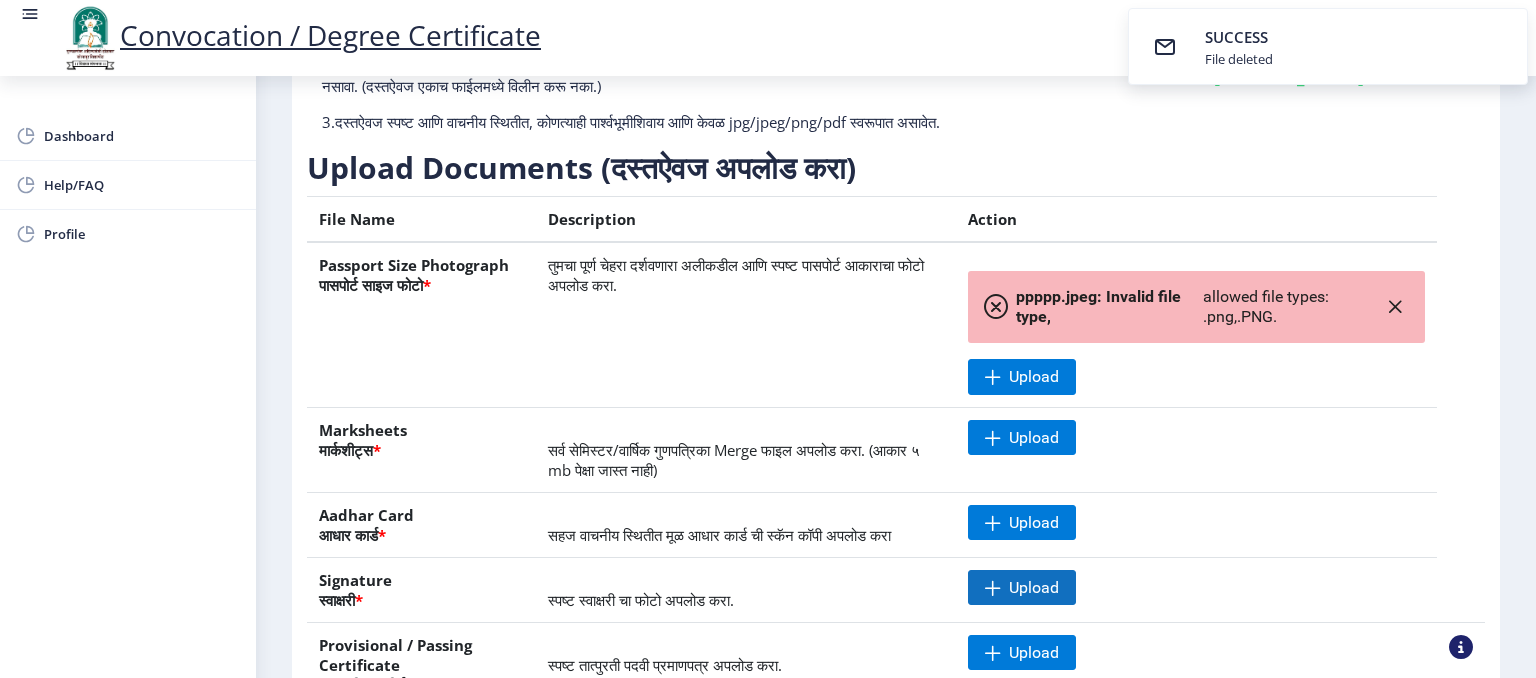 scroll, scrollTop: 225, scrollLeft: 0, axis: vertical 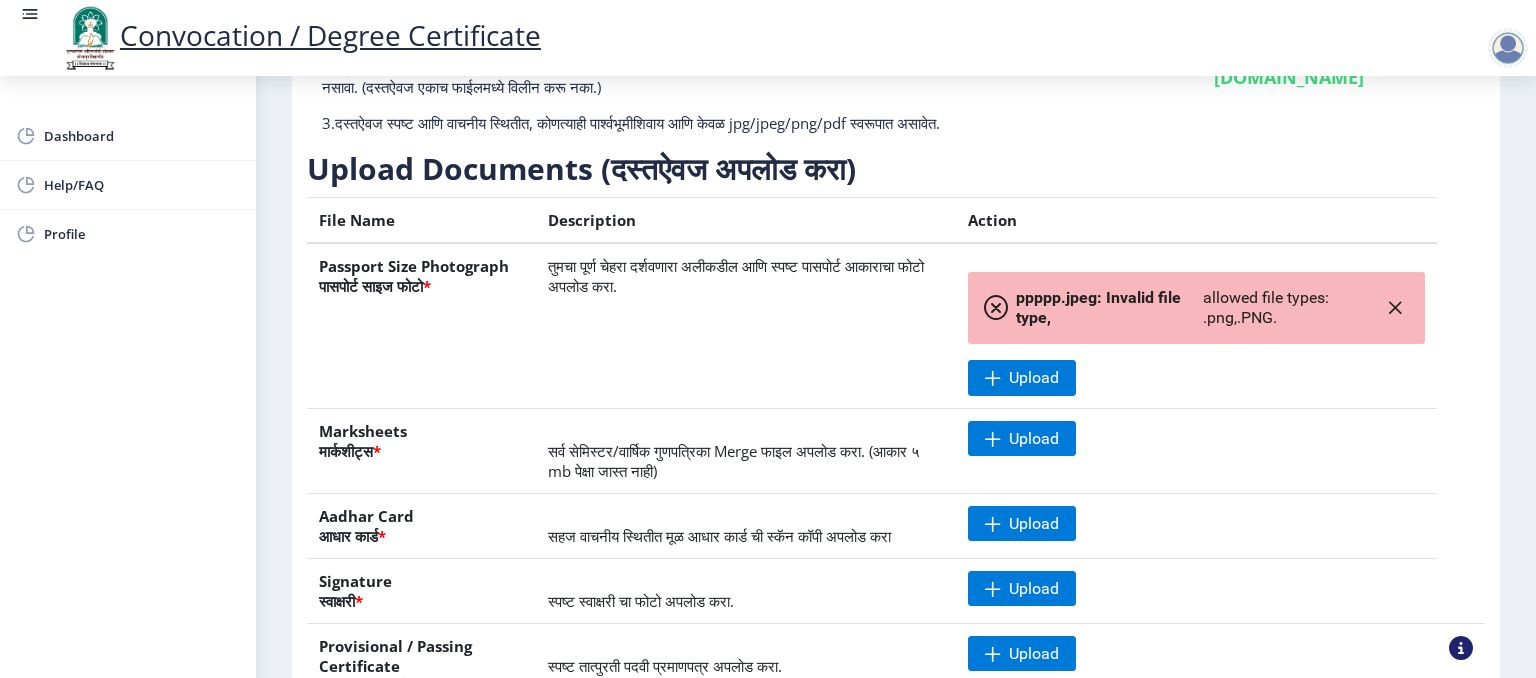 click on "Instructions (सूचना) 1. कृपया लक्षात घ्या की तुम्हाला मूळ दस्तऐवजांच्या स्कॅन केलेल्या प्रती योग्य स्वरूपात आणि सरळ स्थितीत अपलोड कराव्या लागतील.  2. प्रत्येक दस्तऐवज स्वतंत्रपणे एक एक करून अपलोड करा आणि कृपया लक्षात ठेवा कि फाइलचा आकार 5MB (35mm X 45mm) पेक्षा जास्त नसावा. (दस्तऐवज एकाच फाईलमध्ये विलीन करू नका.)  Need Help? Email Us on   su.sfc@studentscenter.in  Upload Documents (दस्तऐवज अपलोड करा)  File Name Description Action Passport Size Photograph  पासपोर्ट साइज फोटो  * Upload Marksheets  * * * *" 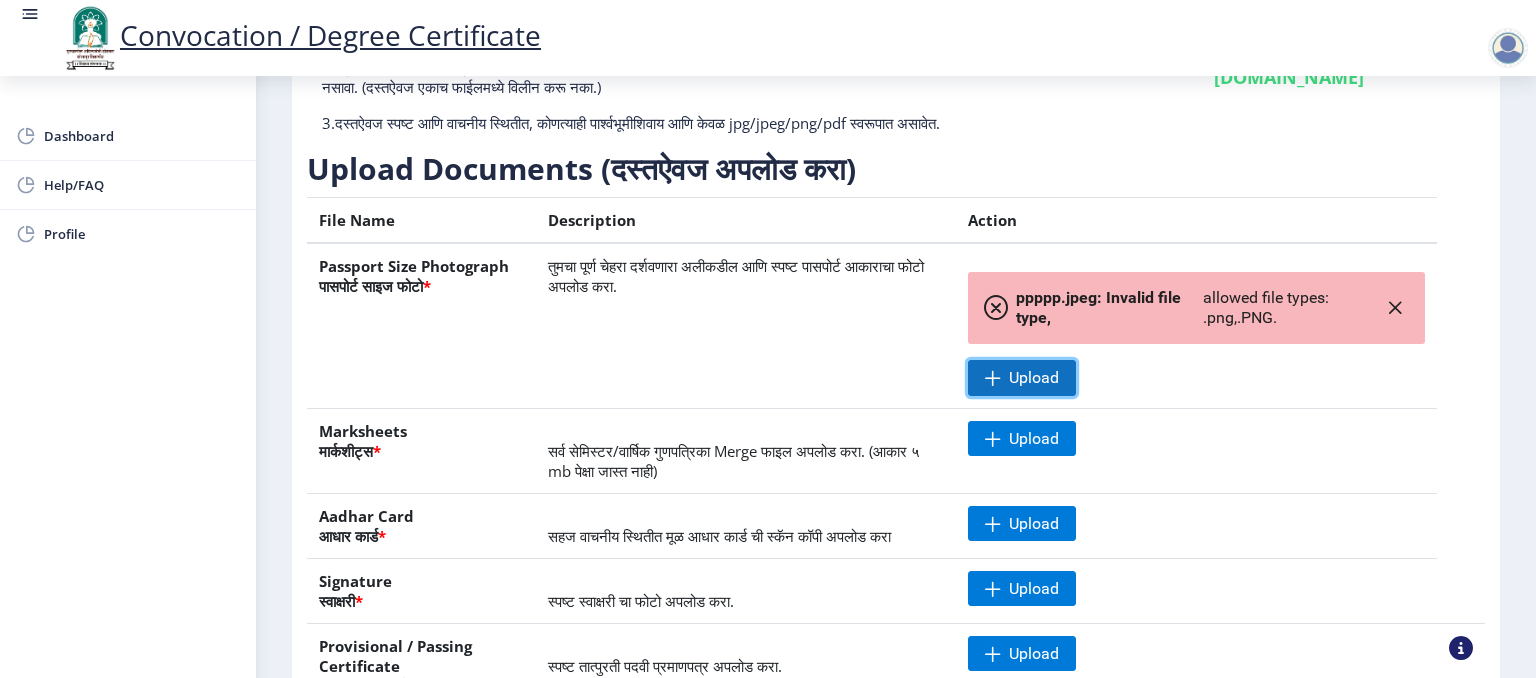click on "Upload" 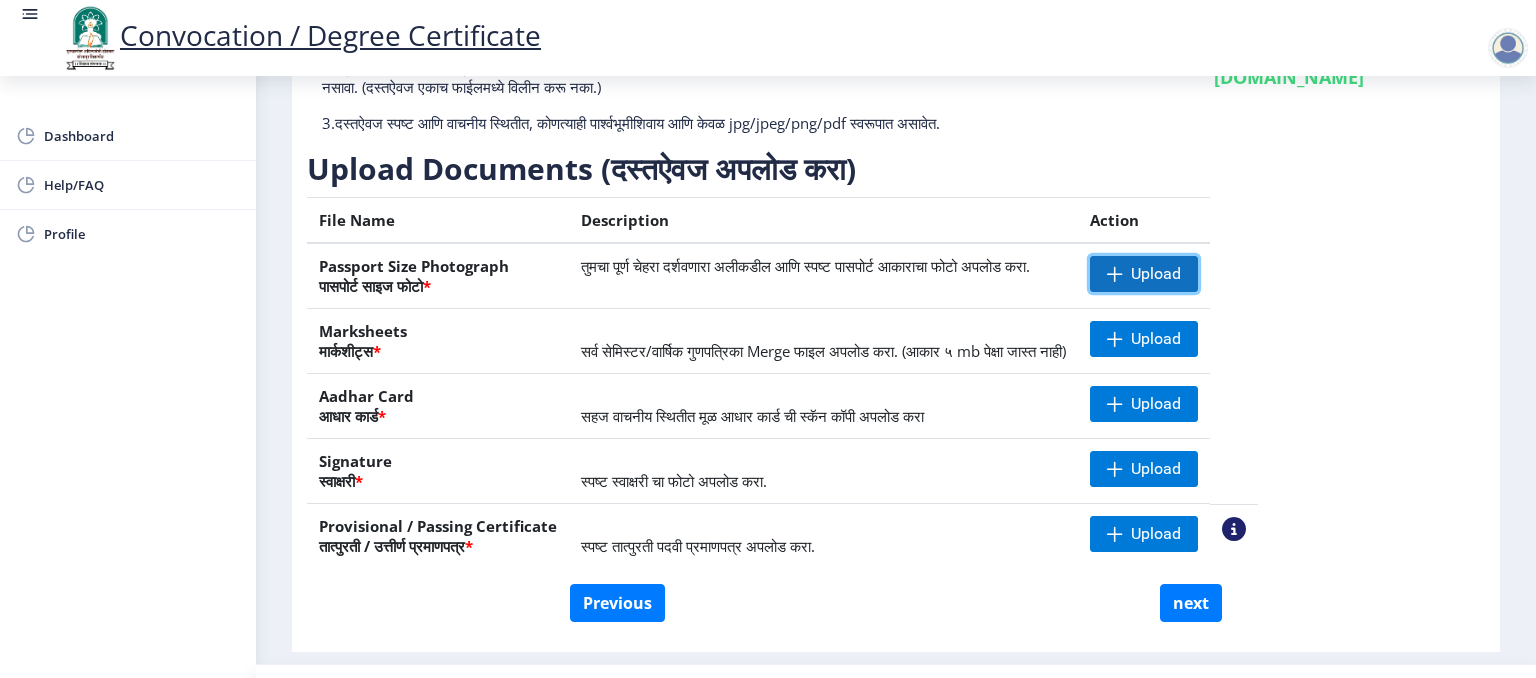 click on "Upload" 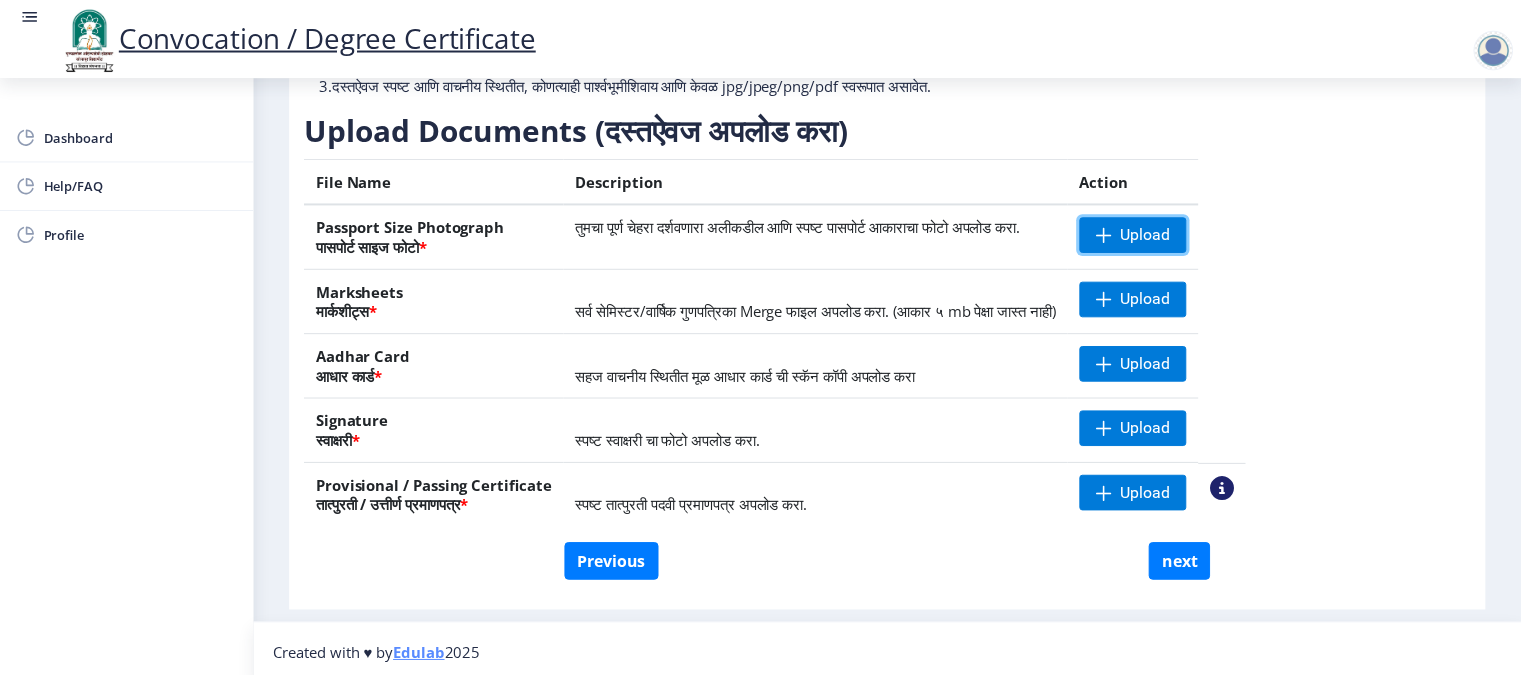 scroll, scrollTop: 270, scrollLeft: 0, axis: vertical 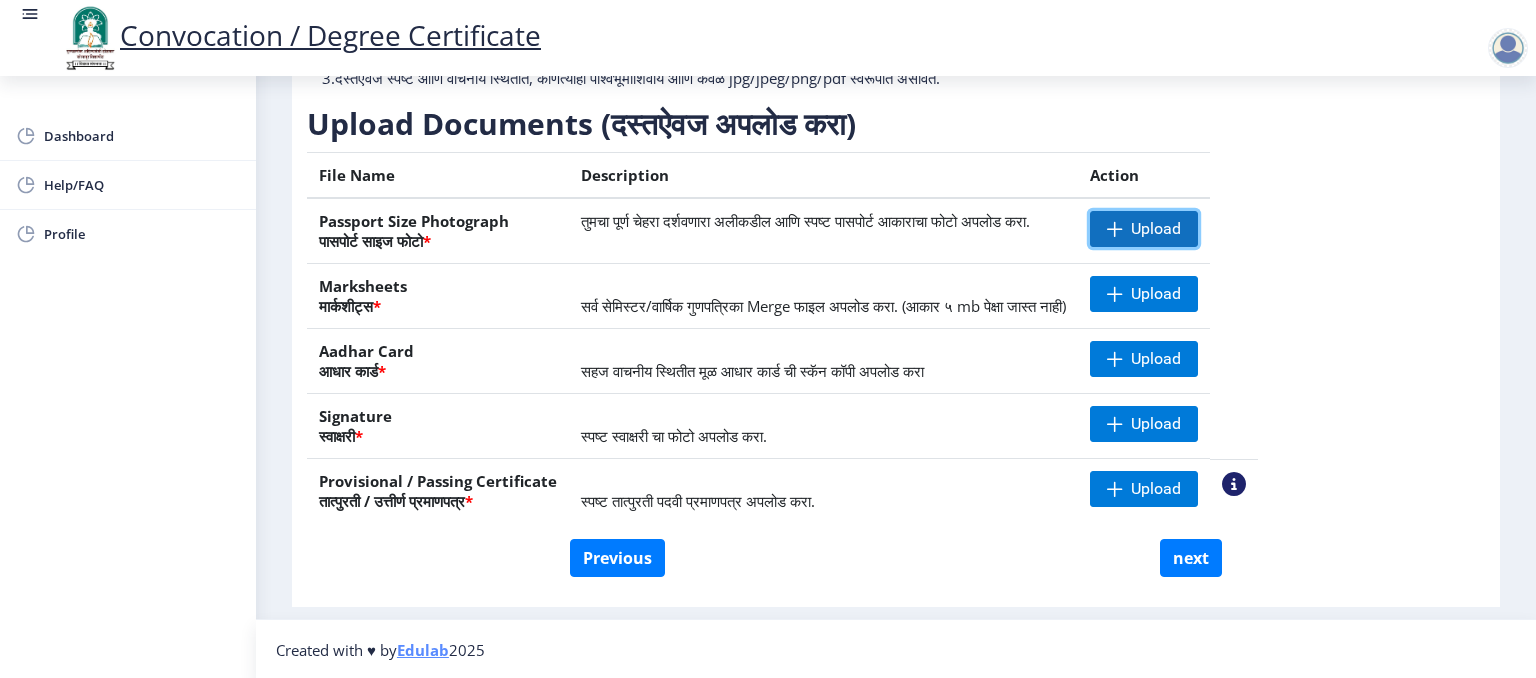click on "Upload" 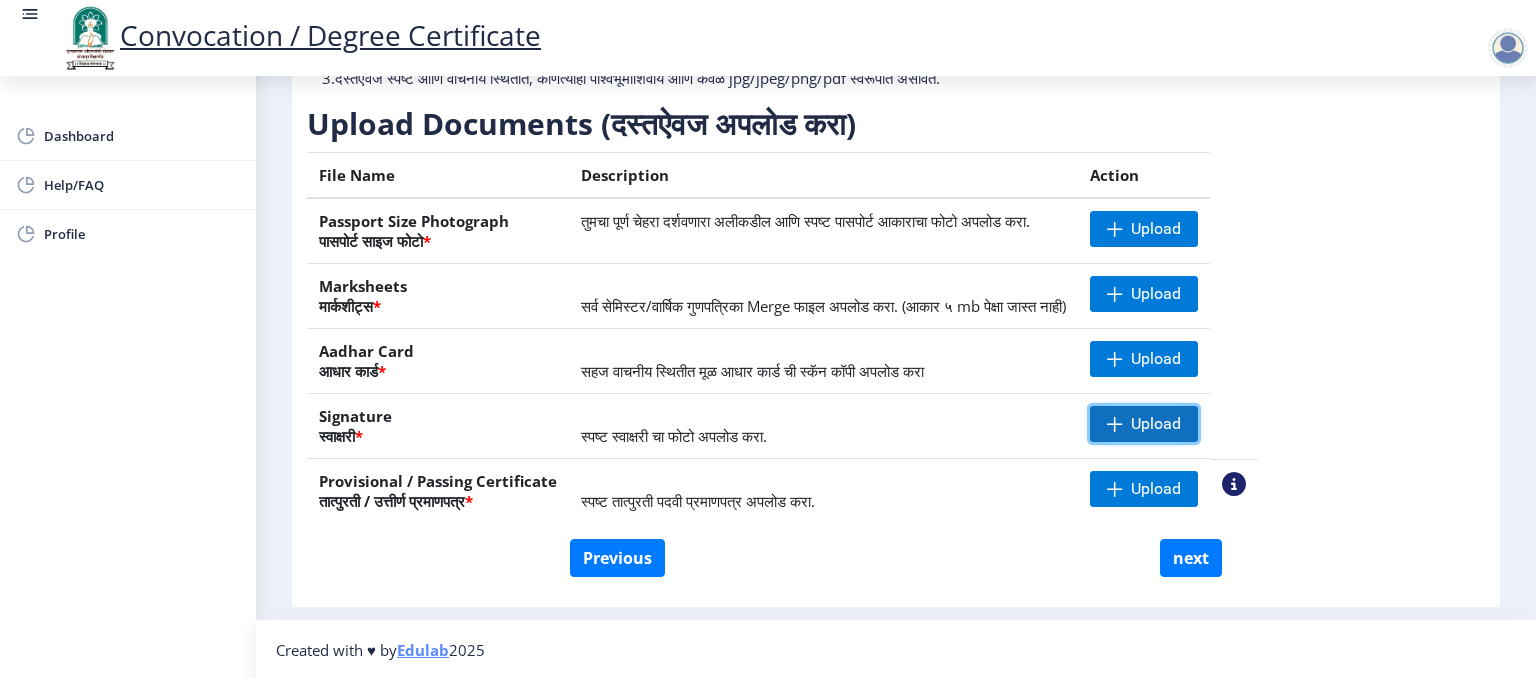 click on "Upload" 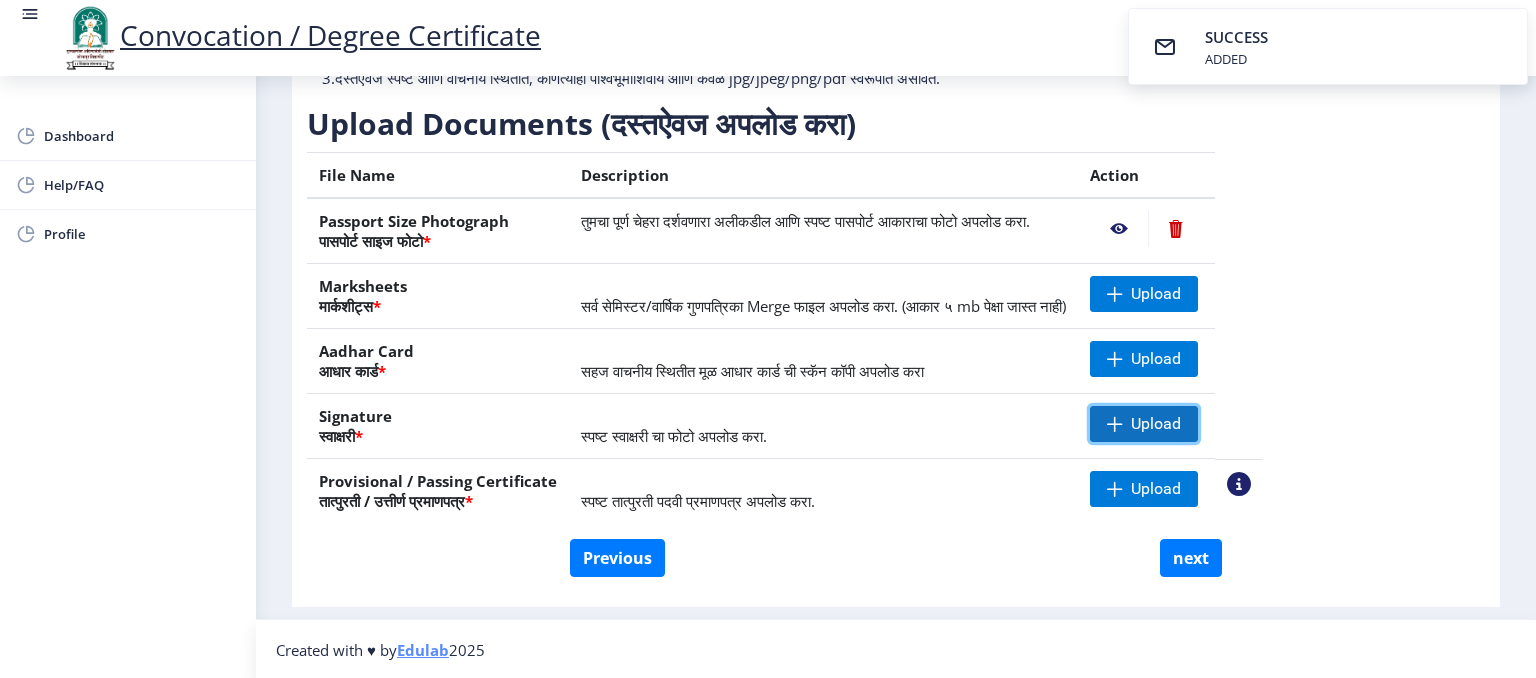 click on "Upload" 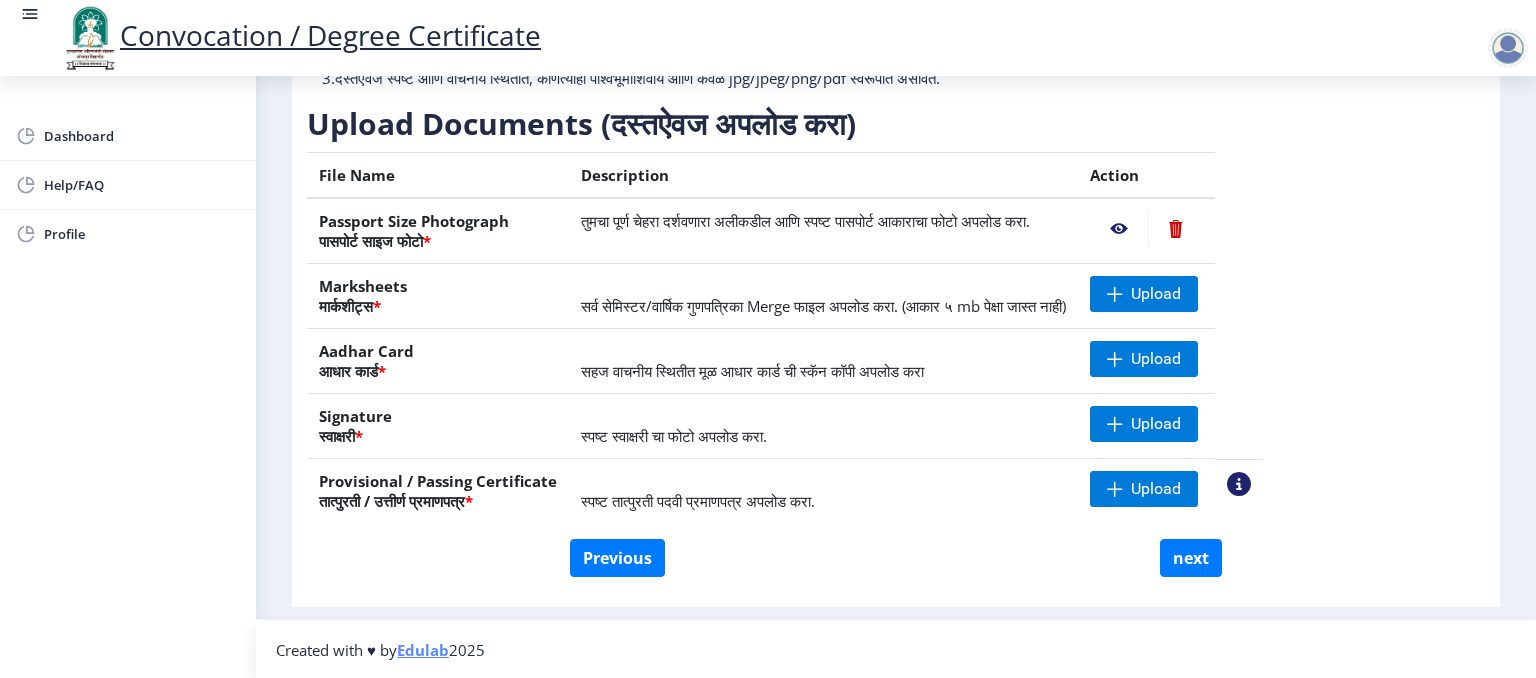 click 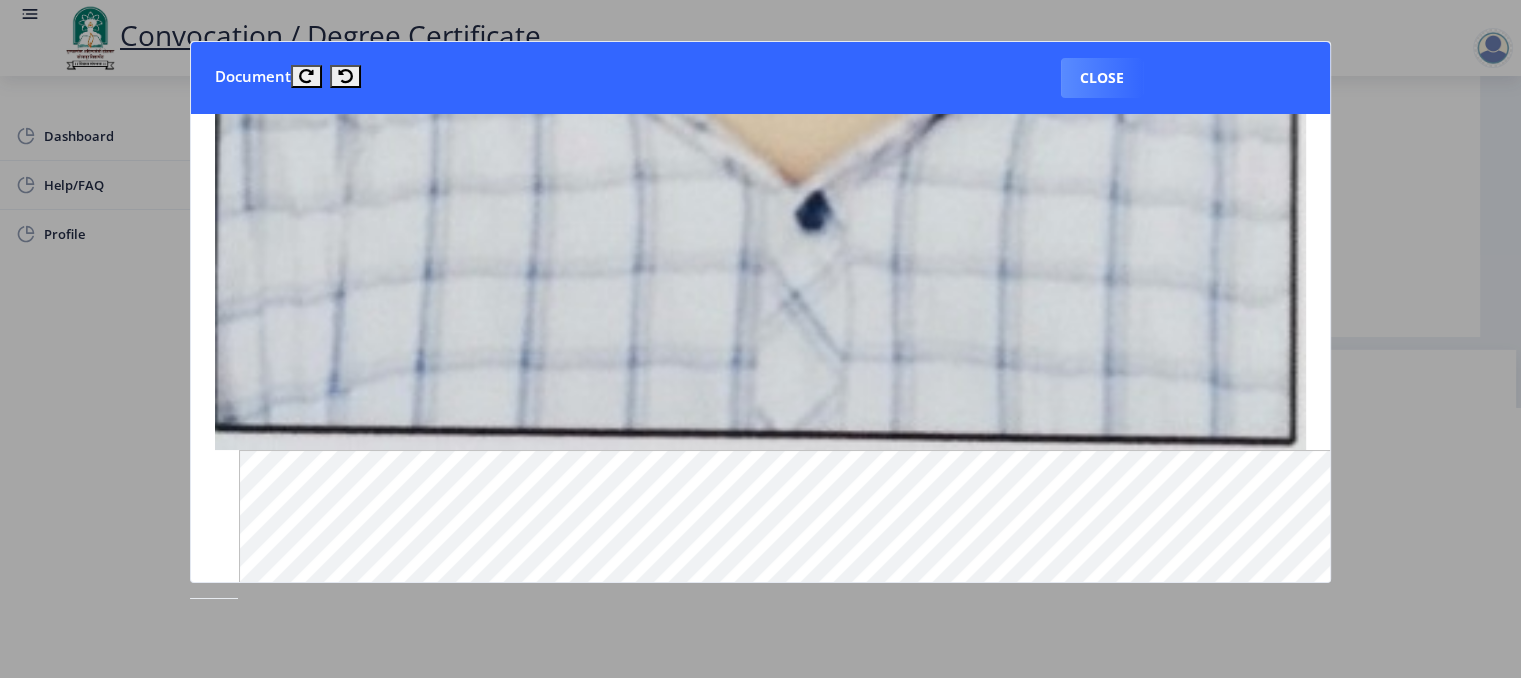 scroll, scrollTop: 1088, scrollLeft: 0, axis: vertical 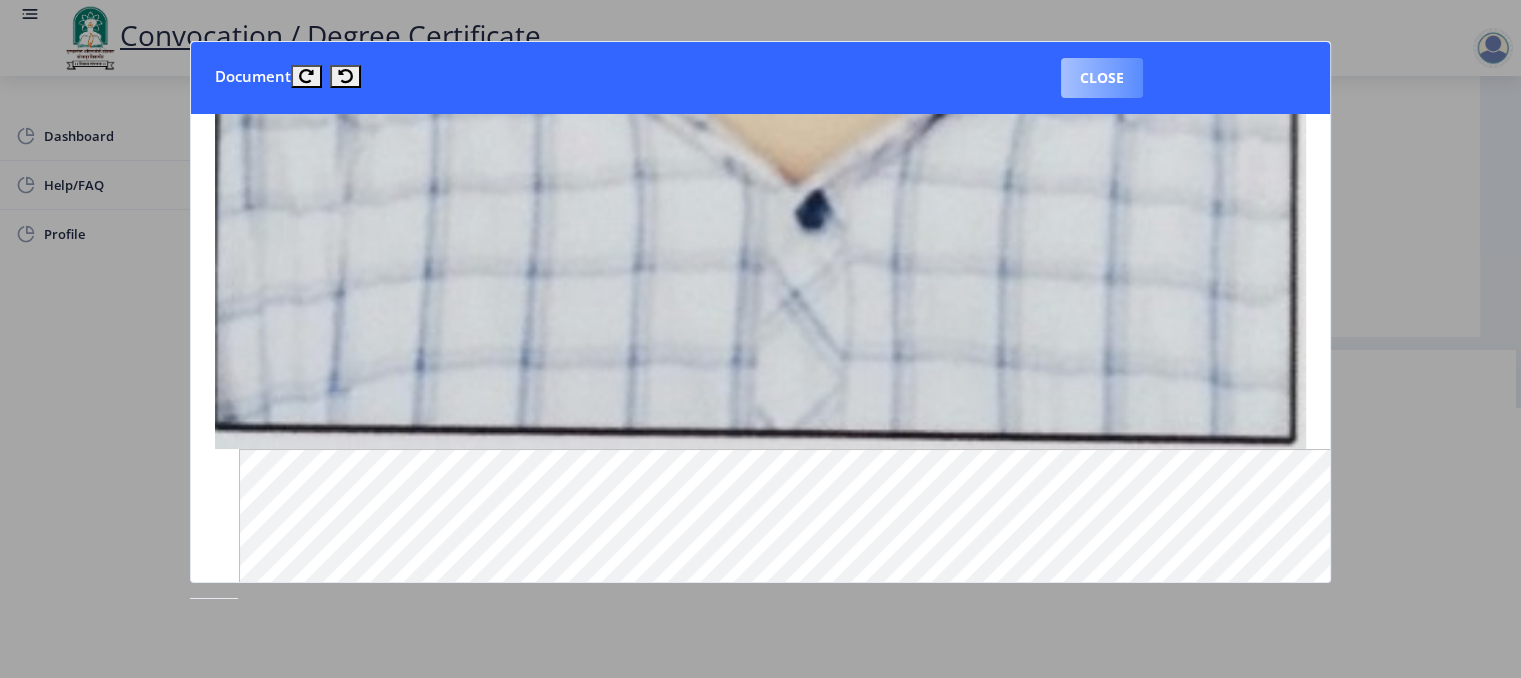 click on "Close" at bounding box center [1102, 78] 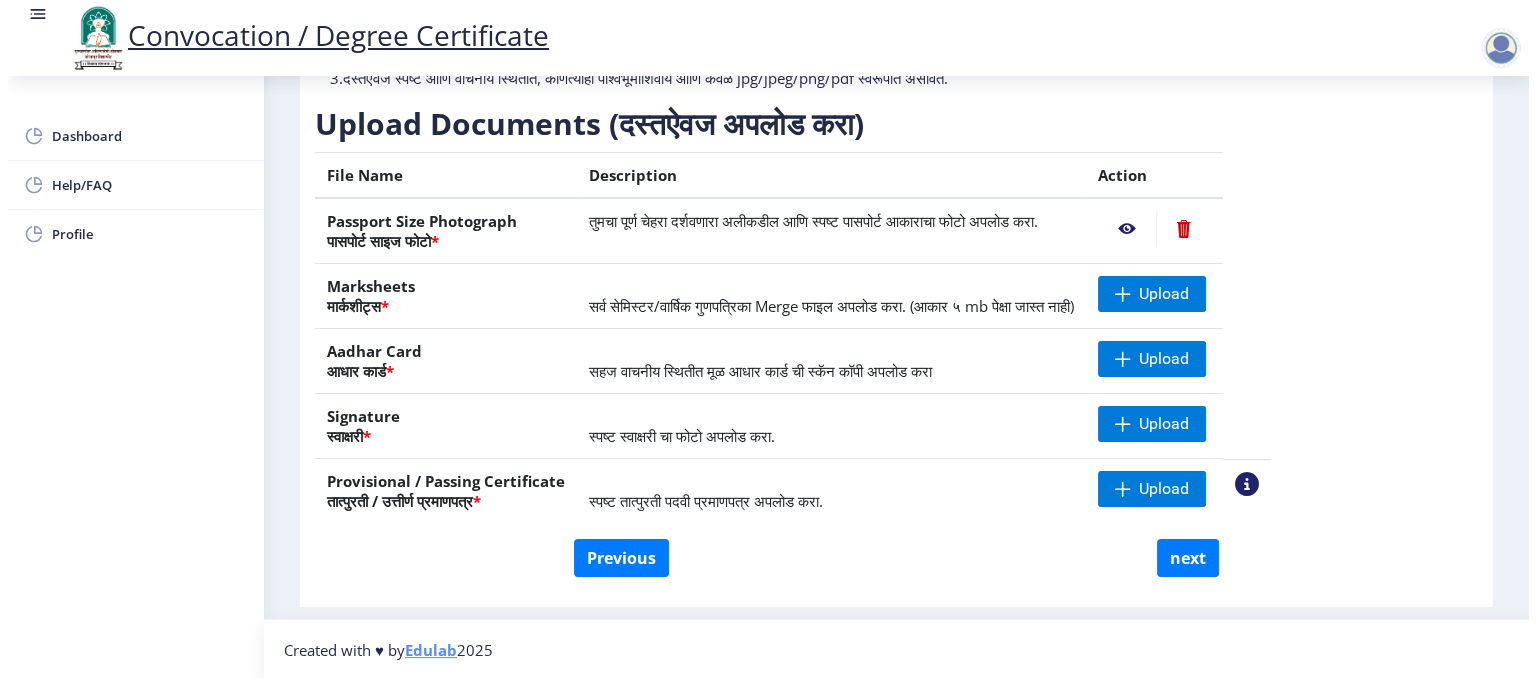 scroll, scrollTop: 75, scrollLeft: 0, axis: vertical 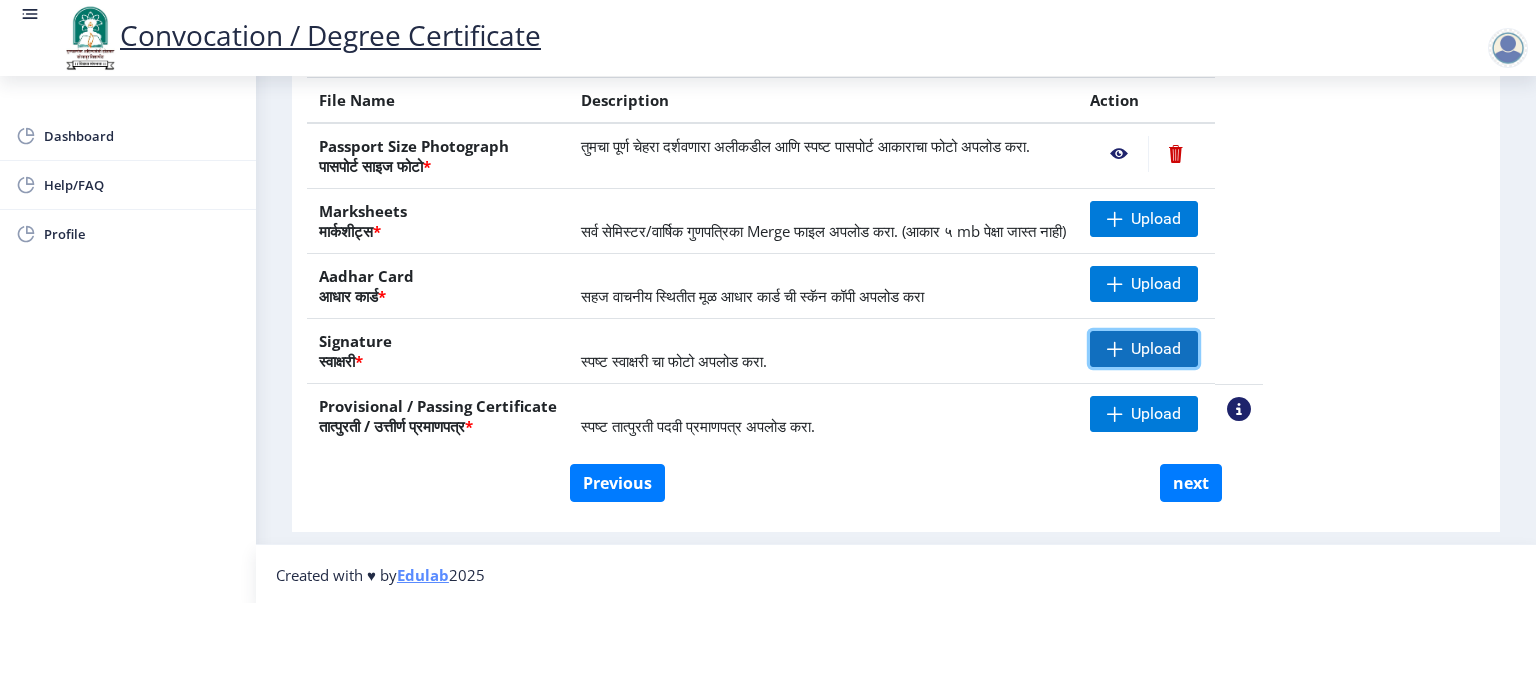 click on "Upload" 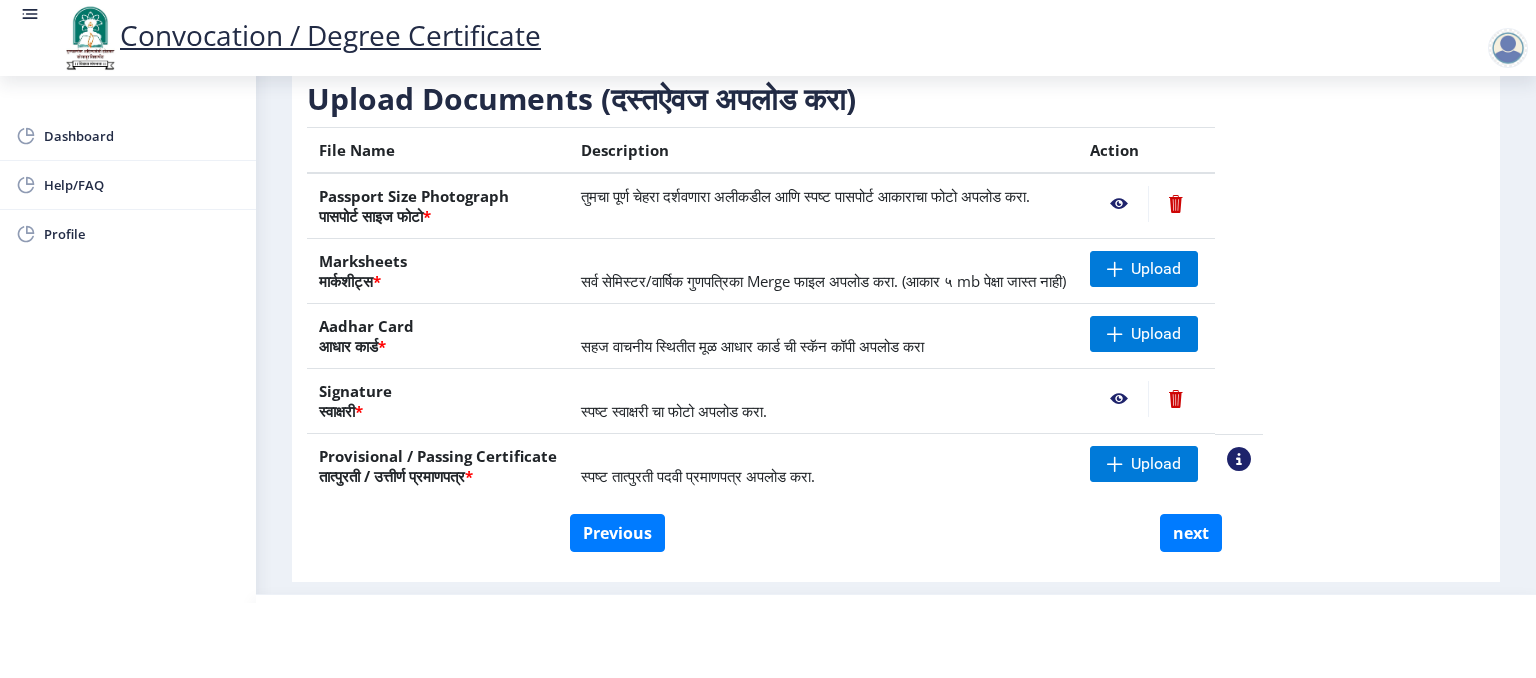 scroll, scrollTop: 222, scrollLeft: 0, axis: vertical 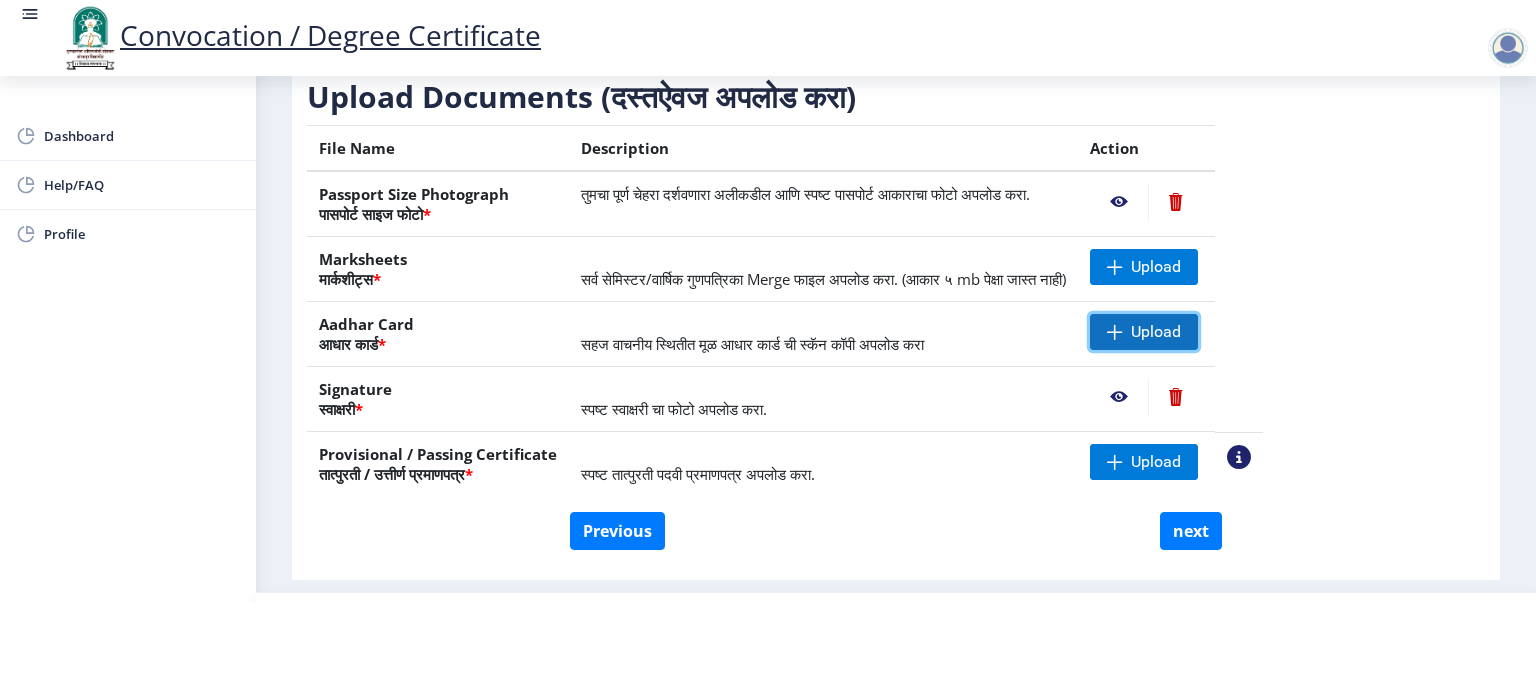 click 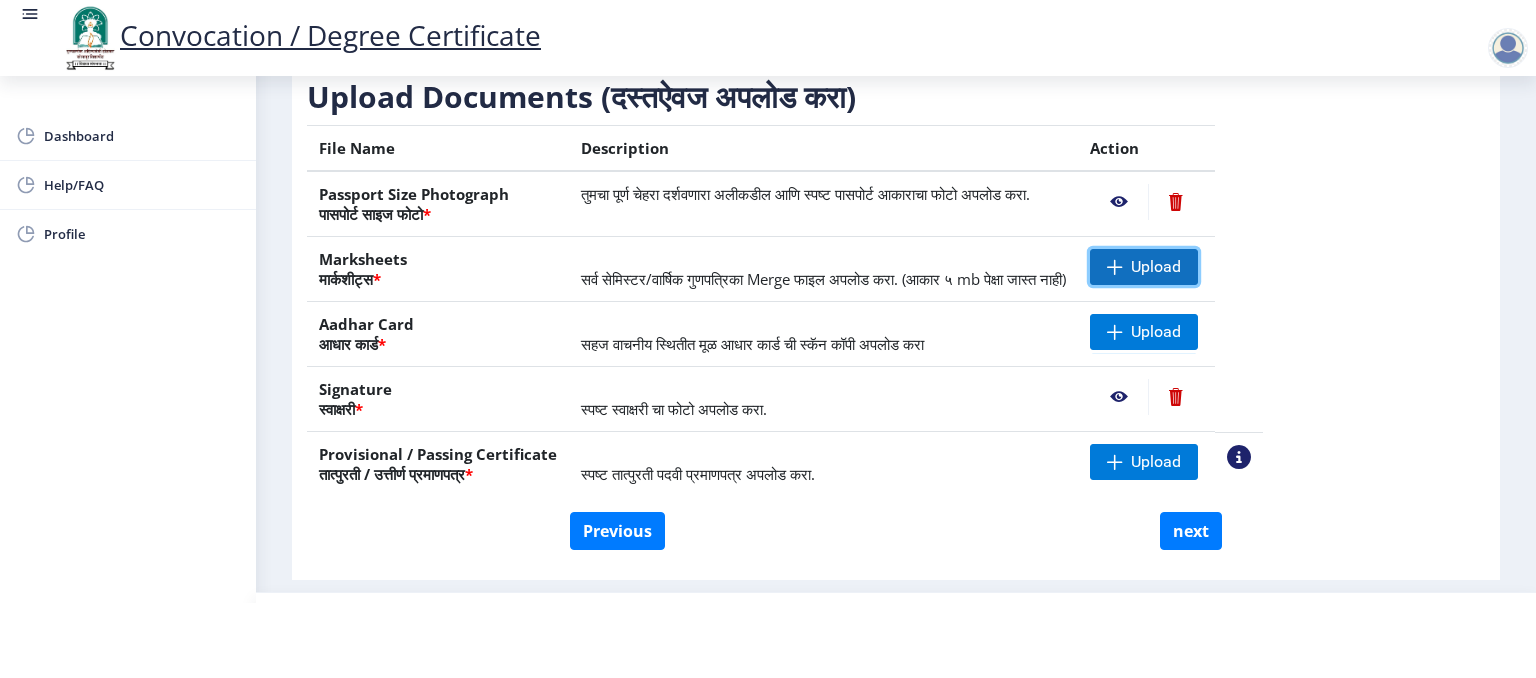 click on "Upload" 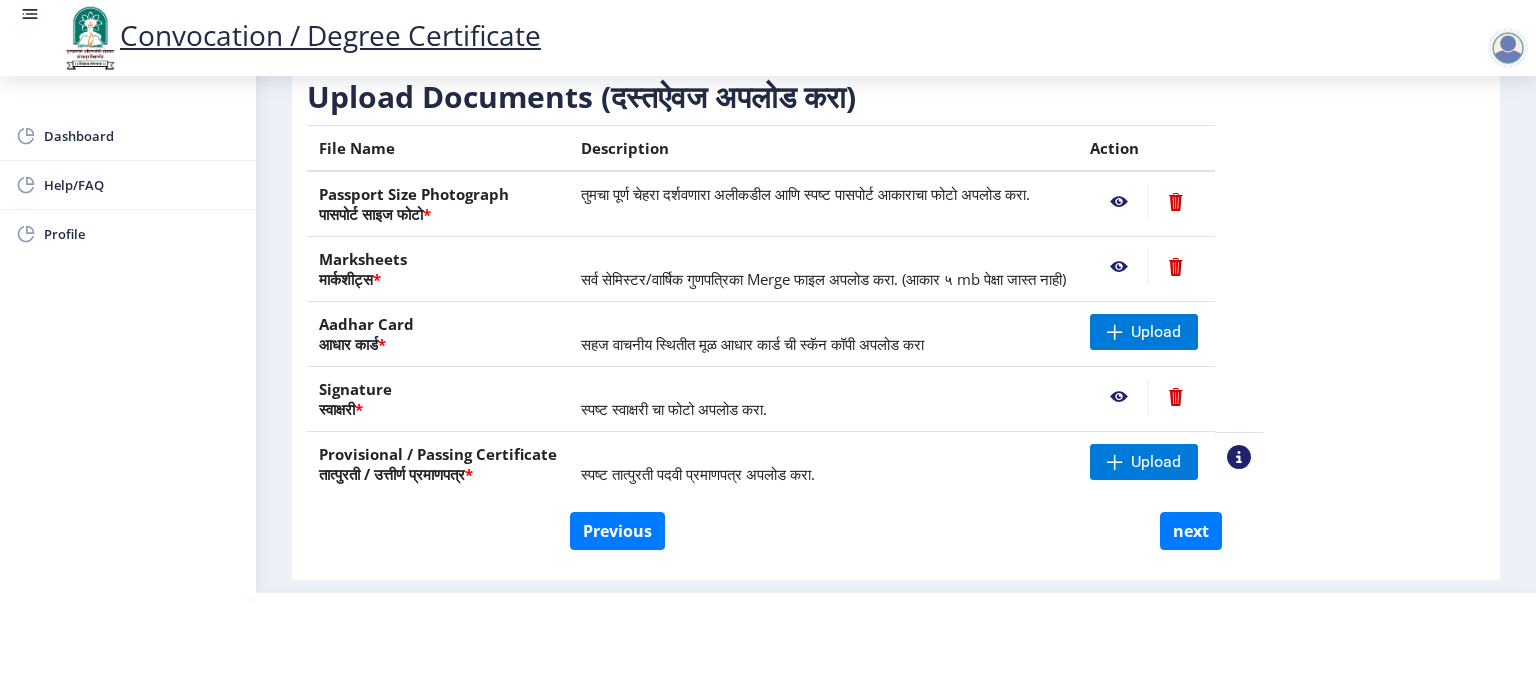 click 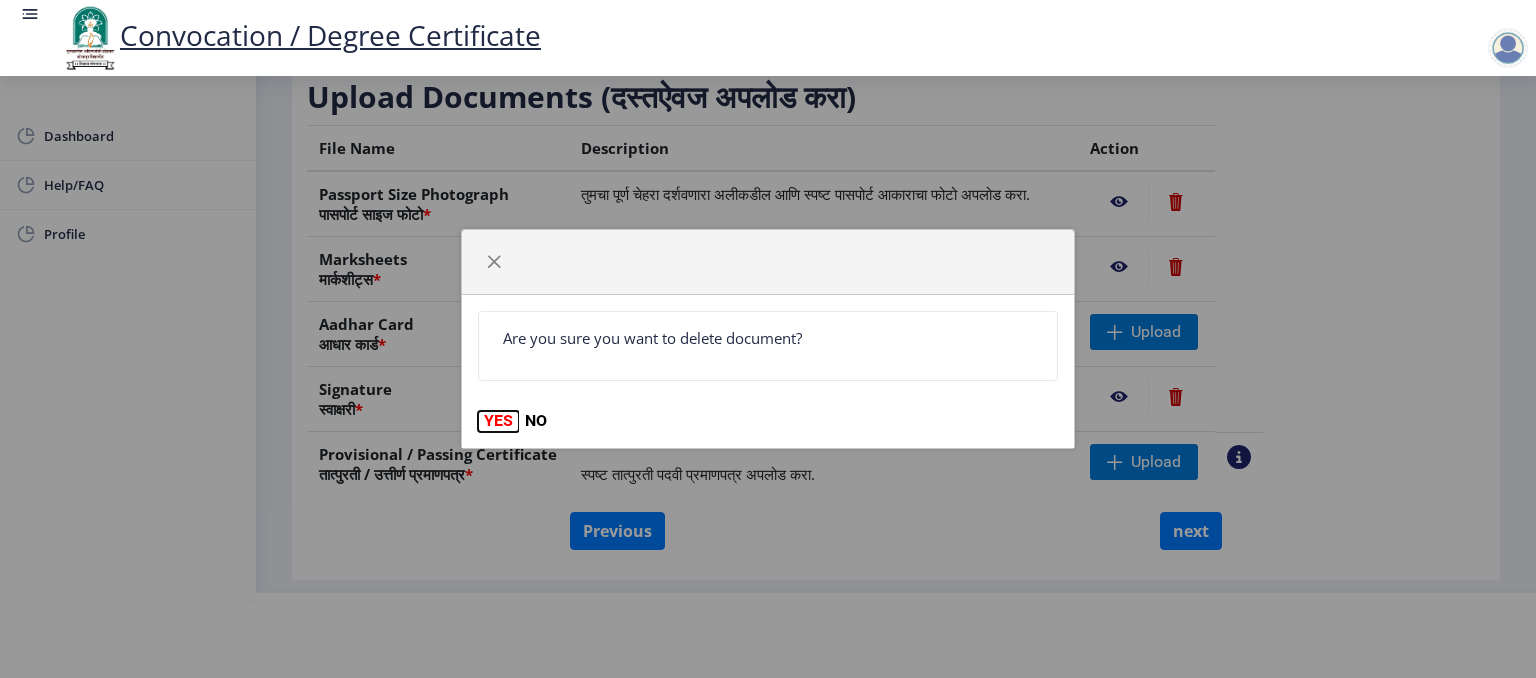 click on "YES" 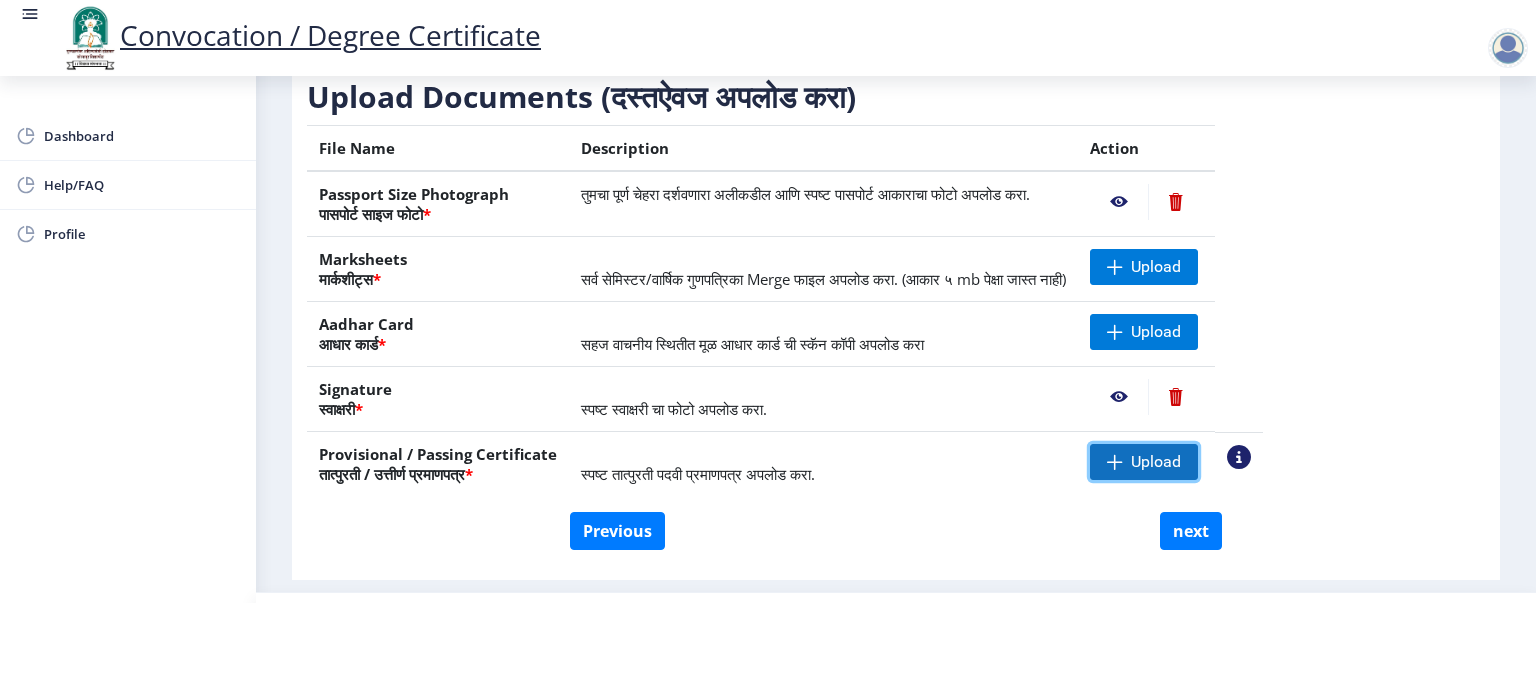 click on "Upload" 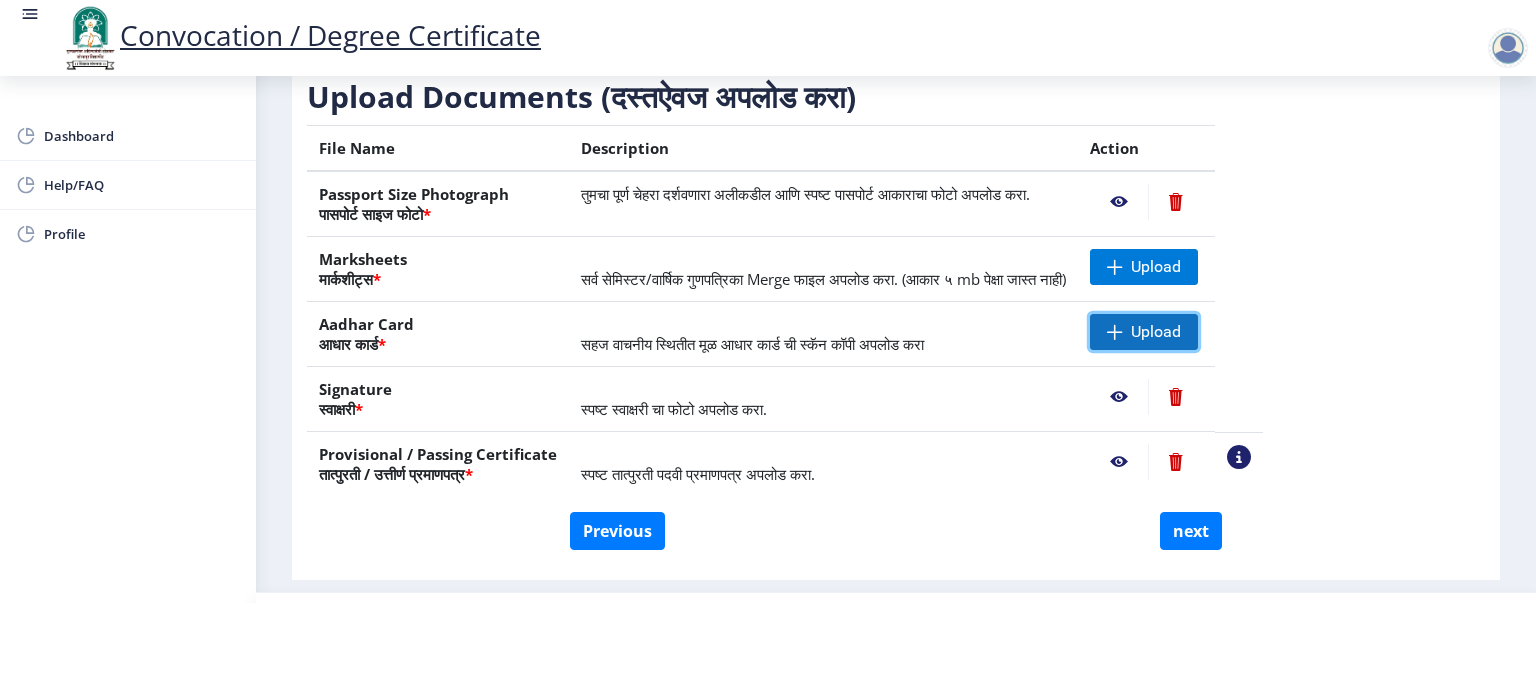 click on "Upload" 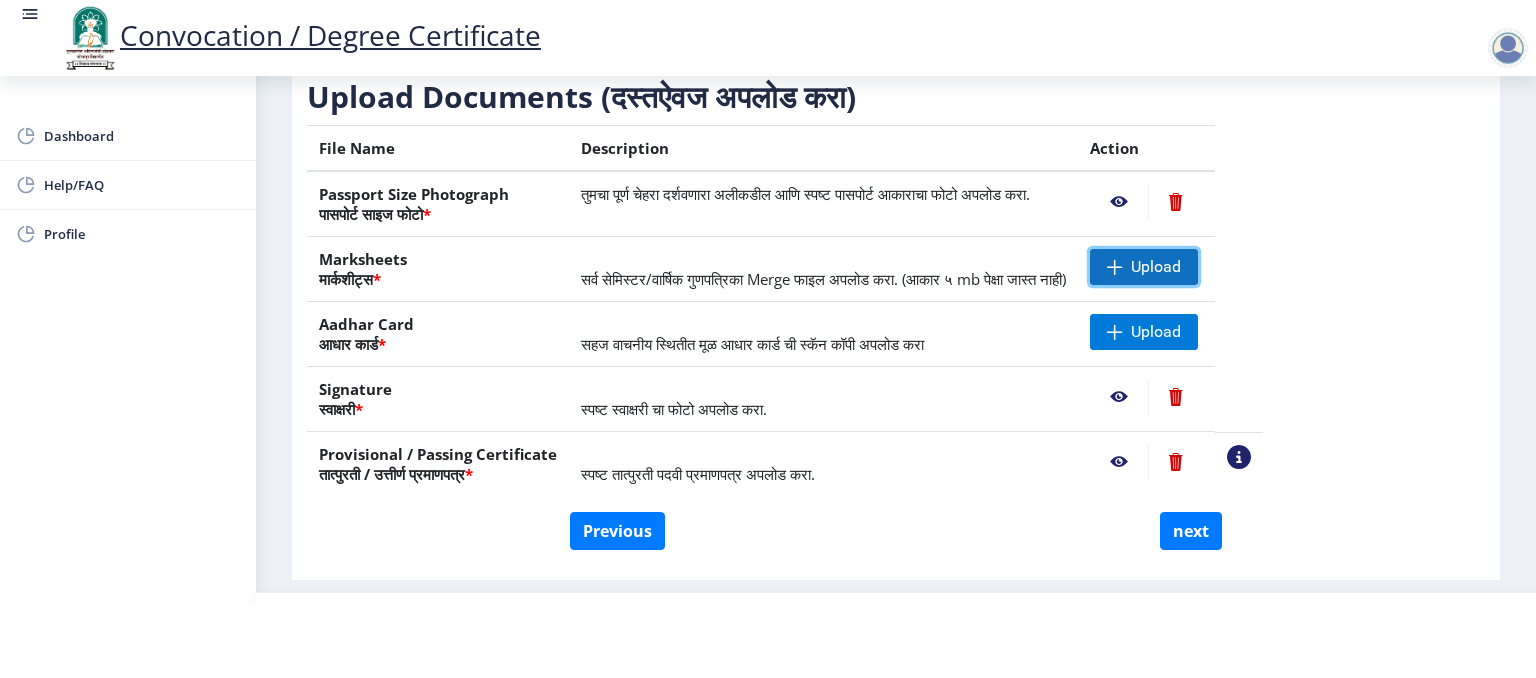 click on "Upload" 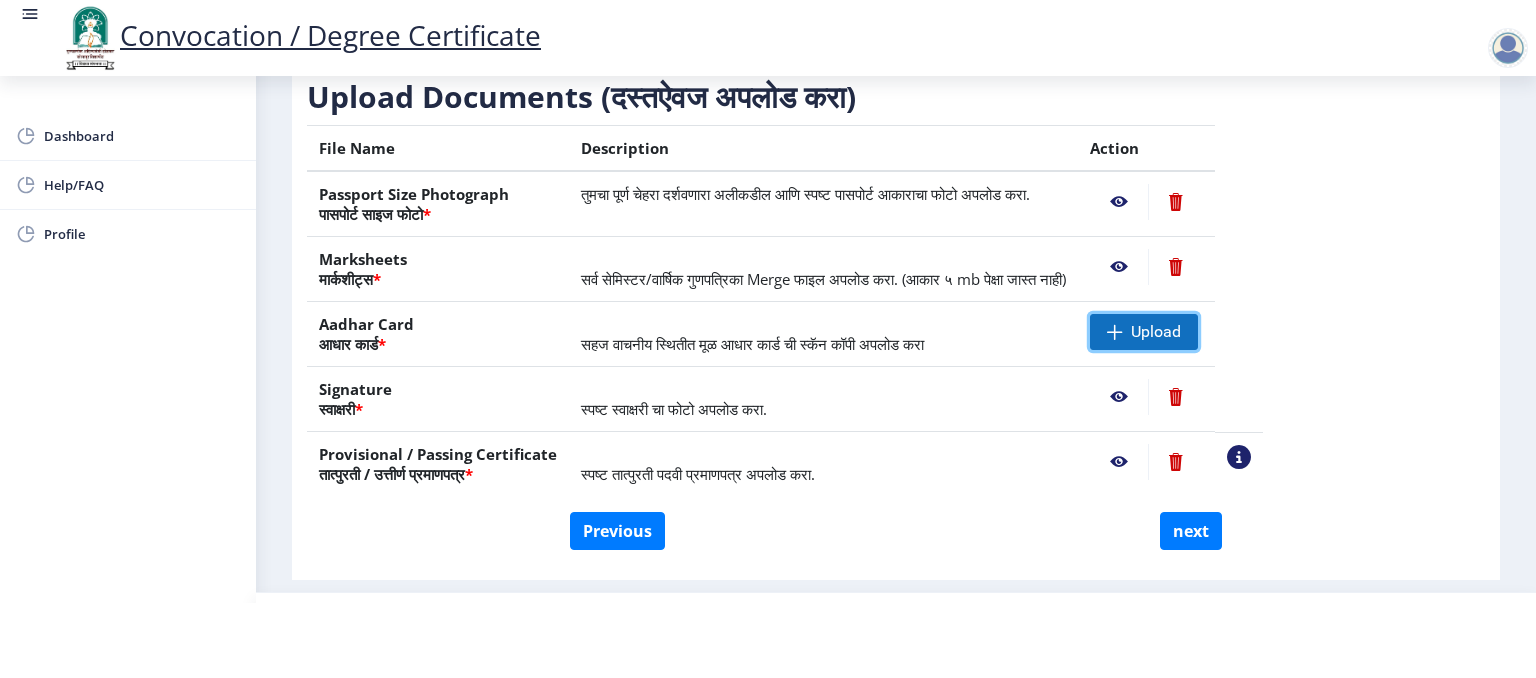 click on "Upload" 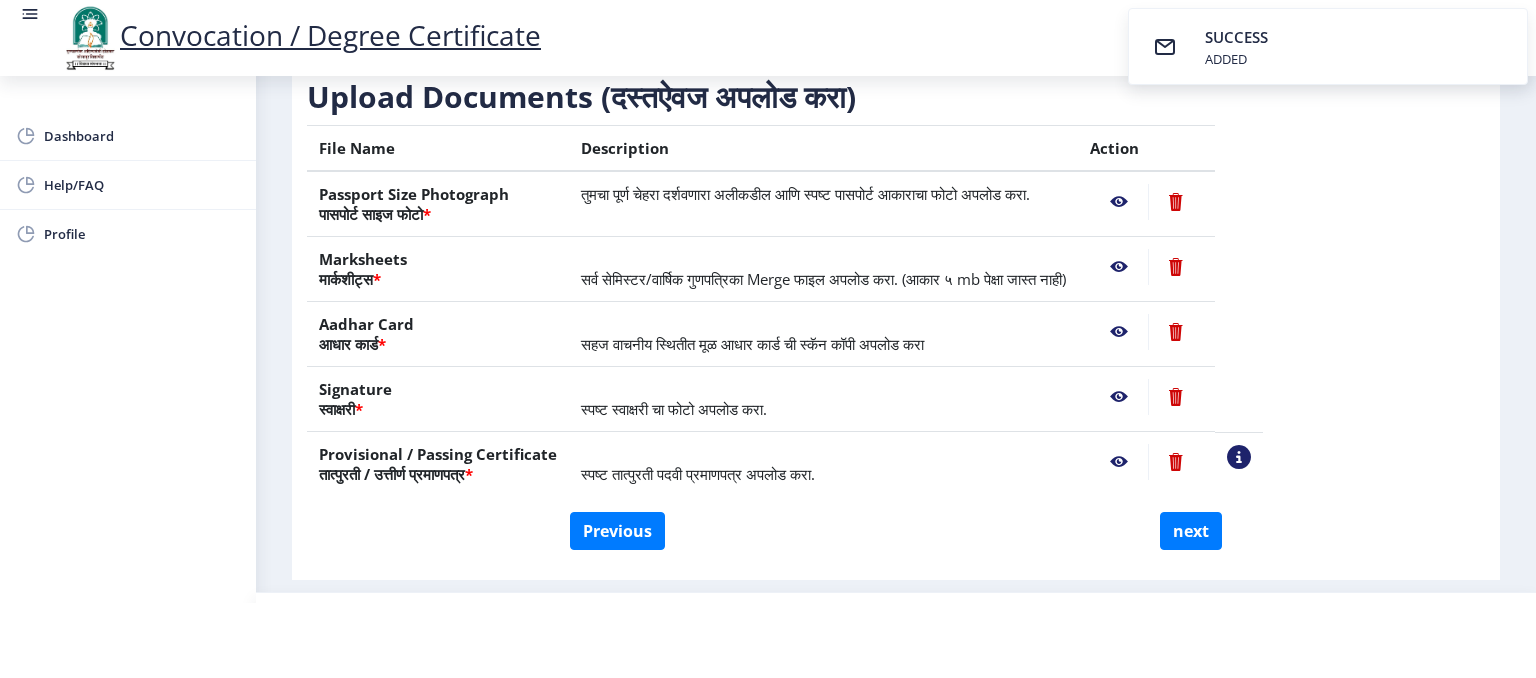 click 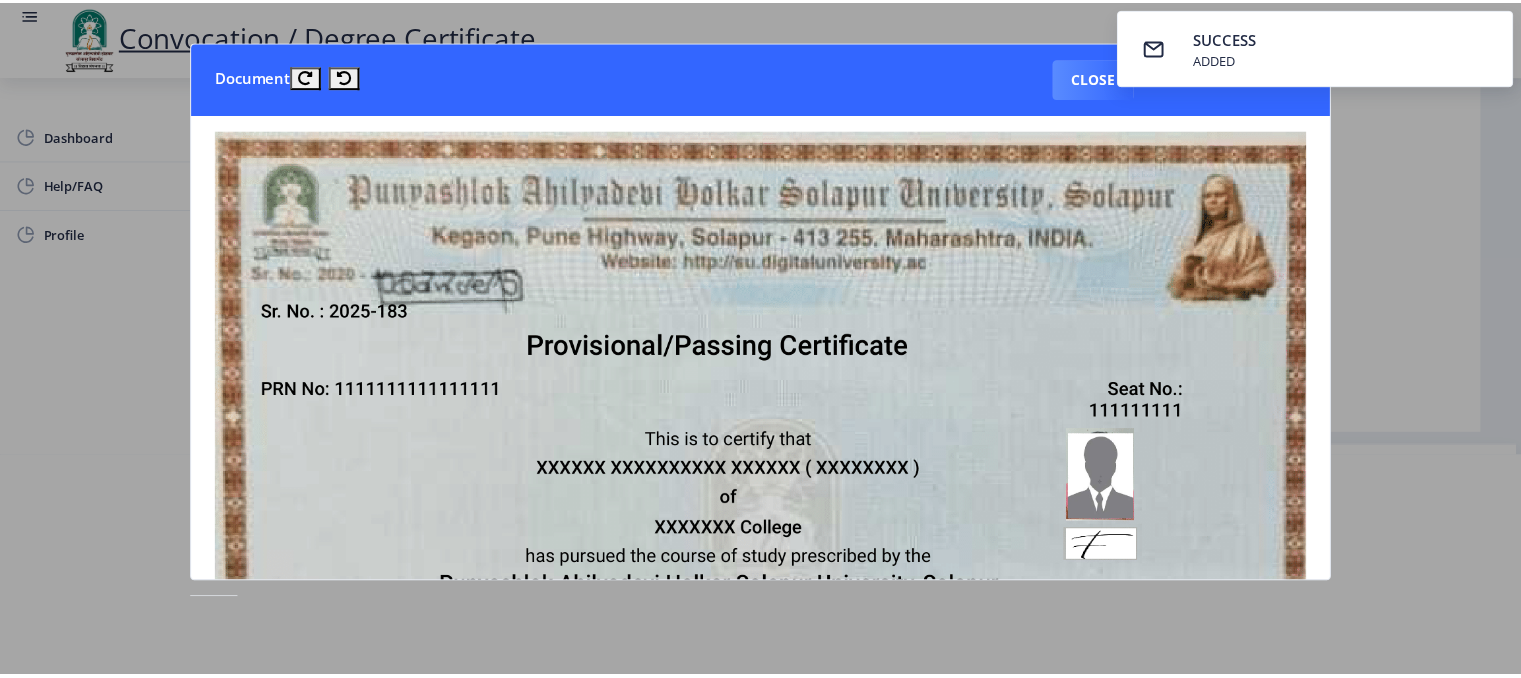 scroll, scrollTop: 0, scrollLeft: 0, axis: both 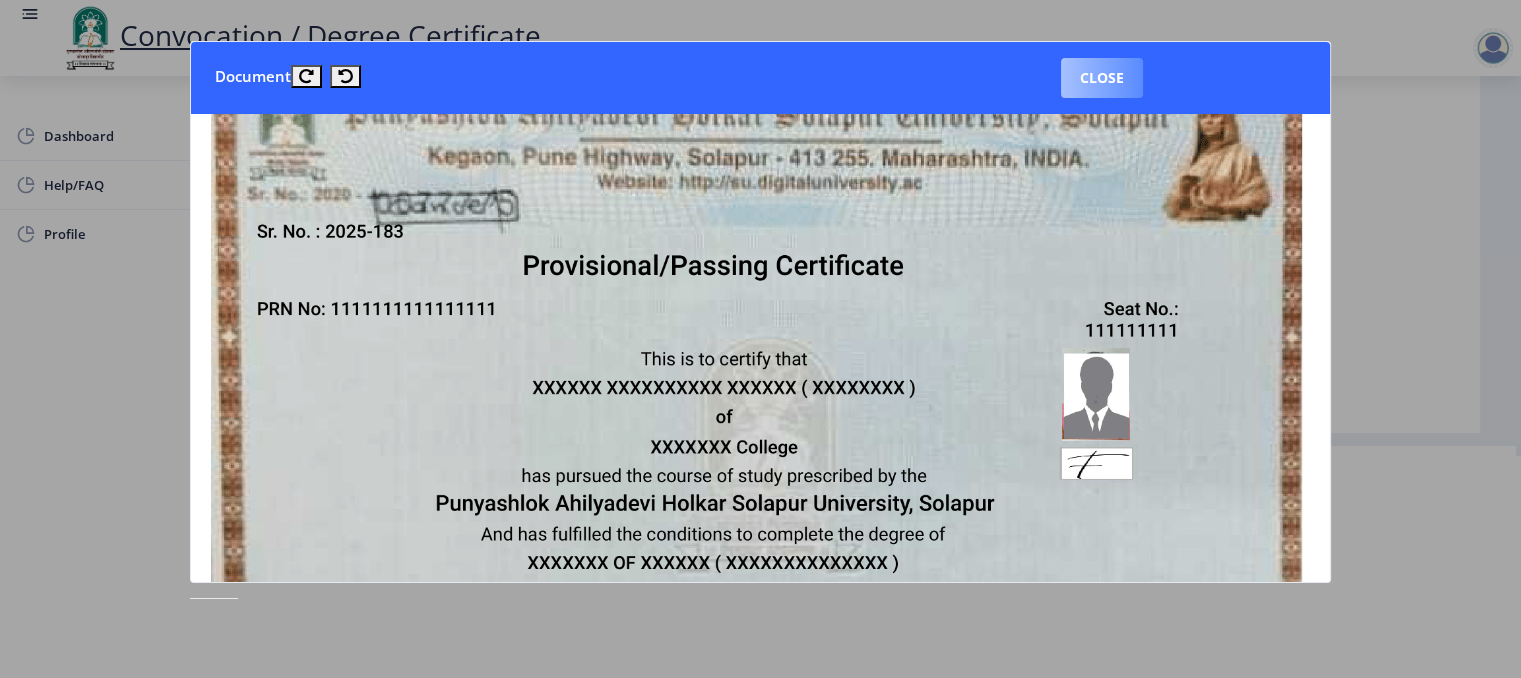 click on "Close" at bounding box center [1102, 78] 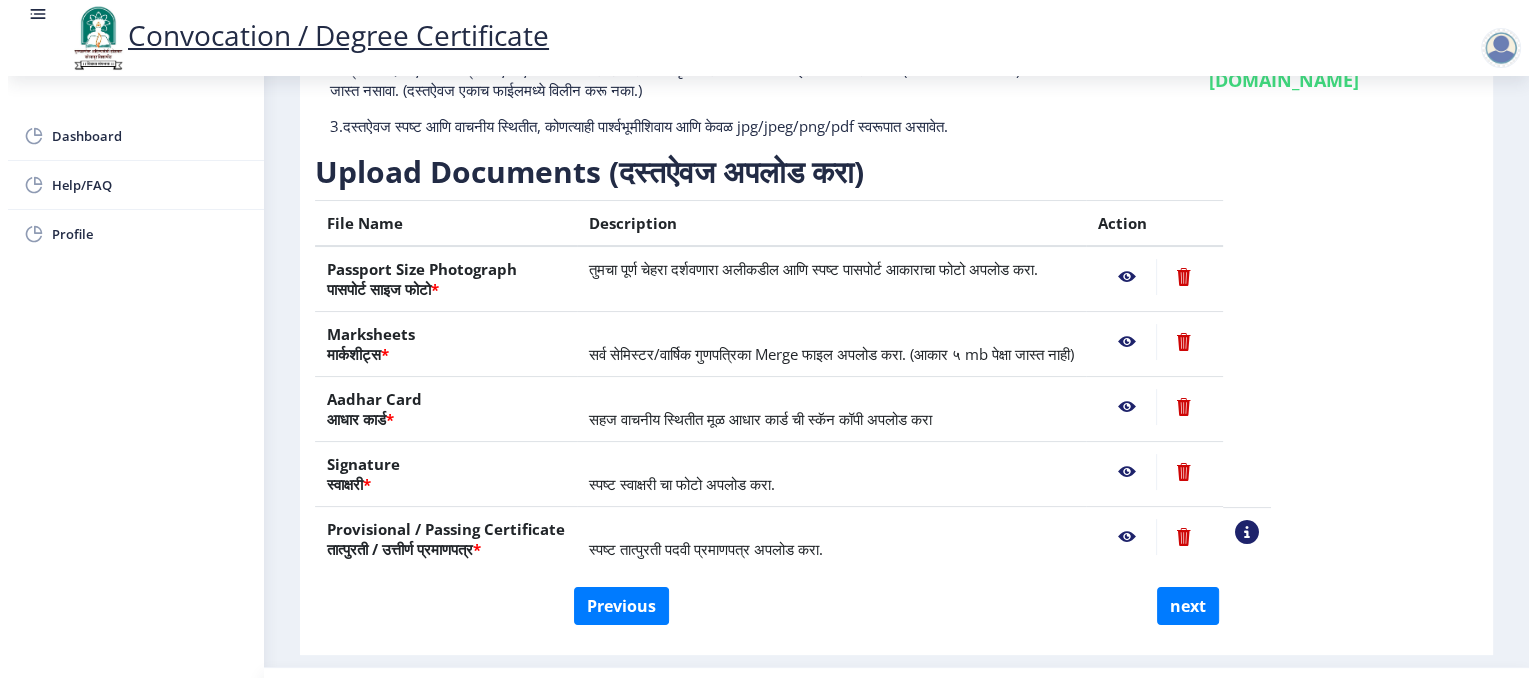 scroll, scrollTop: 75, scrollLeft: 0, axis: vertical 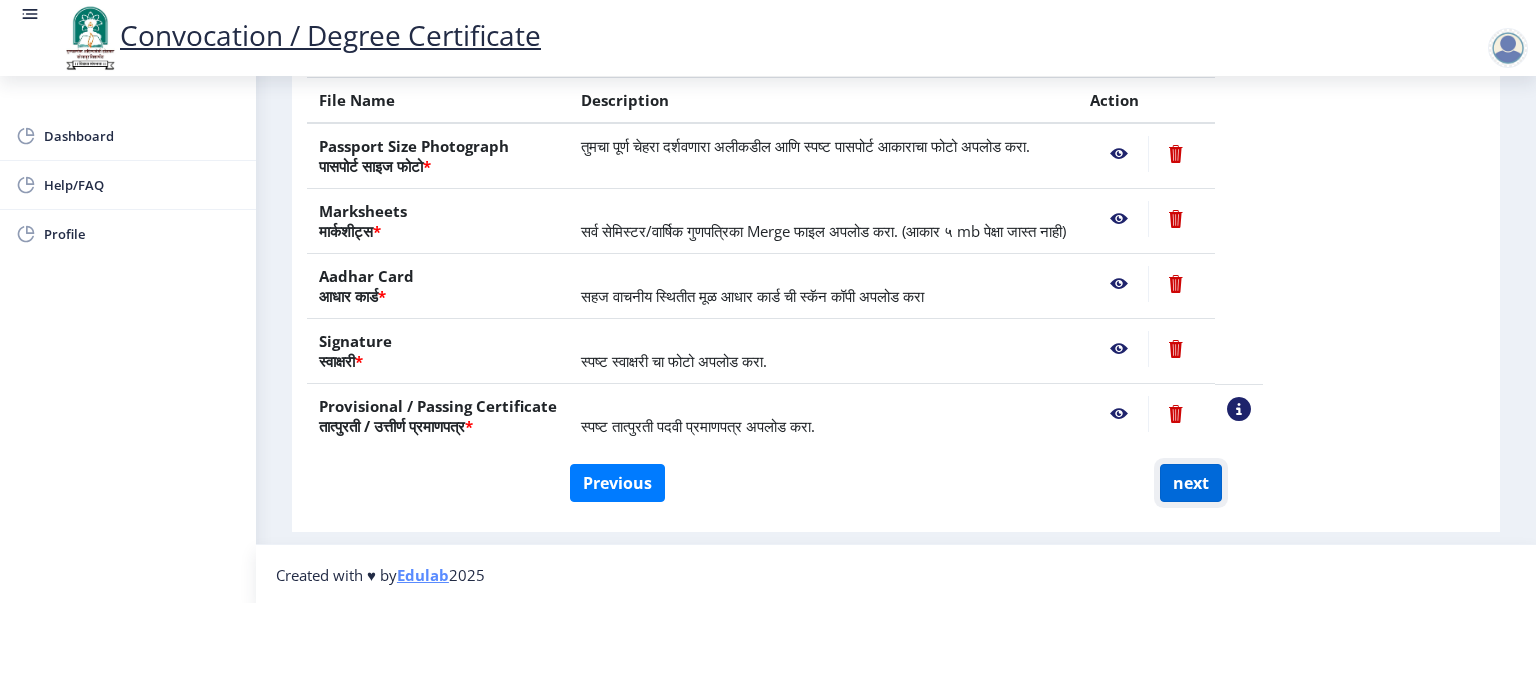 click on "next" 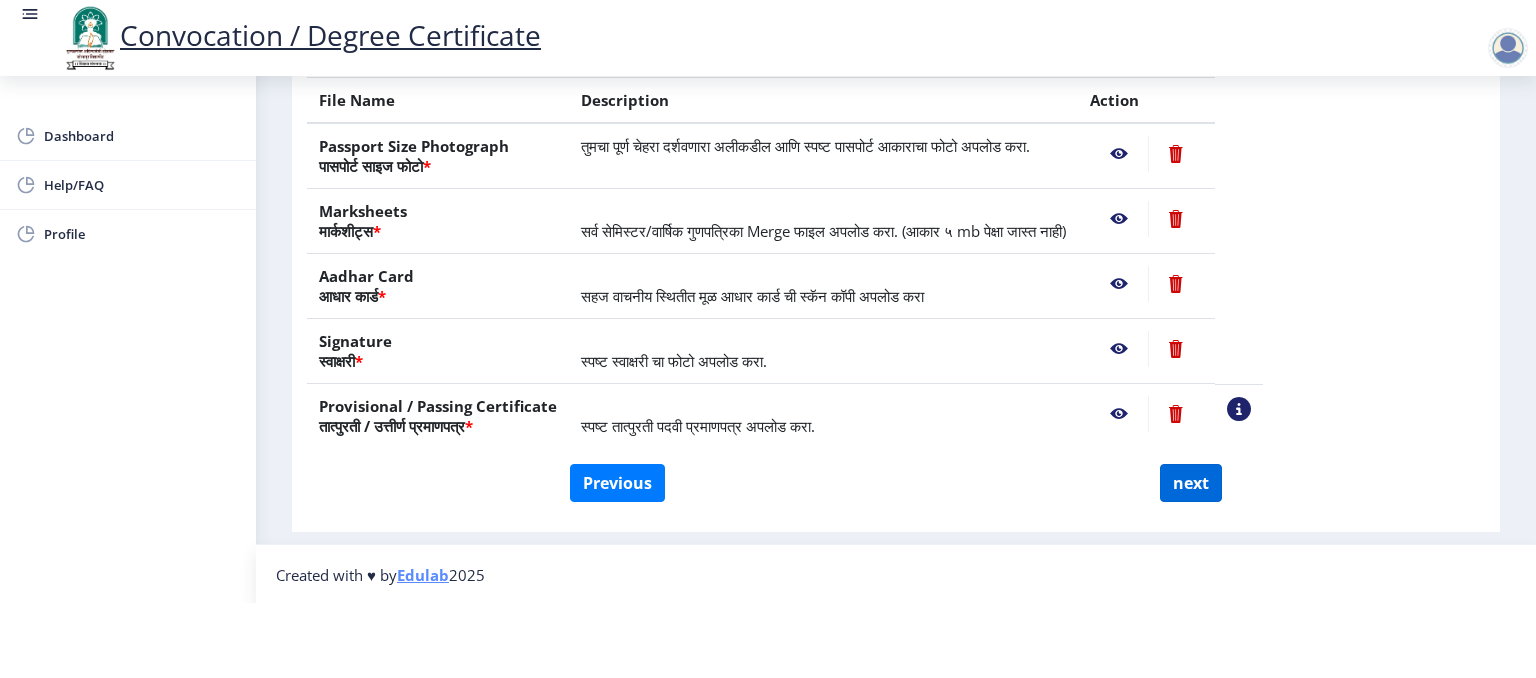 select 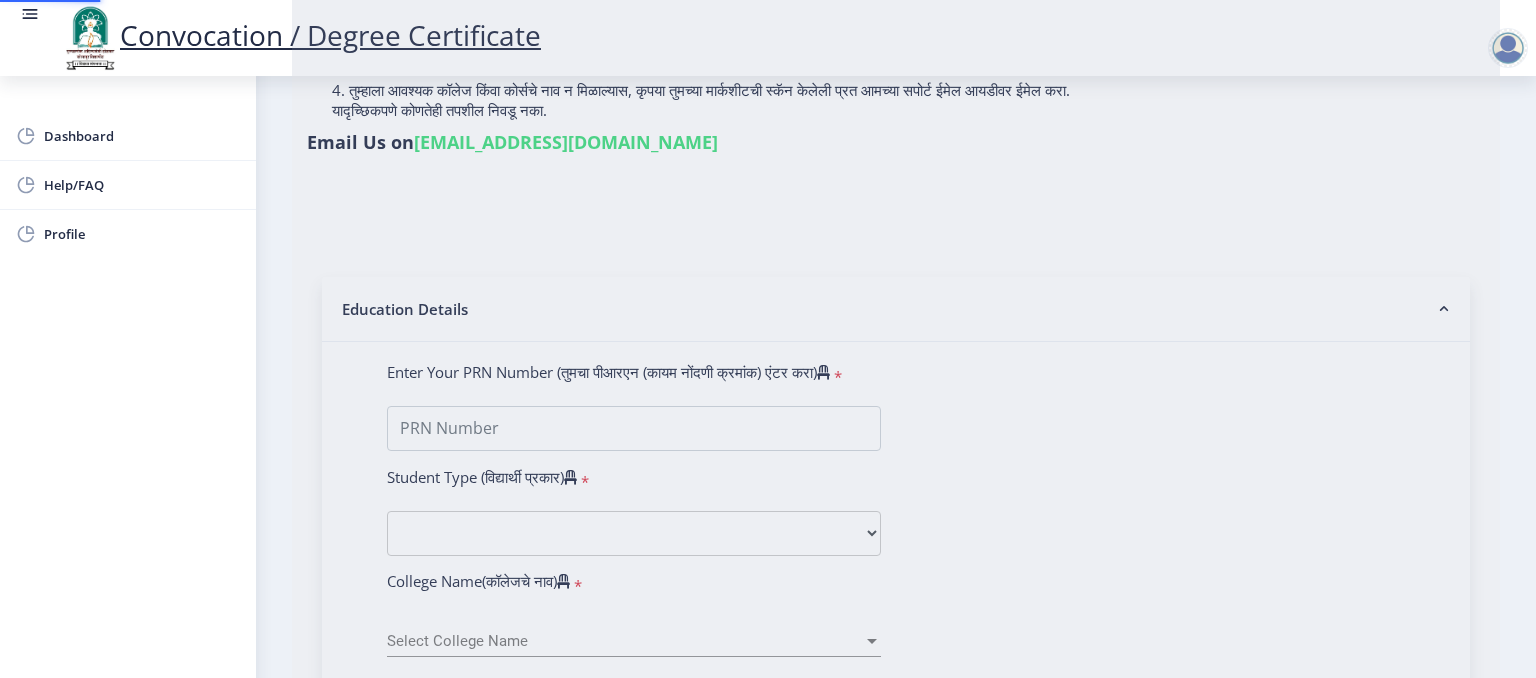 scroll, scrollTop: 0, scrollLeft: 0, axis: both 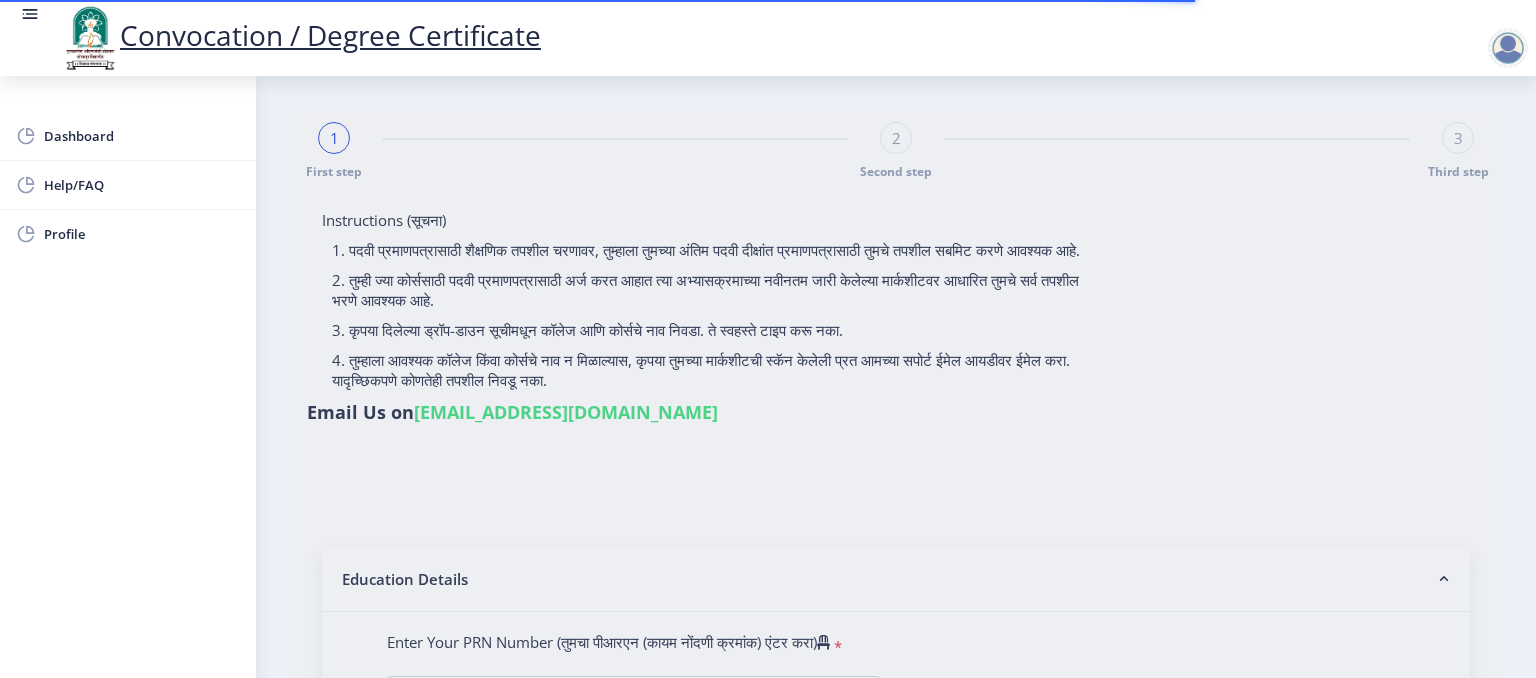select 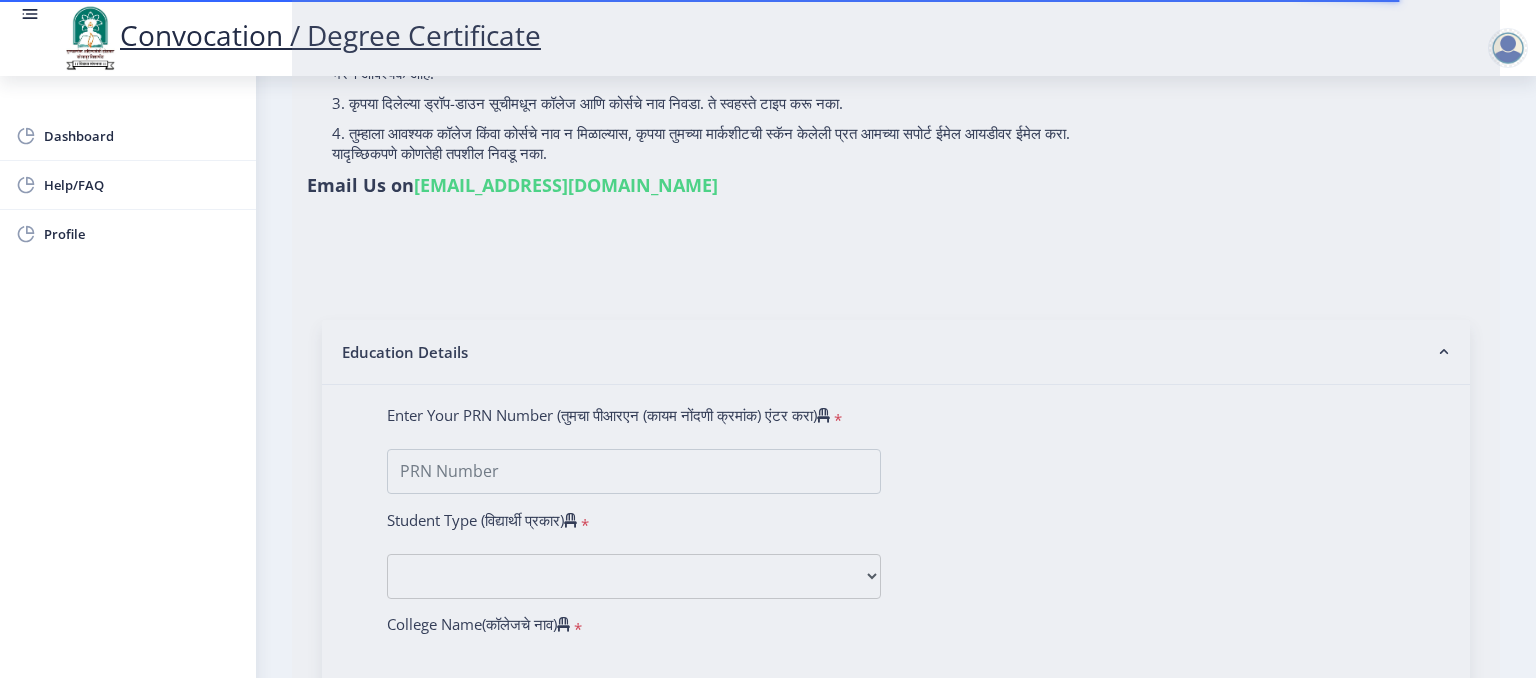 select 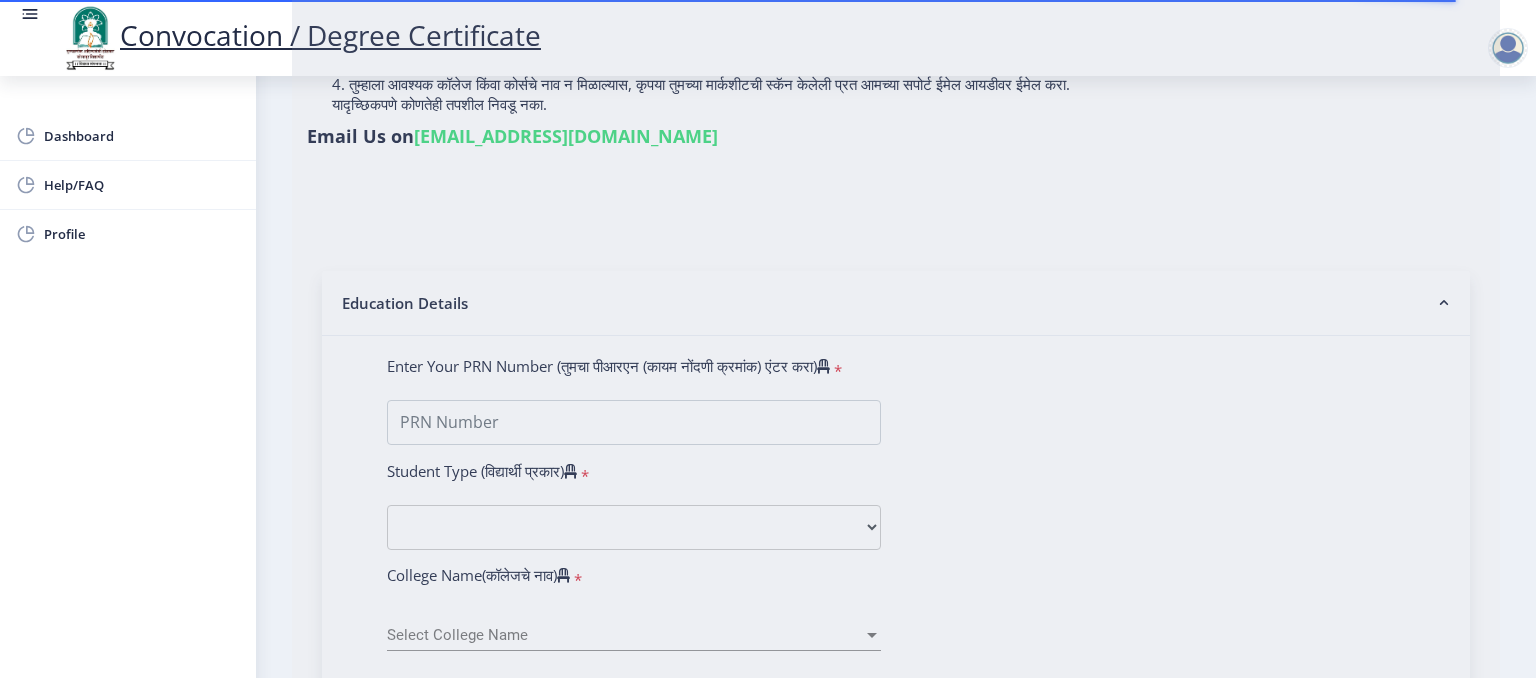 scroll, scrollTop: 0, scrollLeft: 0, axis: both 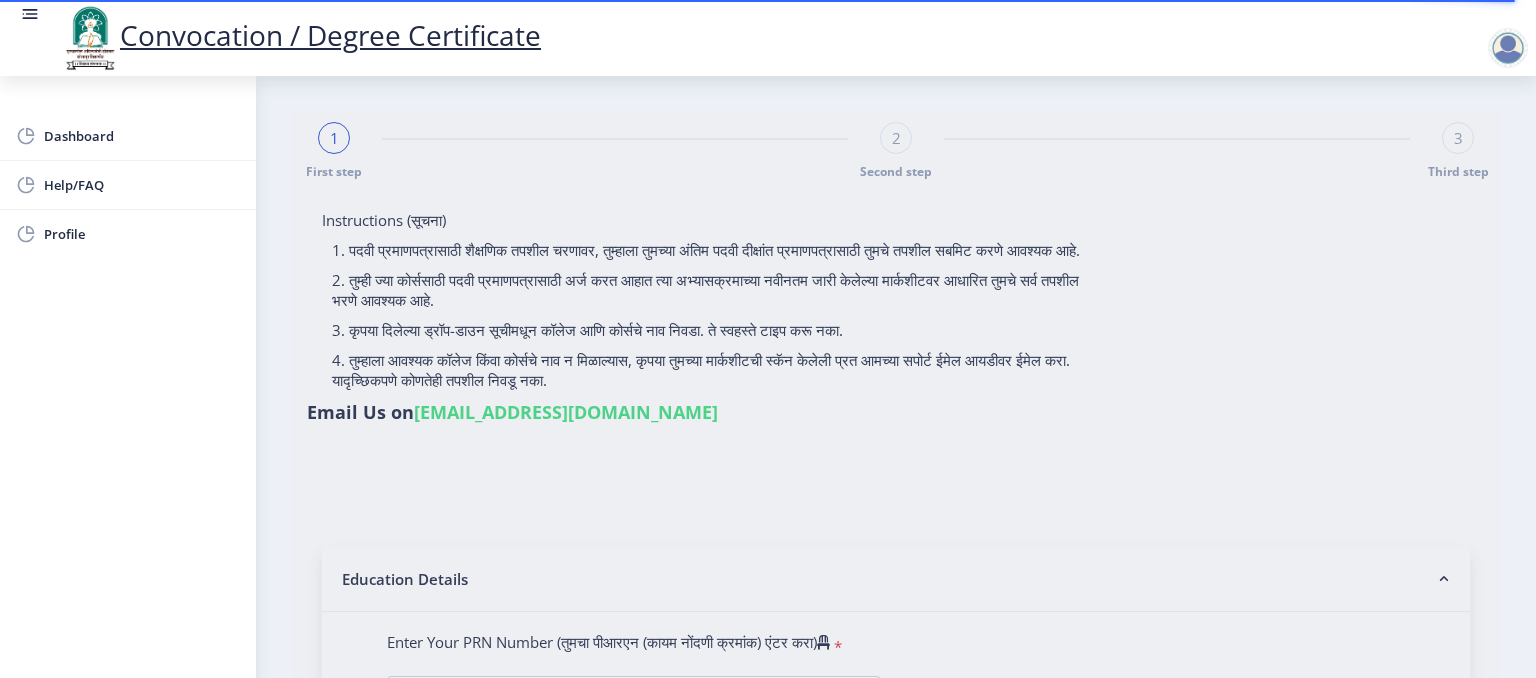 type on "MORE SAGAR ARUN" 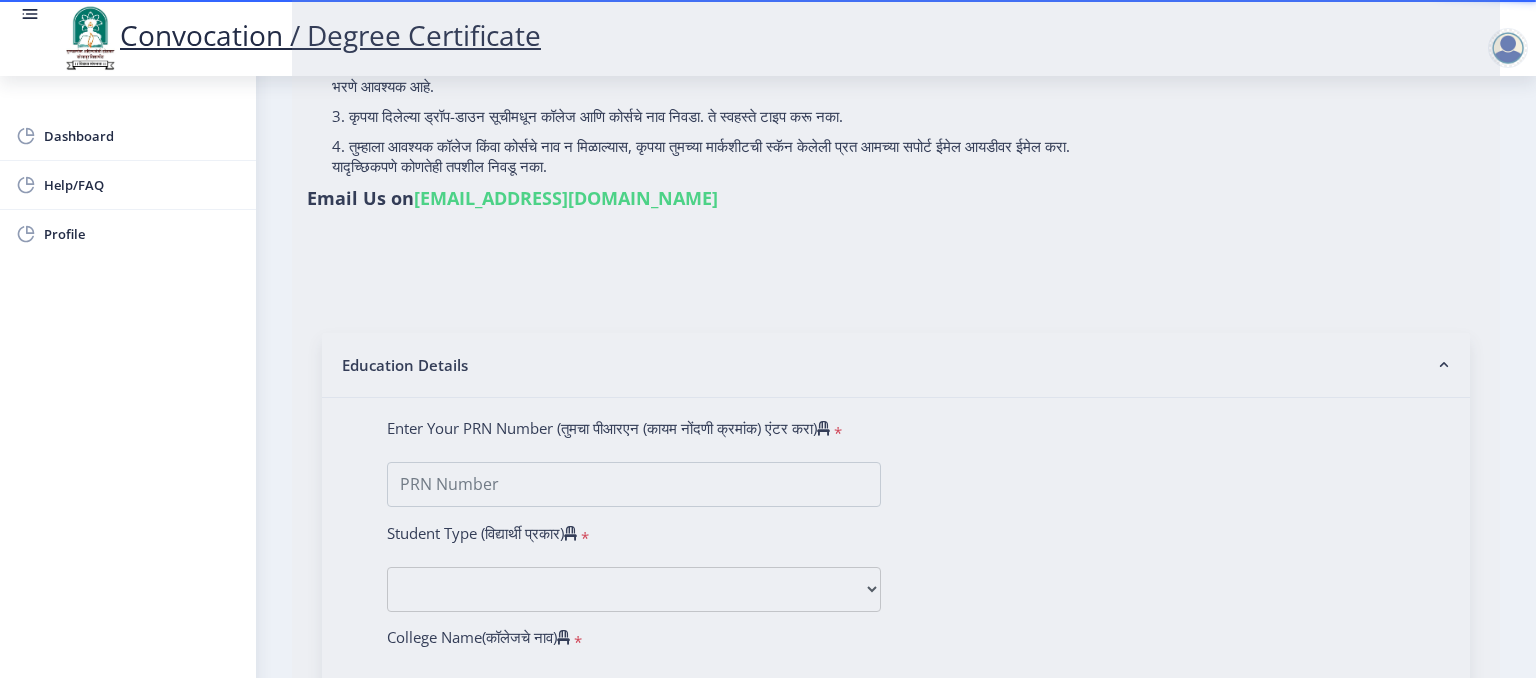 type on "2016032500199857" 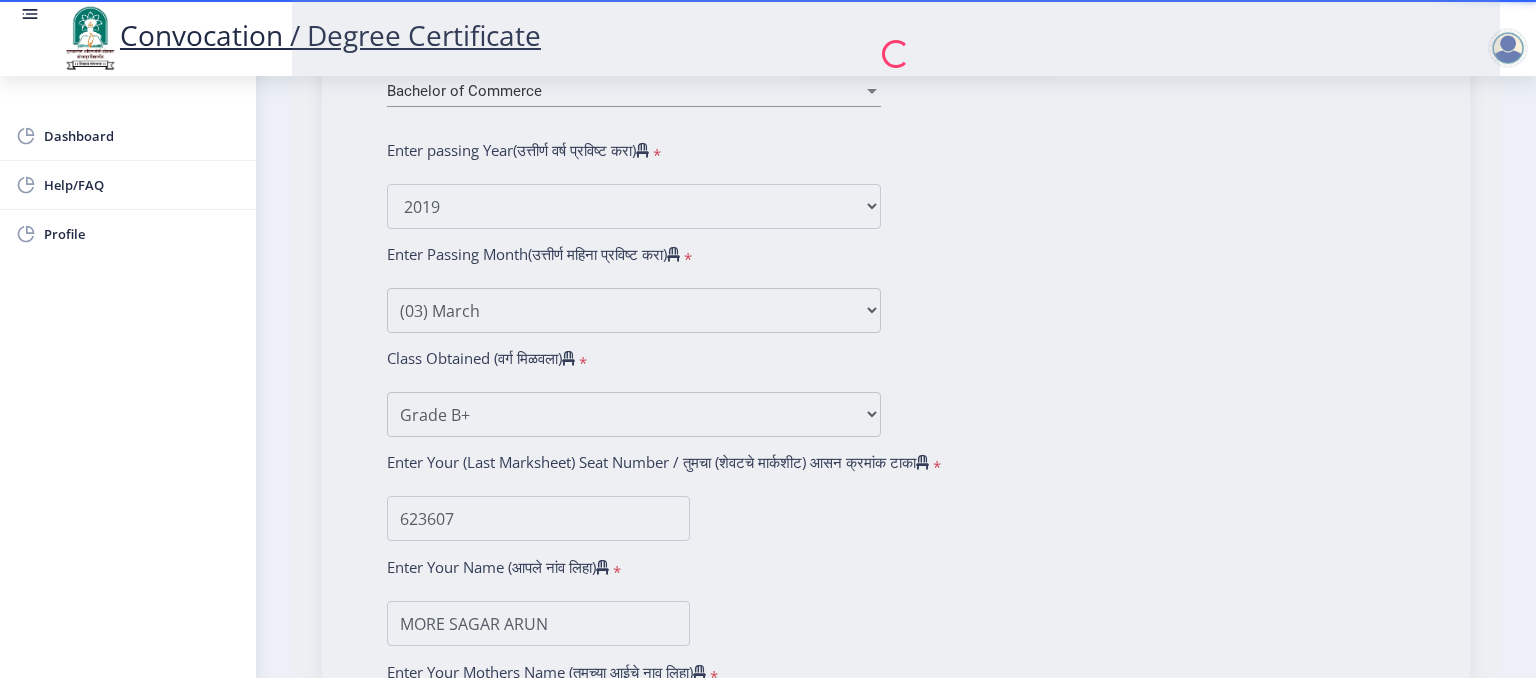select on "Advanced Accountancy" 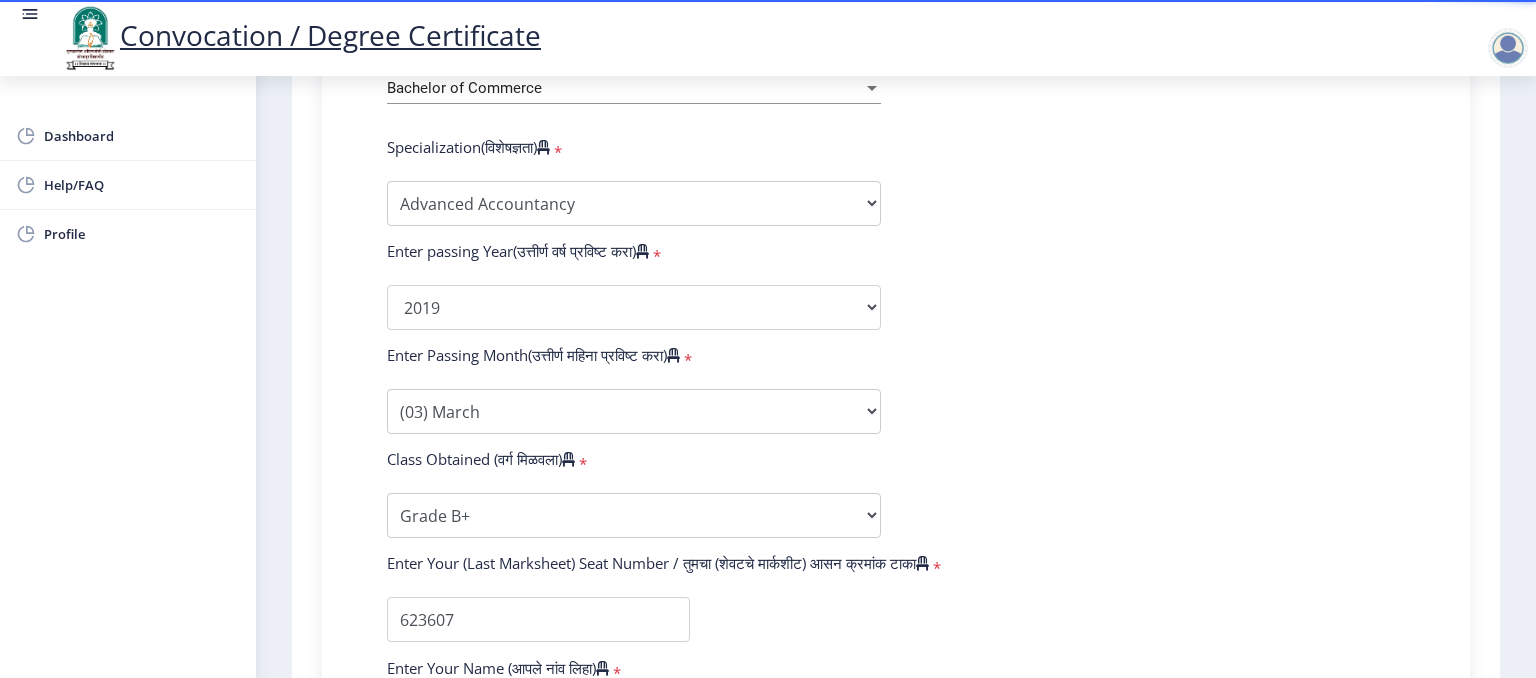 scroll, scrollTop: 944, scrollLeft: 0, axis: vertical 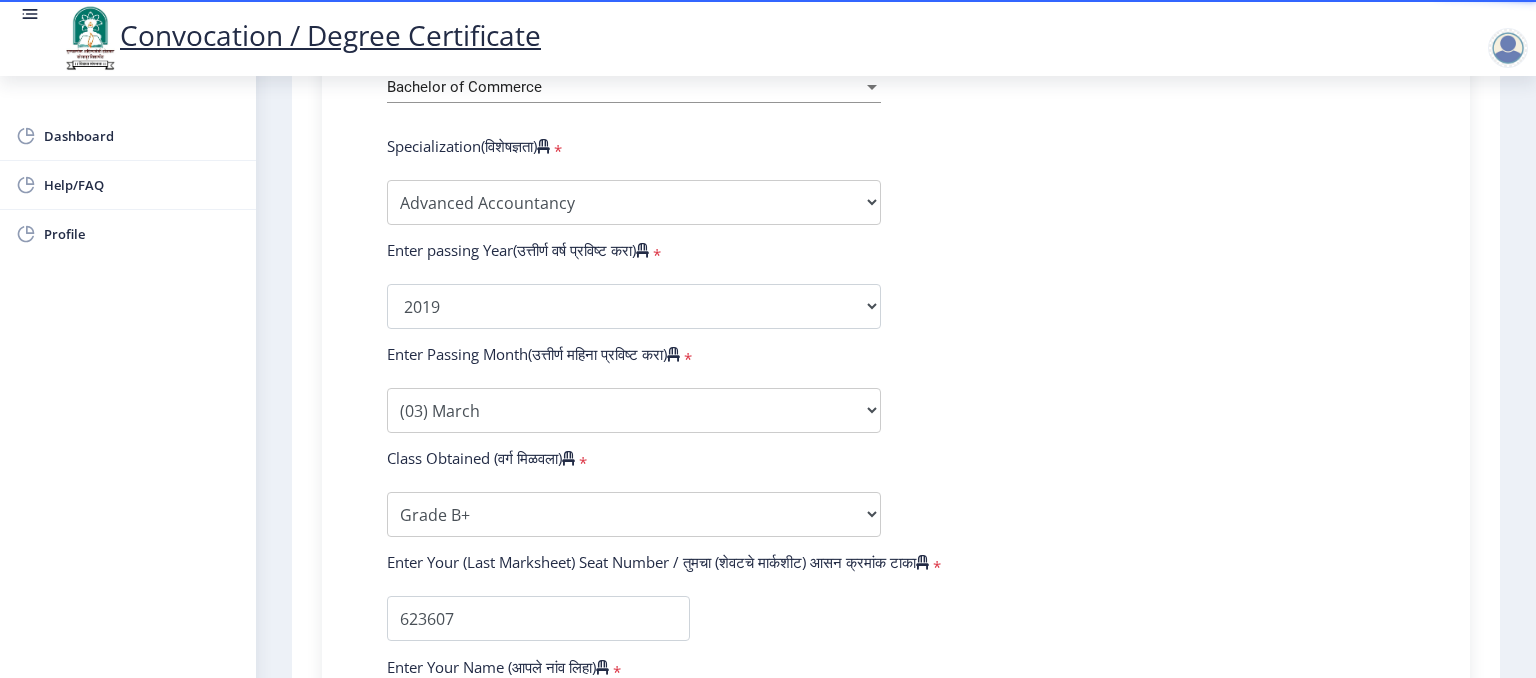 select 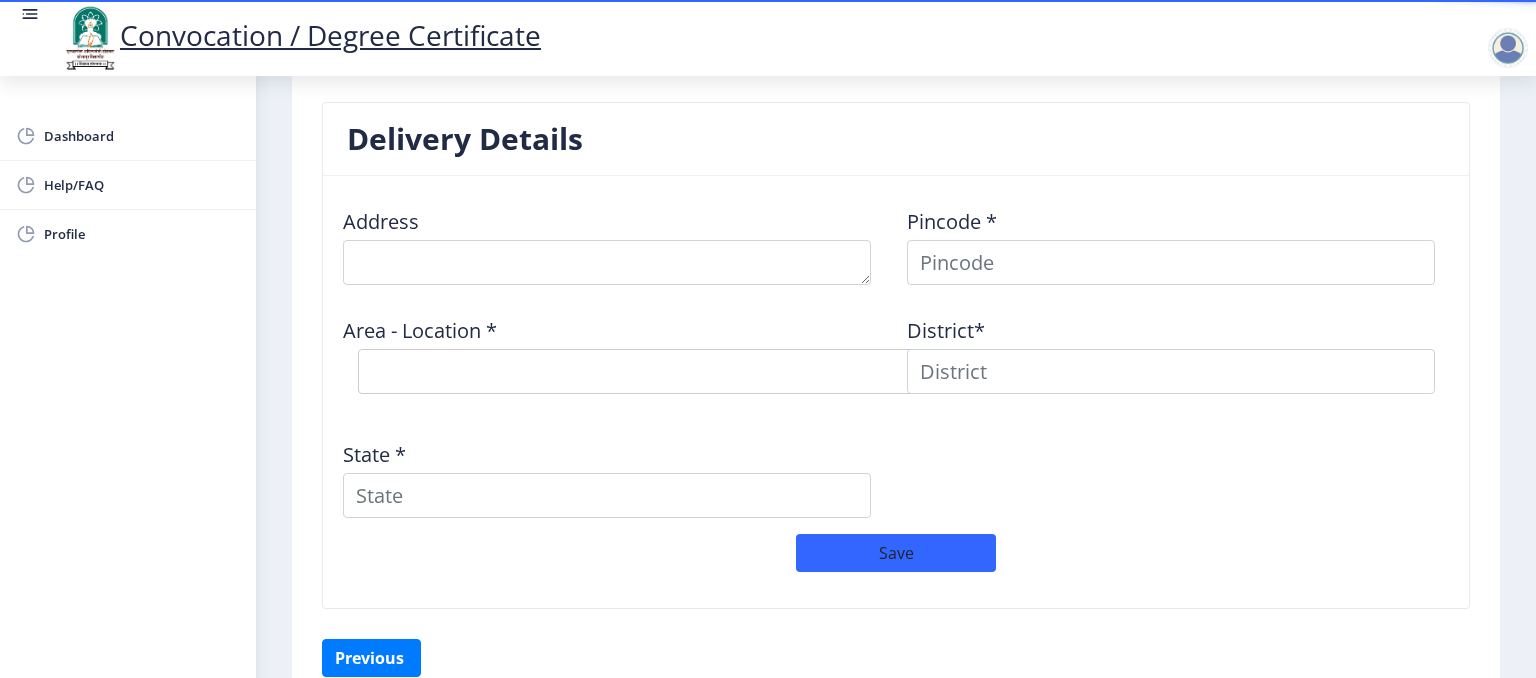 scroll, scrollTop: 1734, scrollLeft: 0, axis: vertical 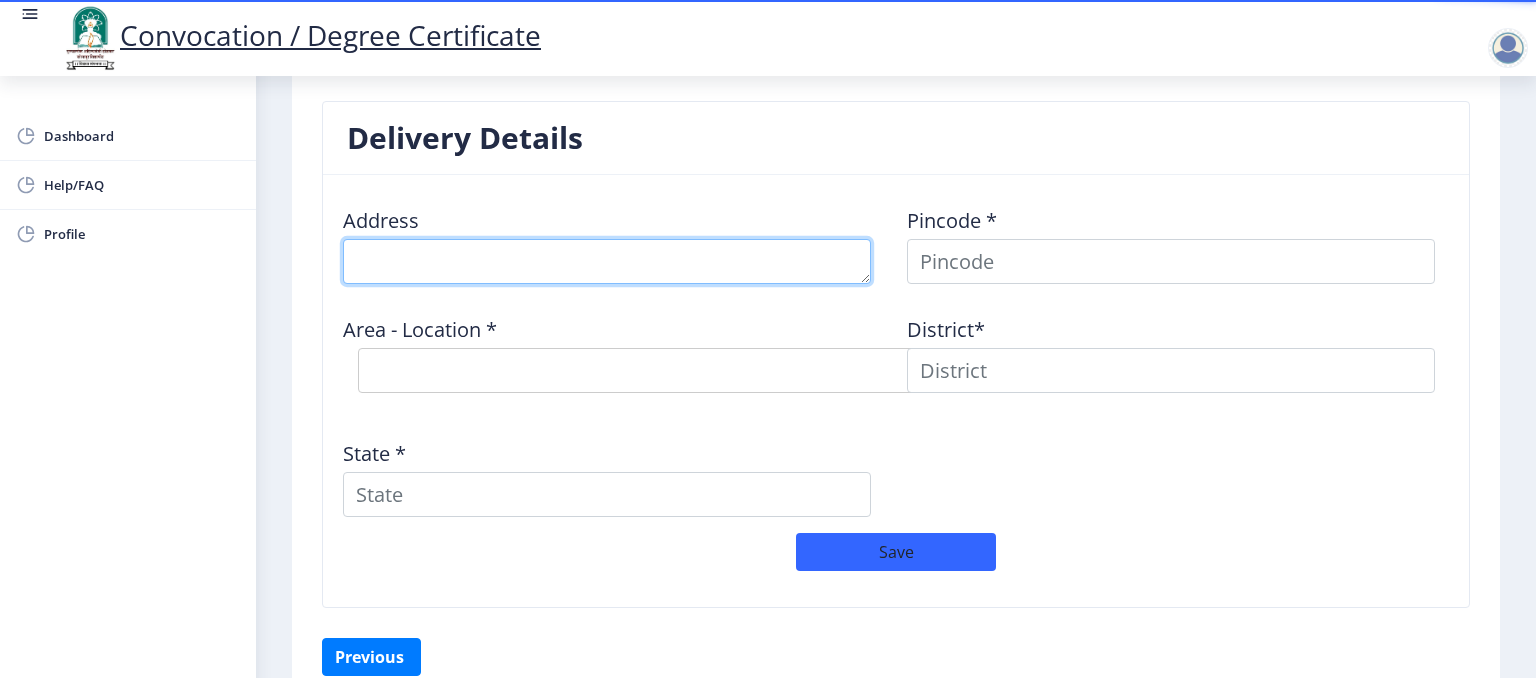 click at bounding box center [607, 261] 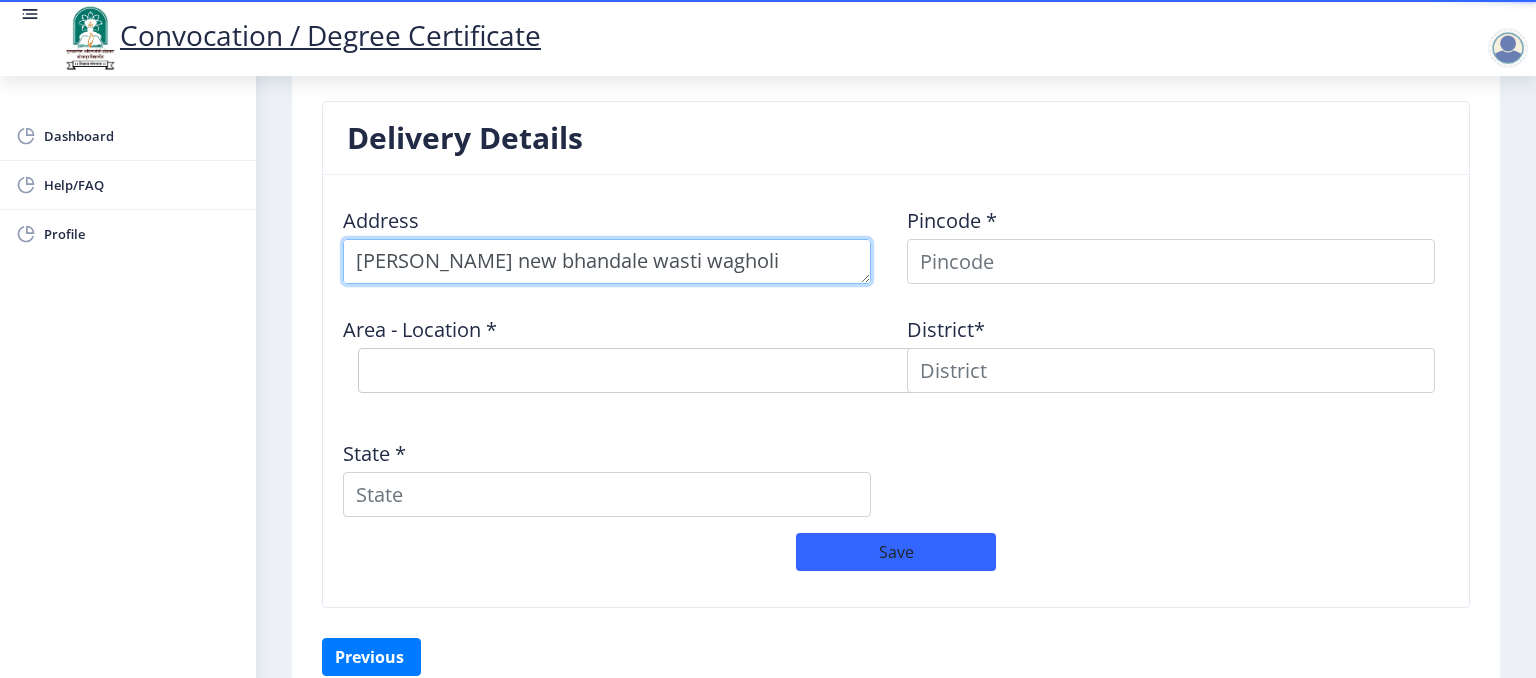 type on "Anusaya park new bhandale wasti wagholi pune" 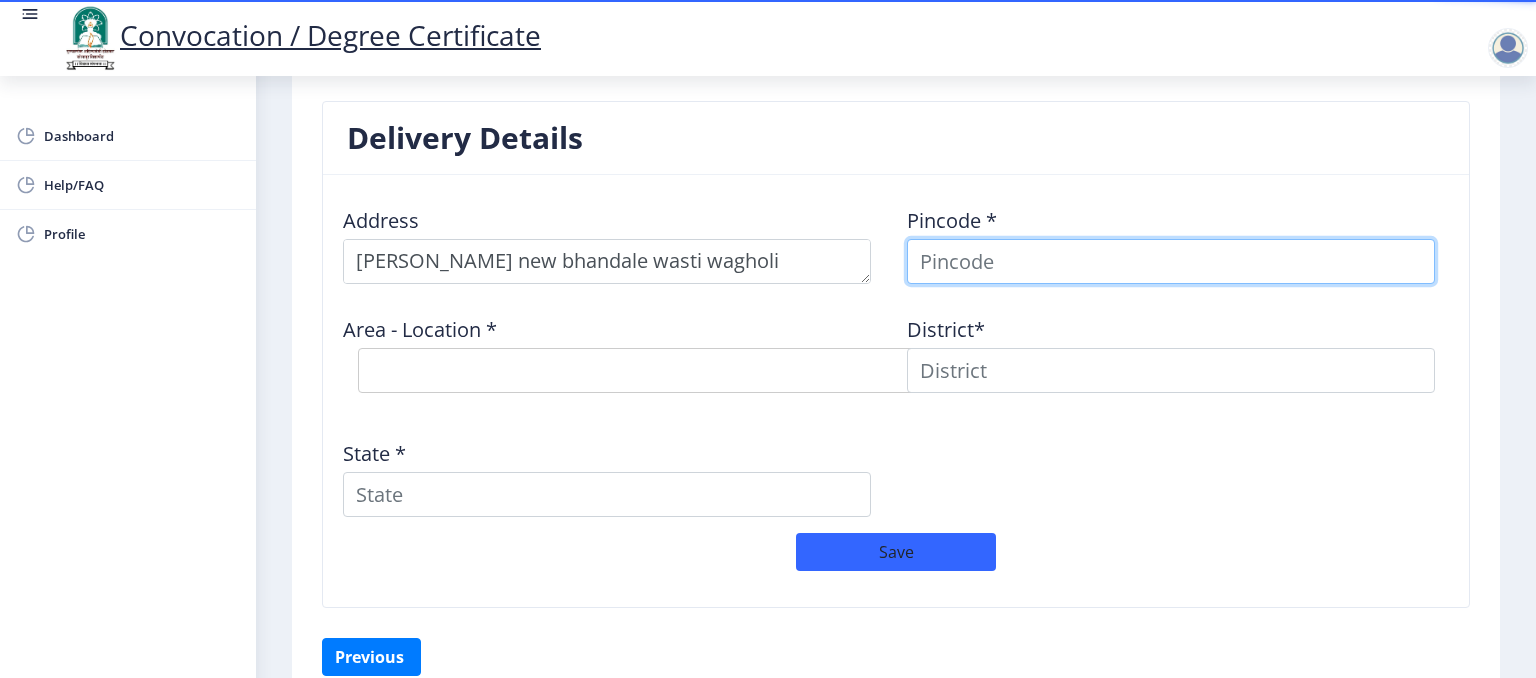click at bounding box center [1171, 261] 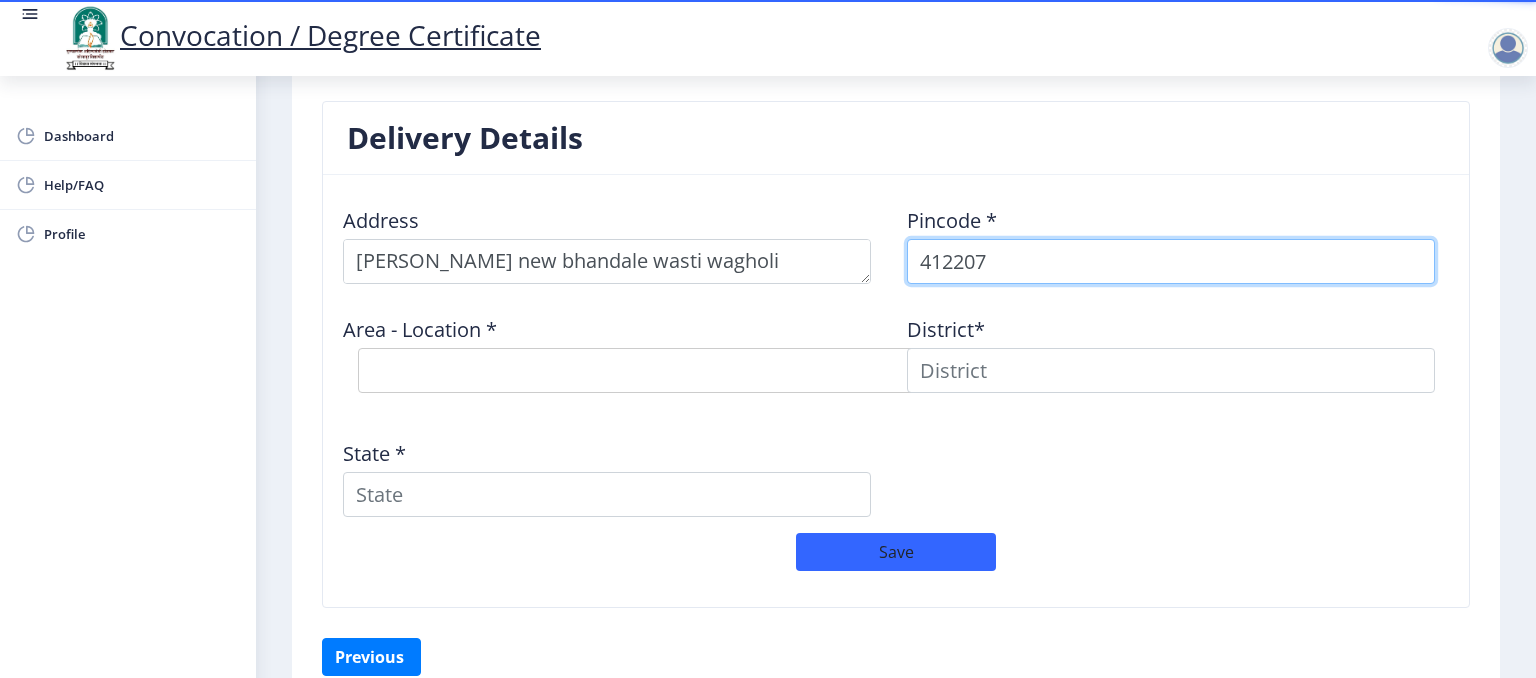type on "412207" 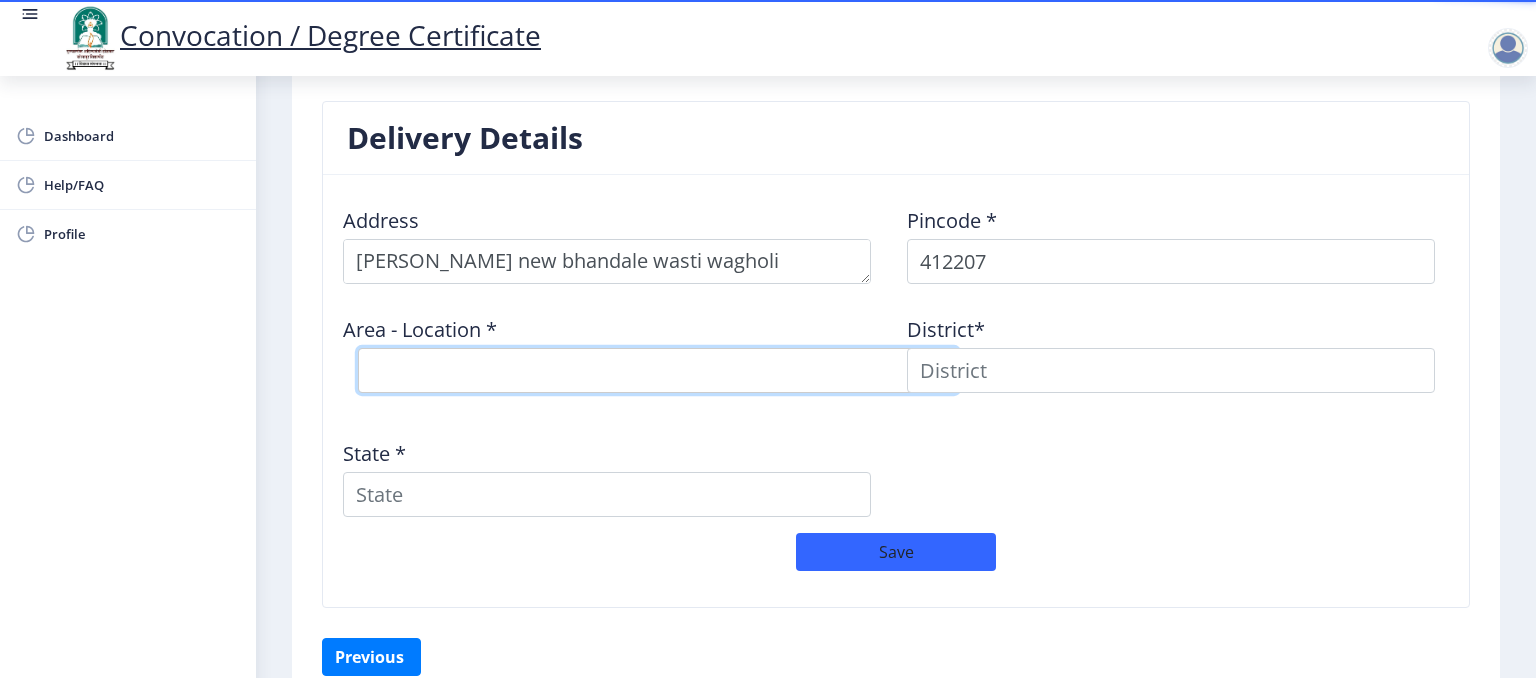 click on "Select Area Location" at bounding box center [658, 370] 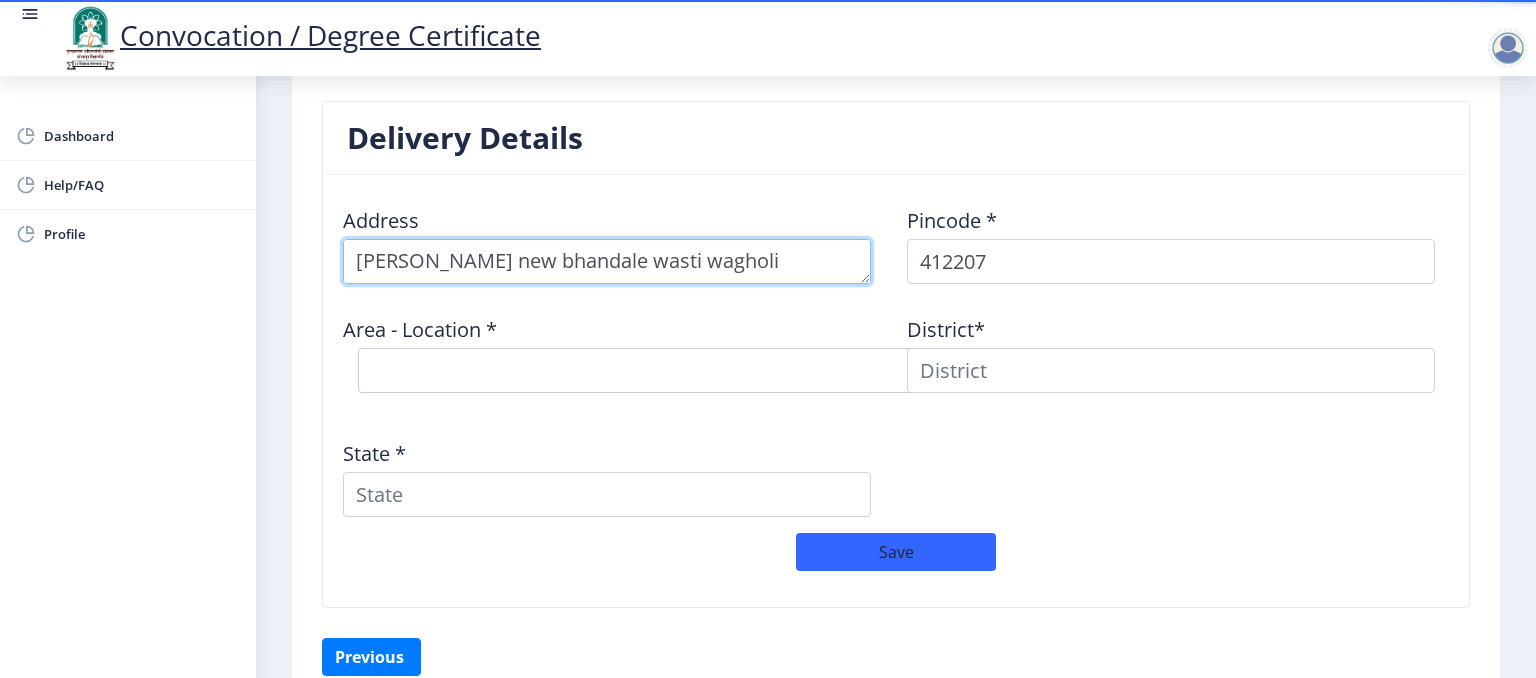 click at bounding box center [607, 261] 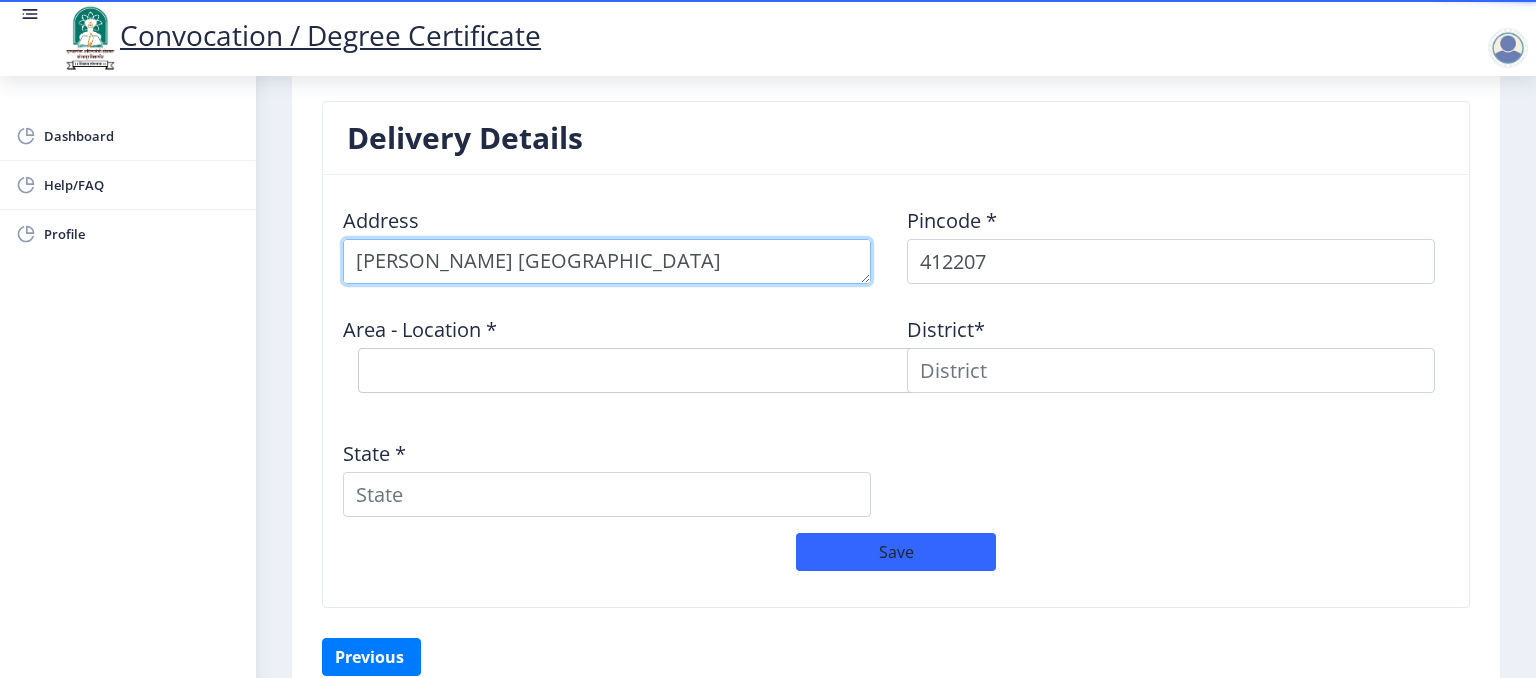 type on "Anusaya park new bhadale wasti wagholi pune" 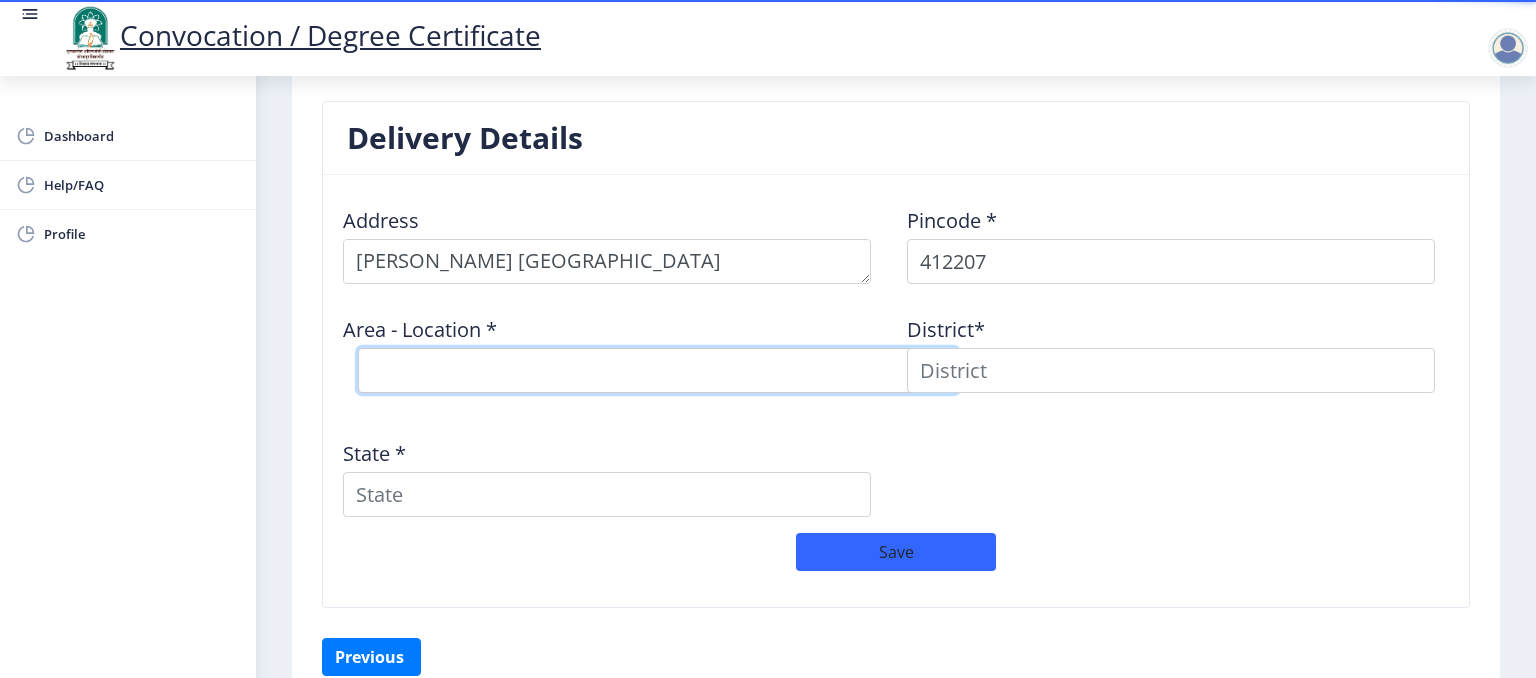 click on "Select Area Location" at bounding box center (658, 370) 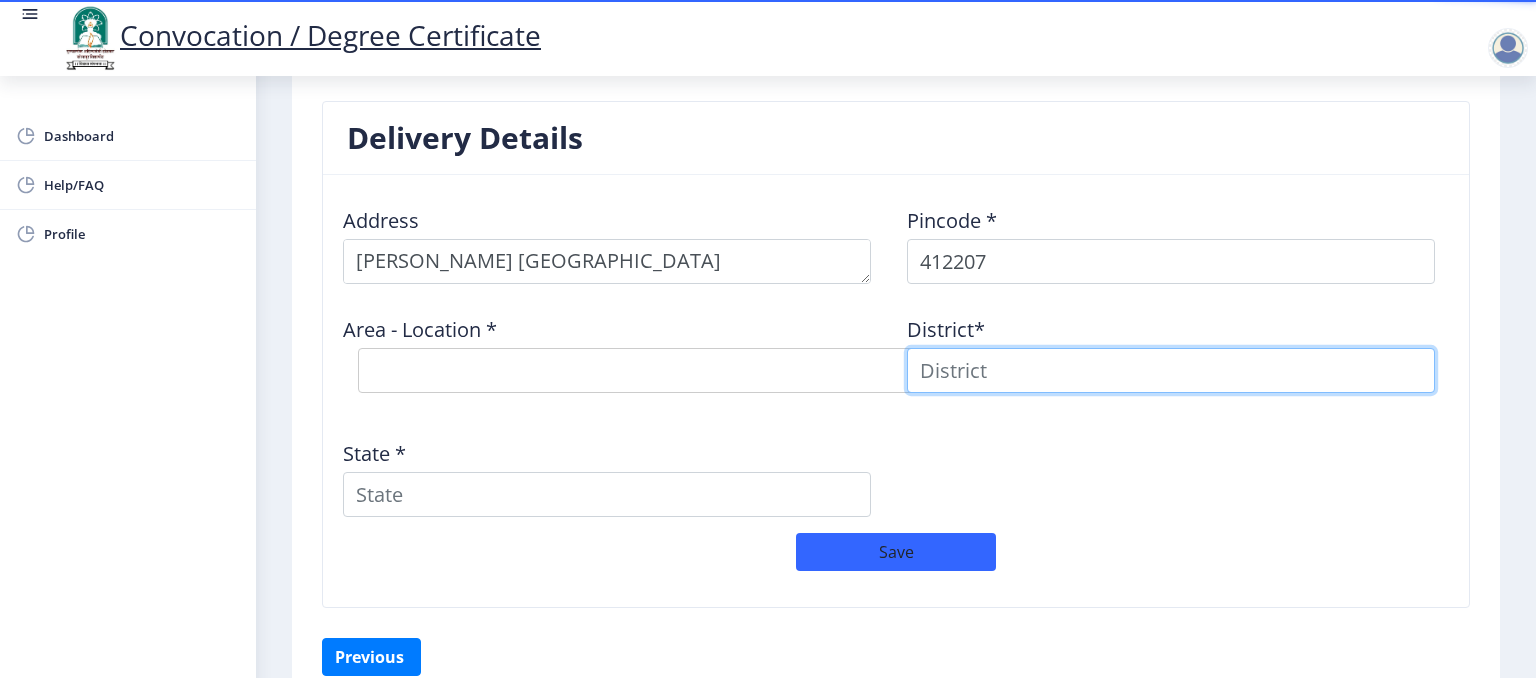 click at bounding box center (1171, 370) 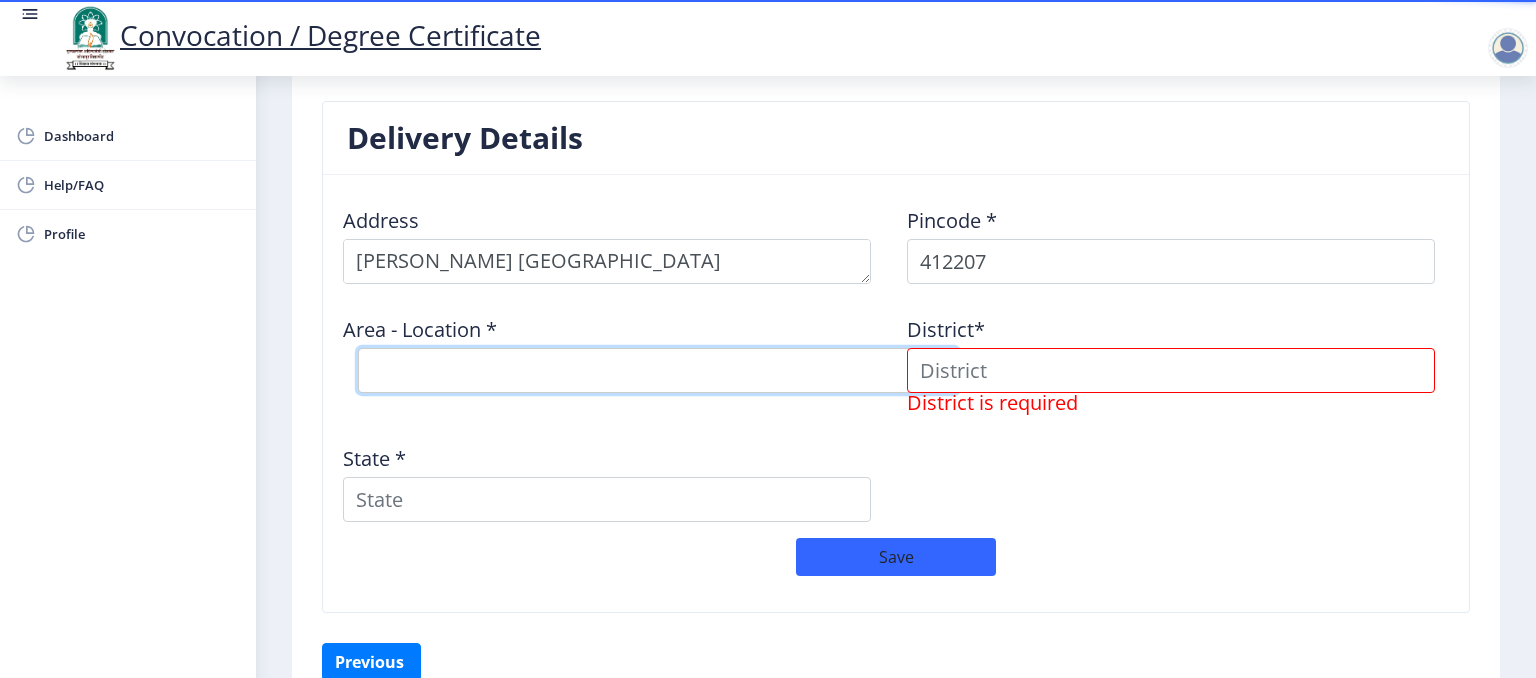 click on "Select Area Location" at bounding box center [658, 370] 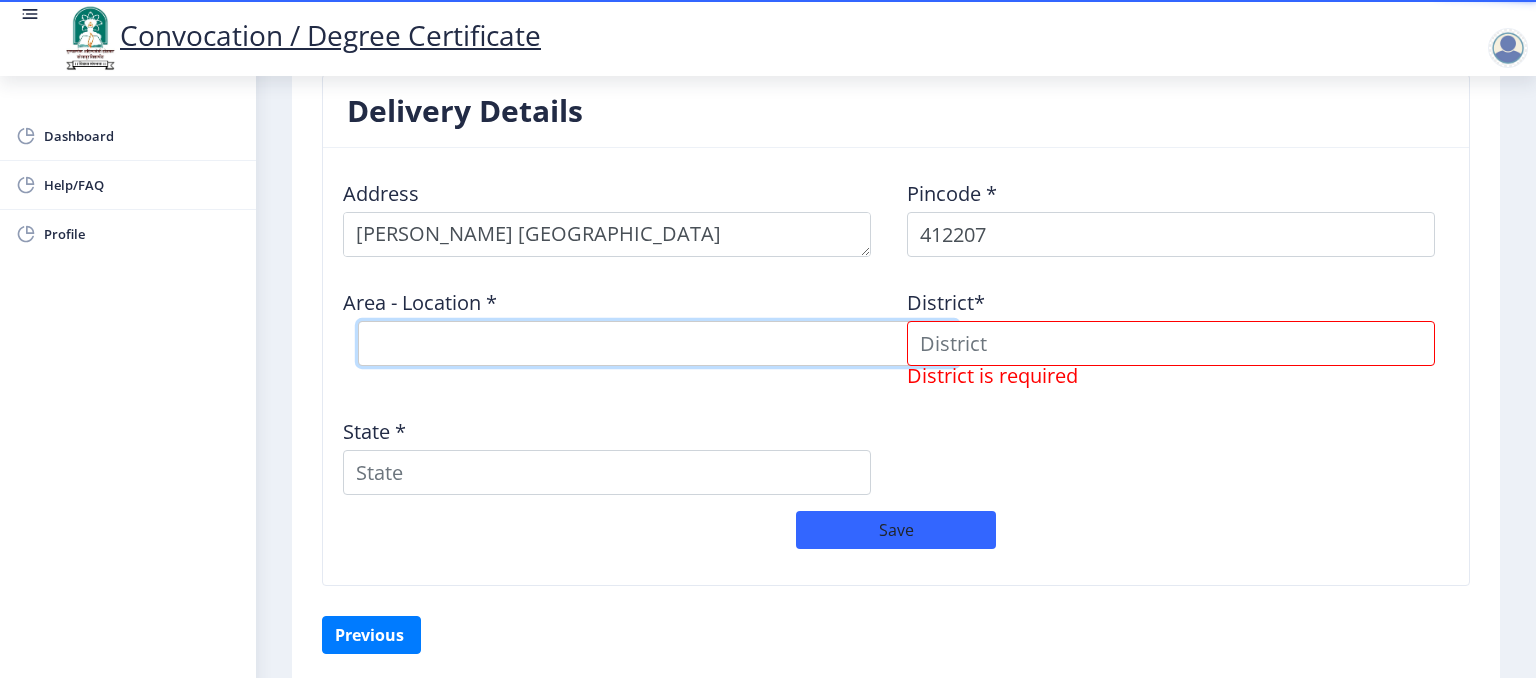scroll, scrollTop: 1762, scrollLeft: 0, axis: vertical 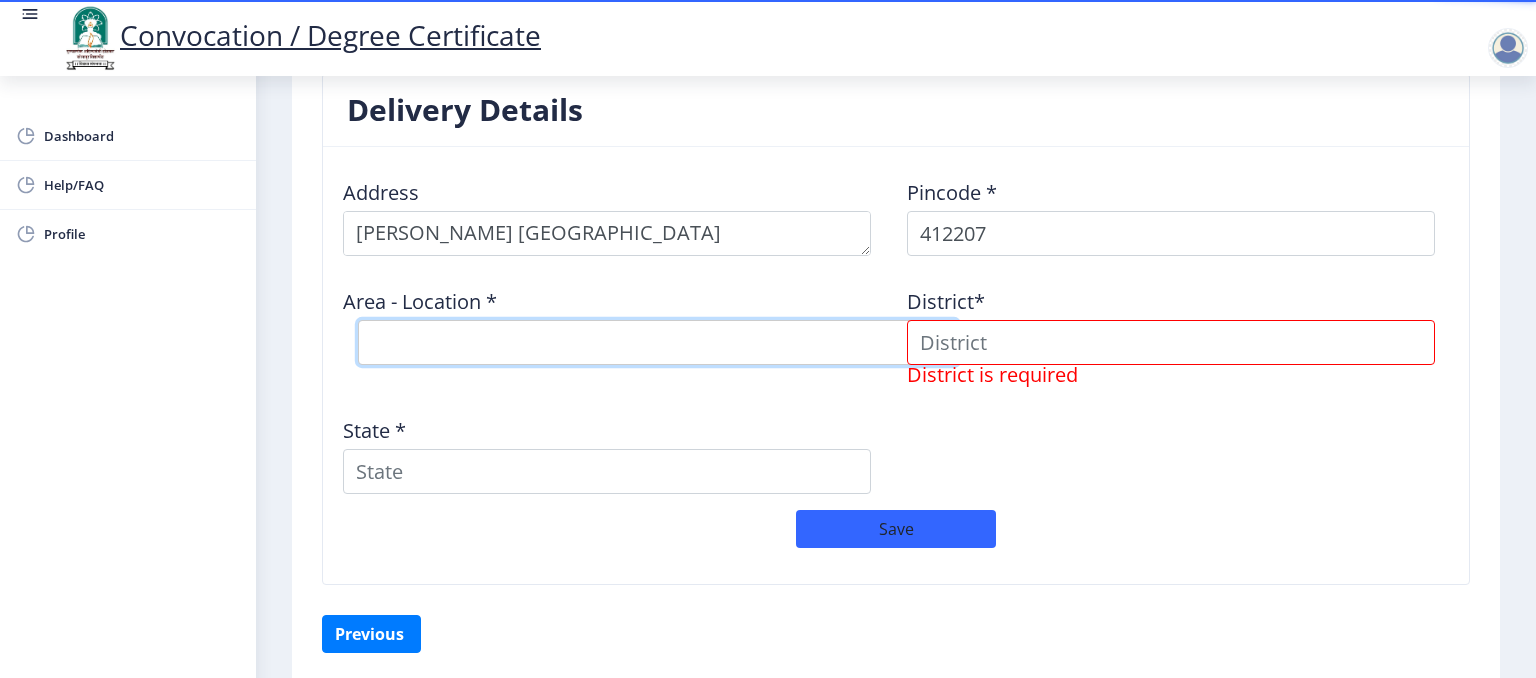 click on "Select Area Location" at bounding box center [658, 342] 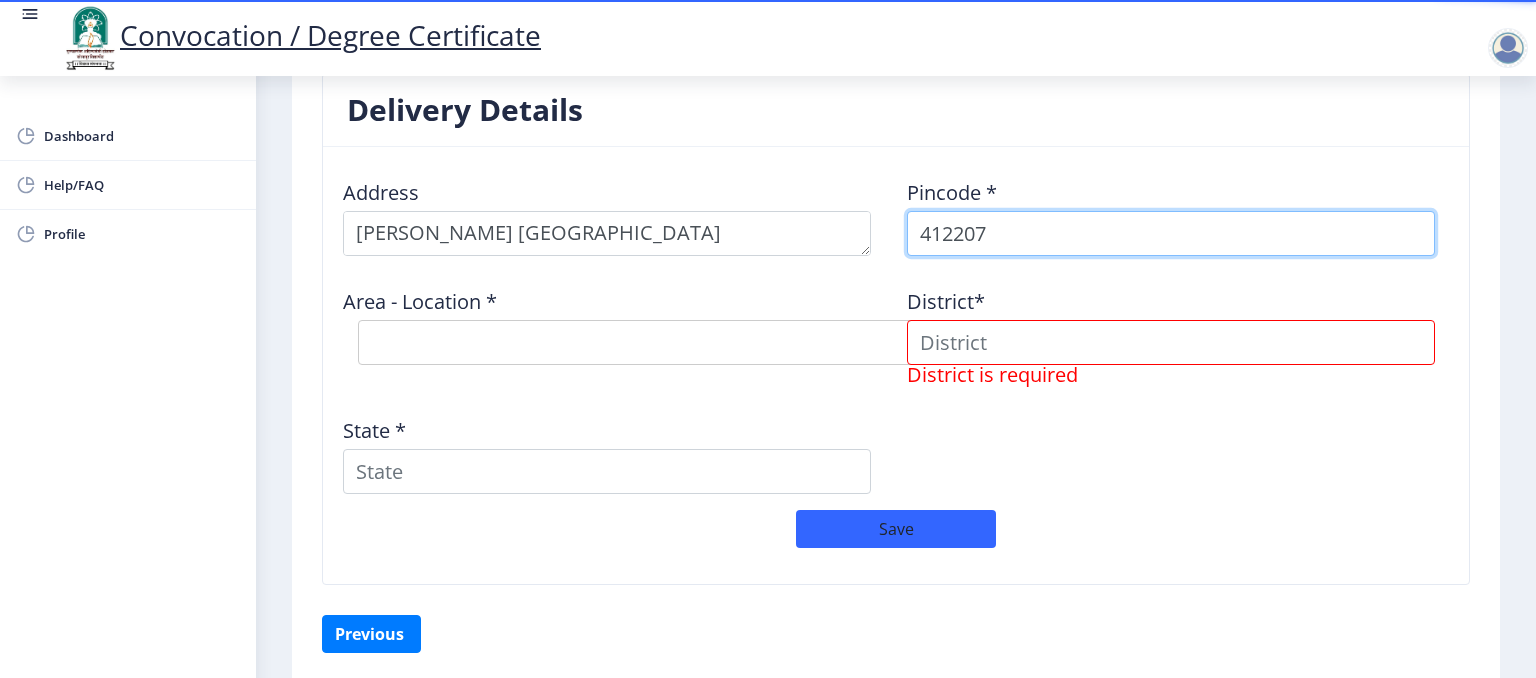 click on "412207" at bounding box center [1171, 233] 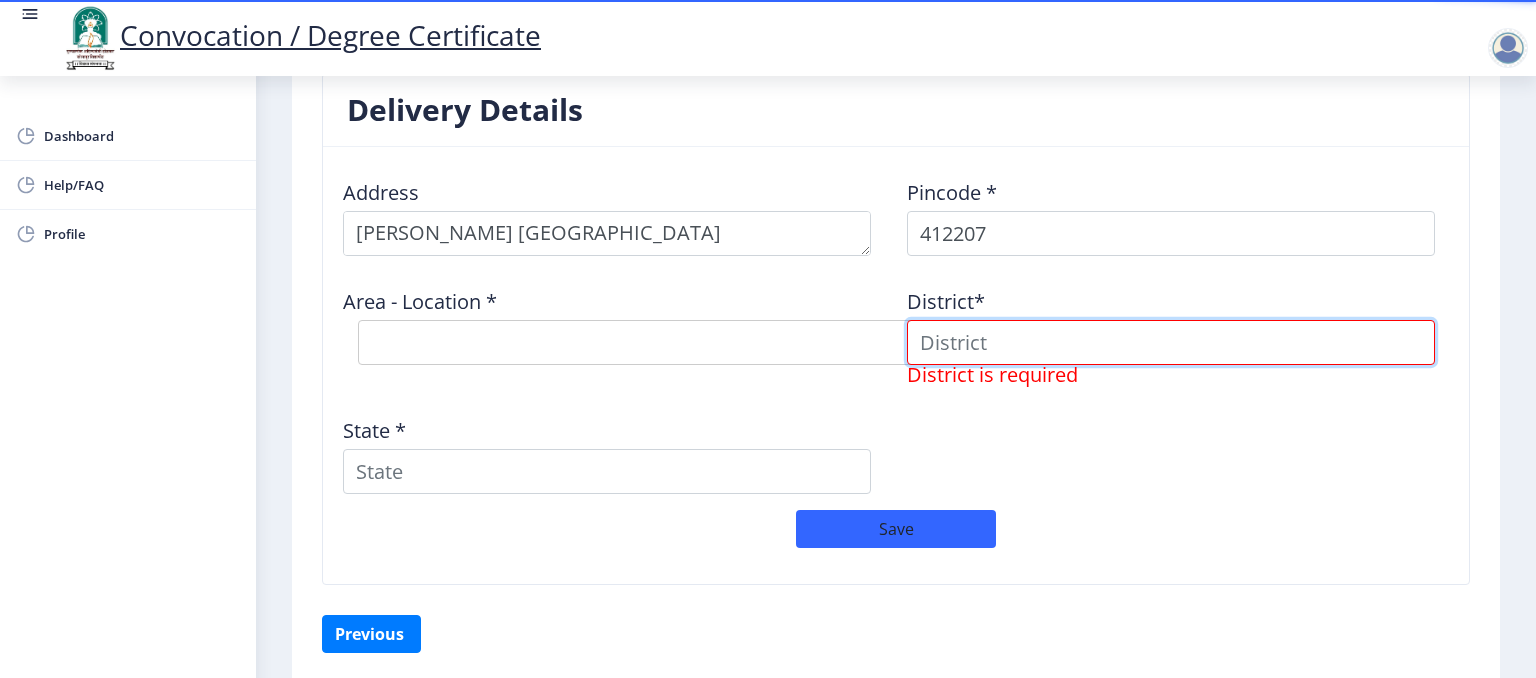 click at bounding box center [1171, 342] 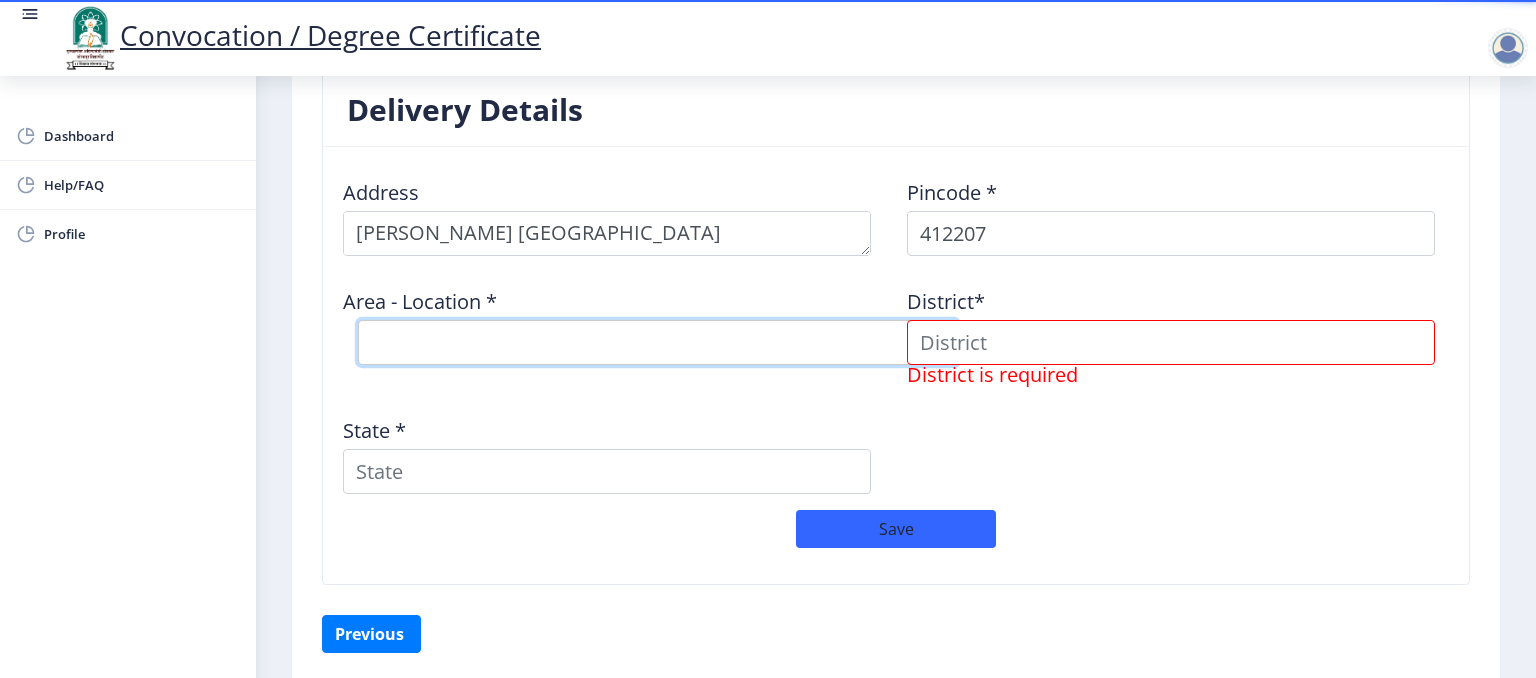 click on "Select Area Location" at bounding box center [658, 342] 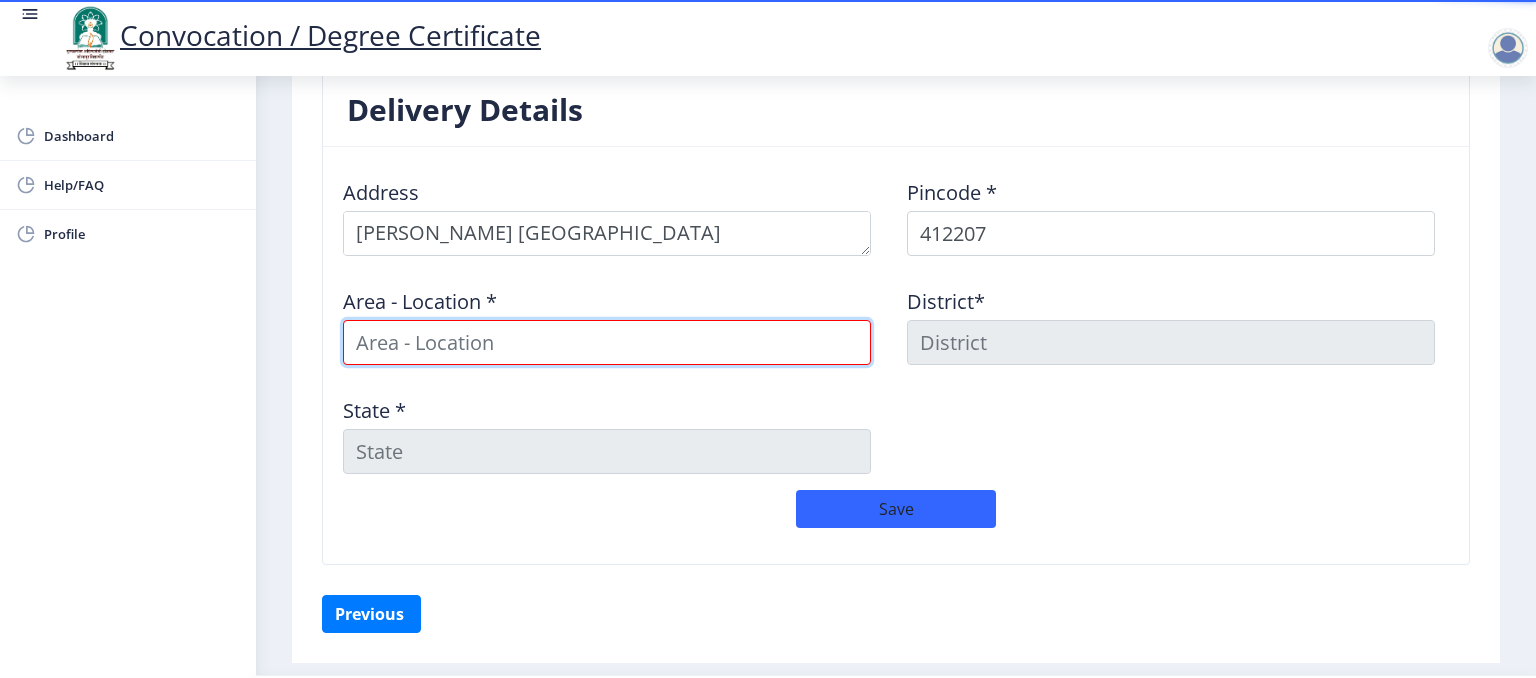 click at bounding box center (607, 342) 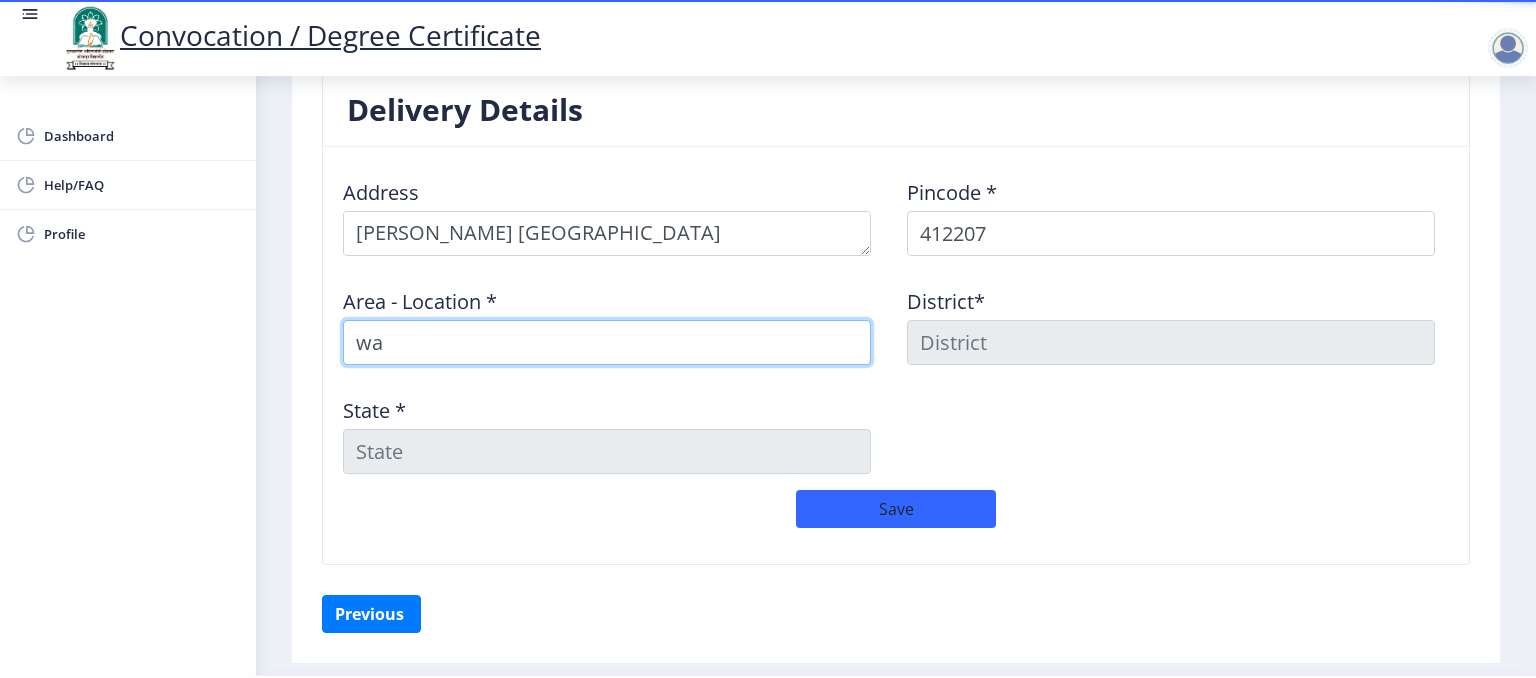 type on "w" 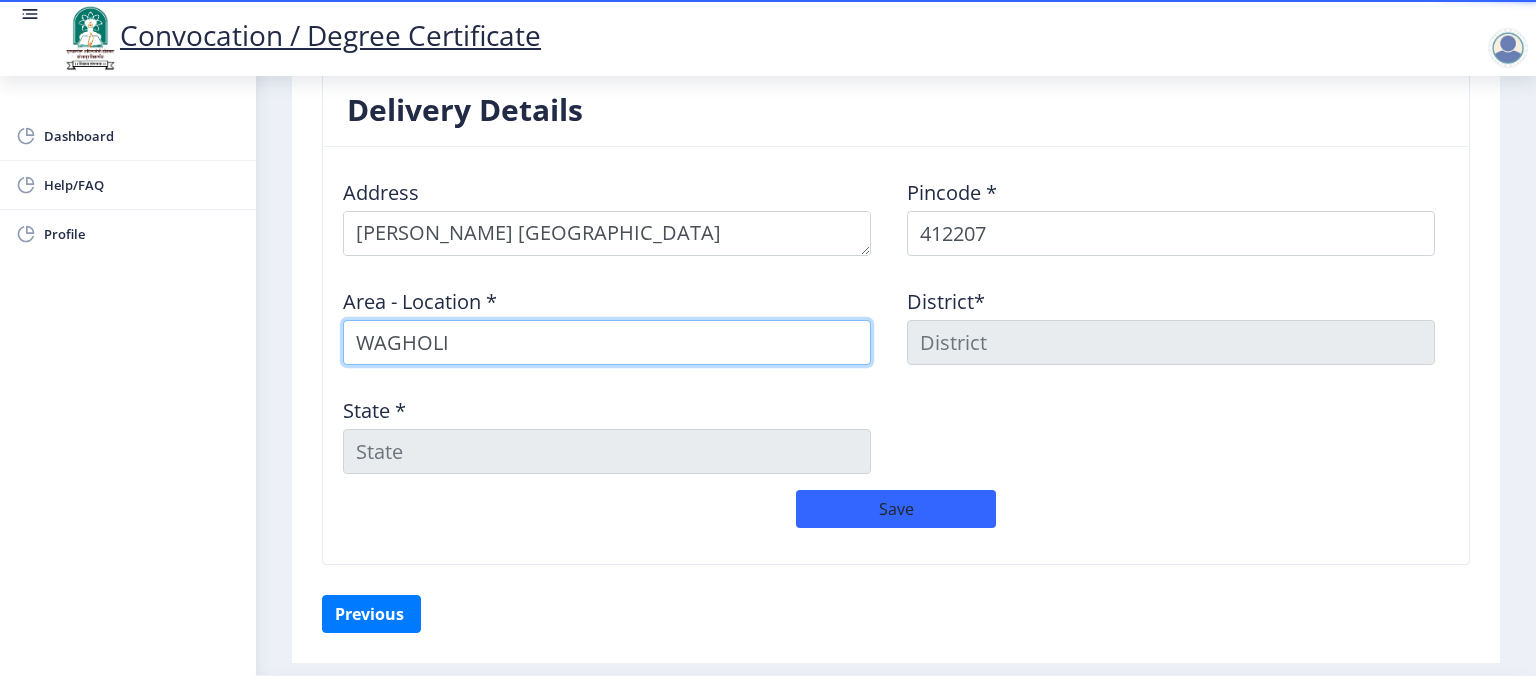 type on "WAGHOLI" 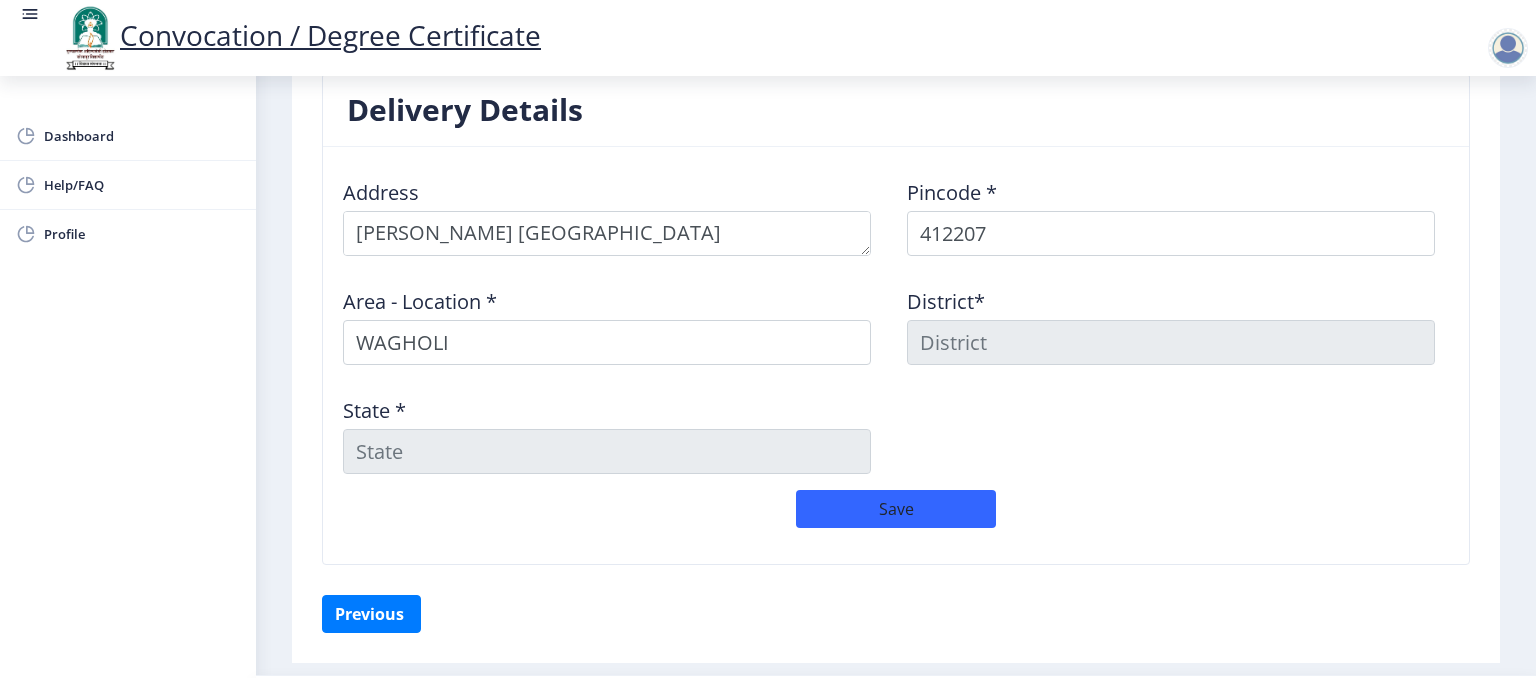 click on "Address    Pincode *  412207 Area - Location * WAGHOLI District*  State *   Save" 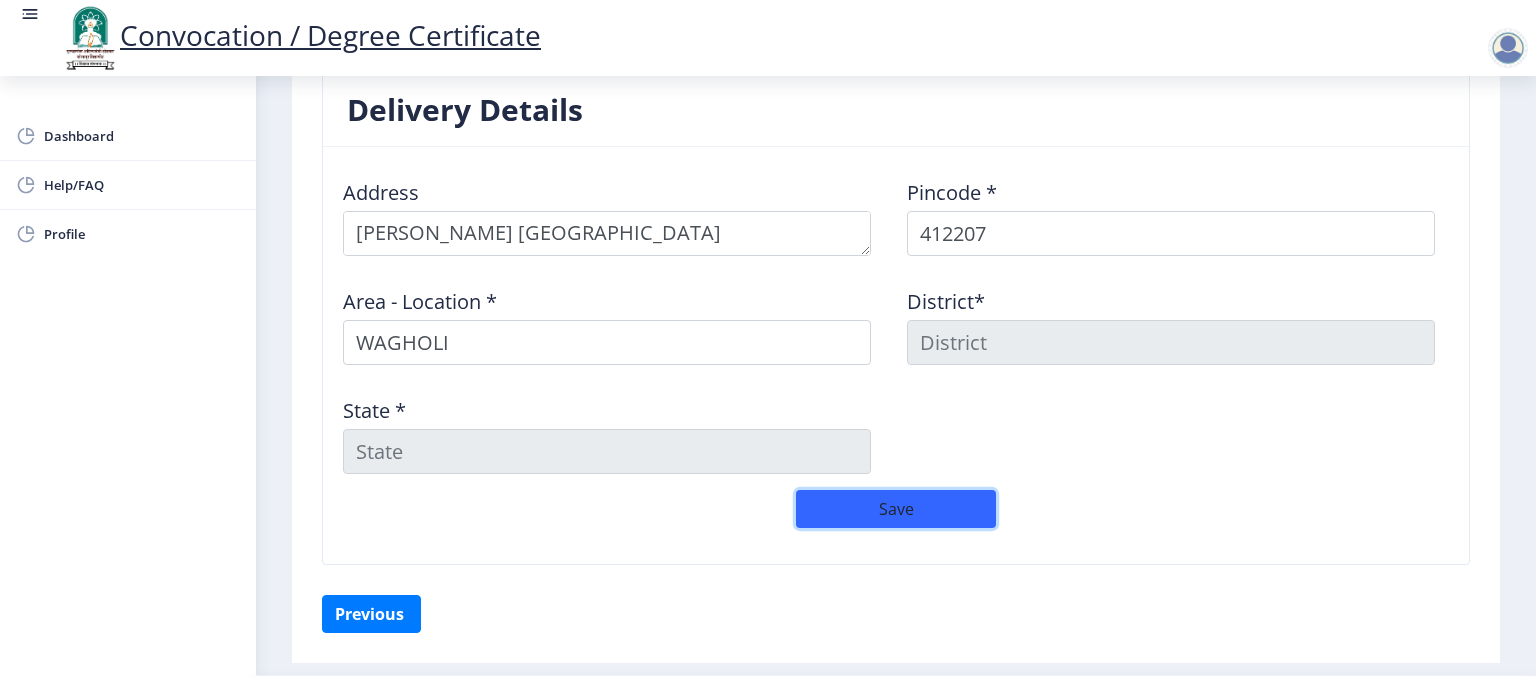 click on "Save" 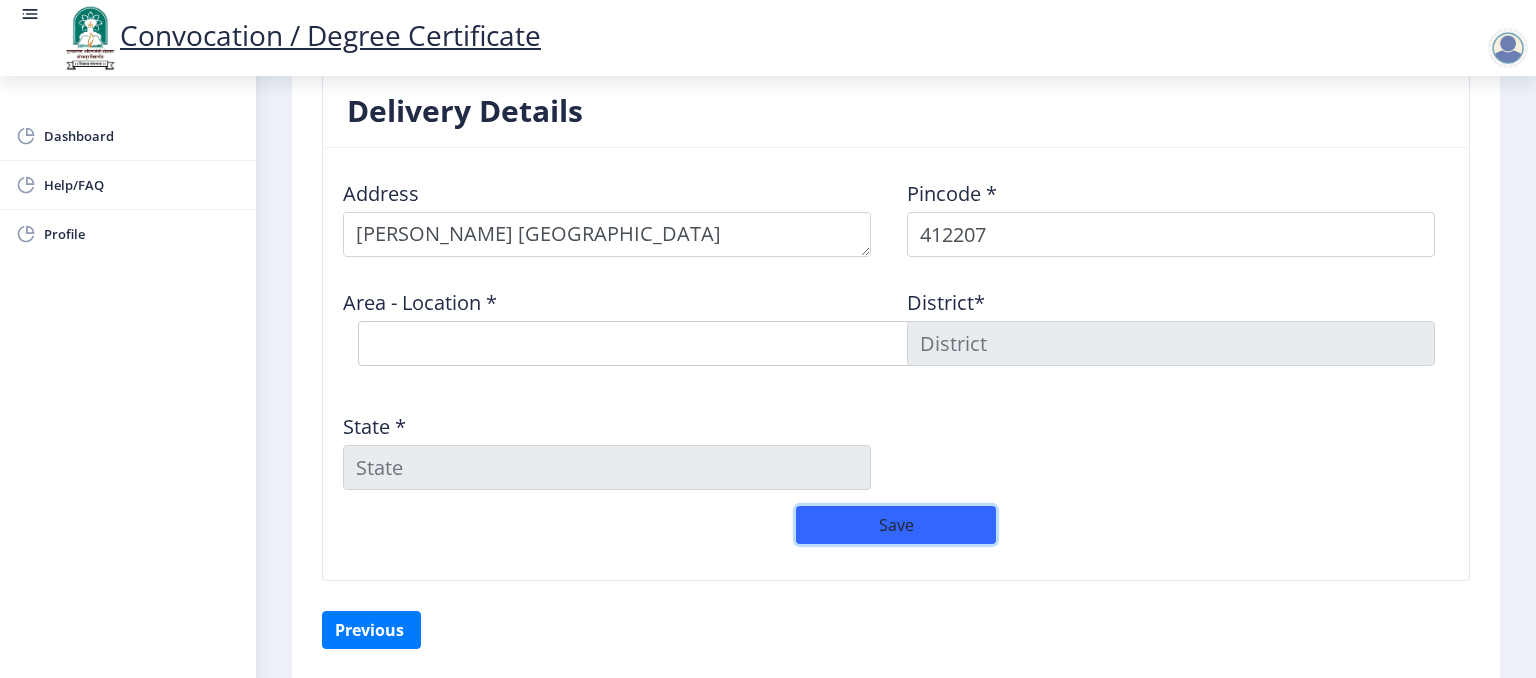 scroll, scrollTop: 1705, scrollLeft: 0, axis: vertical 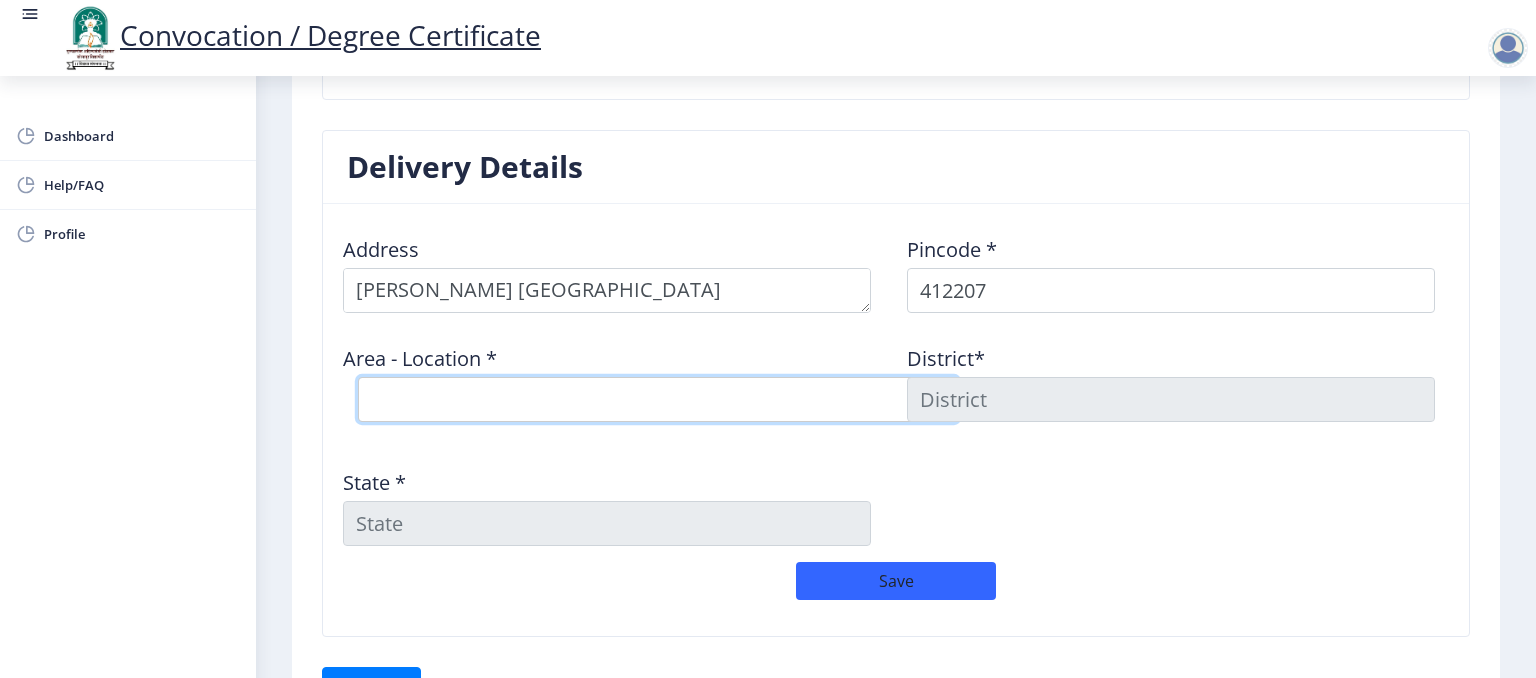 click on "Select Area Location" at bounding box center [658, 399] 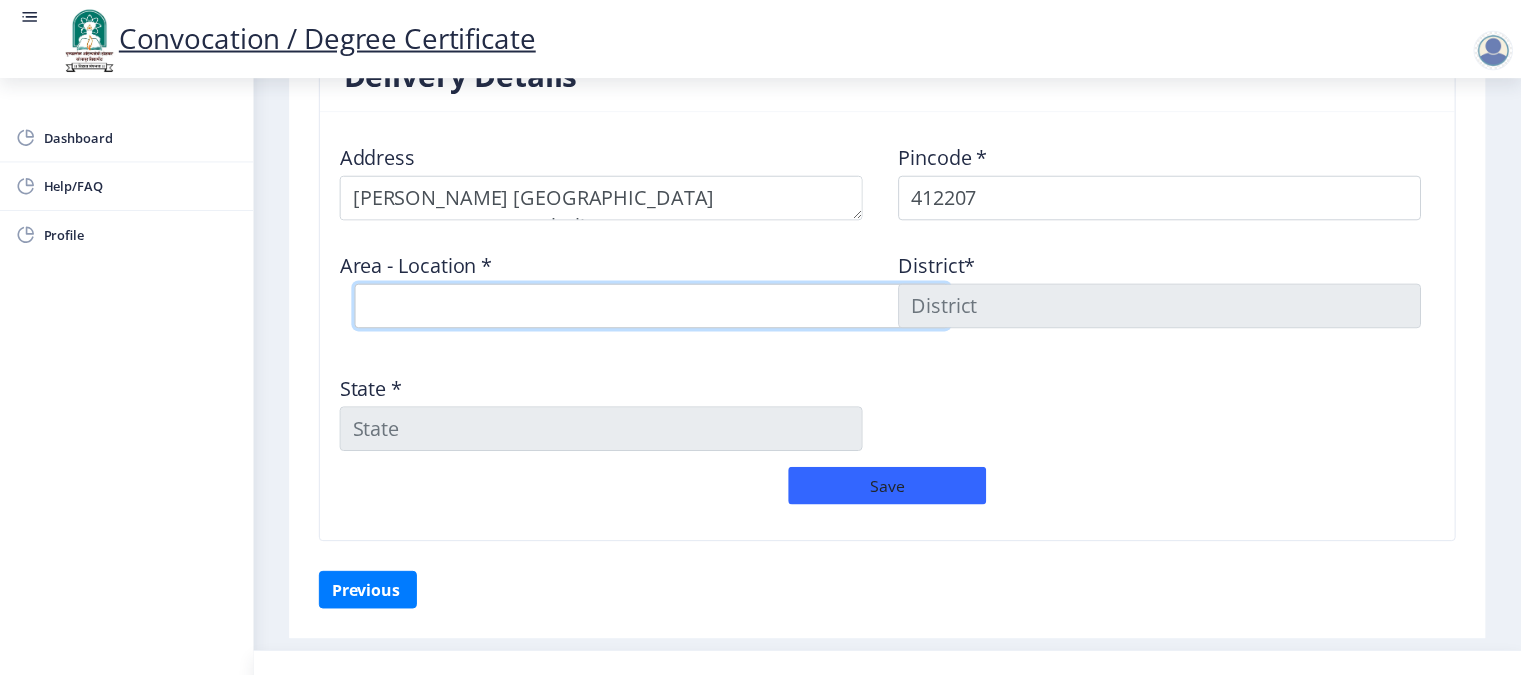 scroll, scrollTop: 1830, scrollLeft: 0, axis: vertical 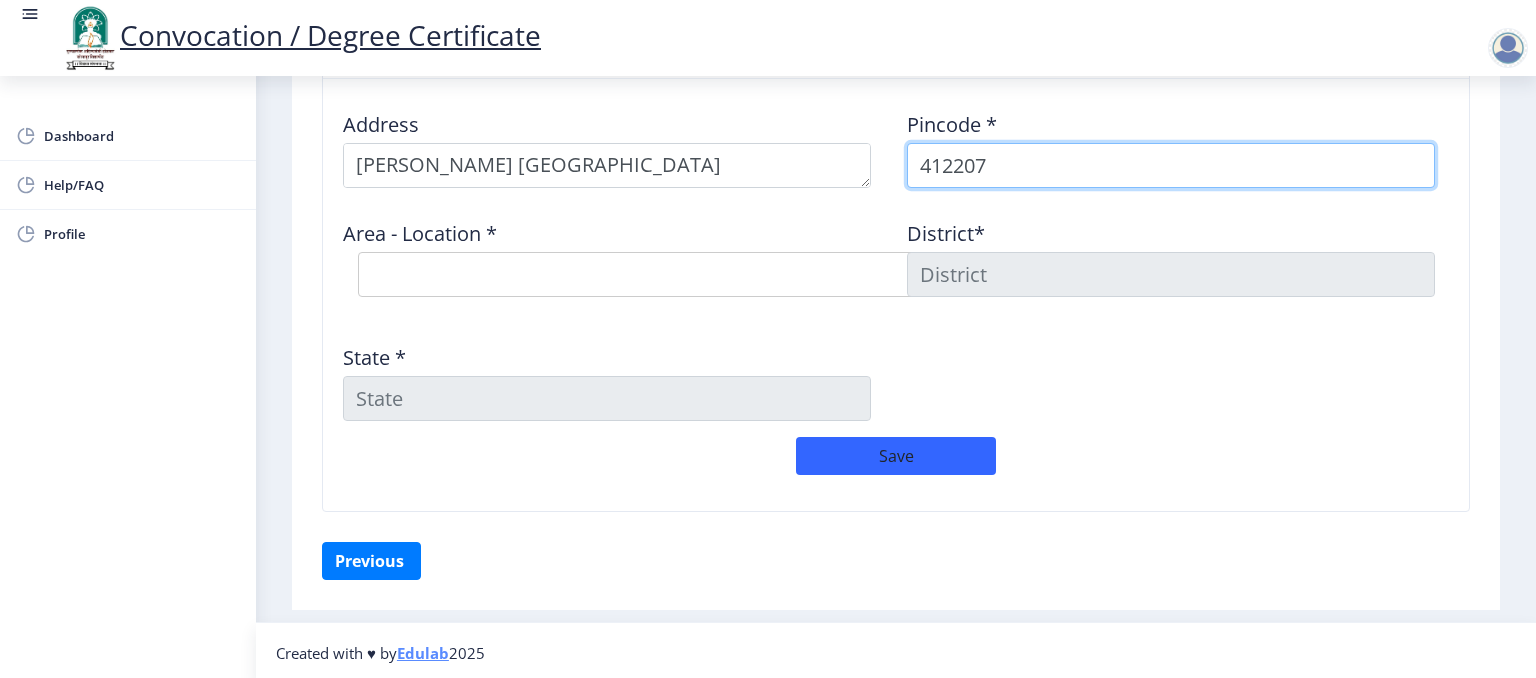 click on "412207" at bounding box center [1171, 165] 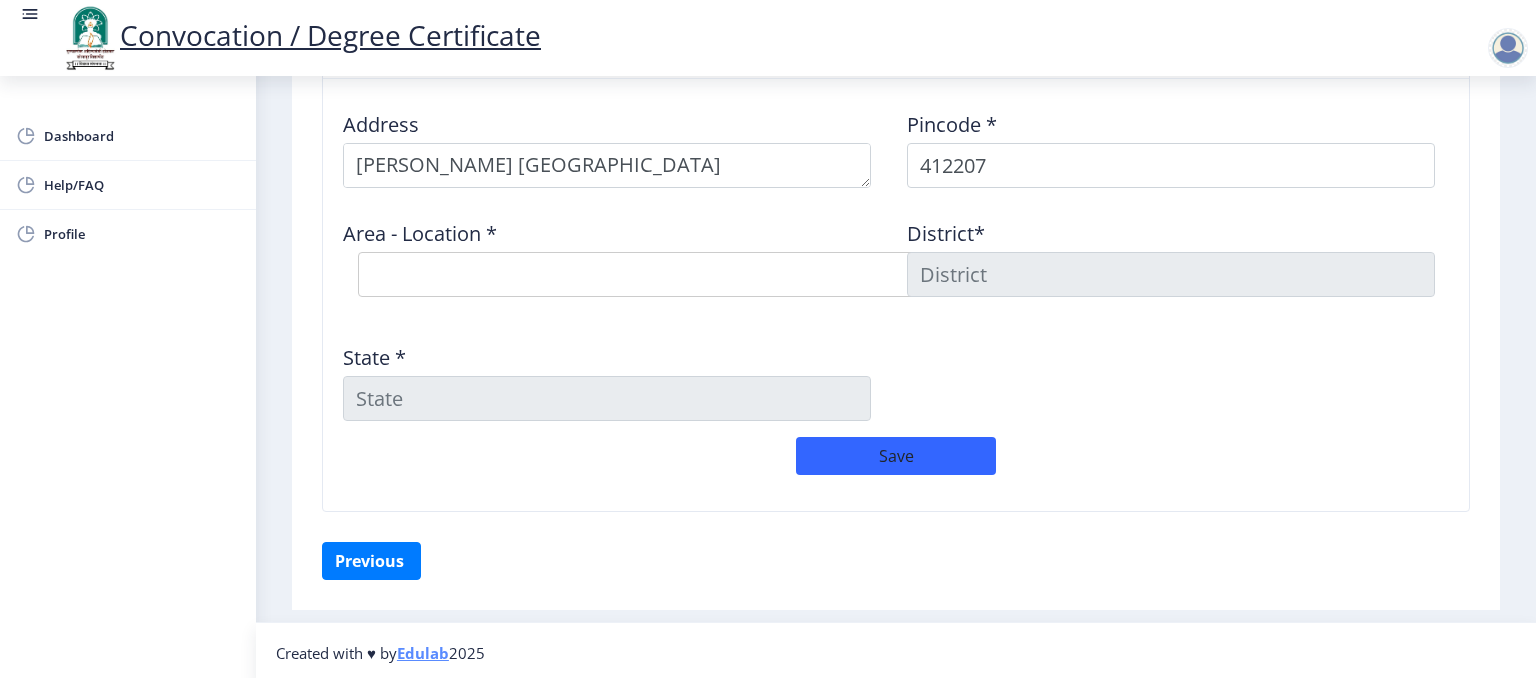 click on "Area - Location *  Select Area Location Ashtapur B.O Dahitane B.O Kesnand B.O Koregaon Bhivar B.O Rahu B.O Telewadi B.O Vadebholhai B.O Vagholi S.O Walki B.O" 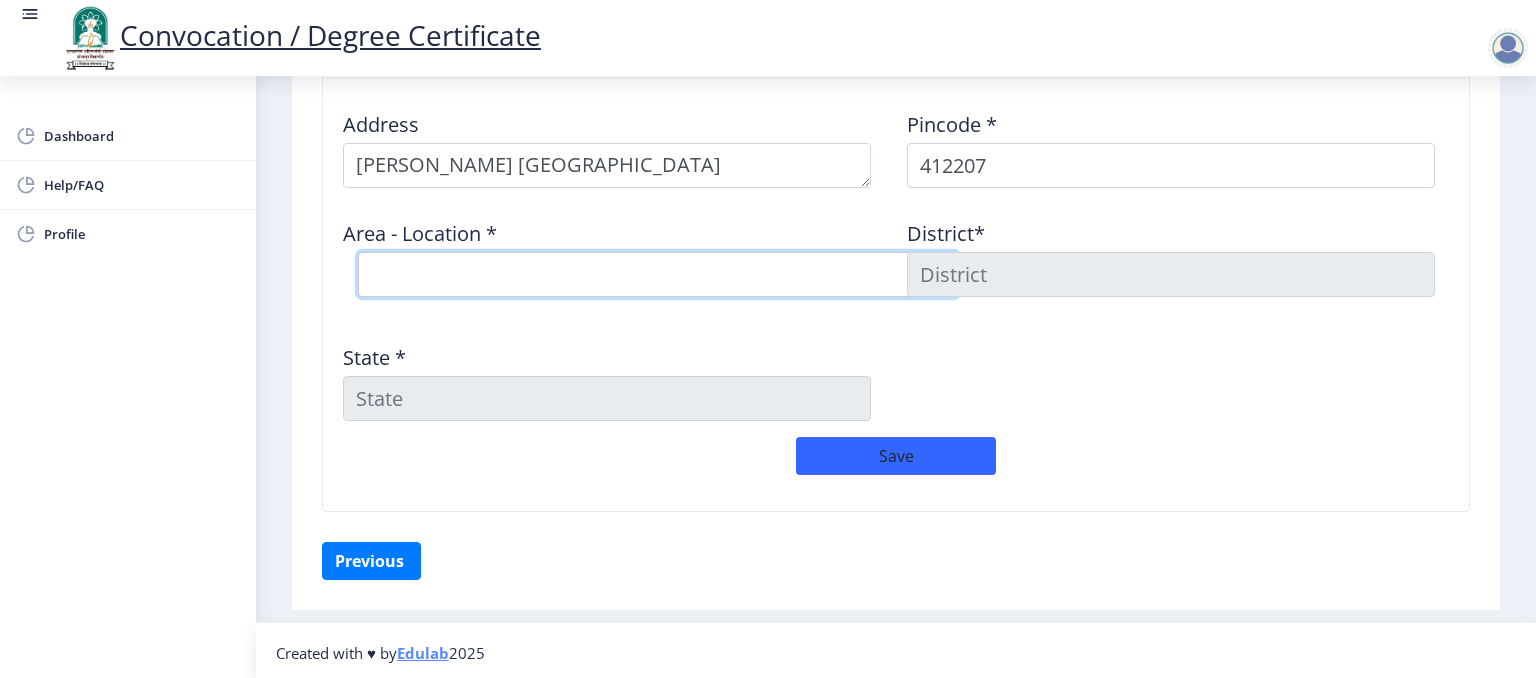 click on "Select Area Location Ashtapur B.O Dahitane B.O Kesnand B.O Koregaon Bhivar B.O Rahu B.O Telewadi B.O Vadebholhai B.O Vagholi S.O Walki B.O" at bounding box center [658, 274] 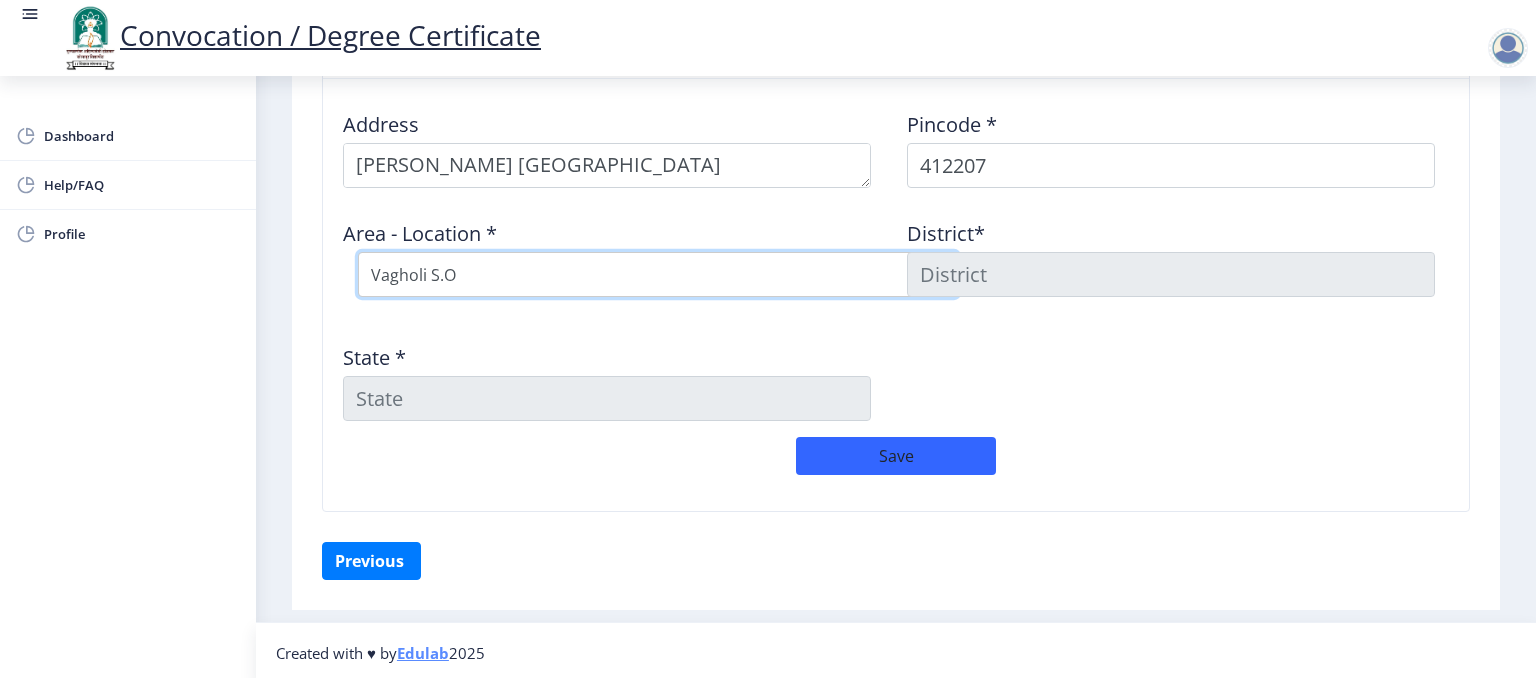 click on "Select Area Location Ashtapur B.O Dahitane B.O Kesnand B.O Koregaon Bhivar B.O Rahu B.O Telewadi B.O Vadebholhai B.O Vagholi S.O Walki B.O" at bounding box center (658, 274) 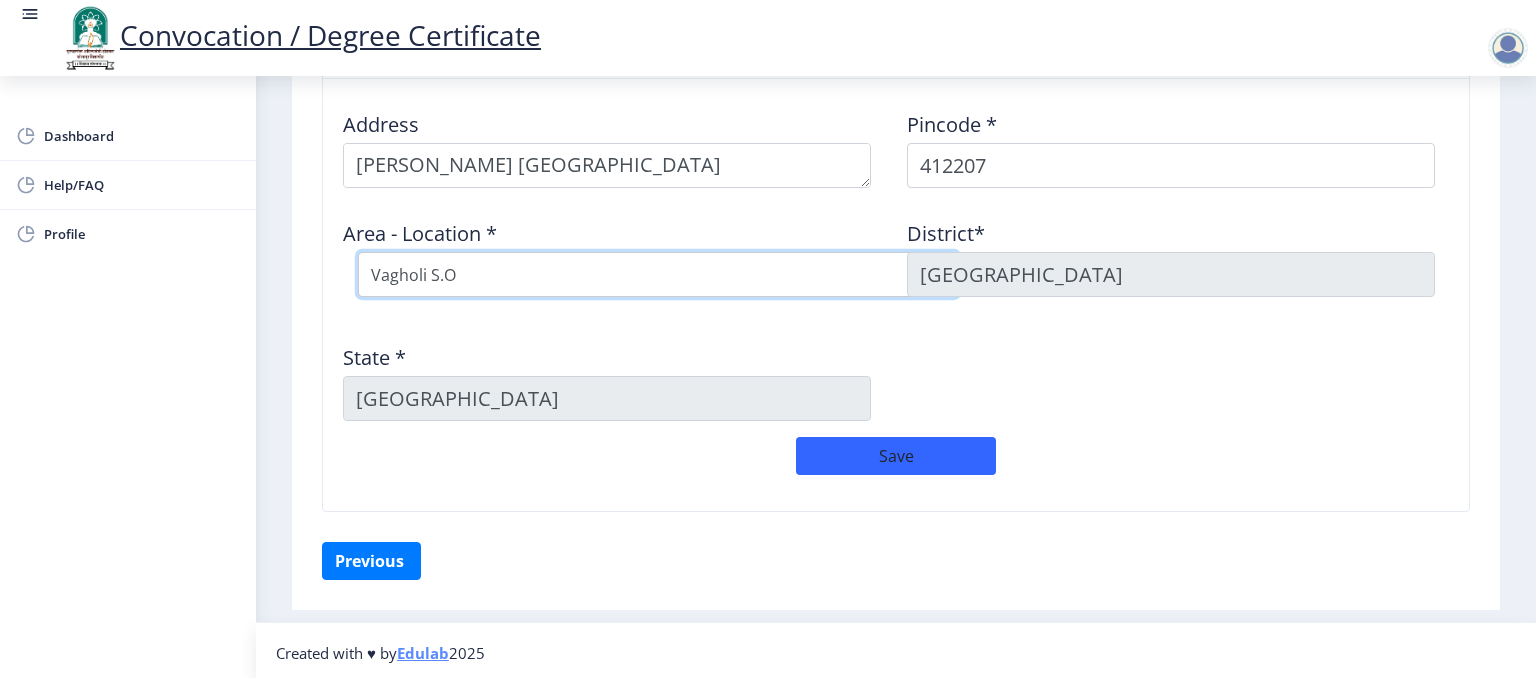 click on "Select Area Location Ashtapur B.O Dahitane B.O Kesnand B.O Koregaon Bhivar B.O Rahu B.O Telewadi B.O Vadebholhai B.O Vagholi S.O Walki B.O" at bounding box center [658, 274] 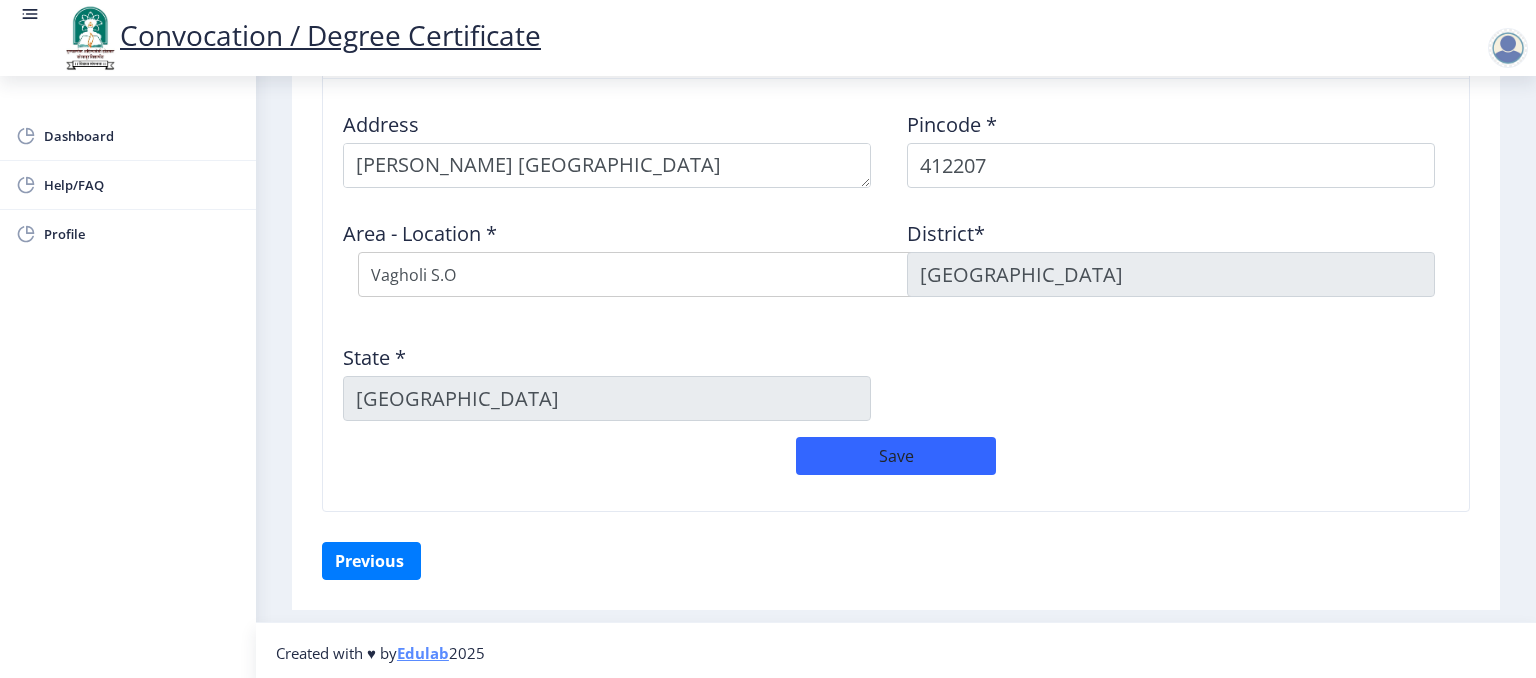 click on "Address    Pincode *  412207 Area - Location *  Select Area Location Ashtapur B.O Dahitane B.O Kesnand B.O Koregaon Bhivar B.O Rahu B.O Telewadi B.O Vadebholhai B.O Vagholi S.O Walki B.O District*  PUNE State *  Maharashtra" 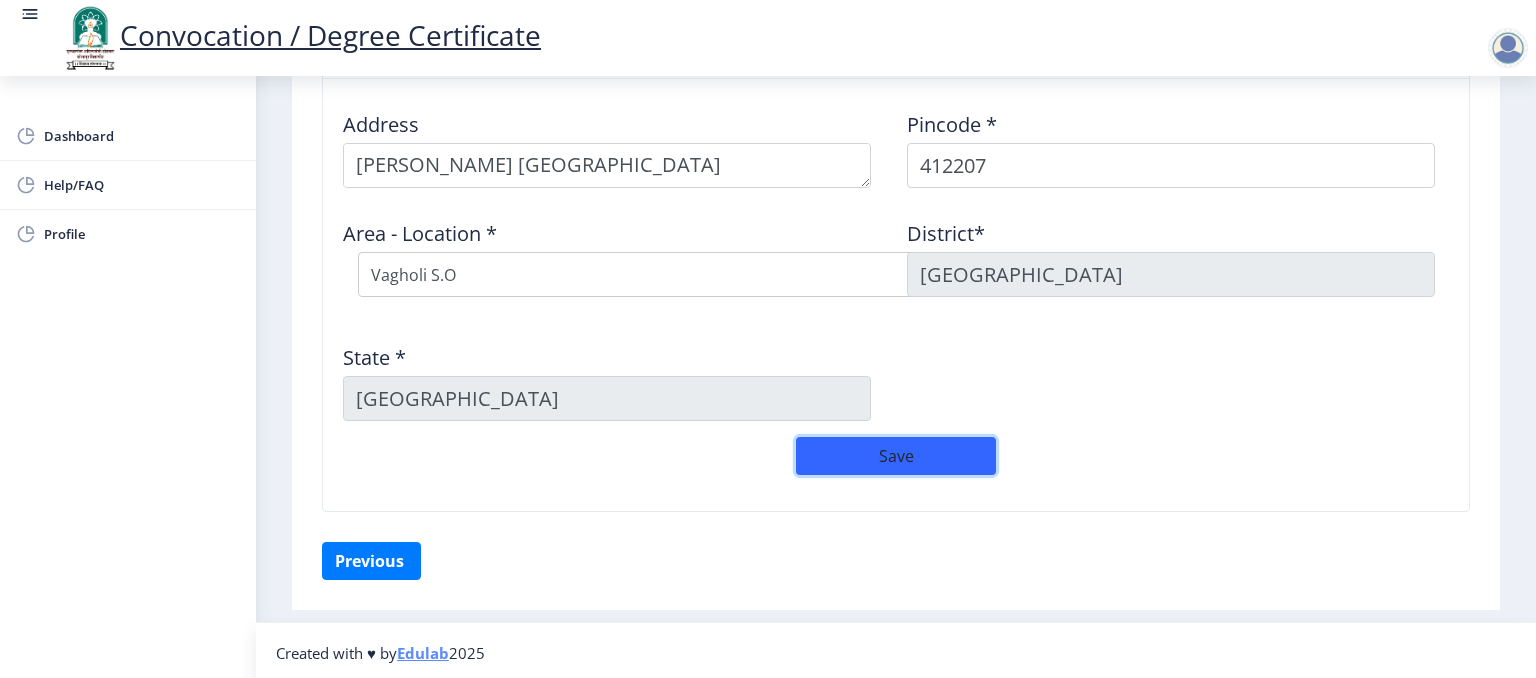 click on "Save" 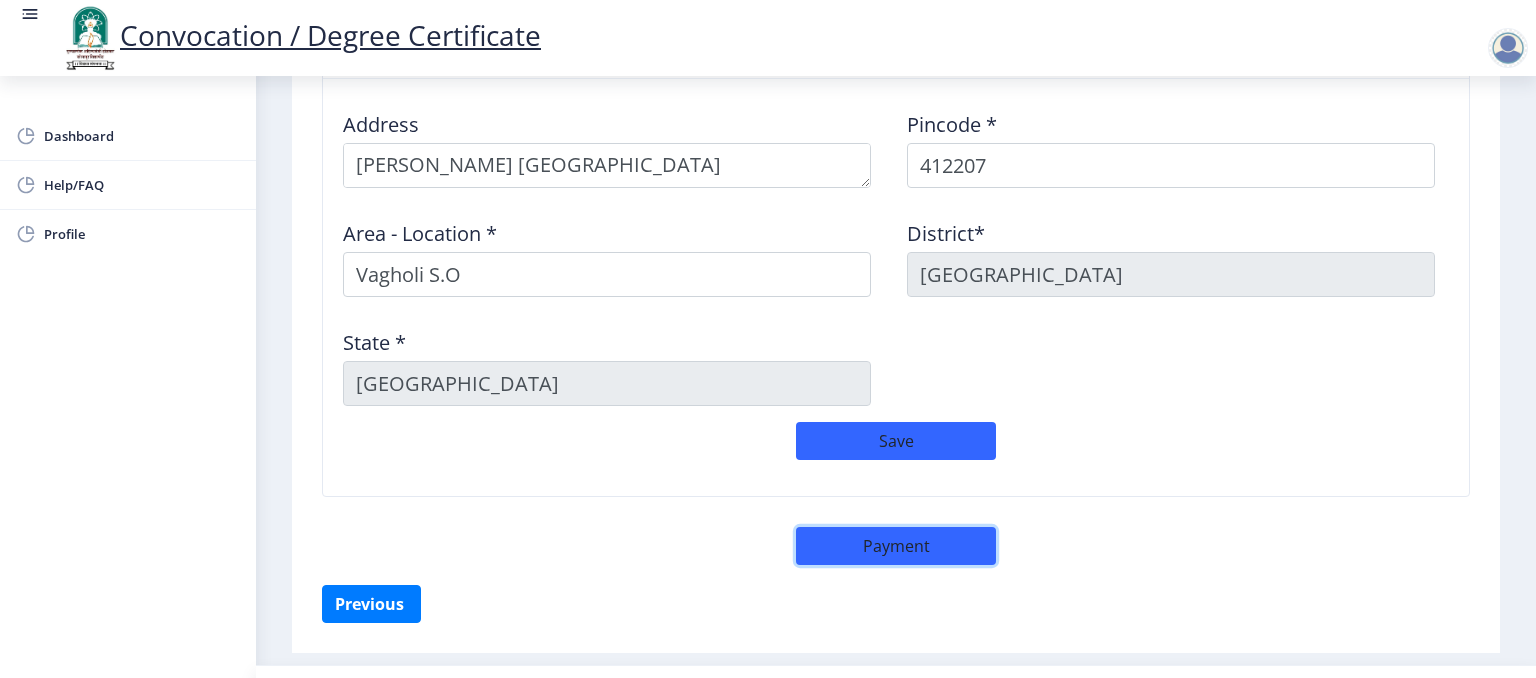 click on "Payment" 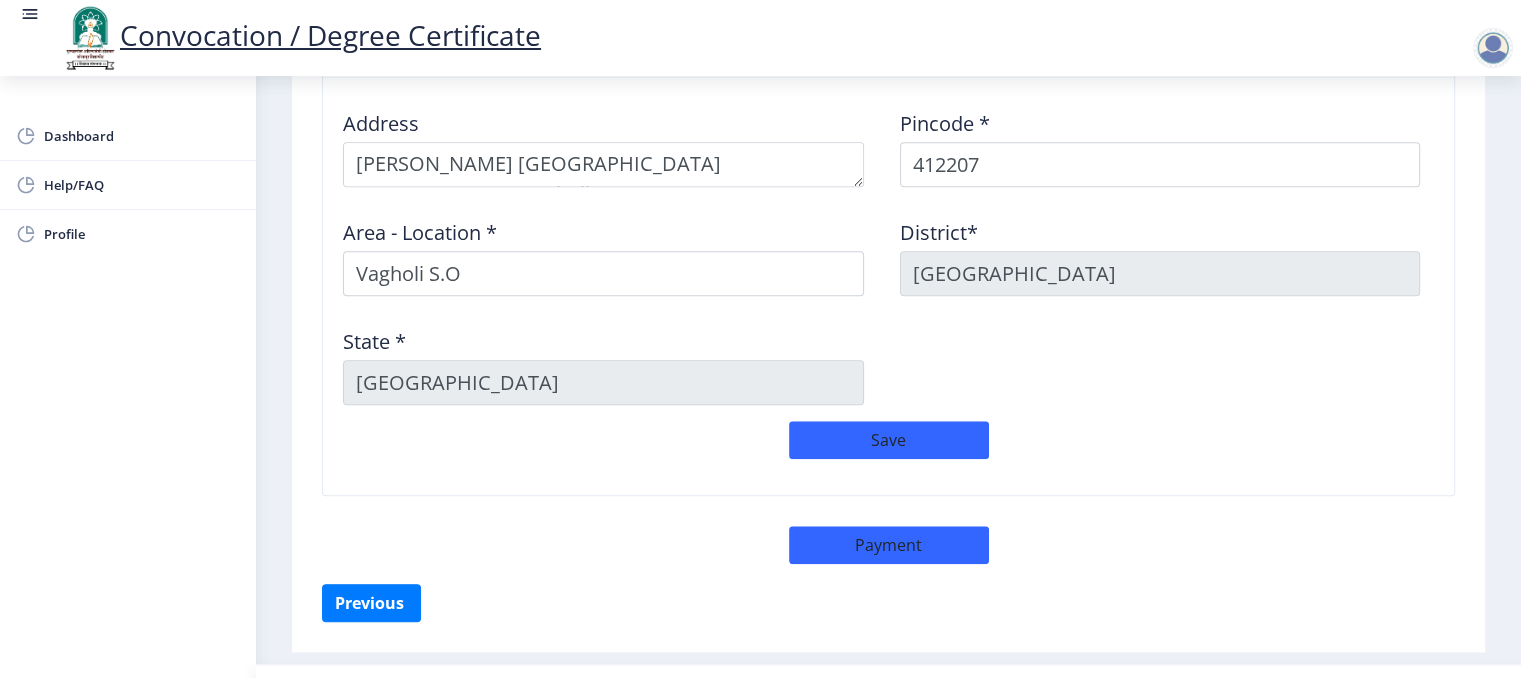 select on "sealed" 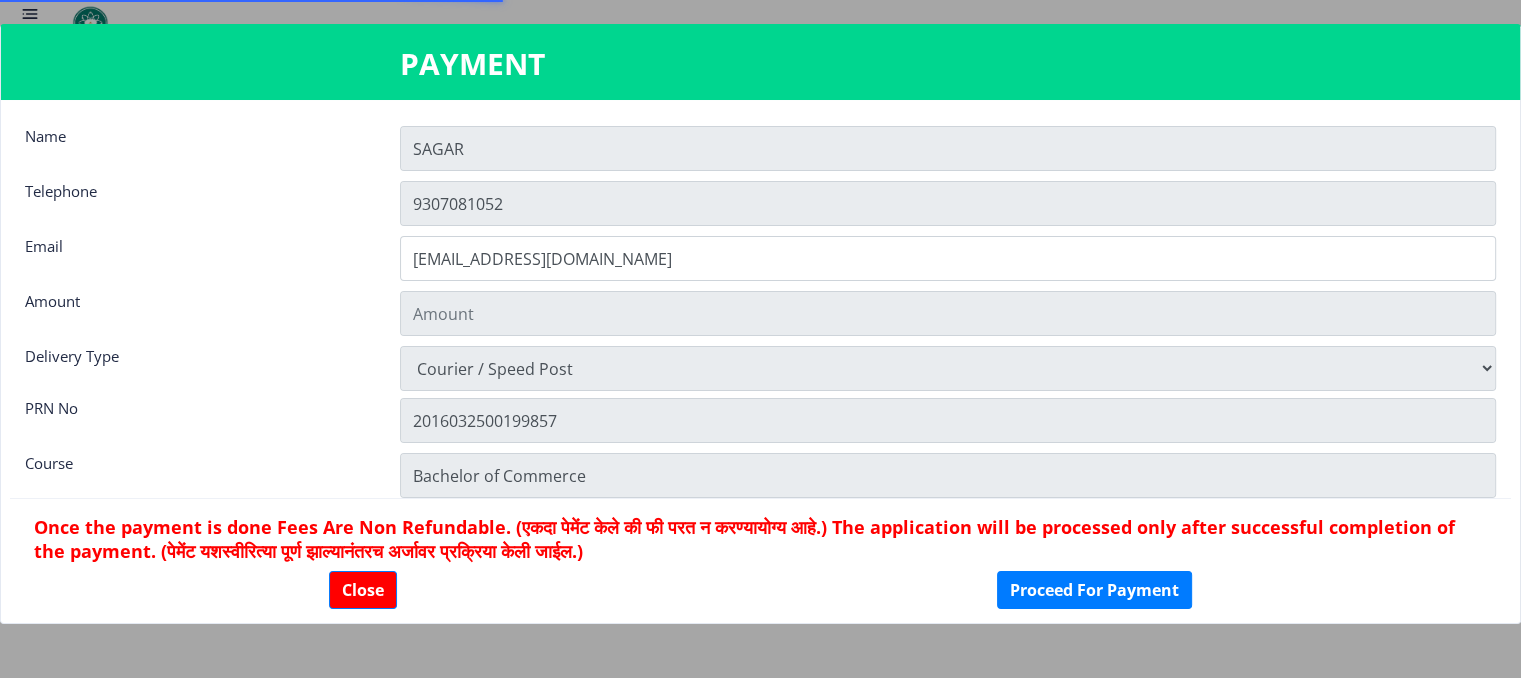 type on "1885" 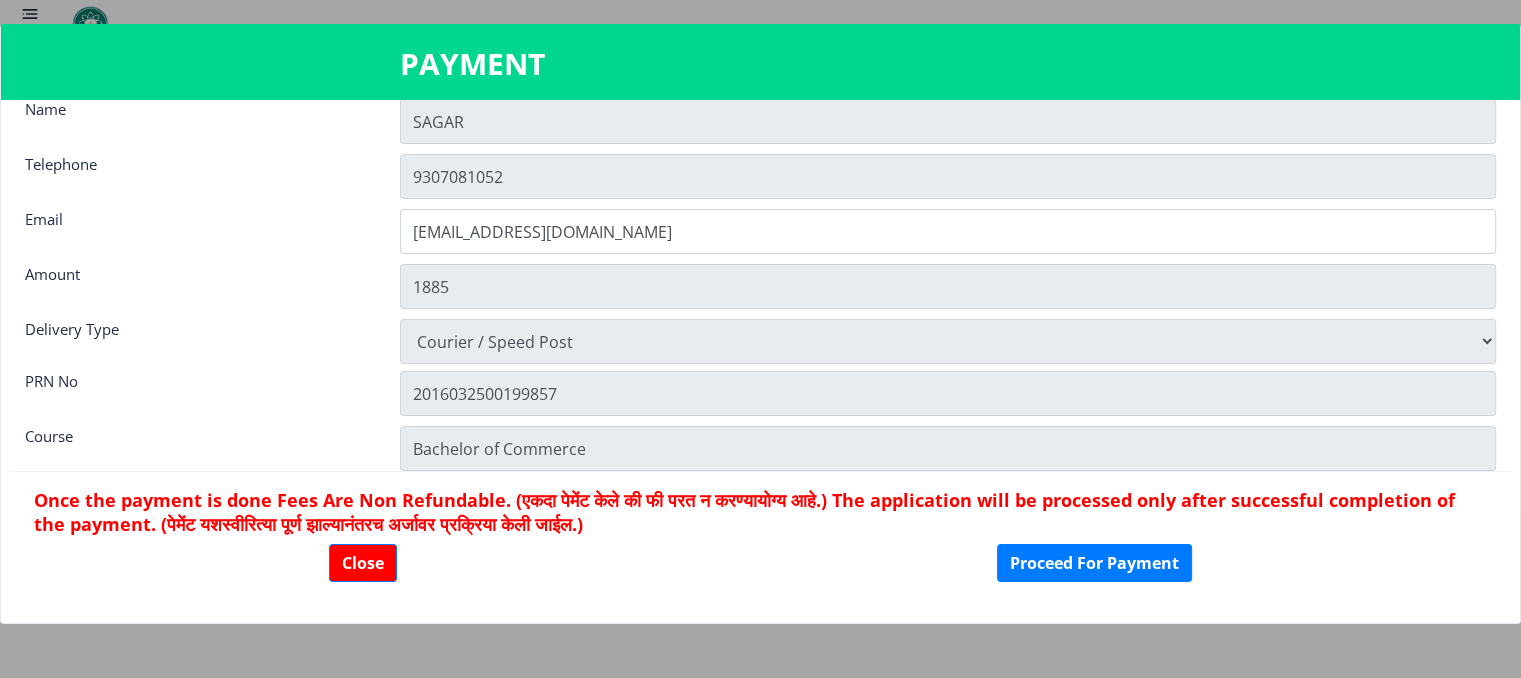 scroll, scrollTop: 0, scrollLeft: 0, axis: both 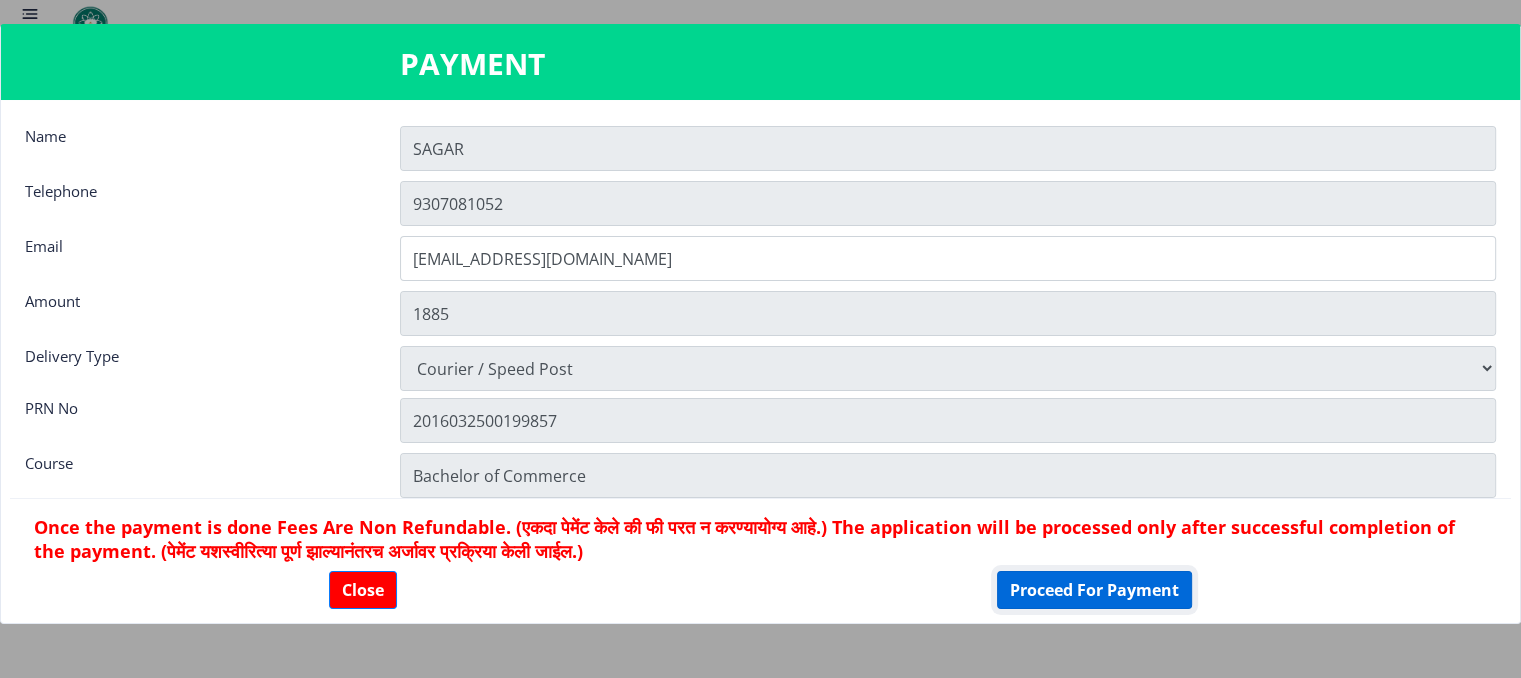click on "Proceed For Payment" 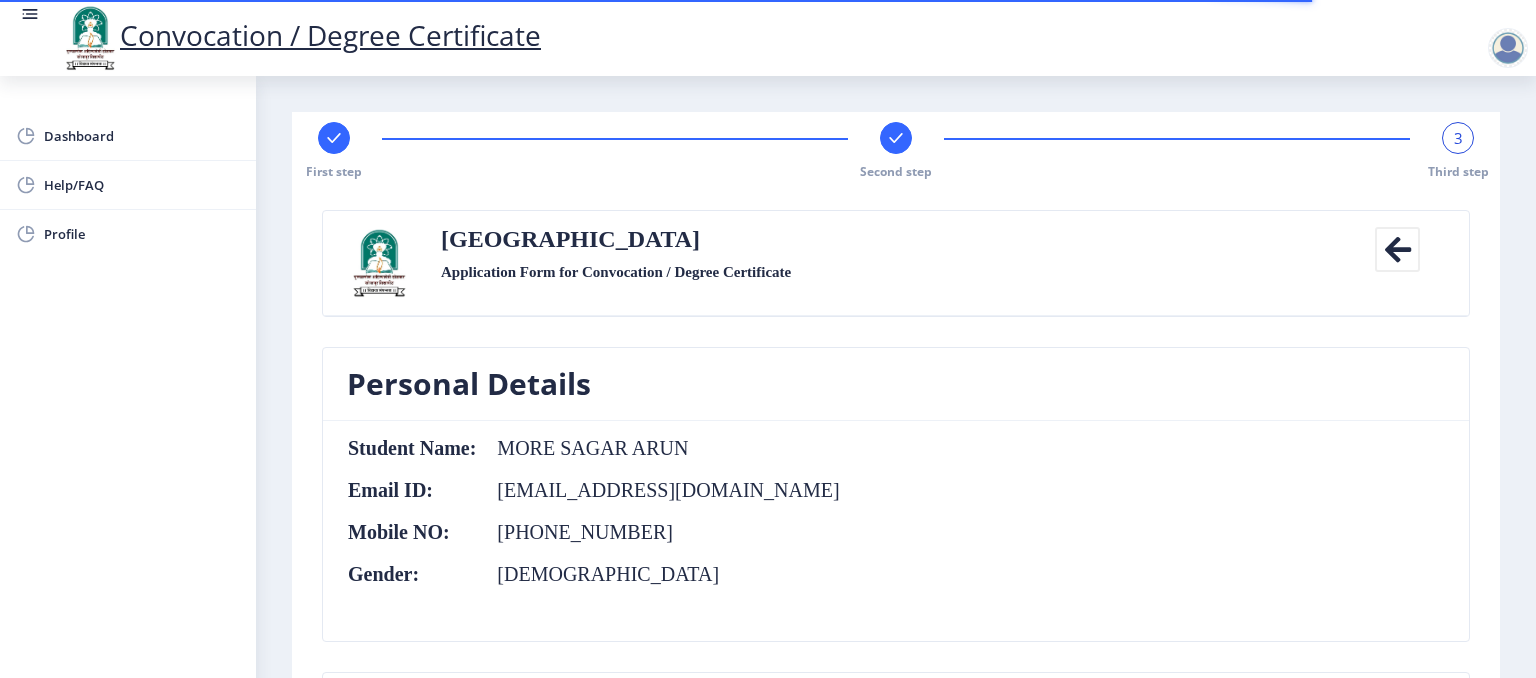 scroll, scrollTop: 0, scrollLeft: 0, axis: both 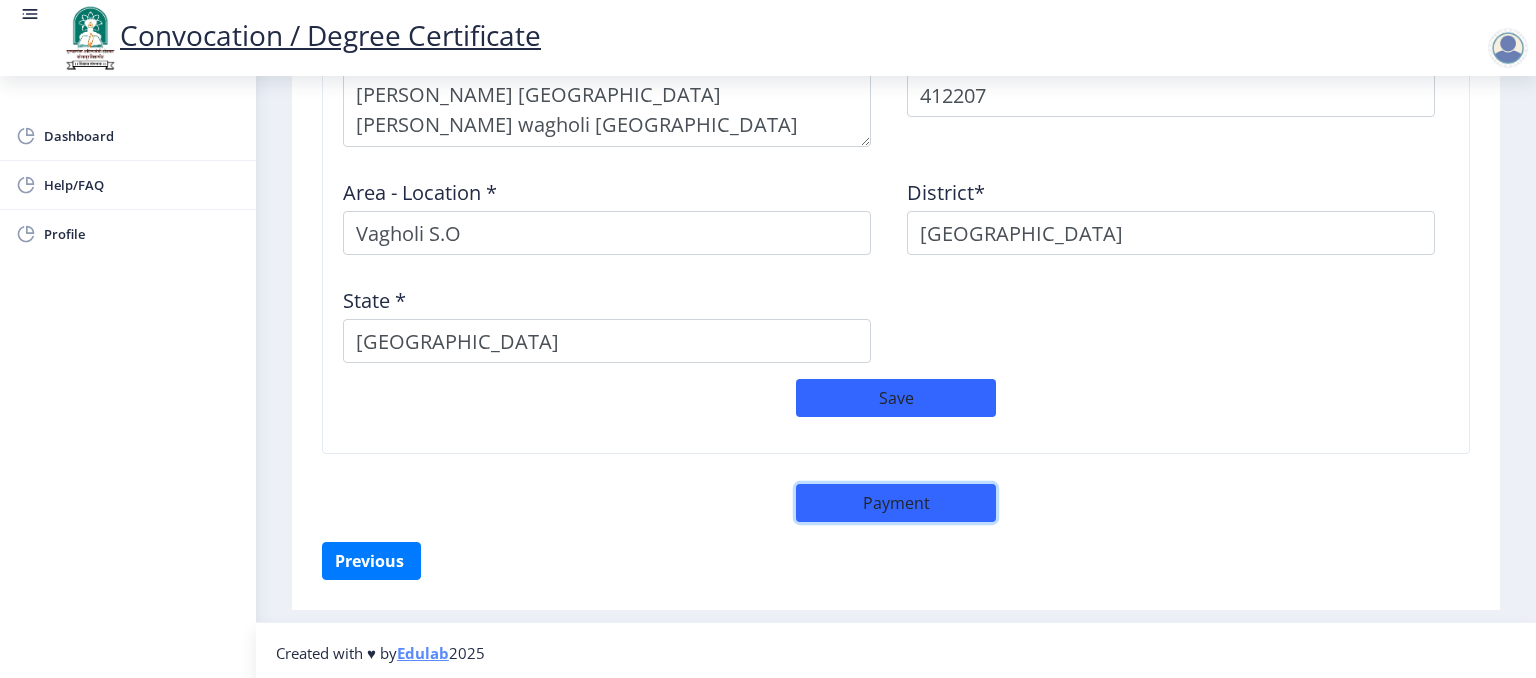 click on "Payment" 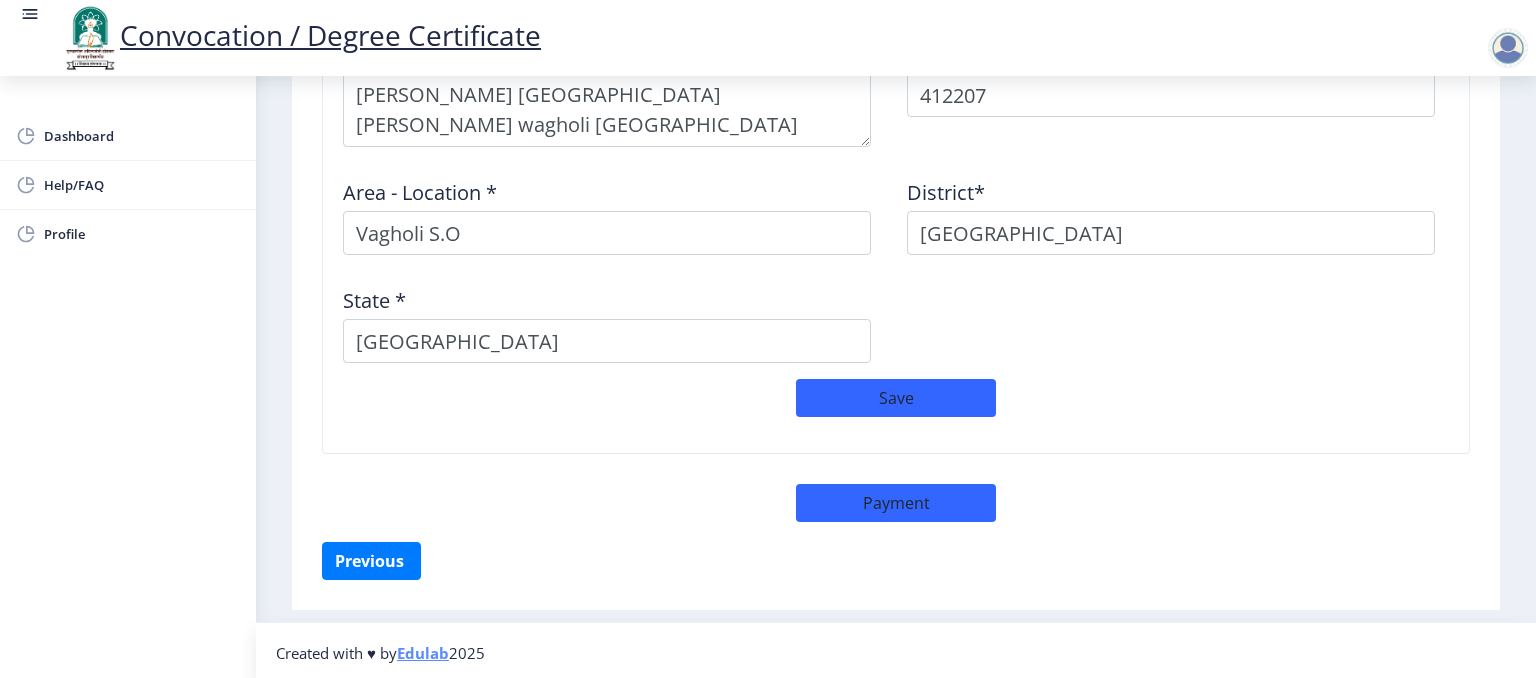 scroll, scrollTop: 1898, scrollLeft: 0, axis: vertical 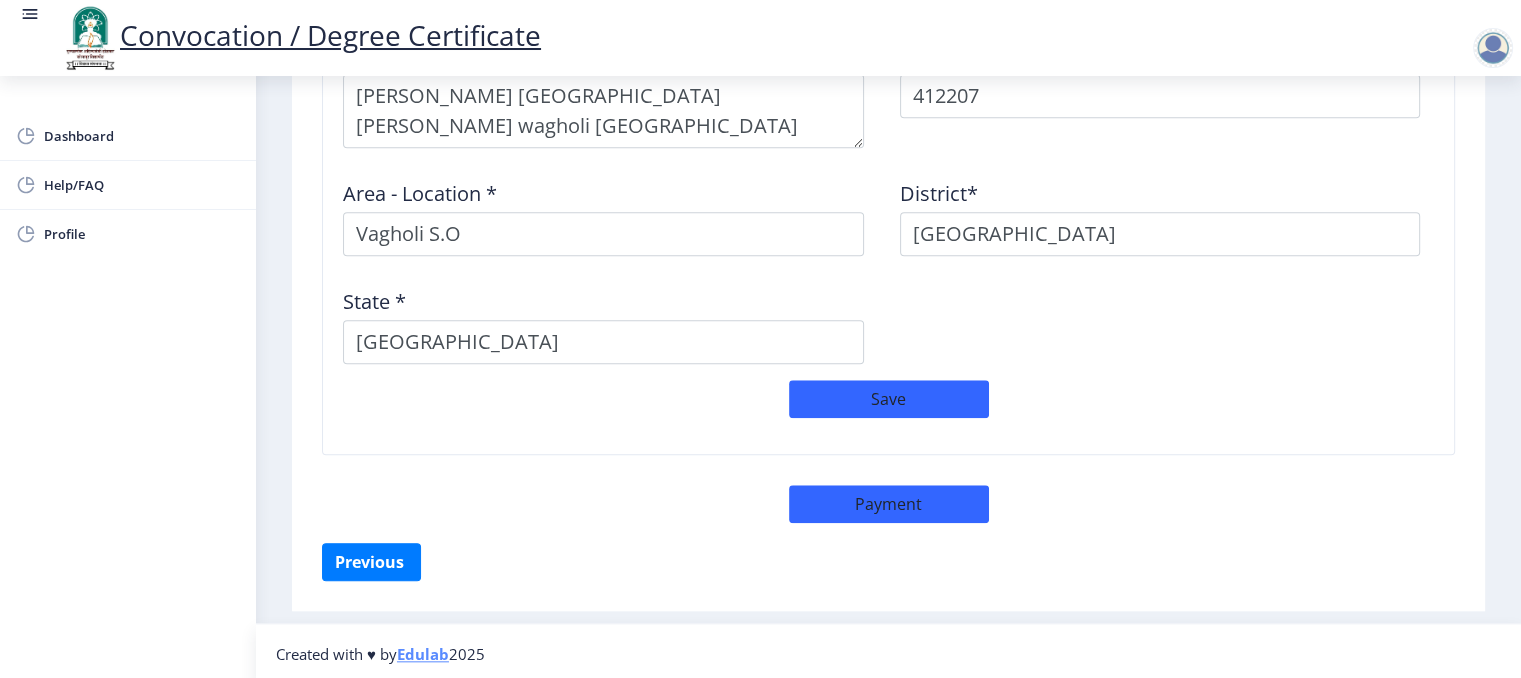 select on "sealed" 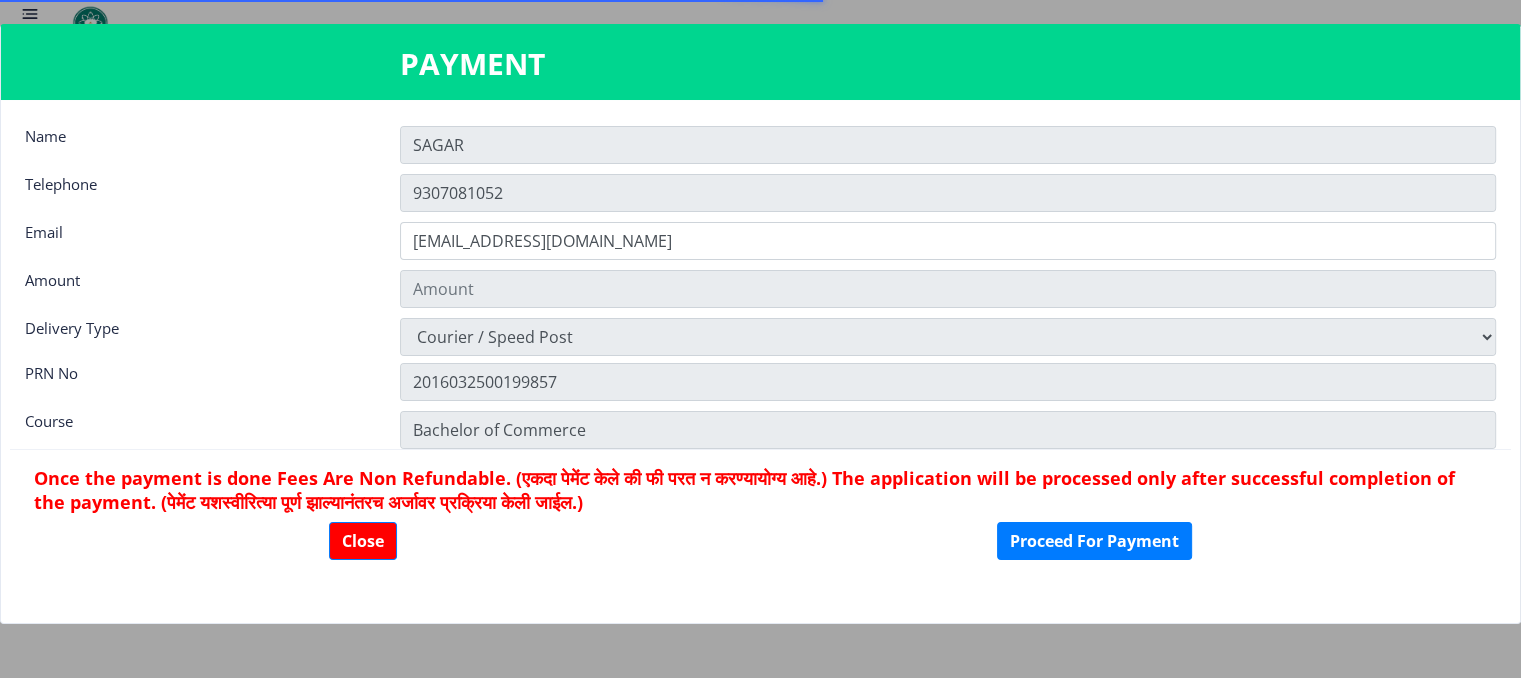 type on "1885" 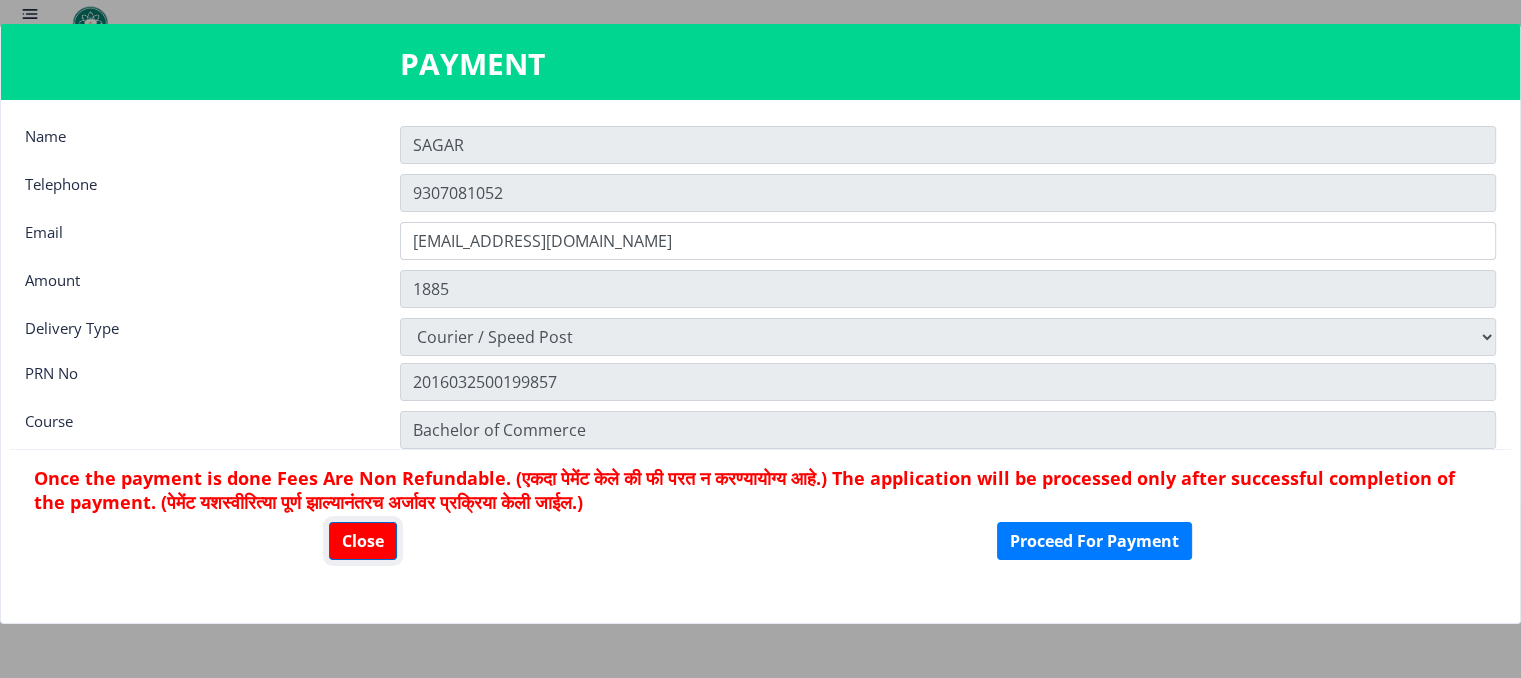 click on "Close" 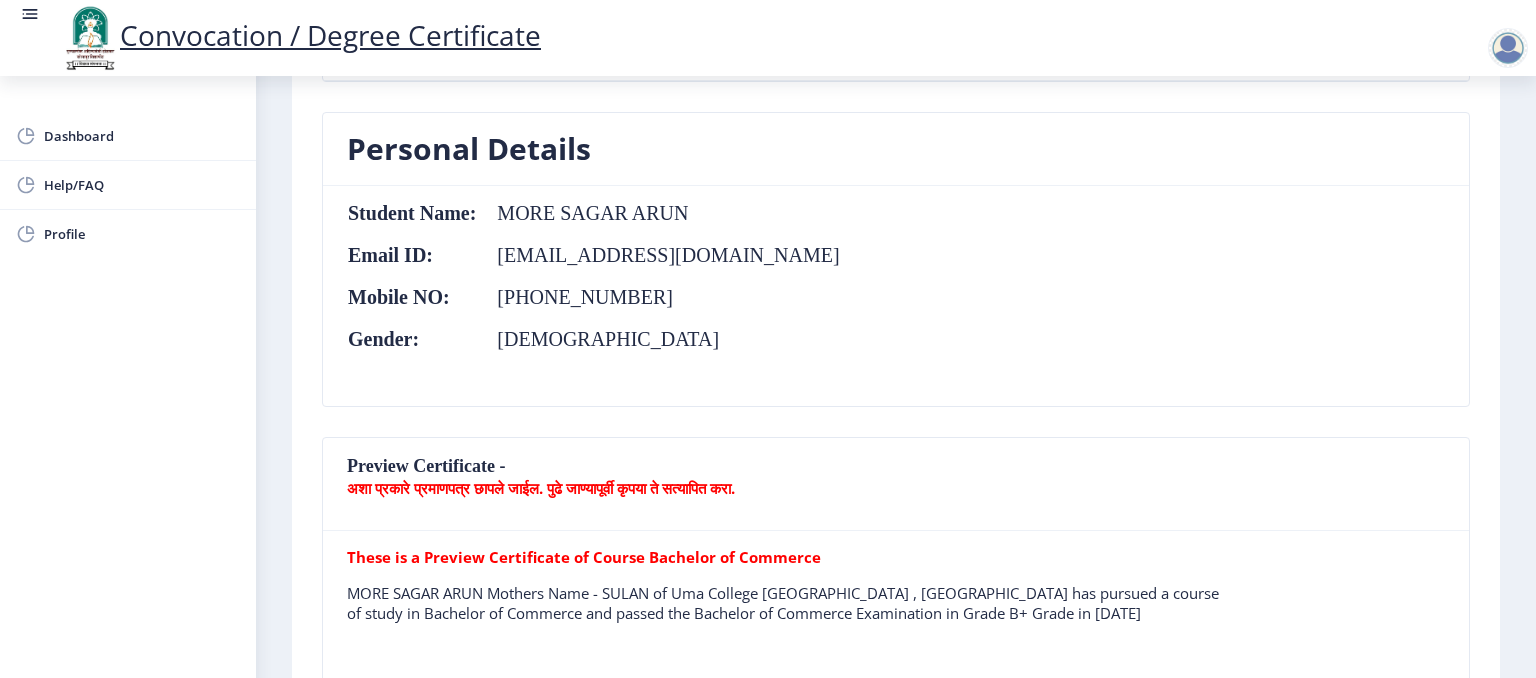 scroll, scrollTop: 0, scrollLeft: 0, axis: both 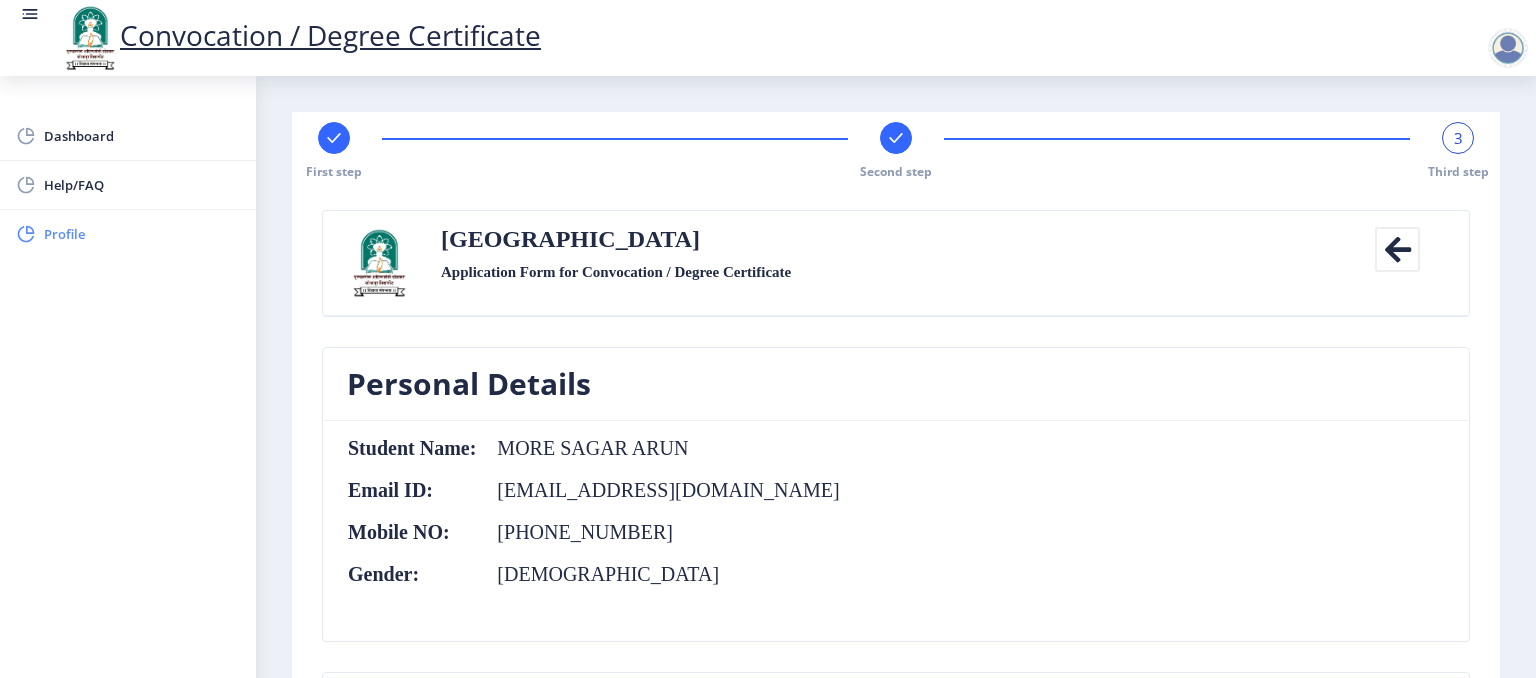 click 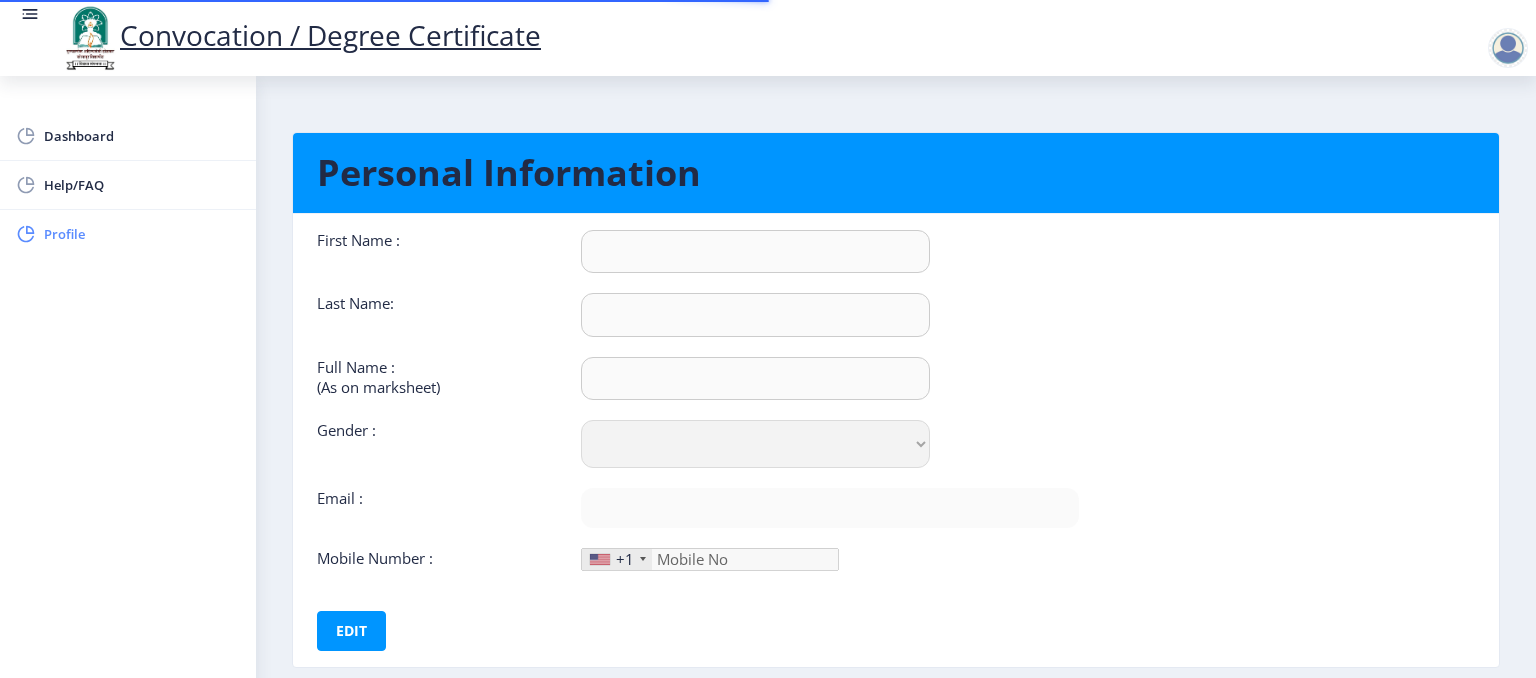 type on "SAGAR" 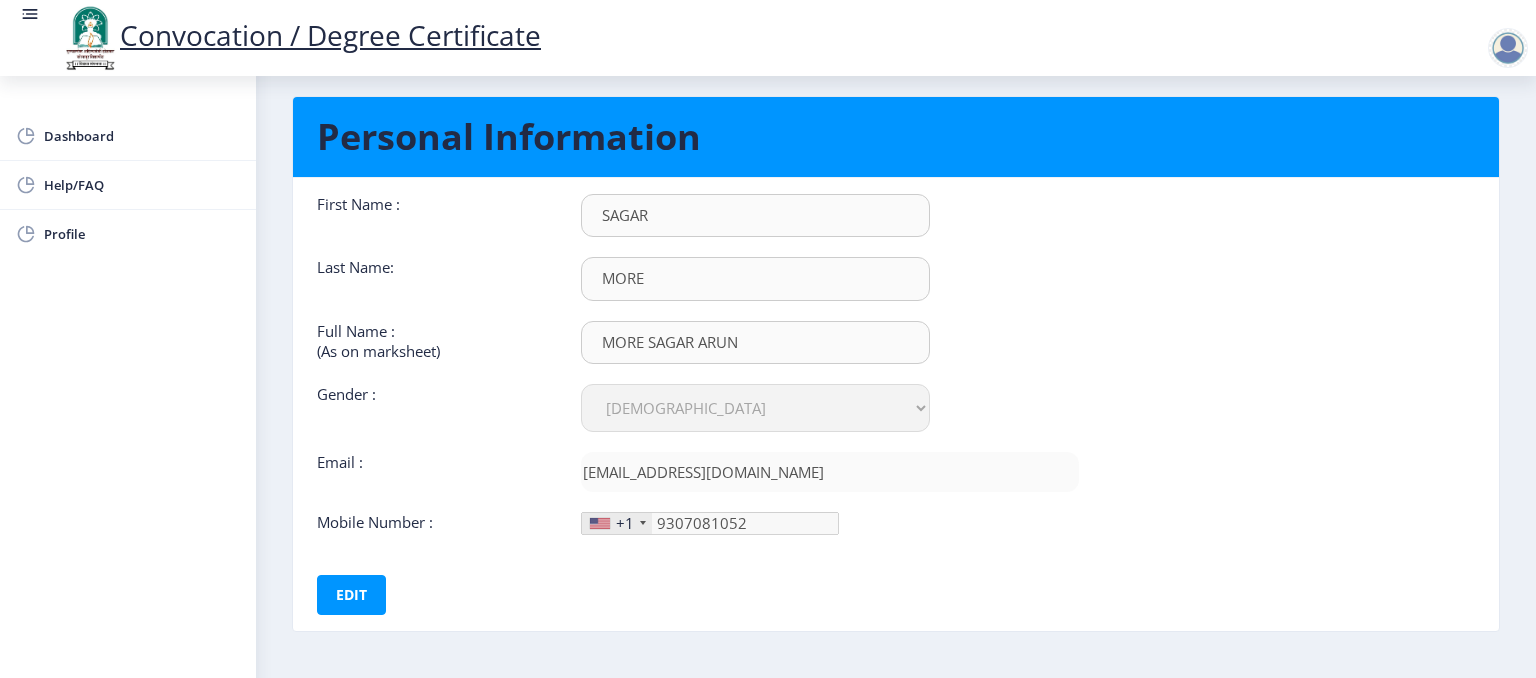 scroll, scrollTop: 109, scrollLeft: 0, axis: vertical 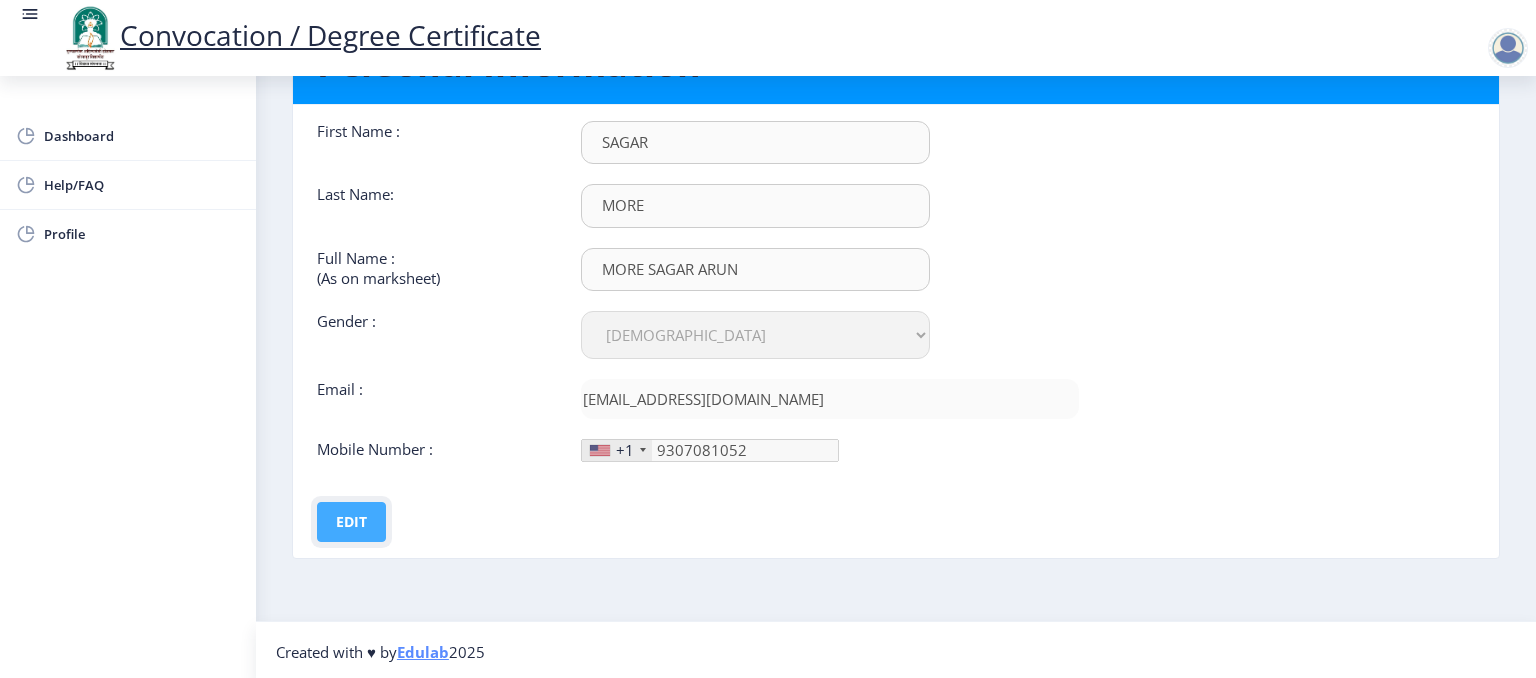 click on "Edit" 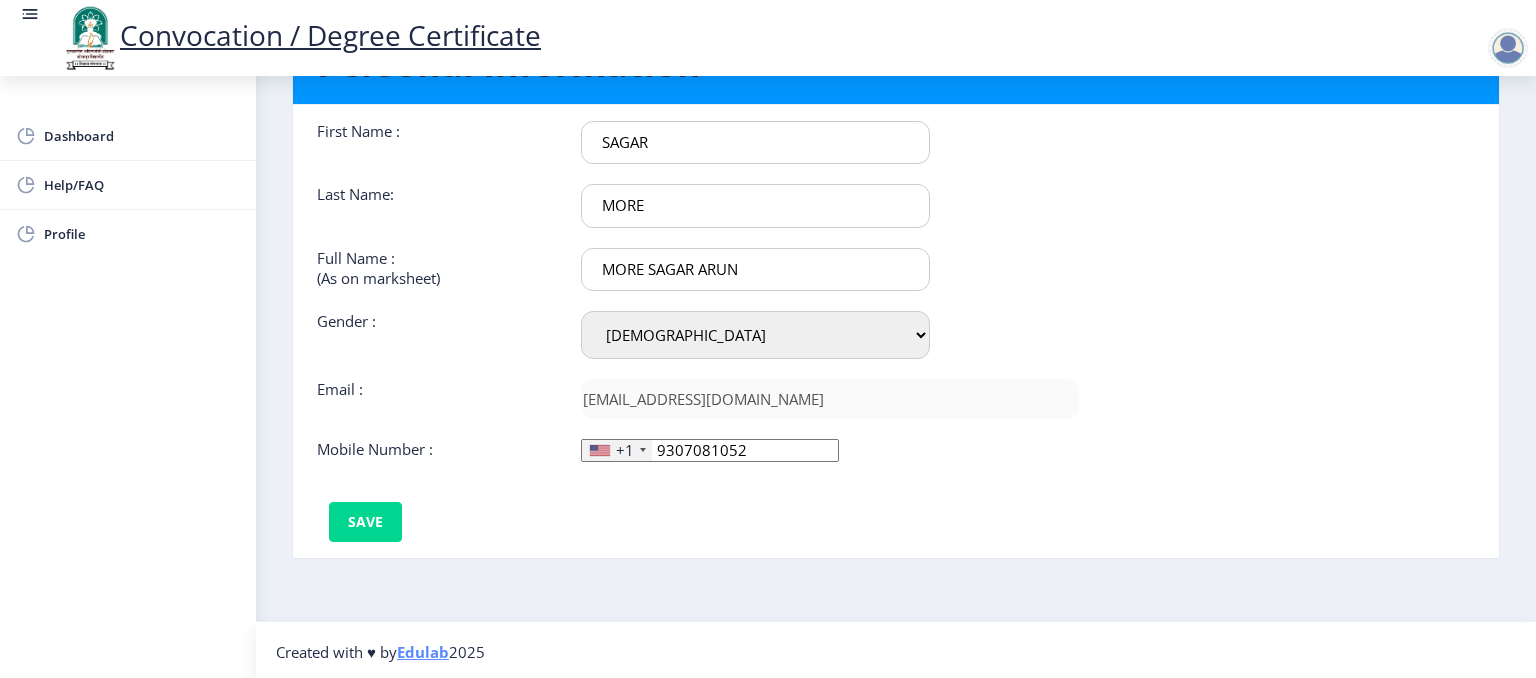 click 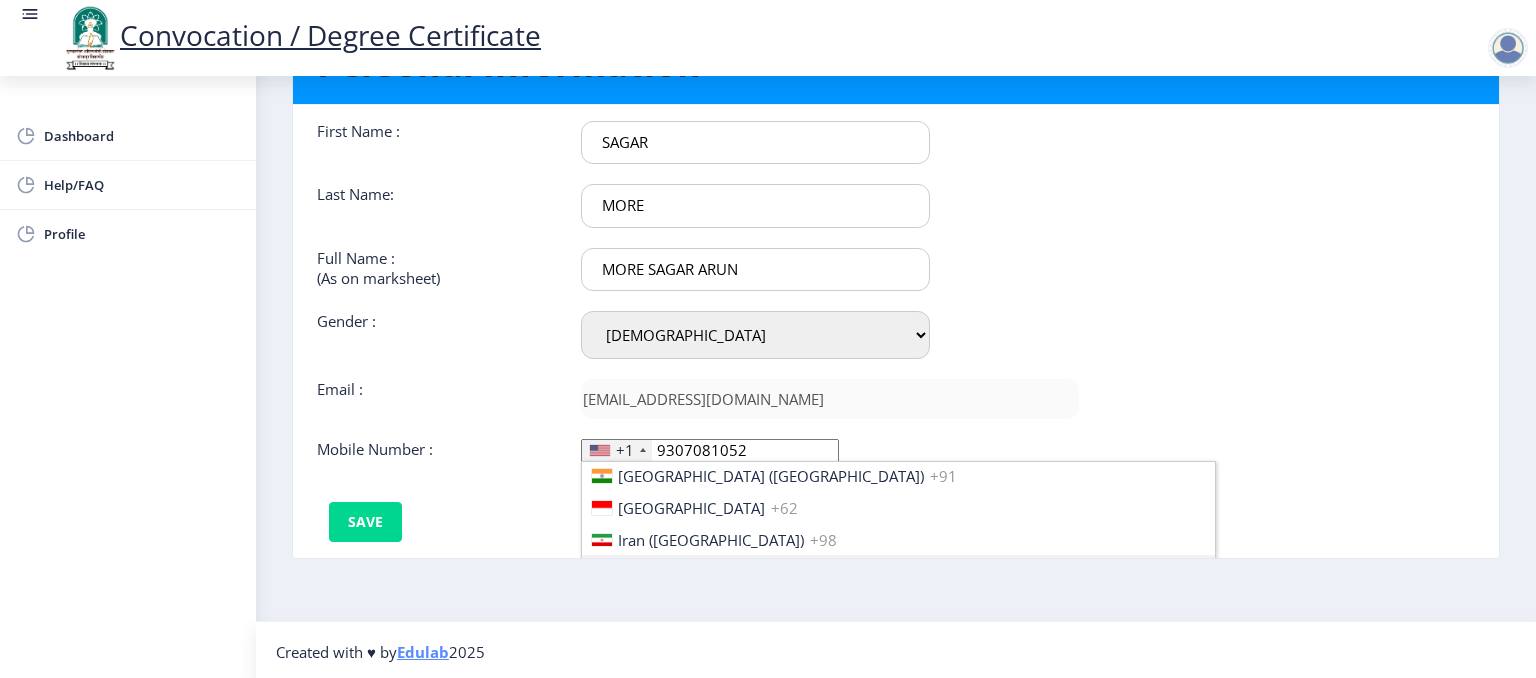 scroll, scrollTop: 3178, scrollLeft: 0, axis: vertical 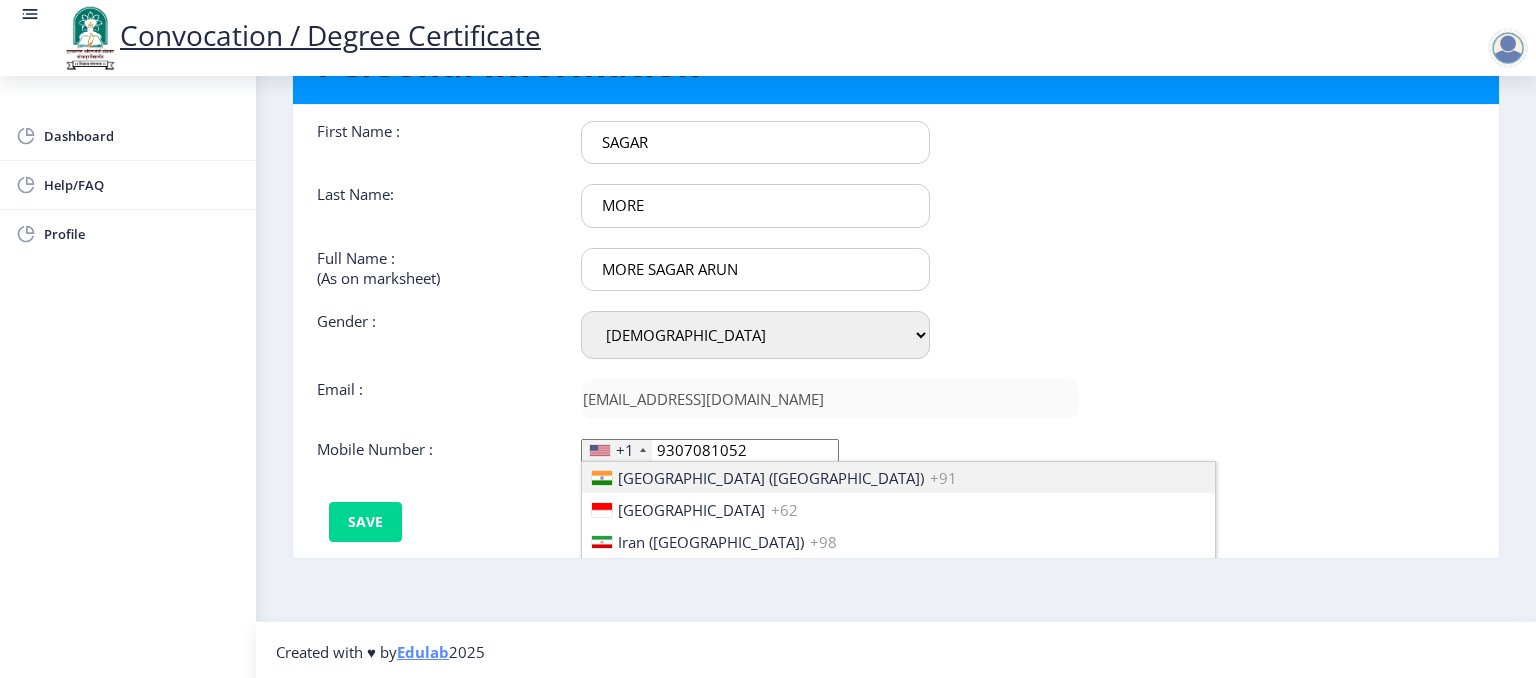 click on "India (भारत)" at bounding box center (771, 478) 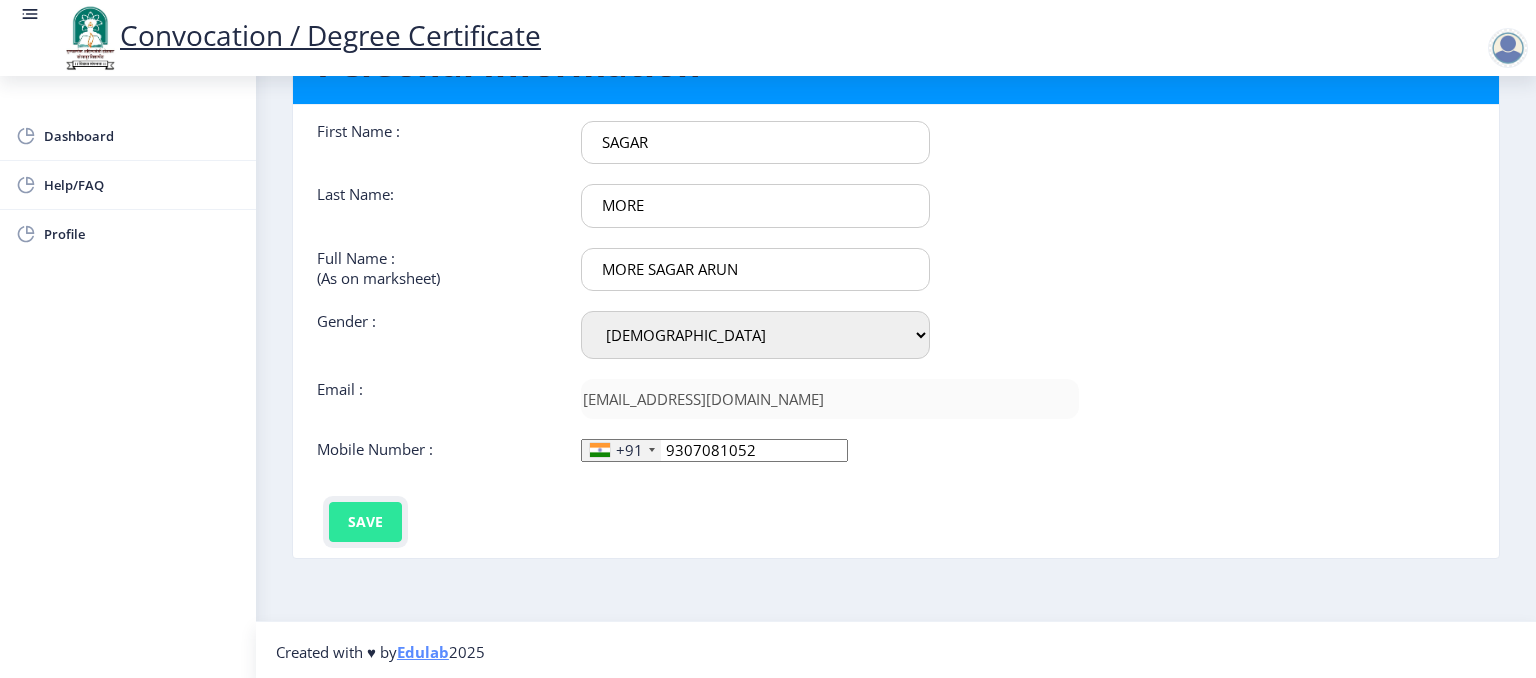 click on "Save" 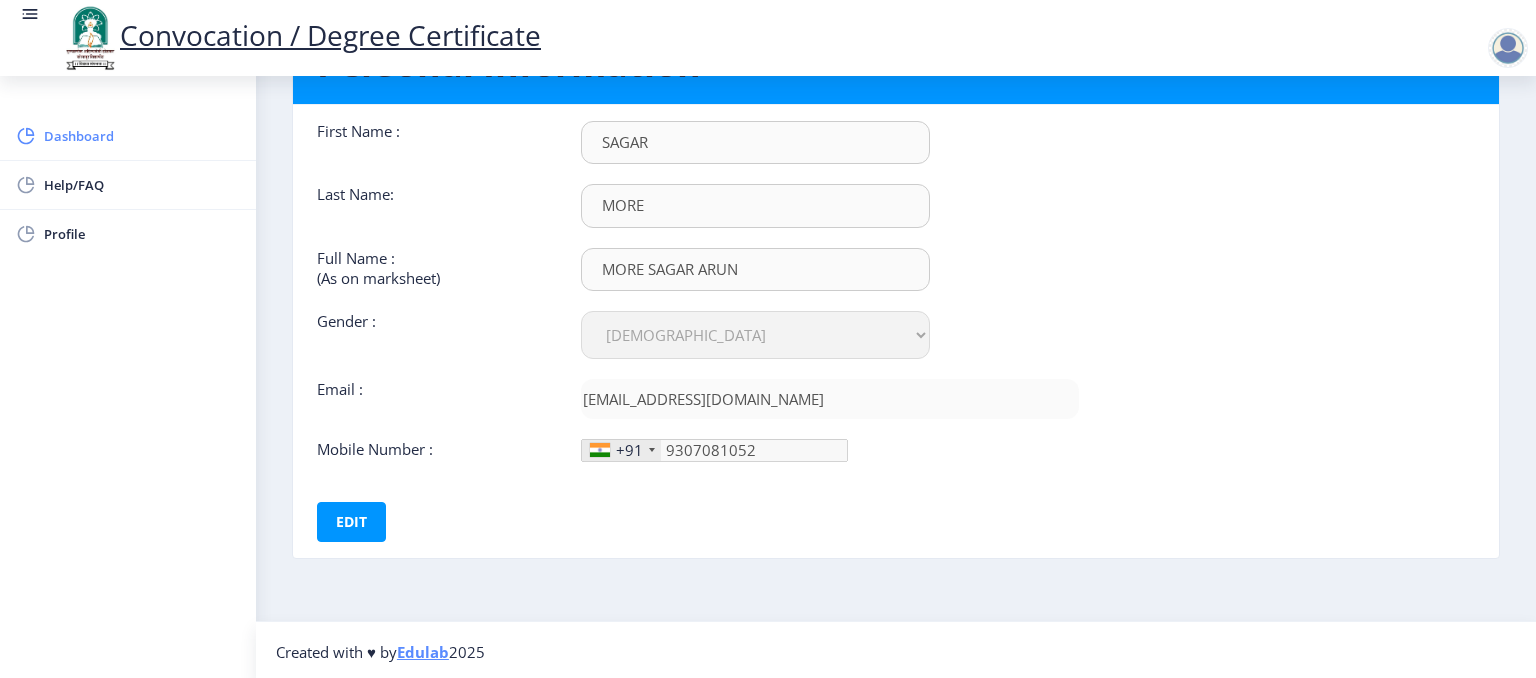 click on "Dashboard" 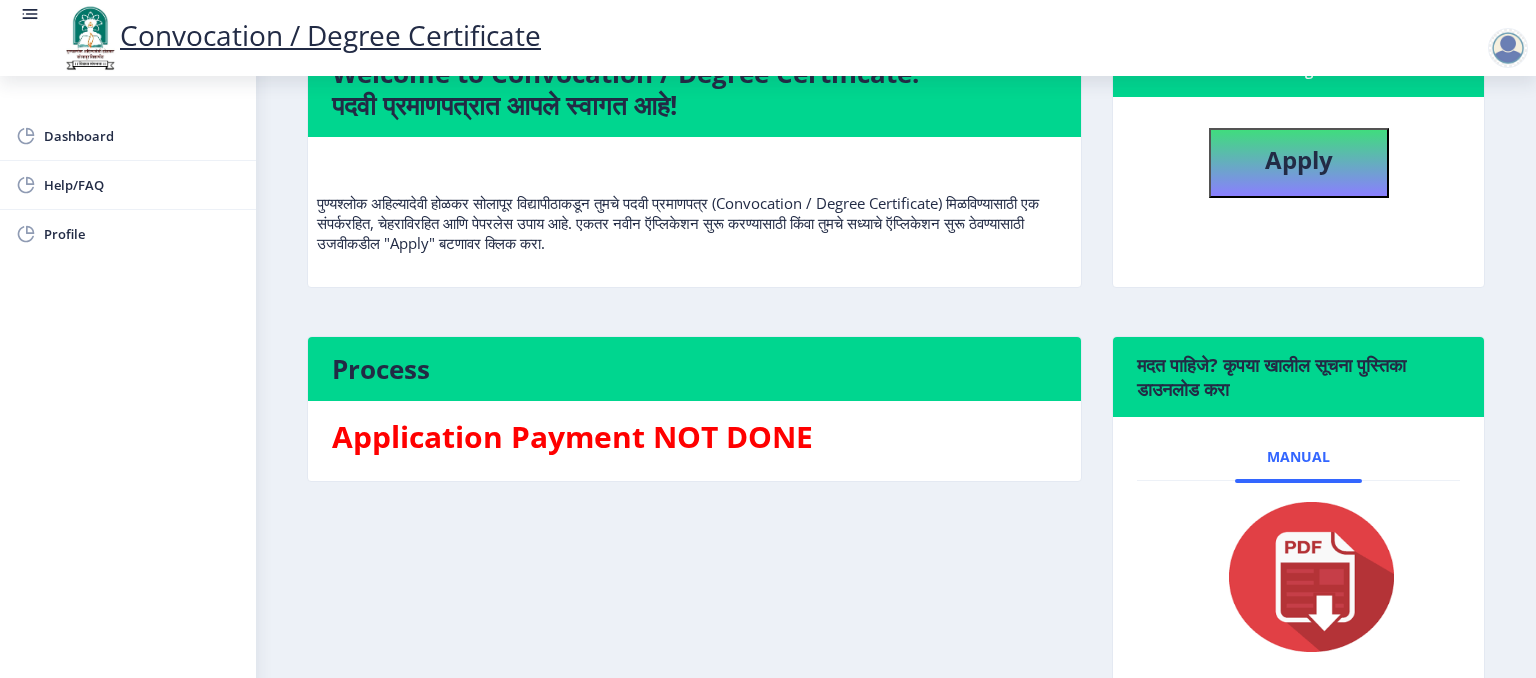 scroll, scrollTop: 290, scrollLeft: 0, axis: vertical 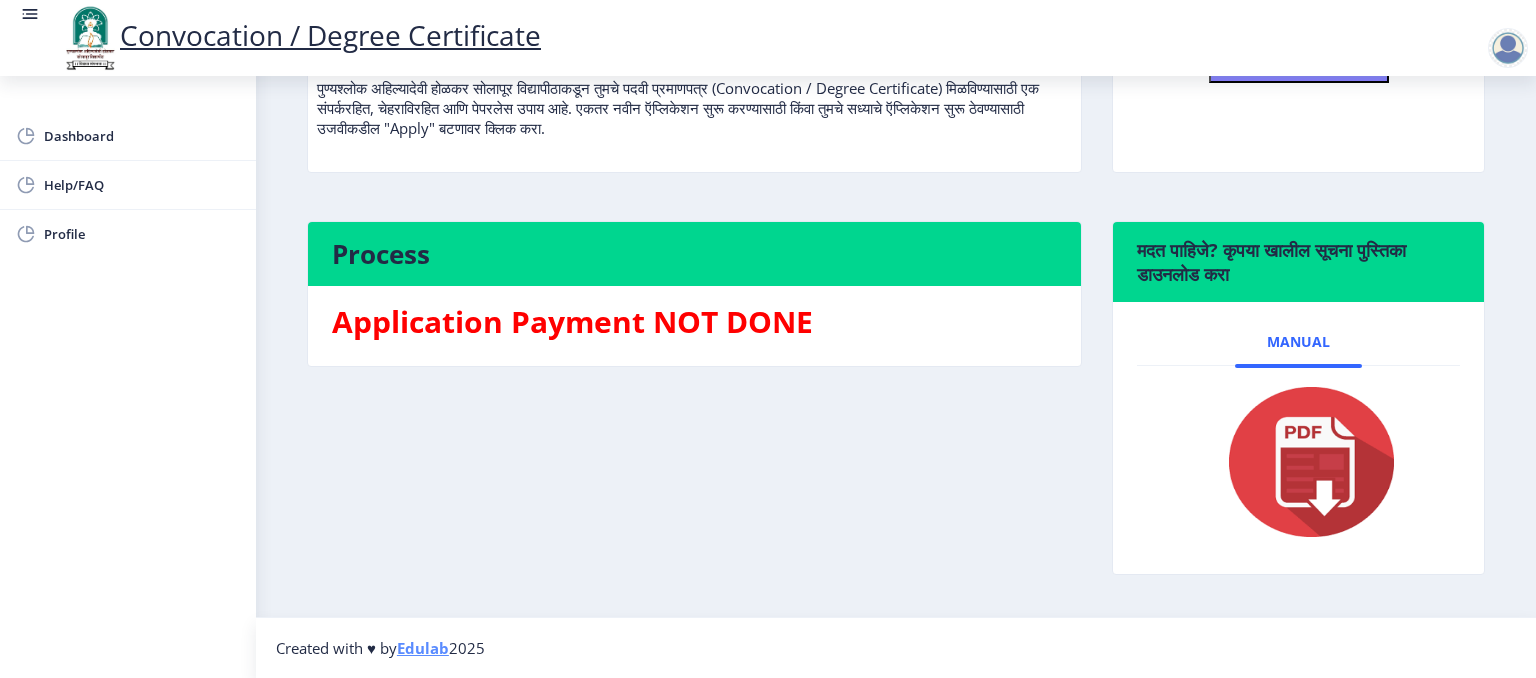 click on "Application Payment NOT DONE" 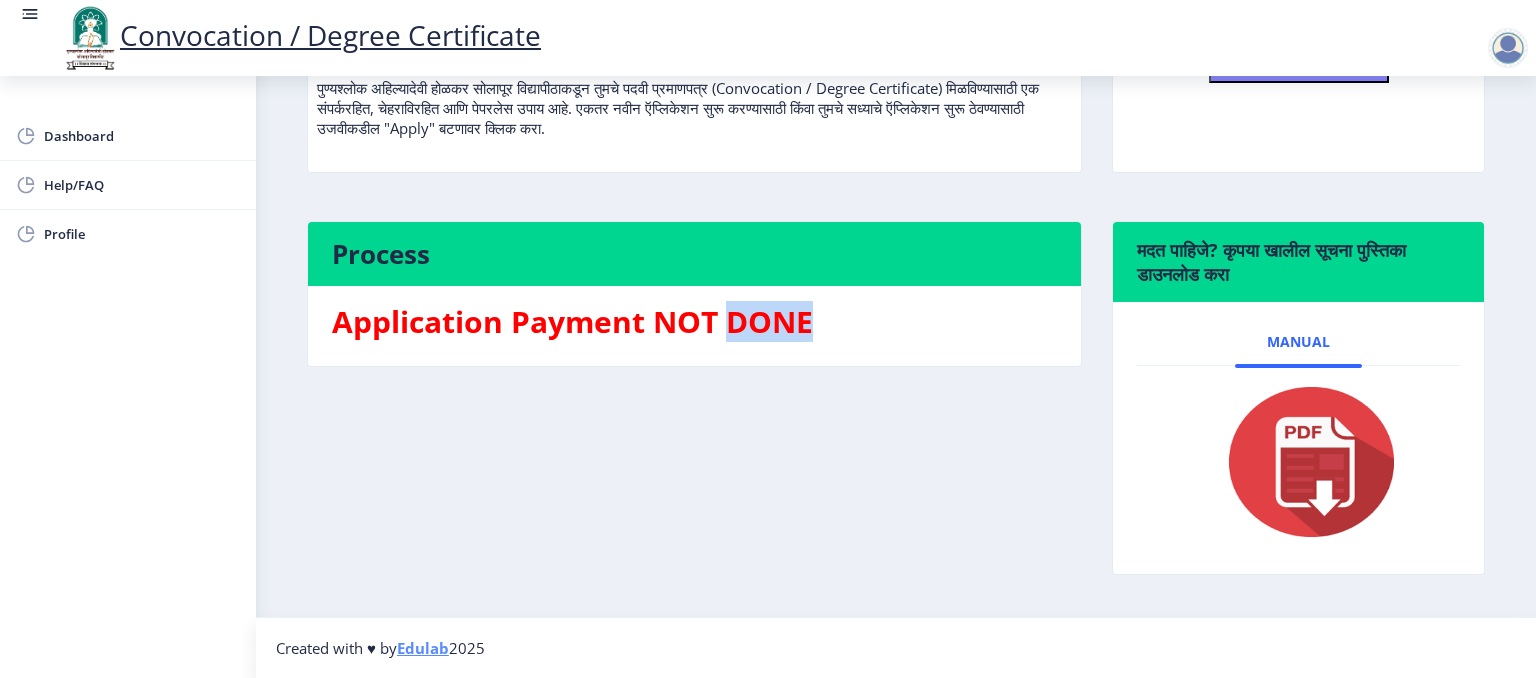 click on "Application Payment NOT DONE" 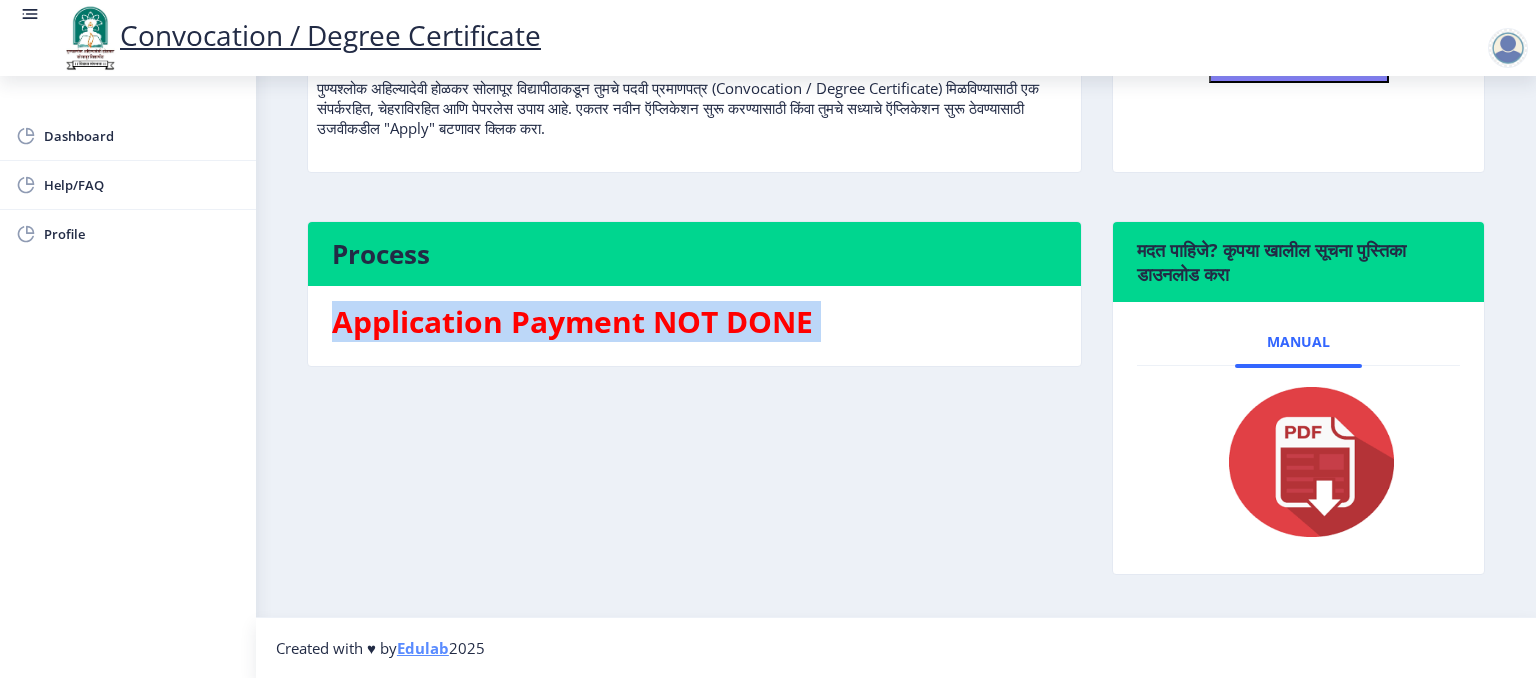 drag, startPoint x: 729, startPoint y: 293, endPoint x: 911, endPoint y: 362, distance: 194.6407 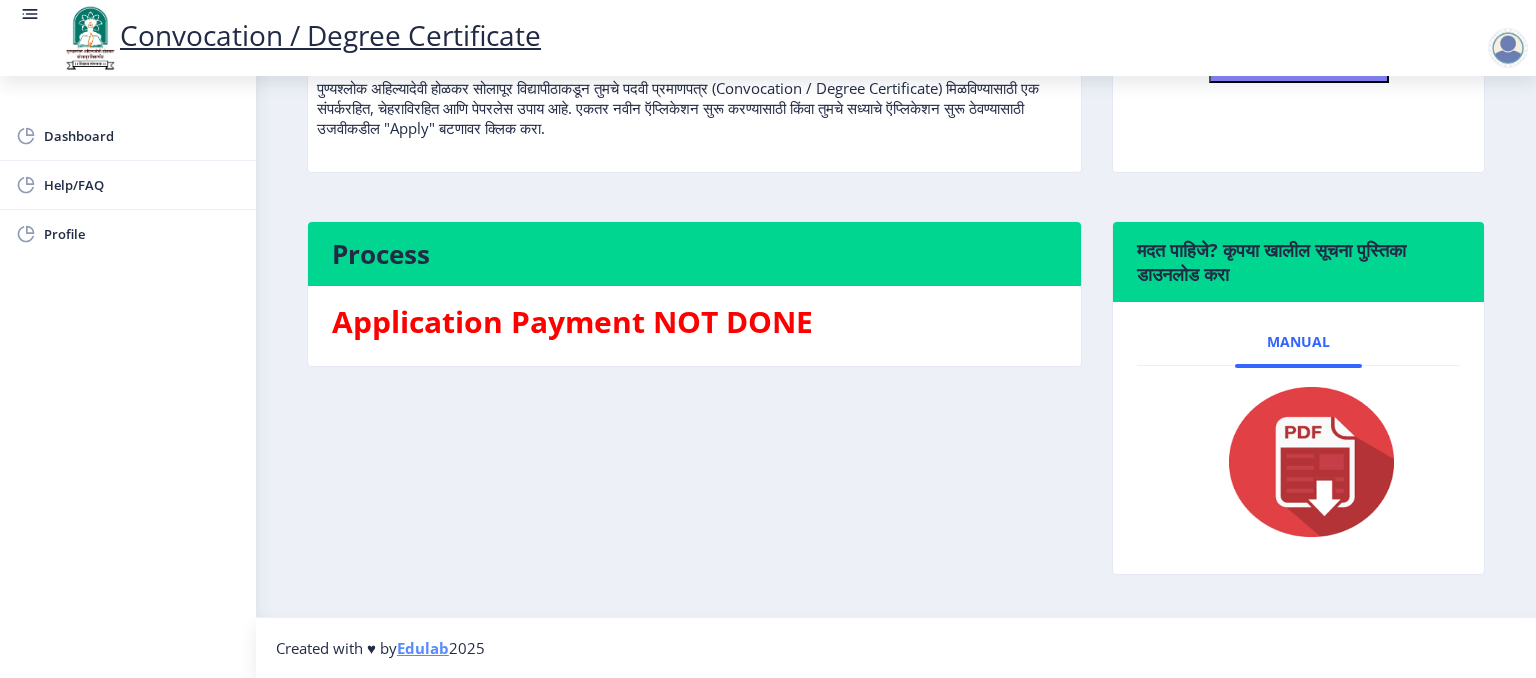 click 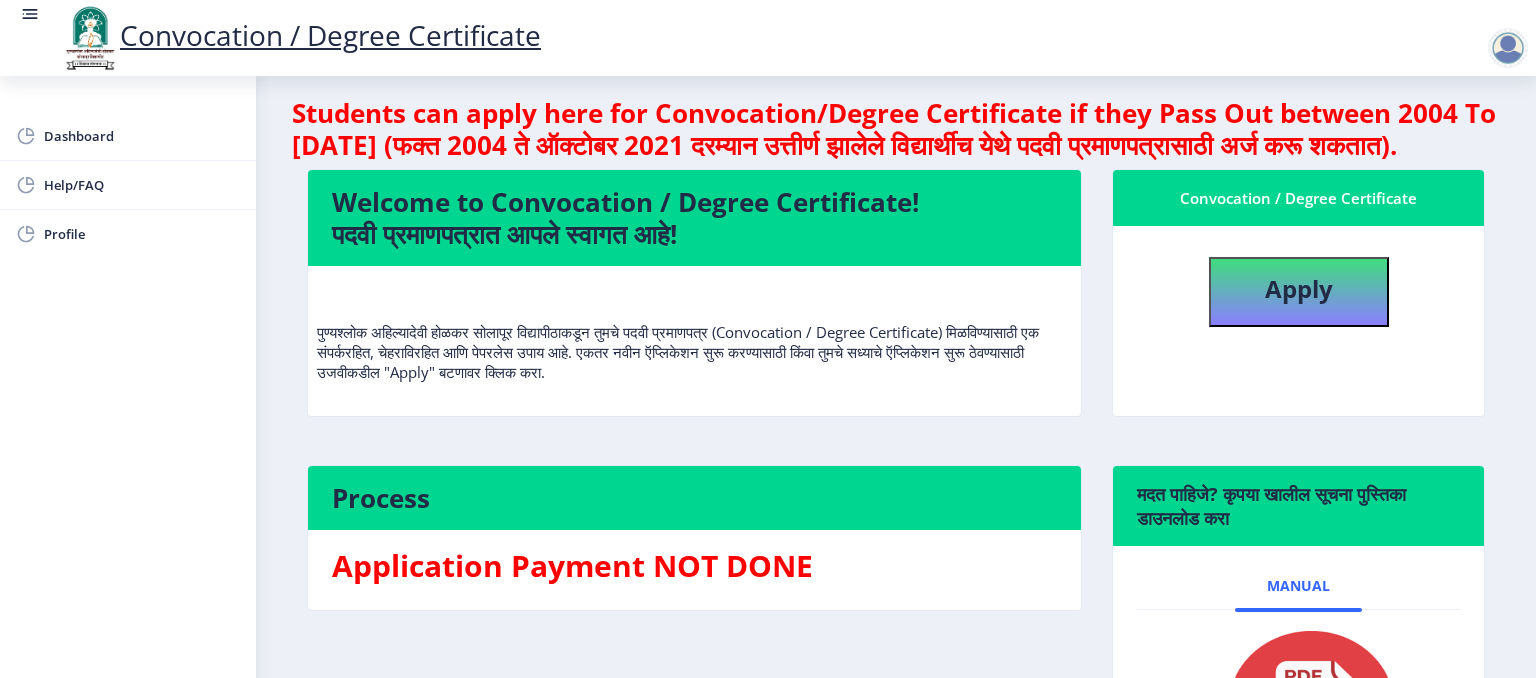 scroll, scrollTop: 0, scrollLeft: 0, axis: both 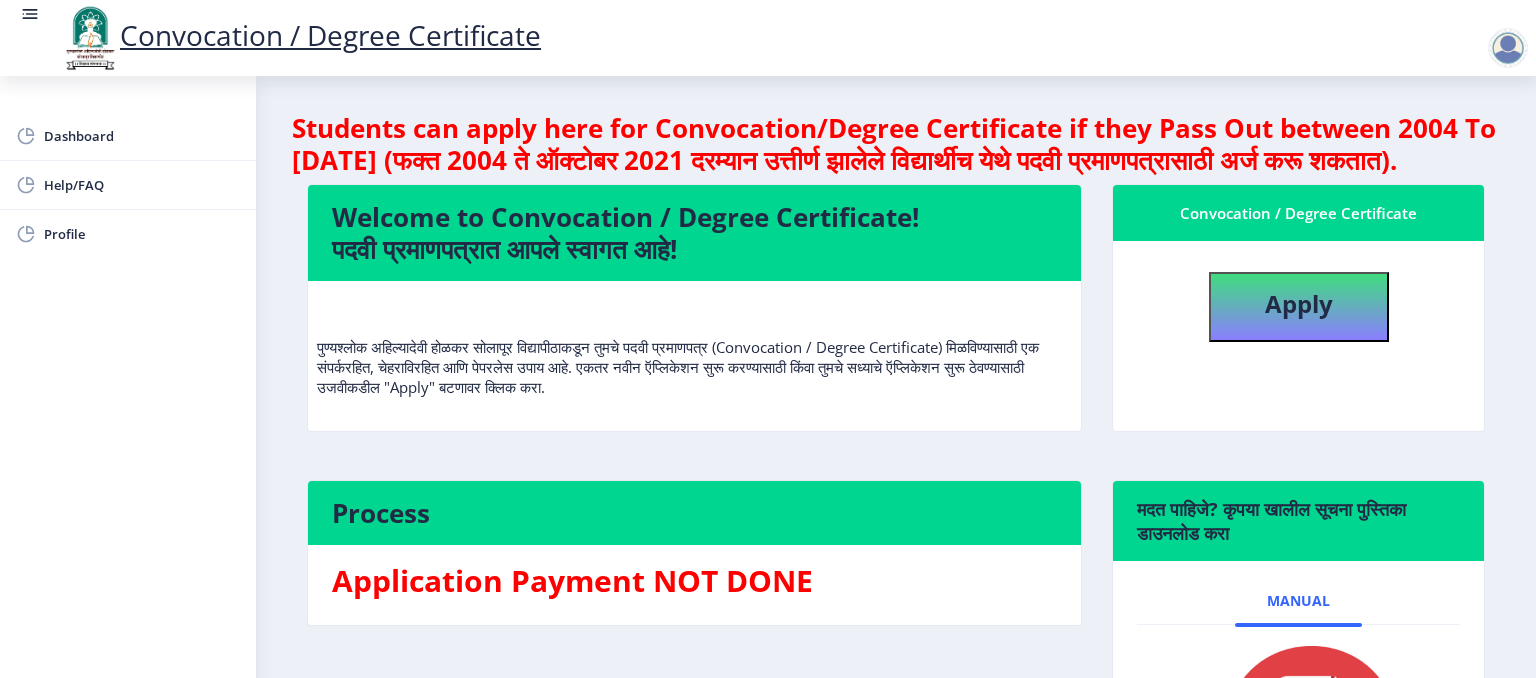 click 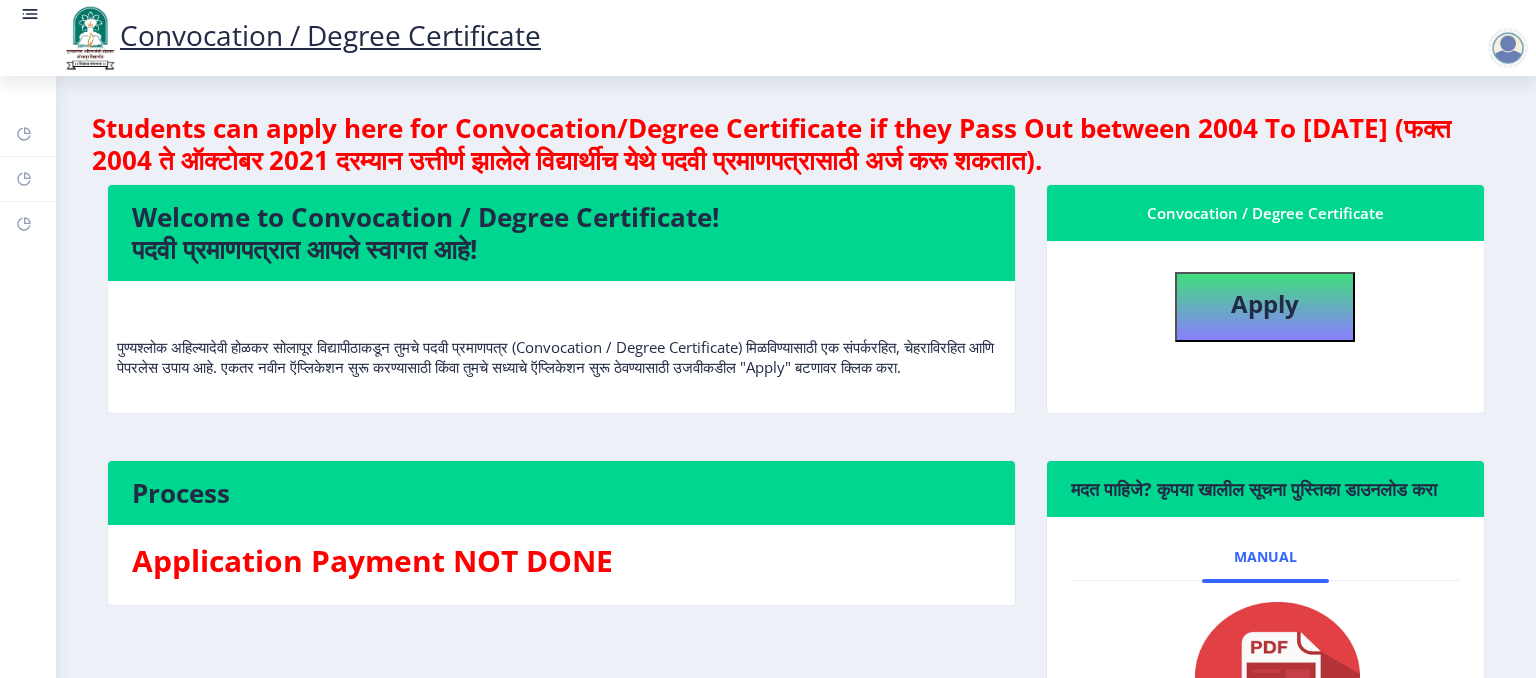click 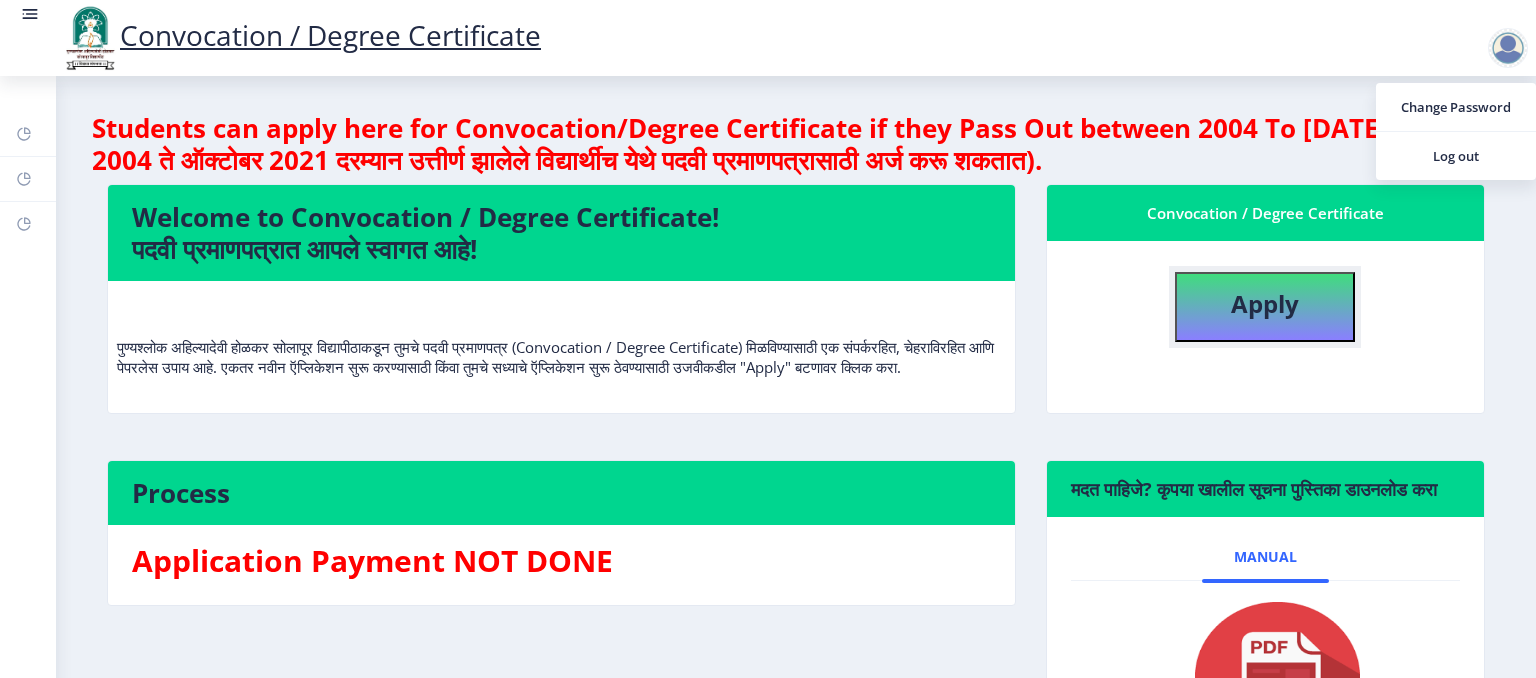 click on "Apply" 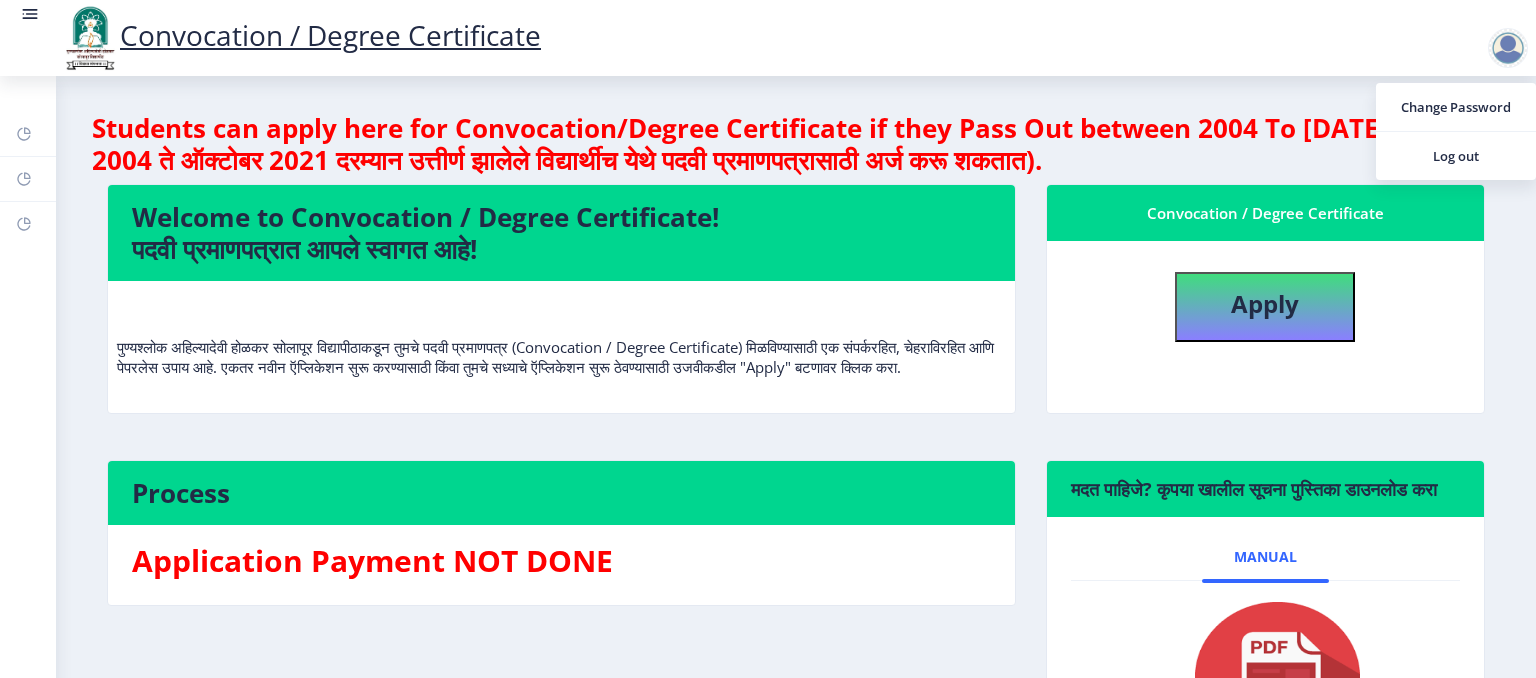select 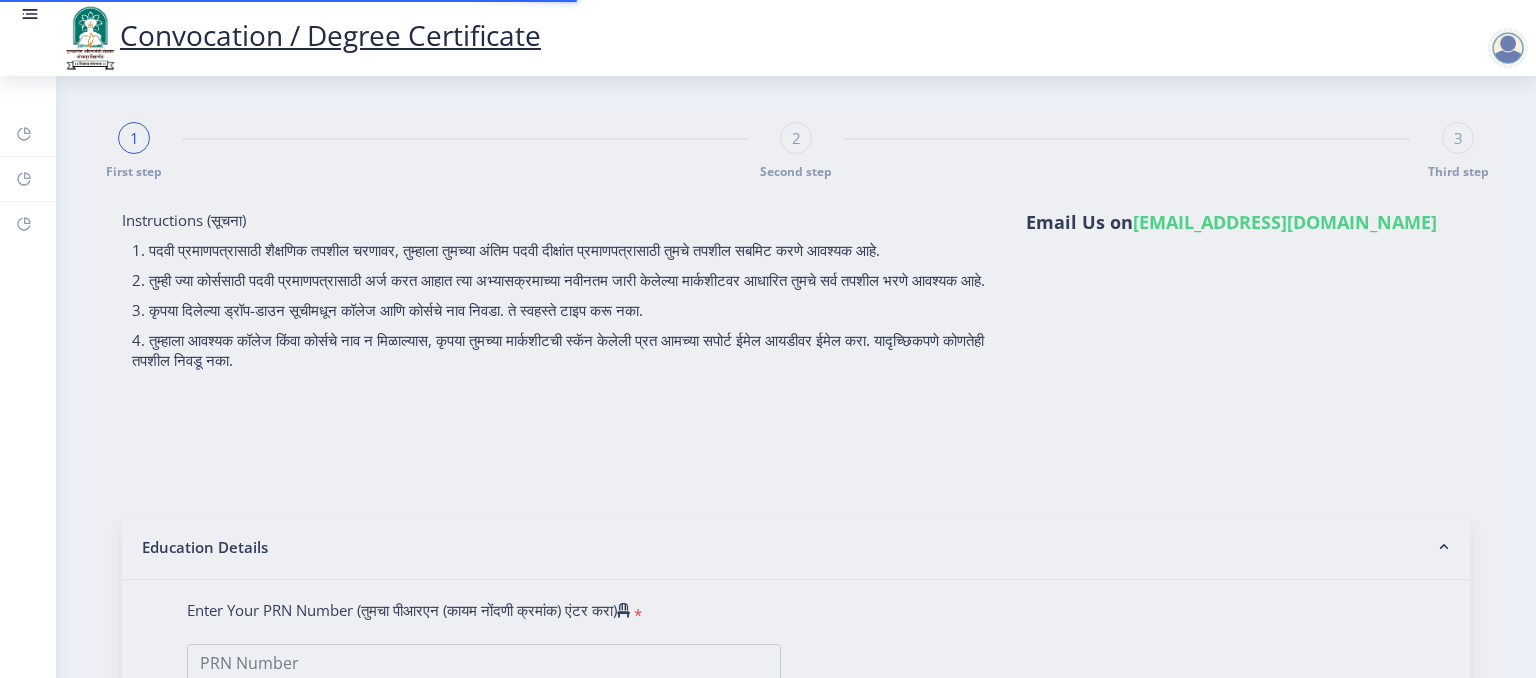 type on "MORE SAGAR ARUN" 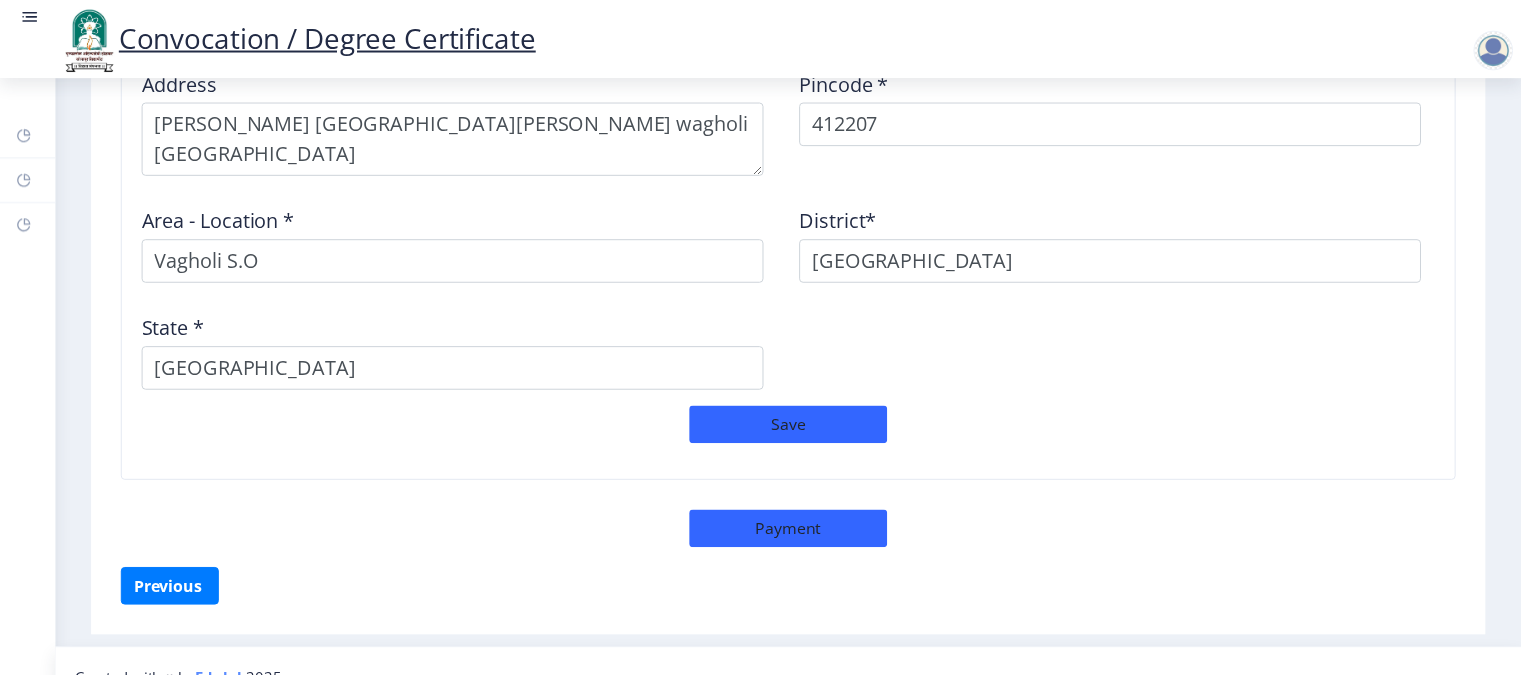 scroll, scrollTop: 1918, scrollLeft: 0, axis: vertical 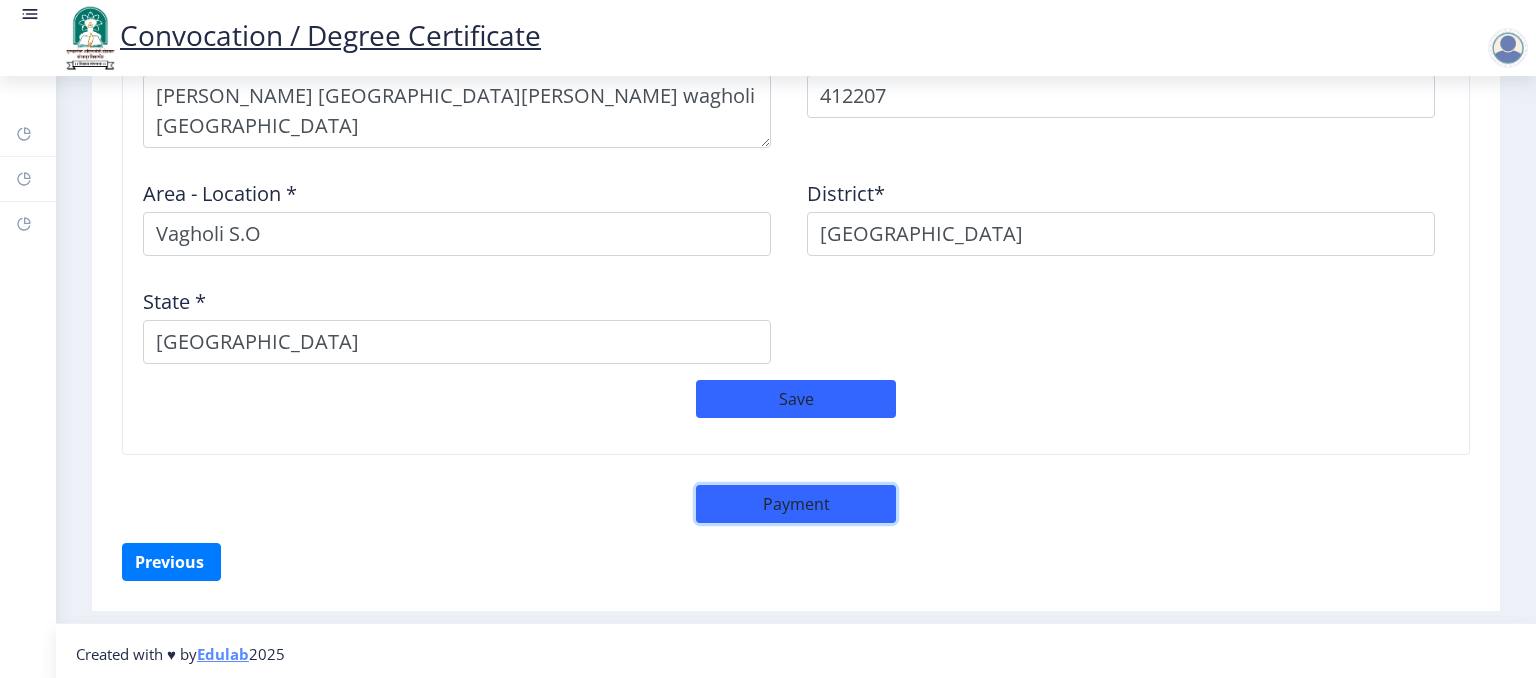 click on "Payment" 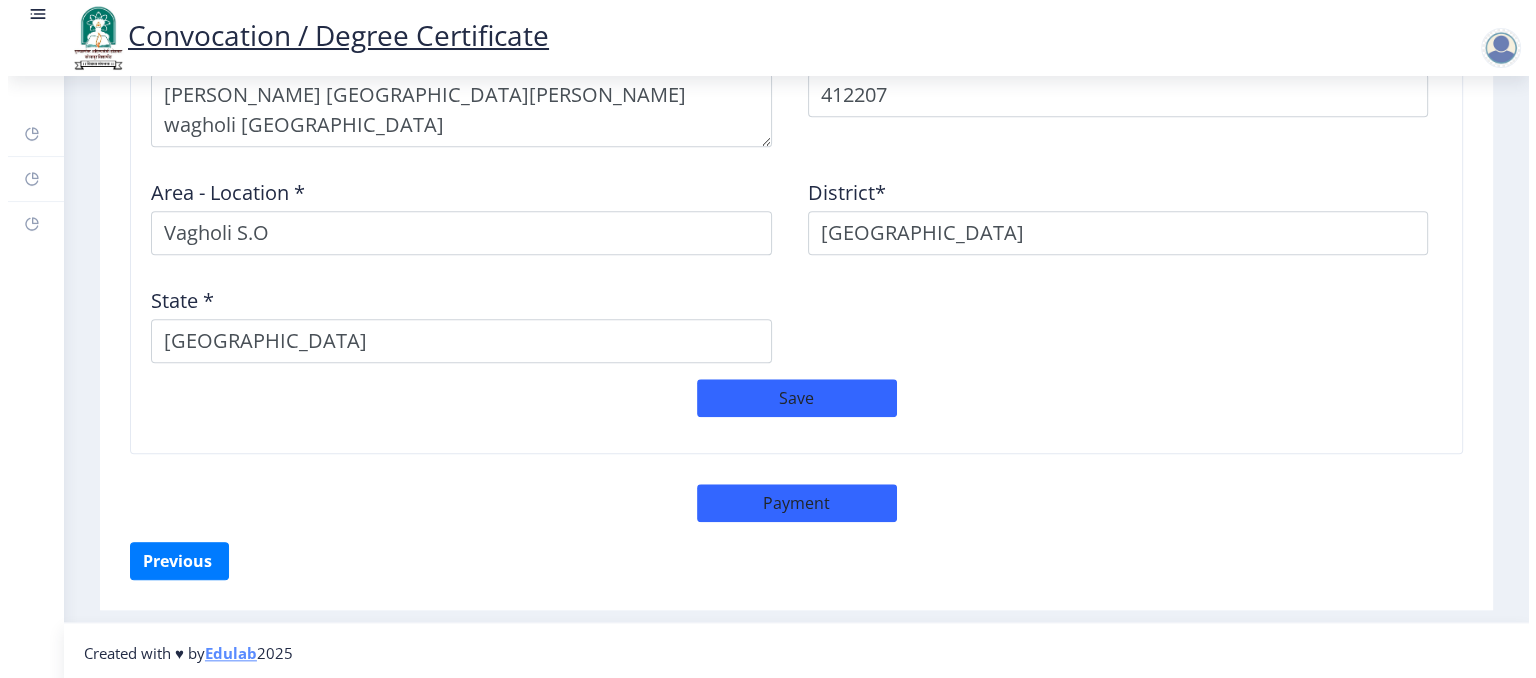 scroll, scrollTop: 1916, scrollLeft: 0, axis: vertical 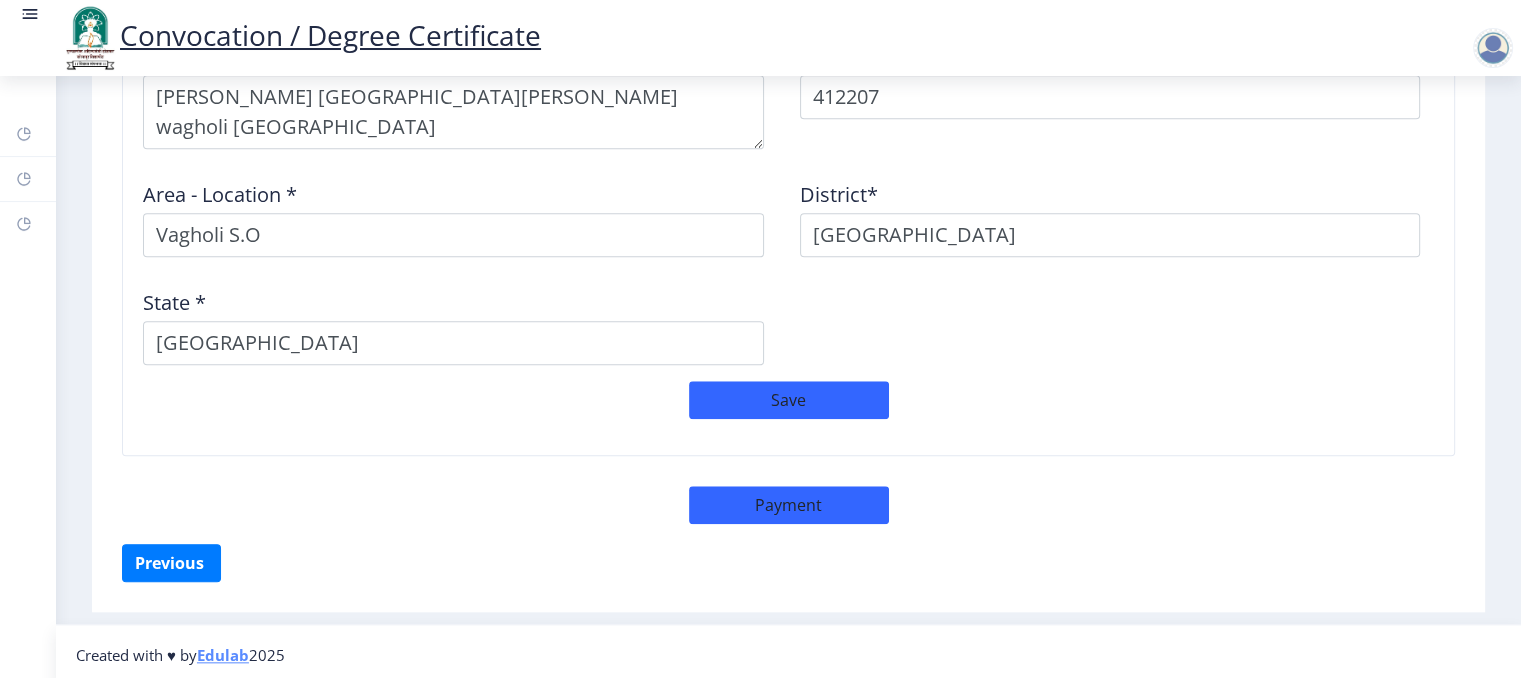 select on "sealed" 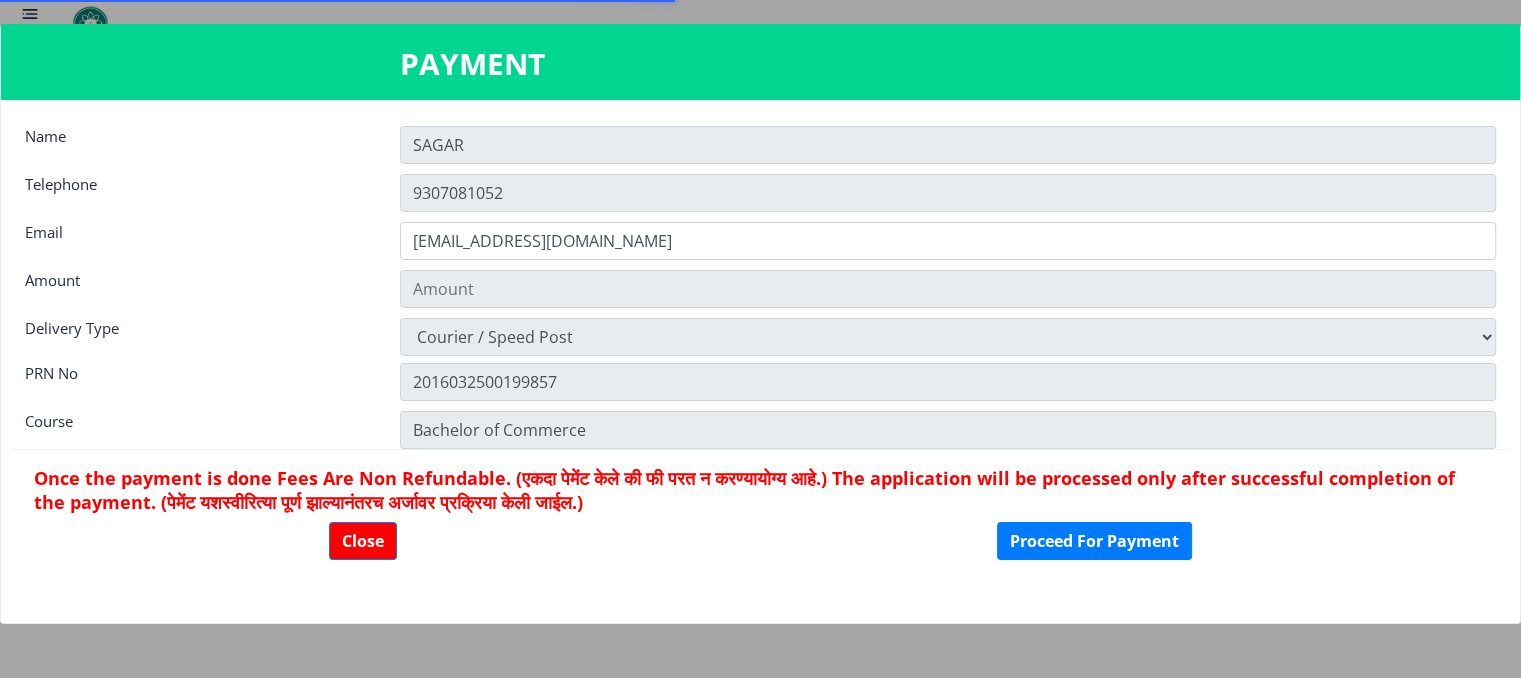 type on "1885" 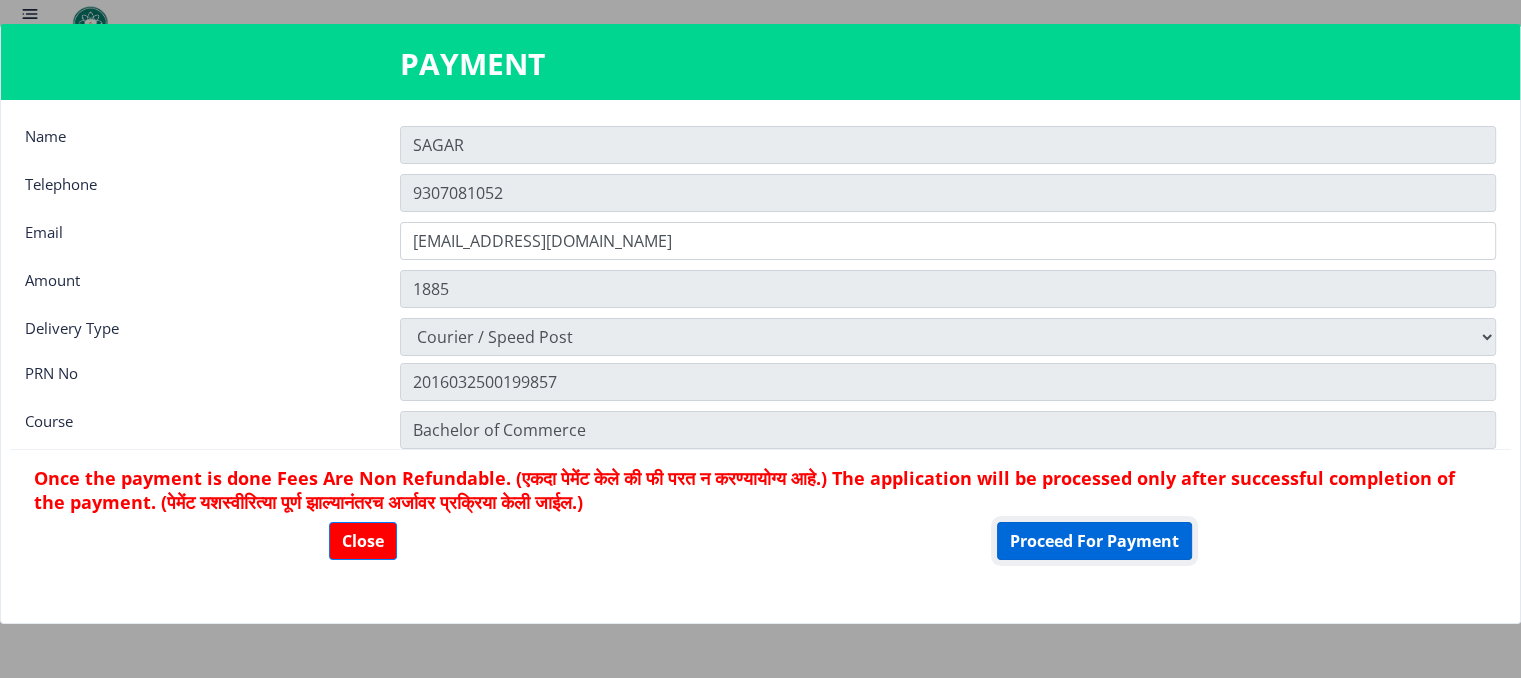click on "Proceed For Payment" 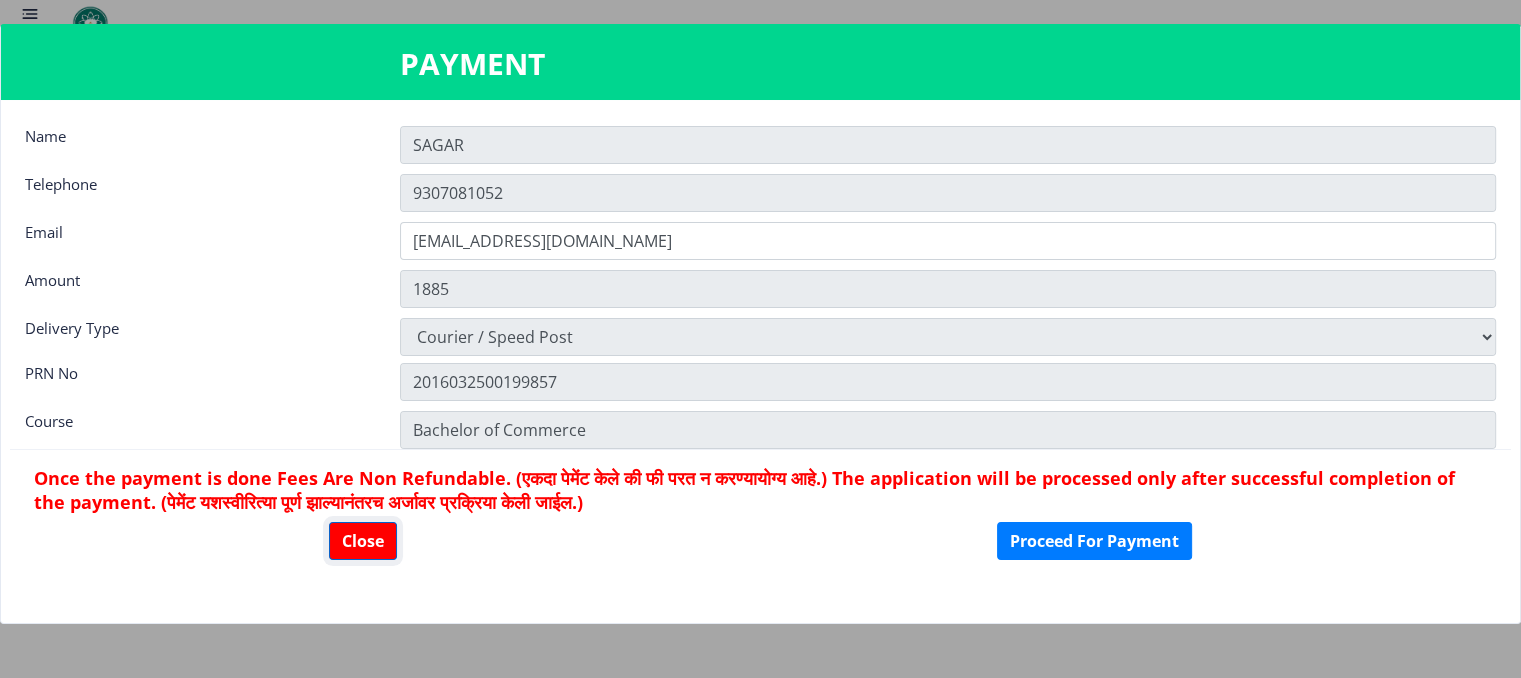 click on "Close" 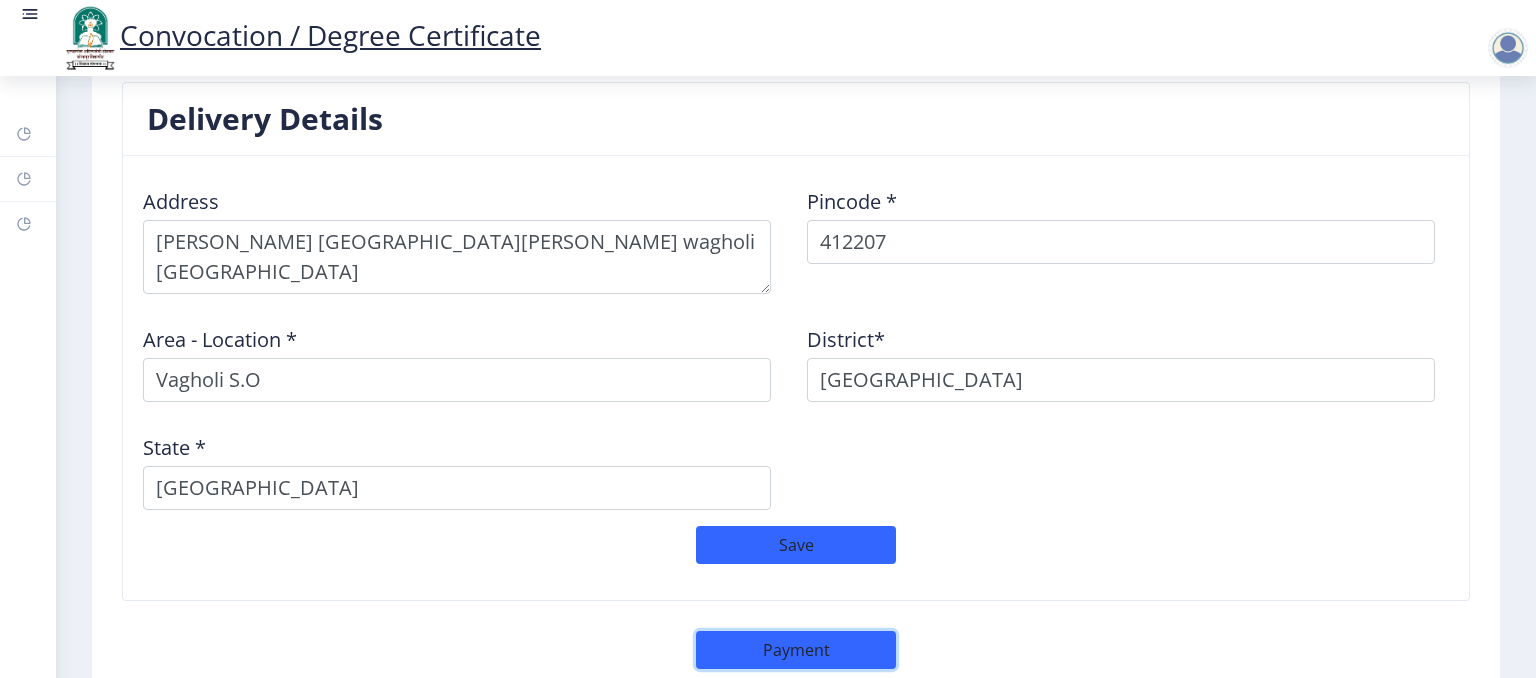 scroll, scrollTop: 1918, scrollLeft: 0, axis: vertical 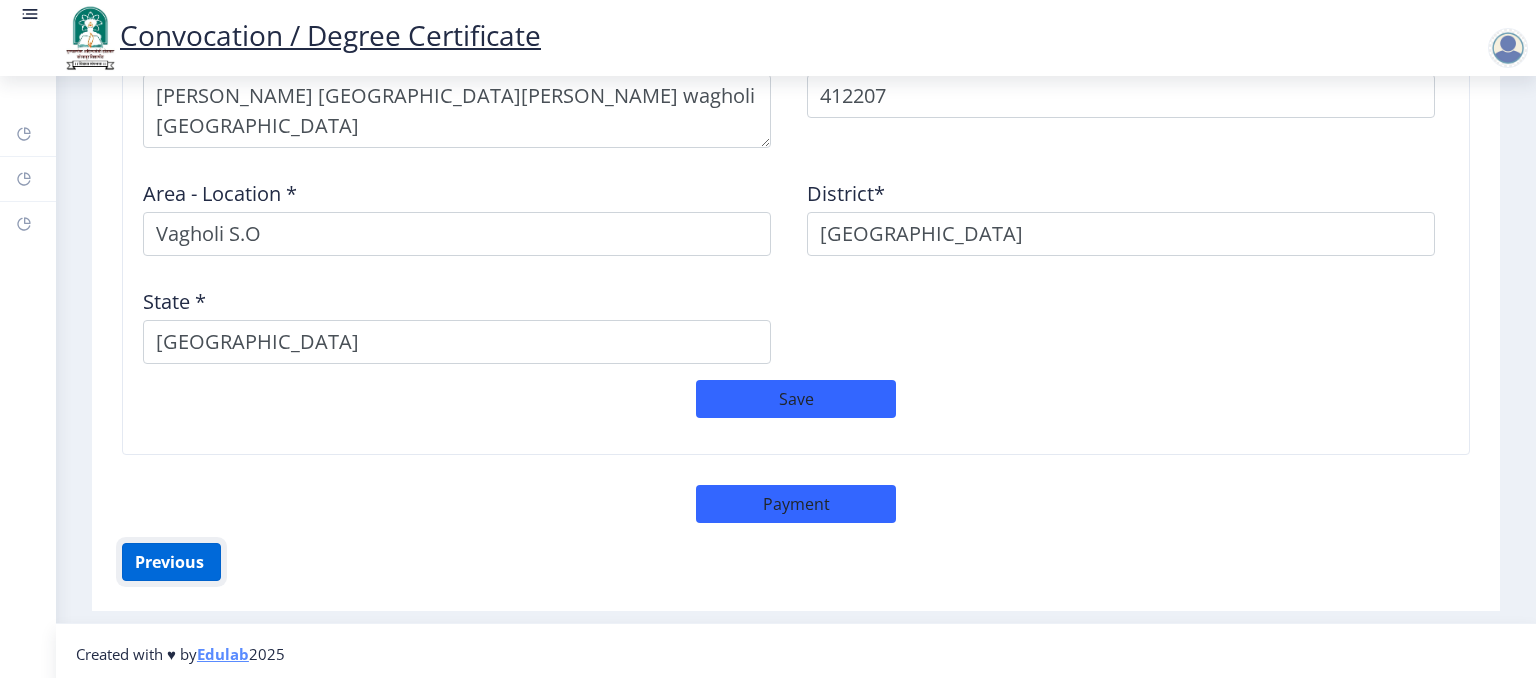 click on "Previous ‍" 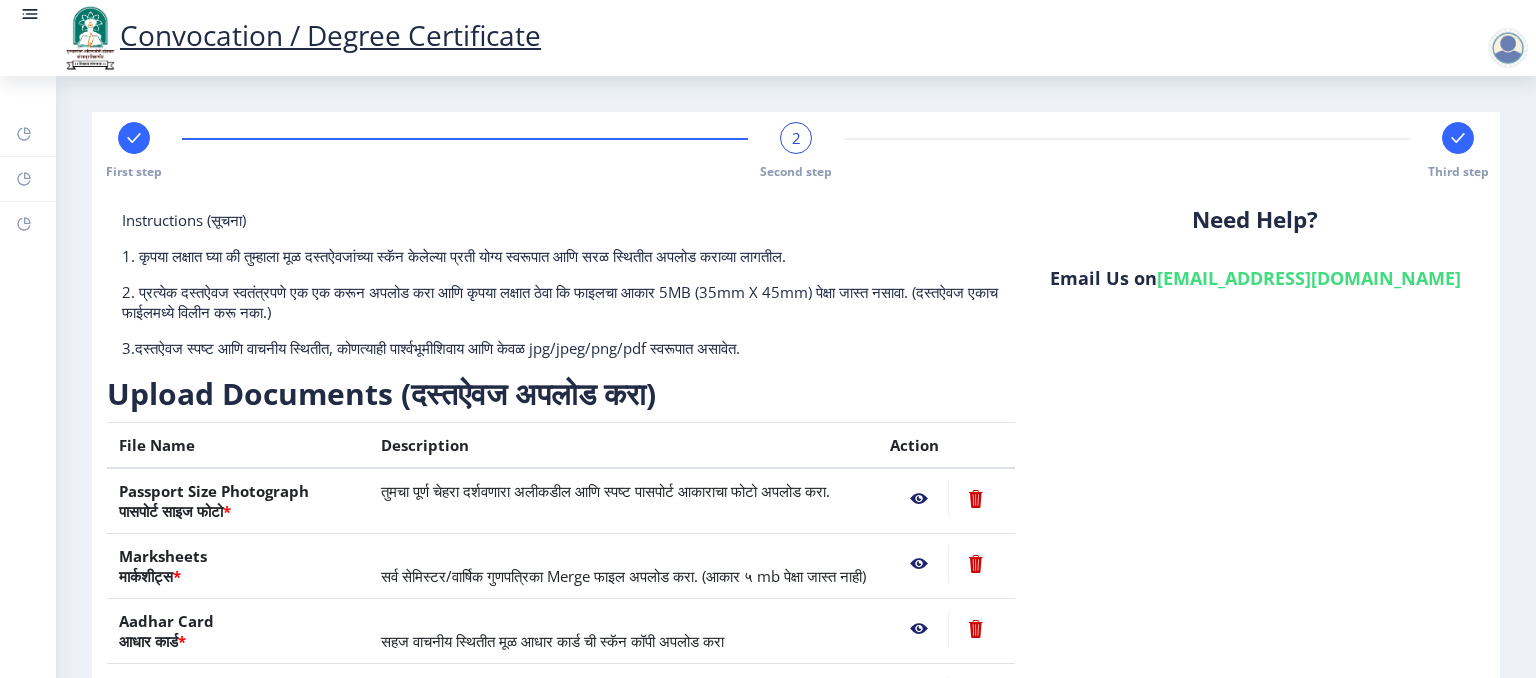 scroll, scrollTop: 270, scrollLeft: 0, axis: vertical 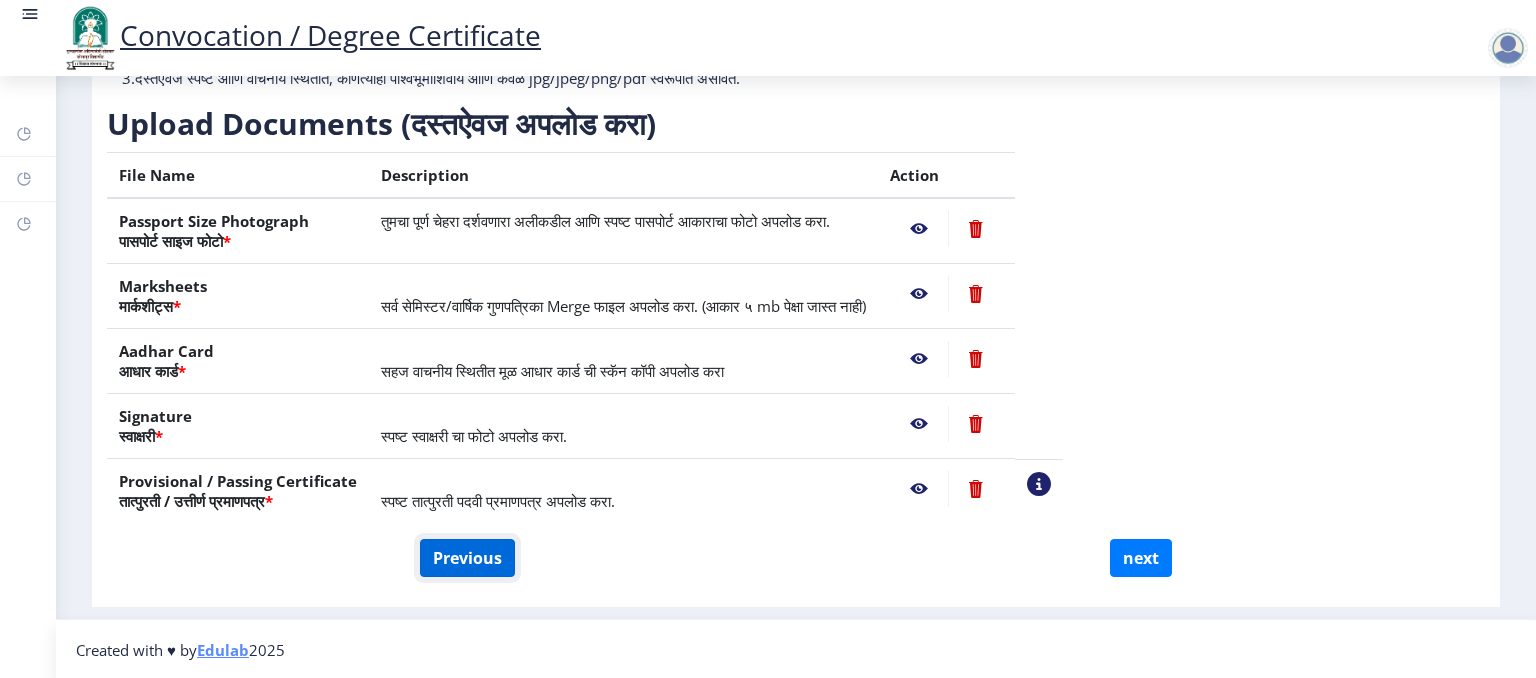 click on "Previous" 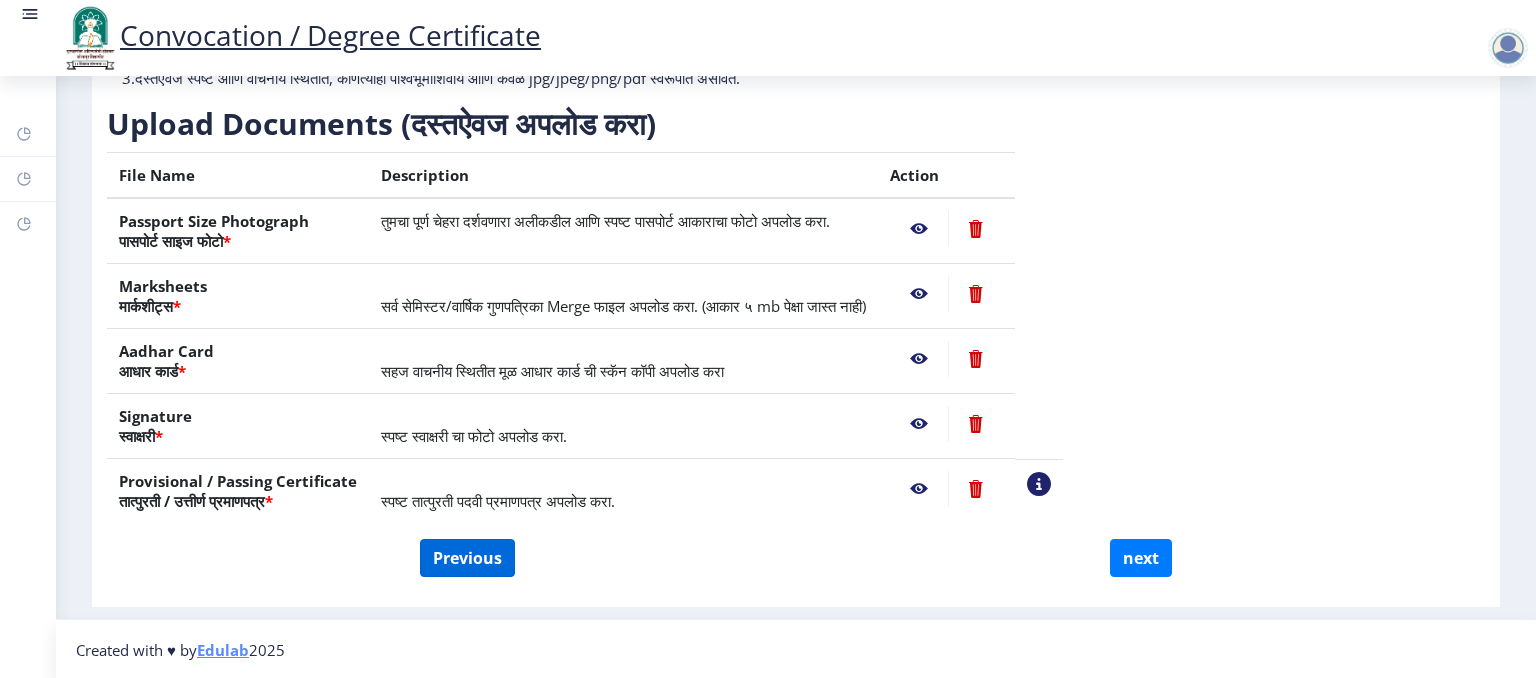 select on "Regular" 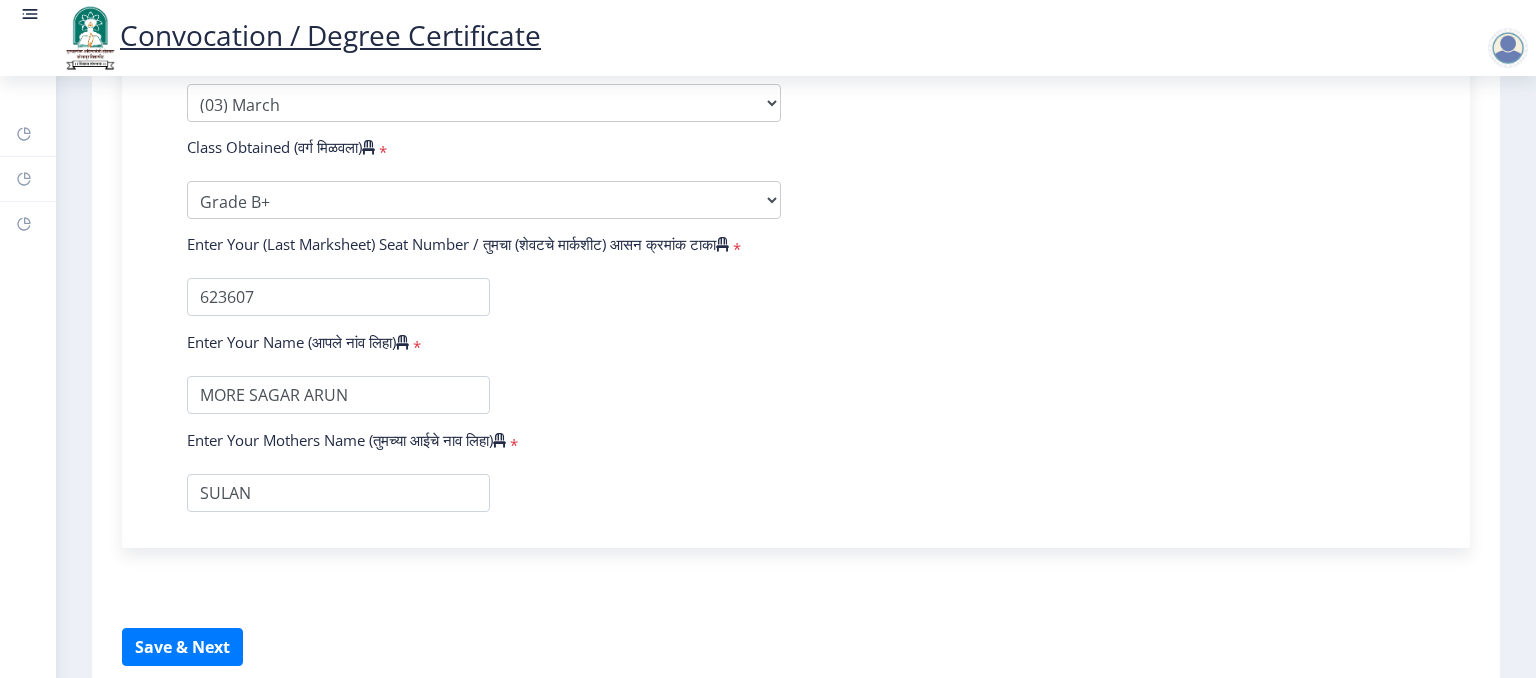 scroll, scrollTop: 1298, scrollLeft: 0, axis: vertical 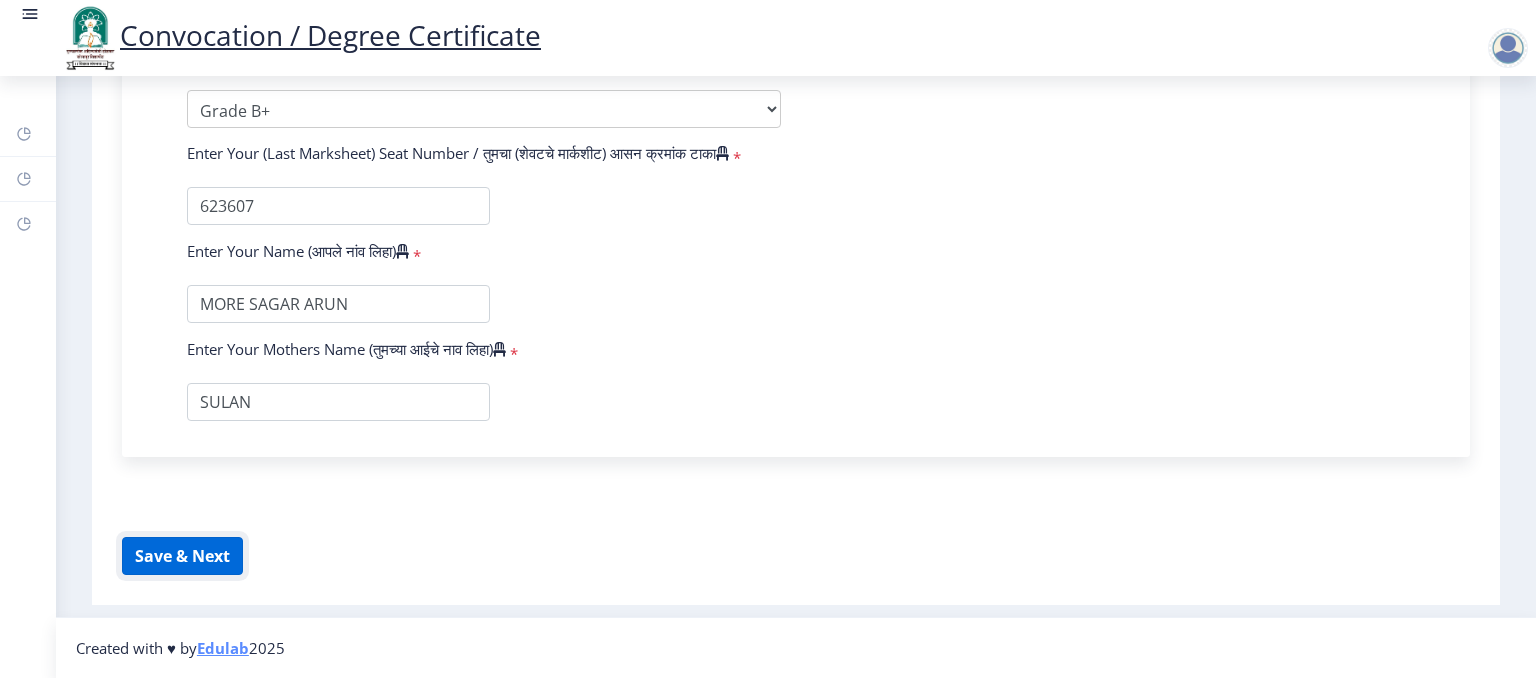 click on "Save & Next" 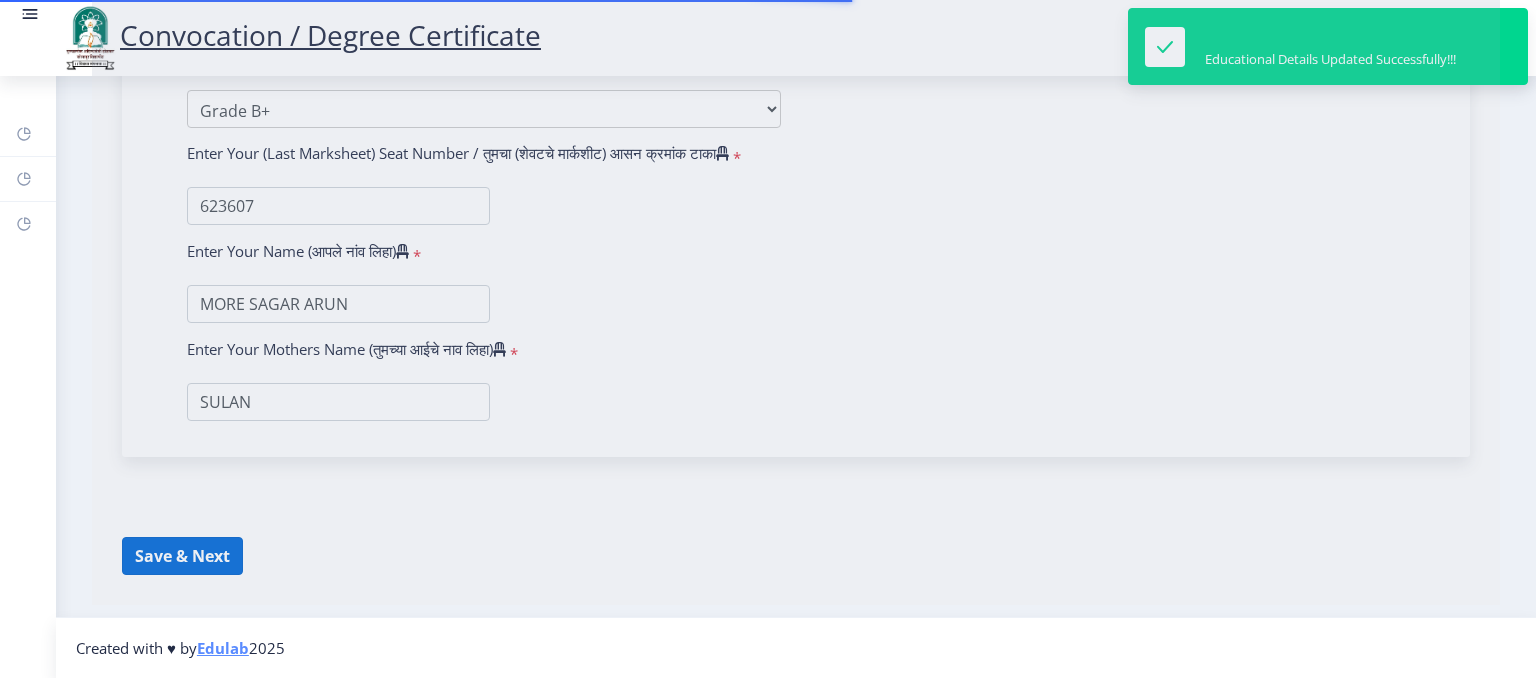 scroll, scrollTop: 0, scrollLeft: 0, axis: both 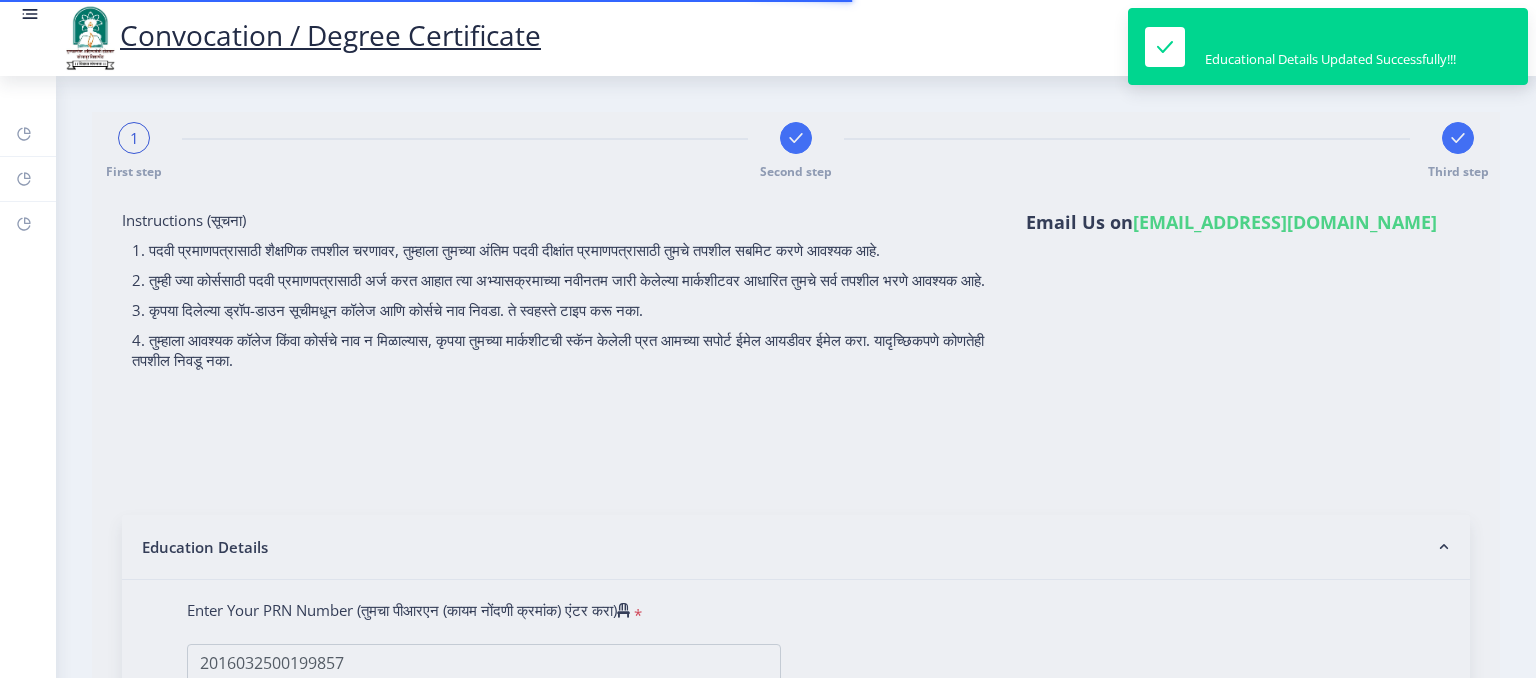 select 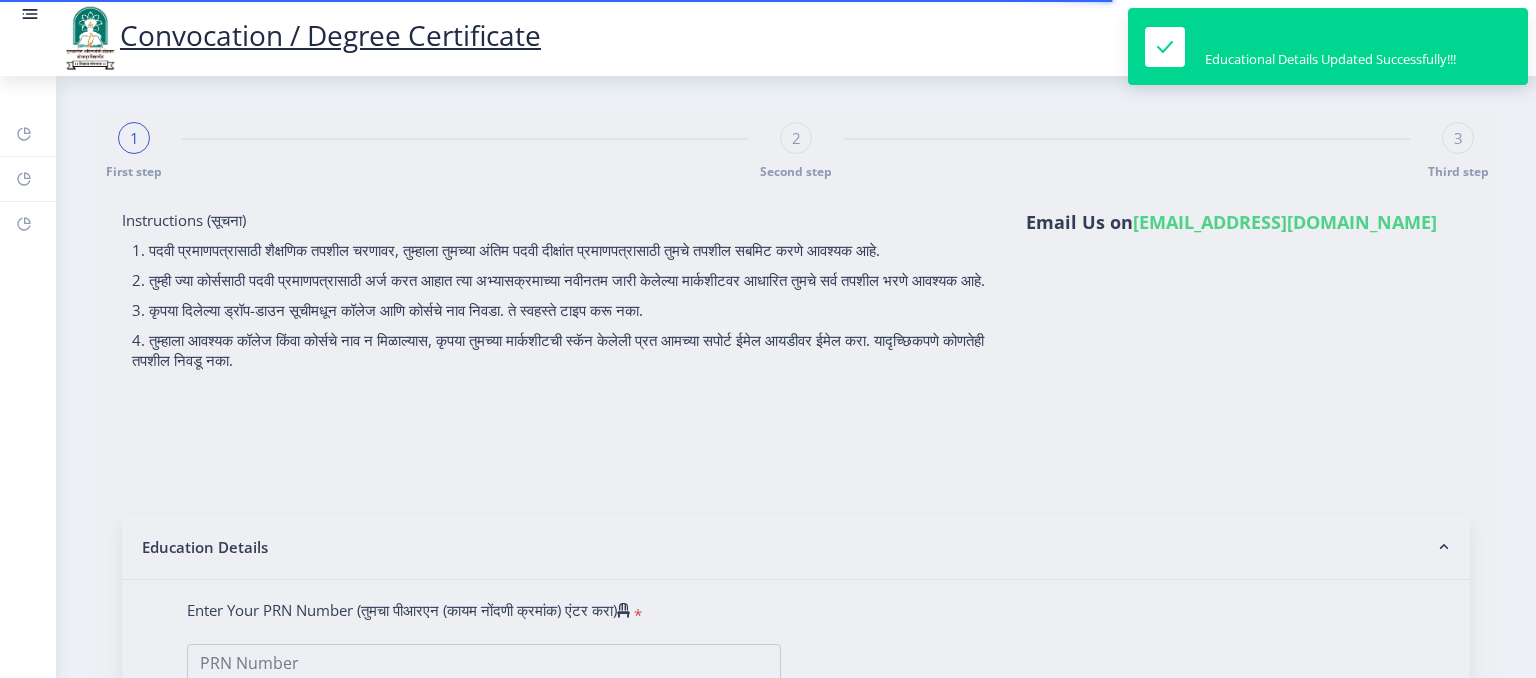 type on "MORE SAGAR ARUN" 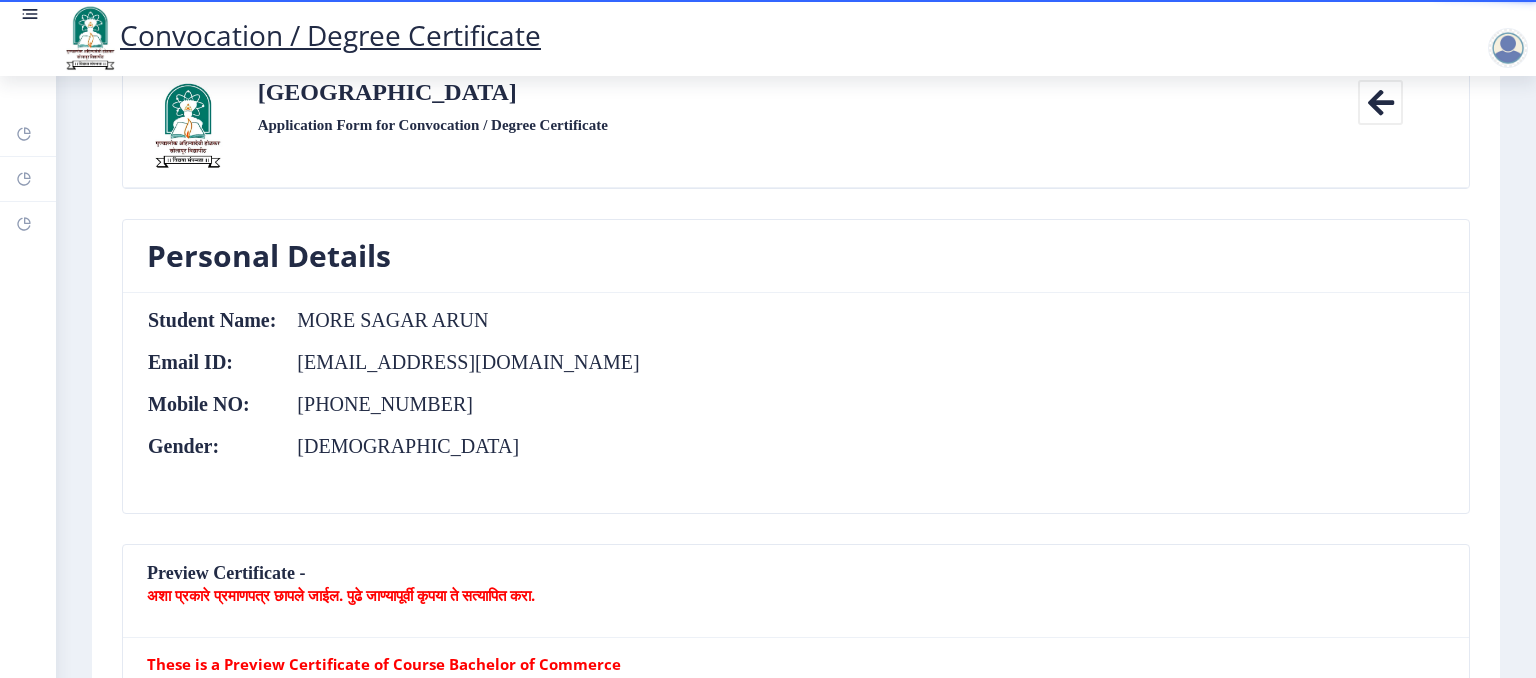 scroll, scrollTop: 0, scrollLeft: 0, axis: both 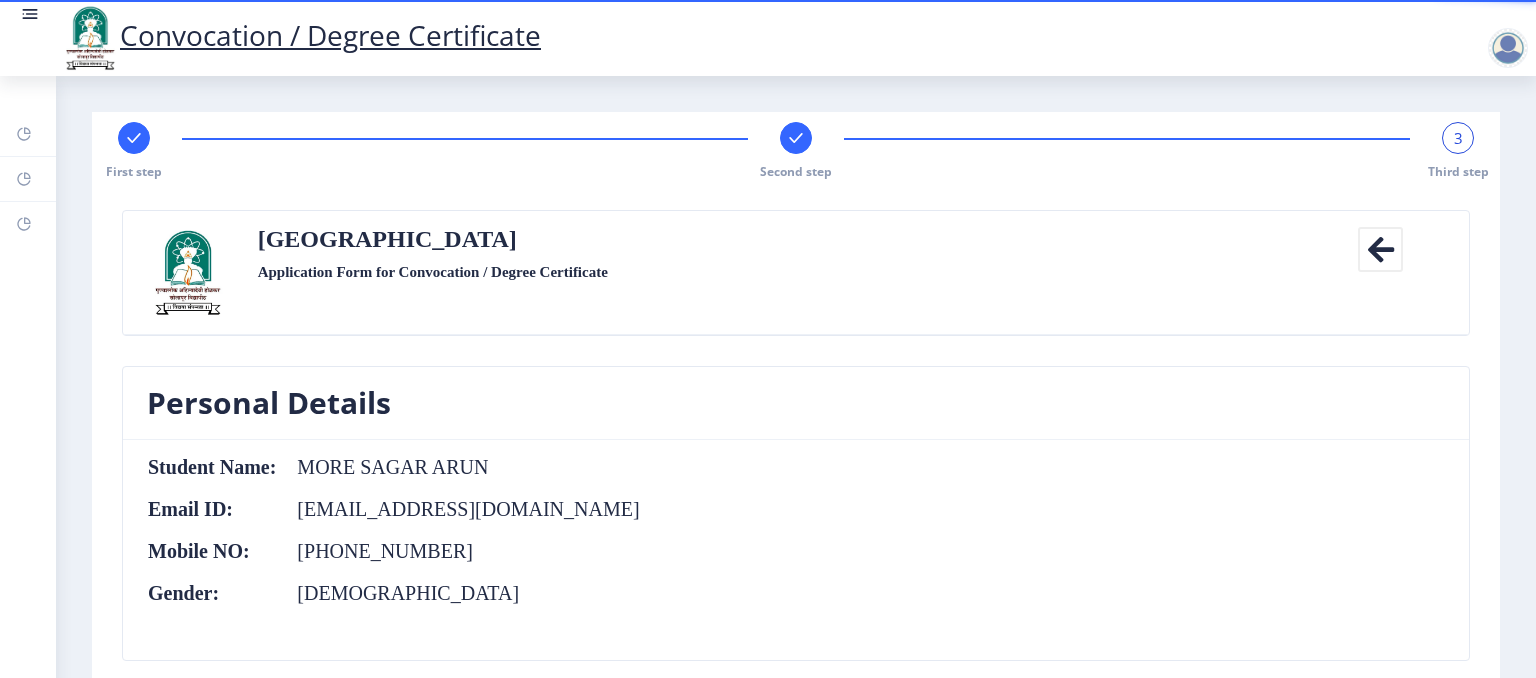click on "Solapur University Application Form for Convocation / Degree Certificate" 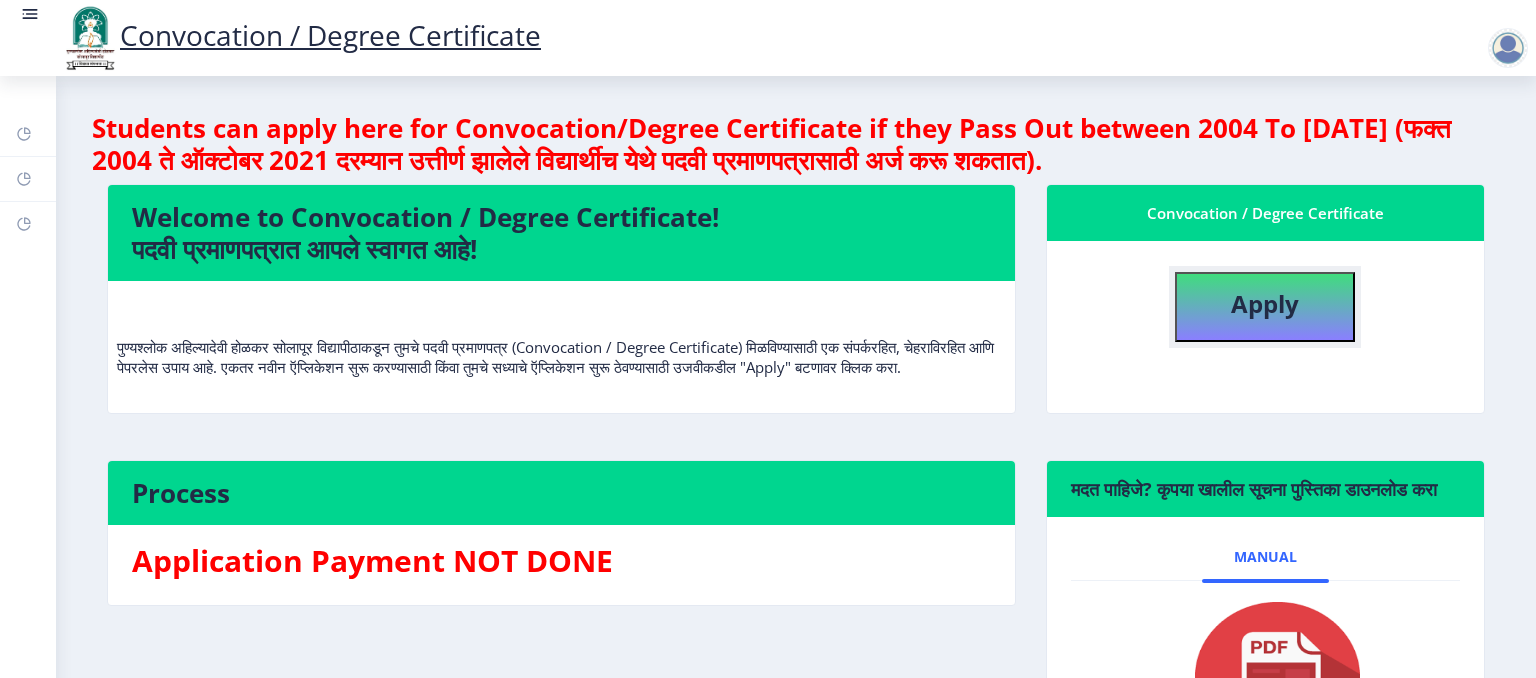 click on "Apply" 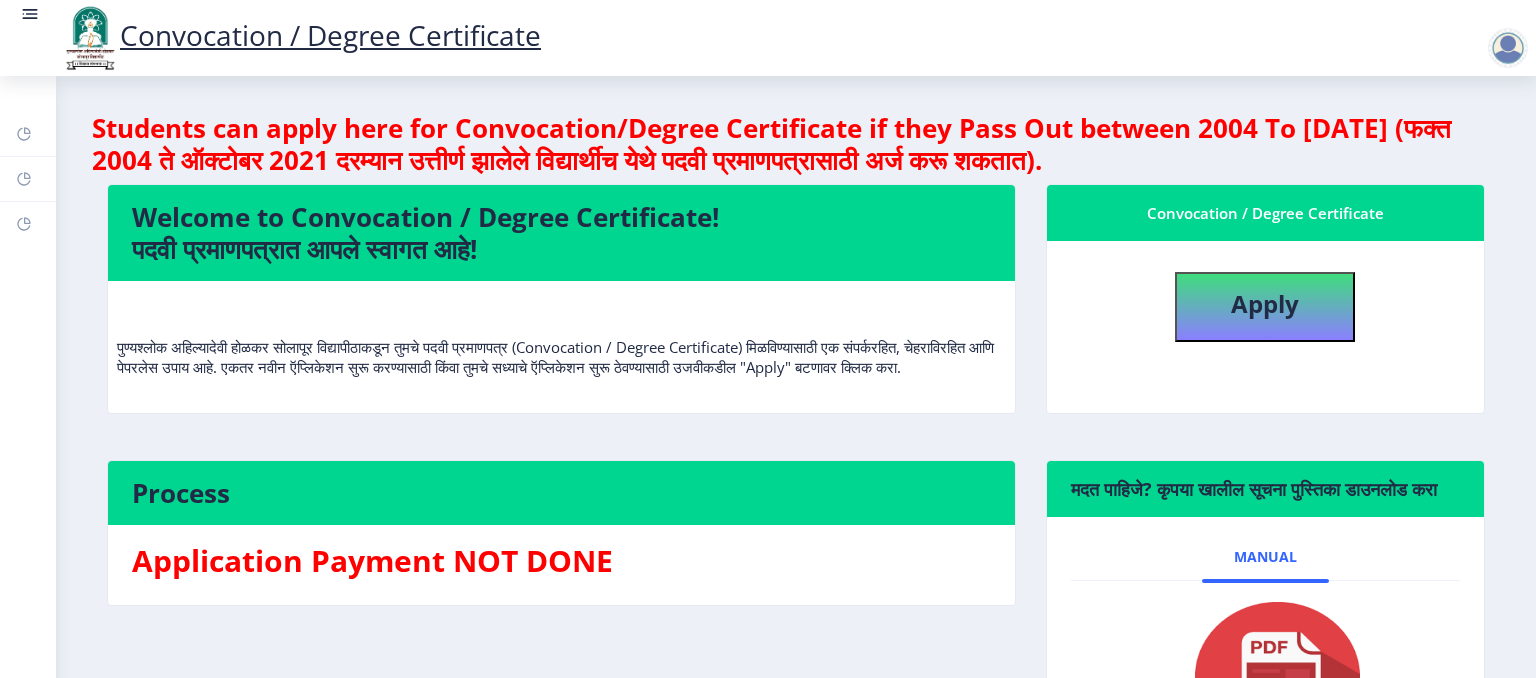 select 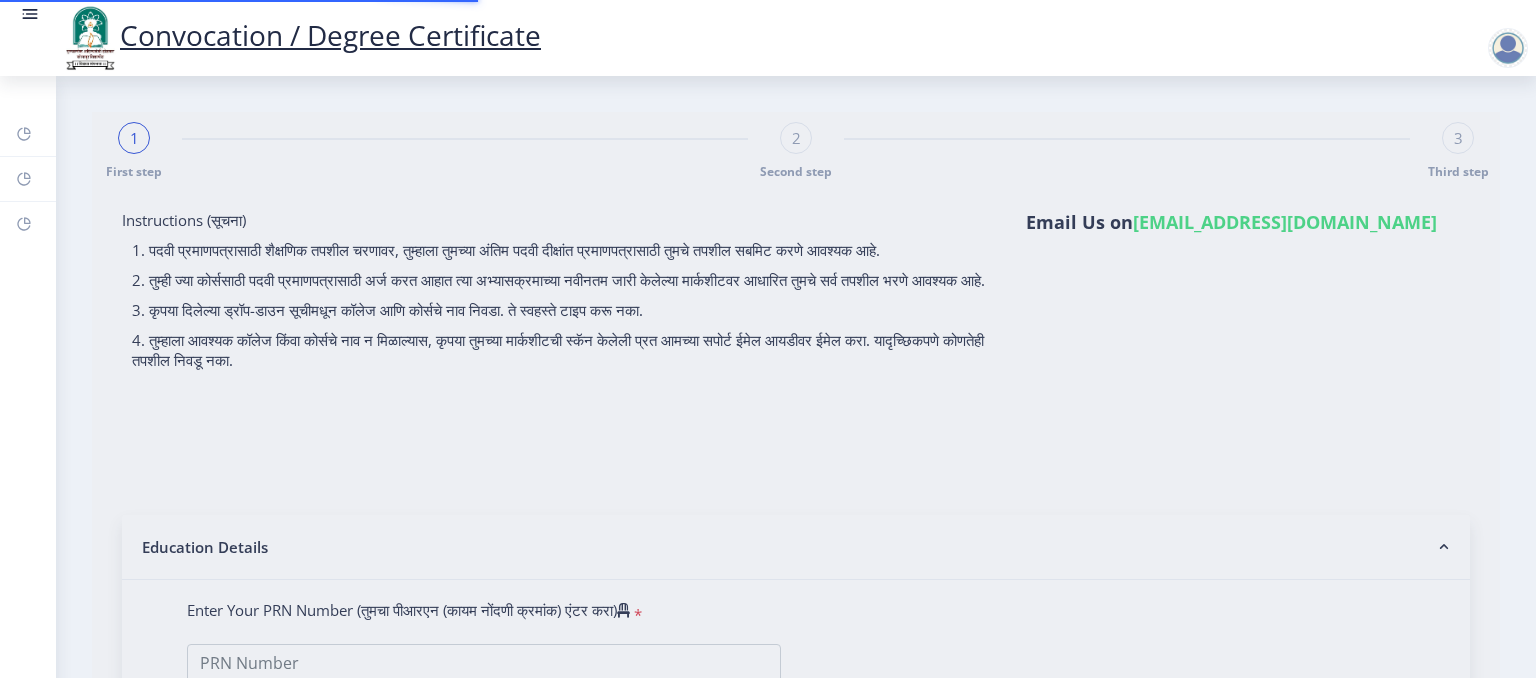 type on "MORE SAGAR ARUN" 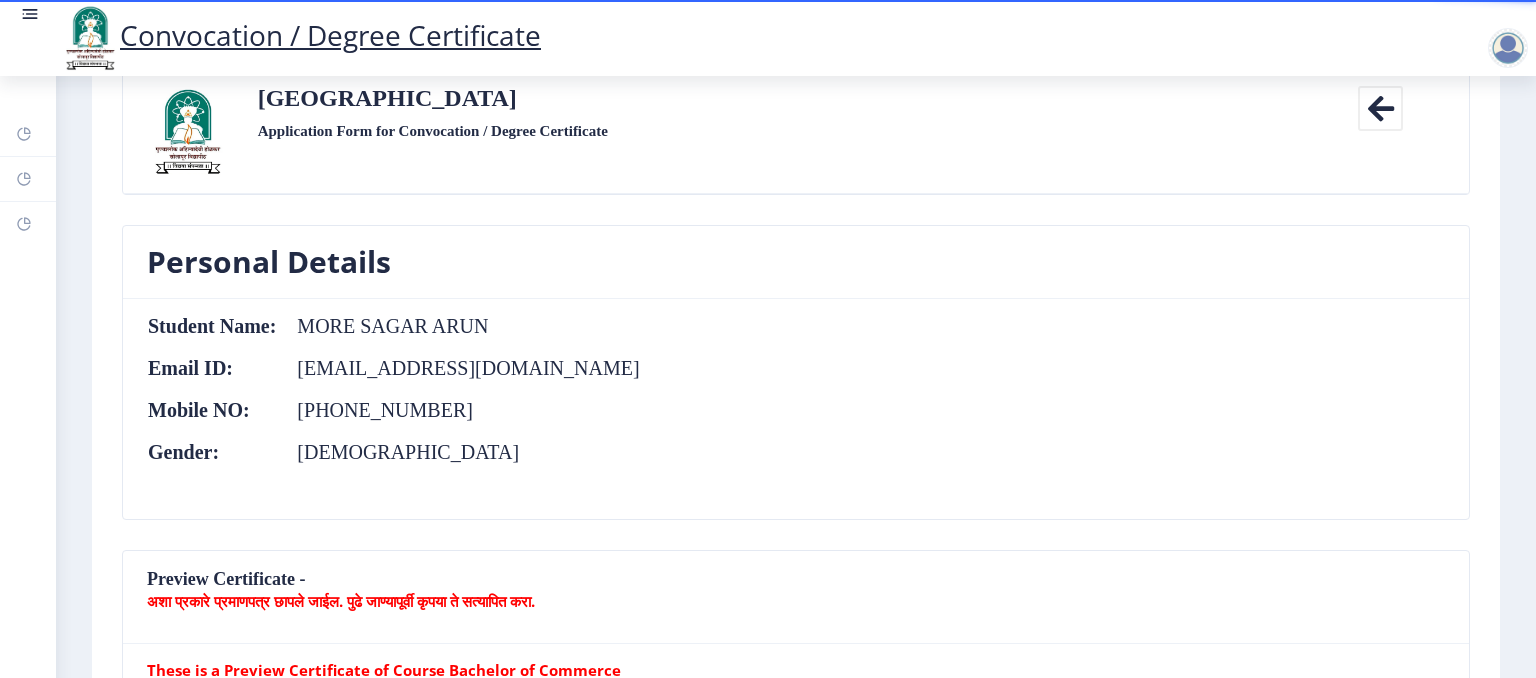 scroll, scrollTop: 0, scrollLeft: 0, axis: both 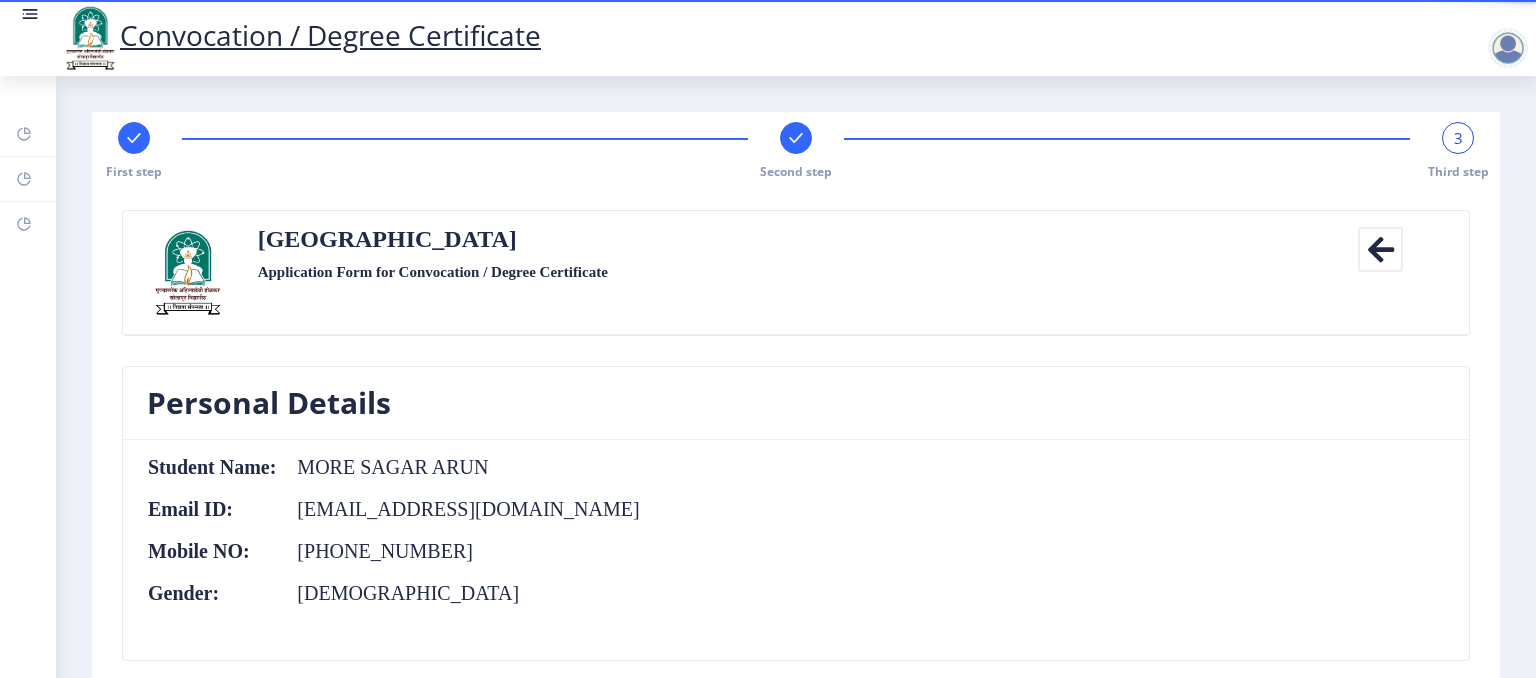 click on "Convocation / Degree Certificate" 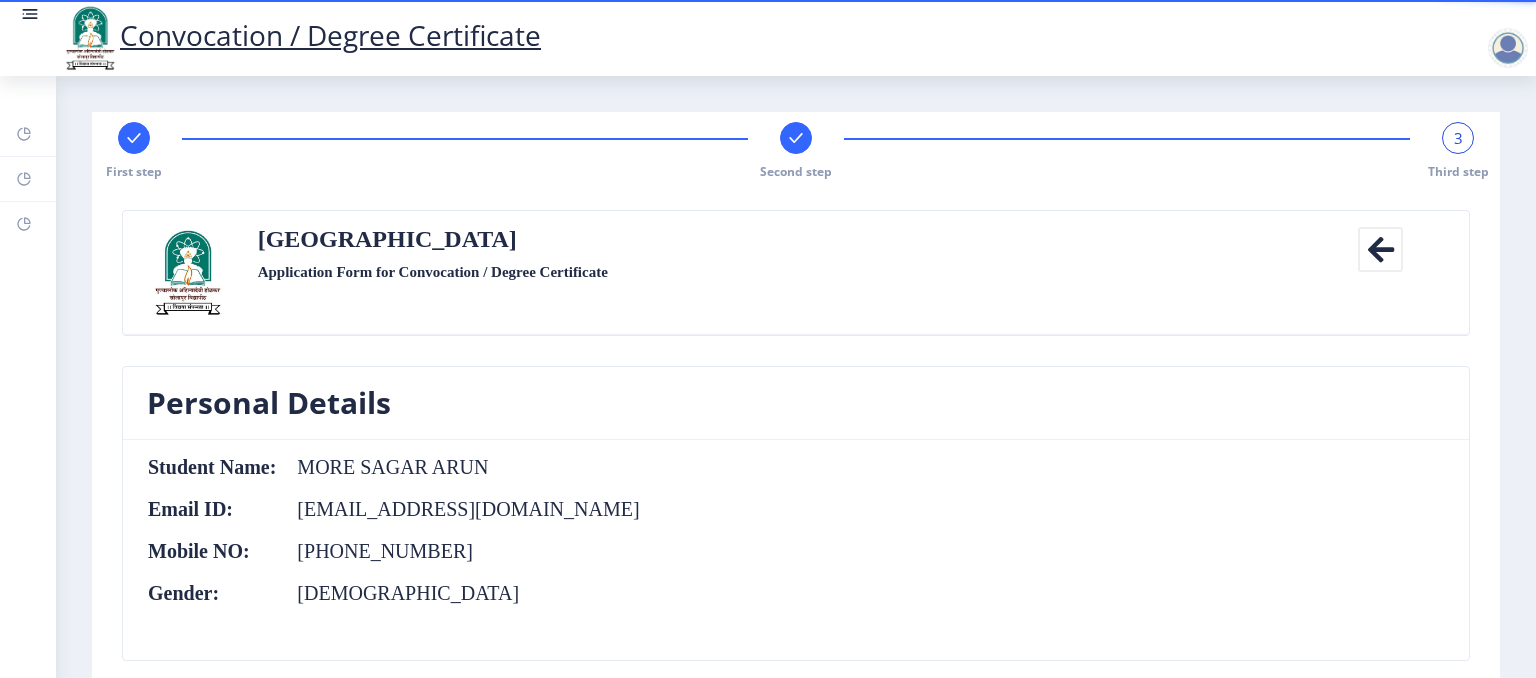 click 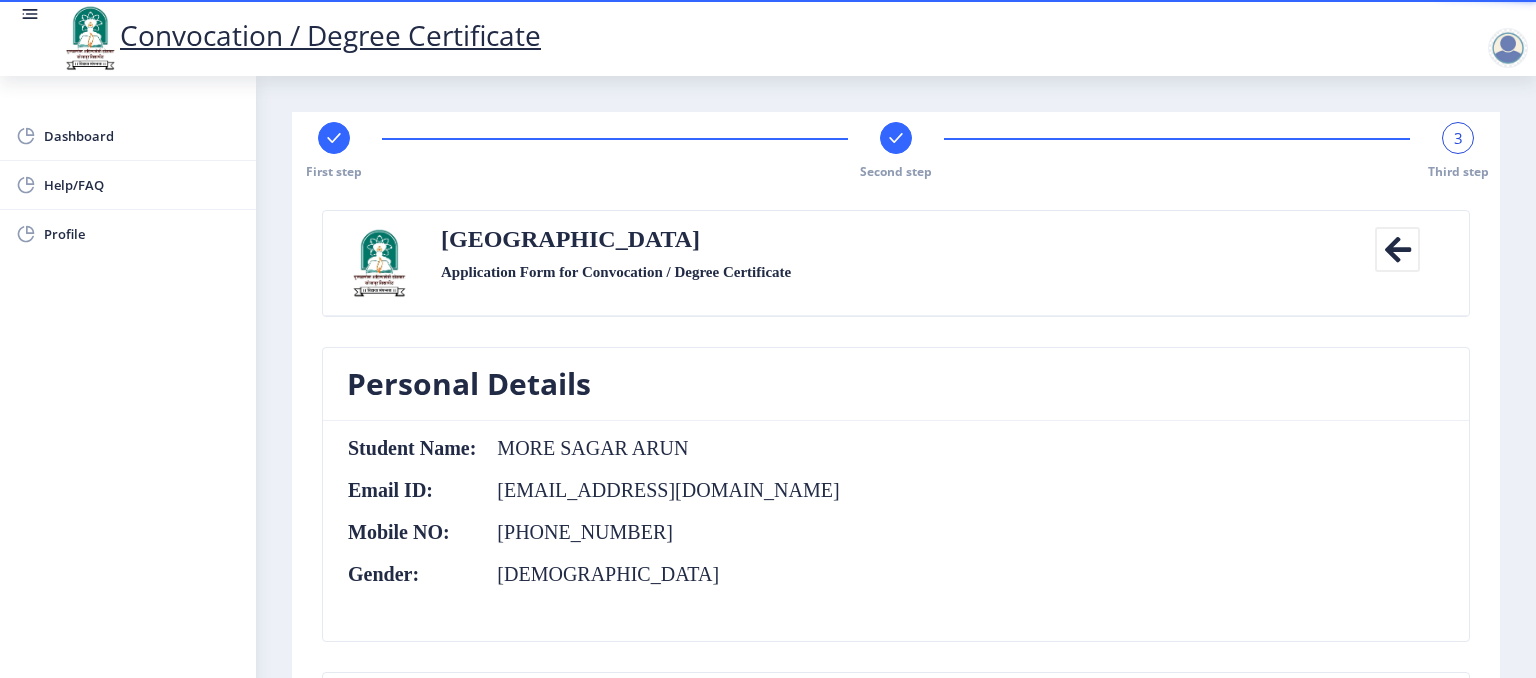 click 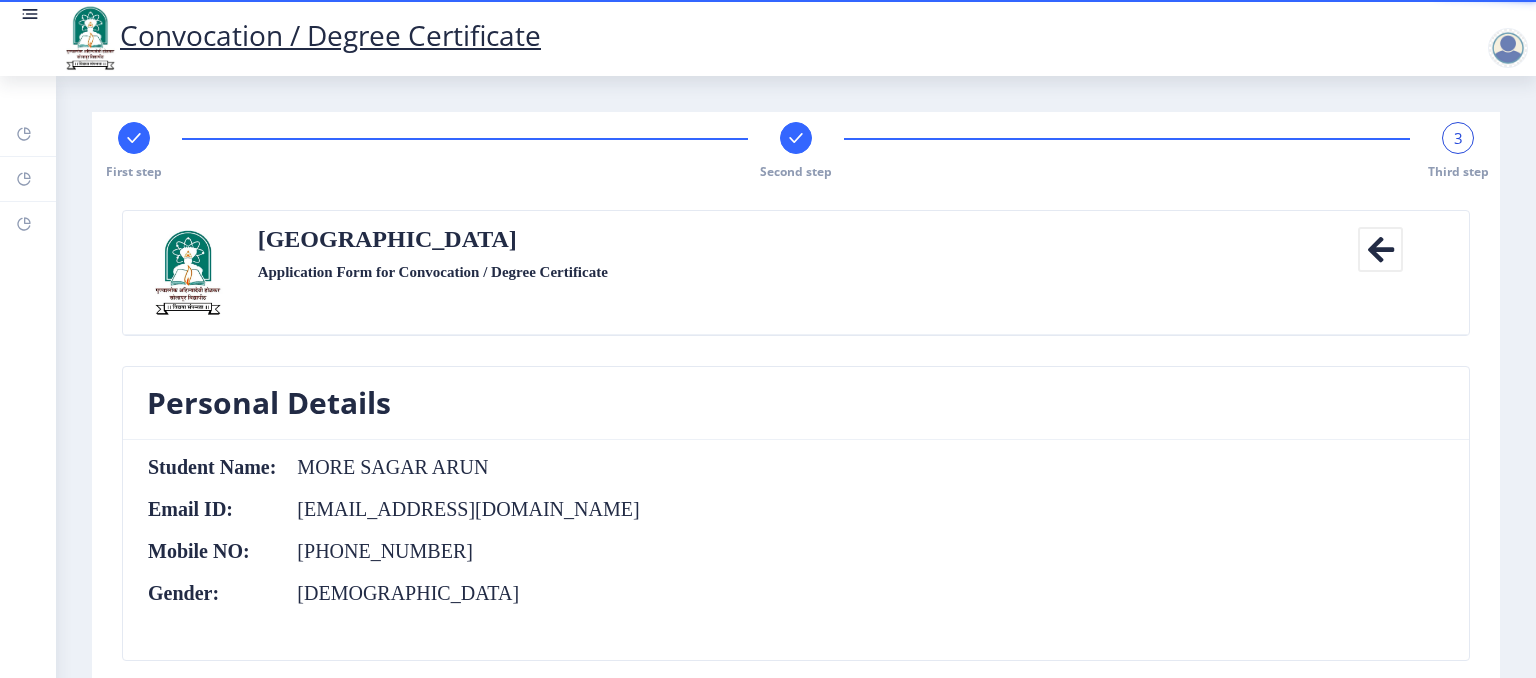 click 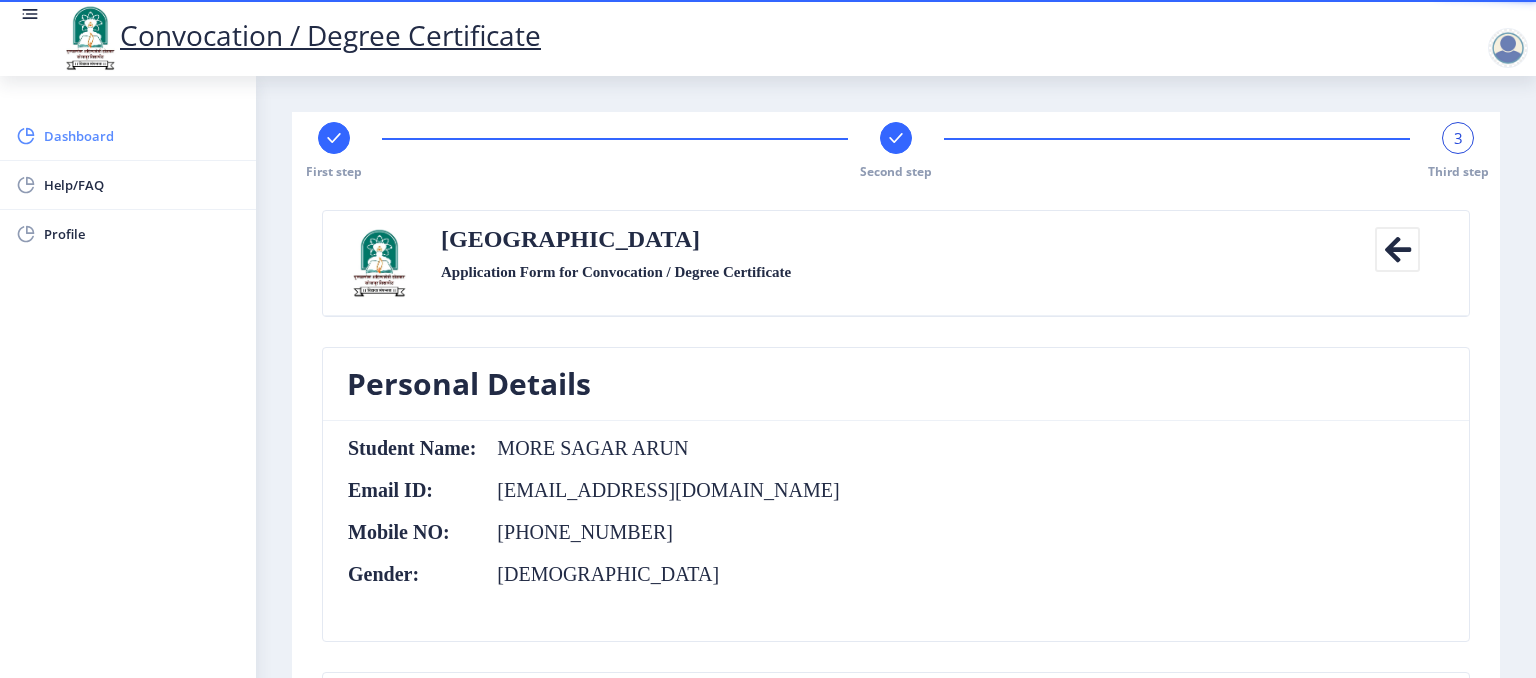 click on "Dashboard" 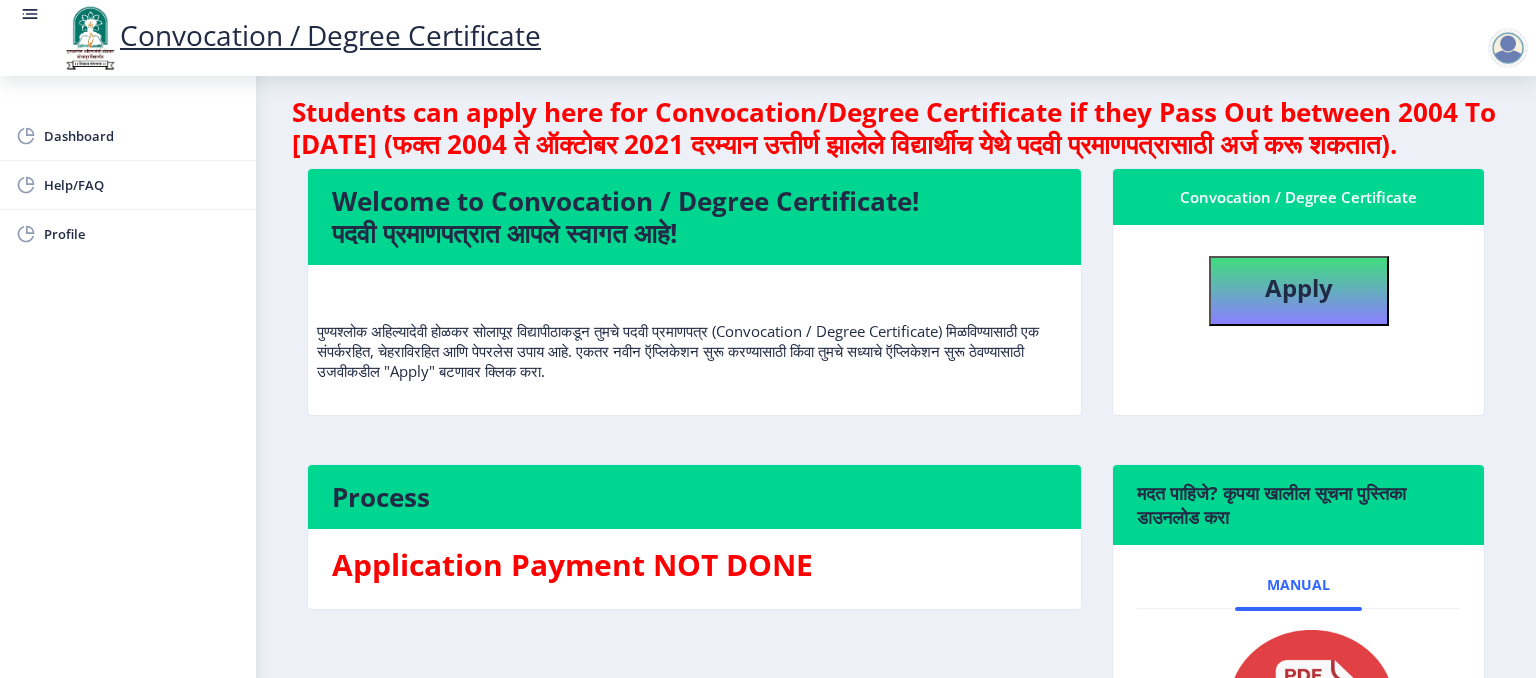 scroll, scrollTop: 0, scrollLeft: 0, axis: both 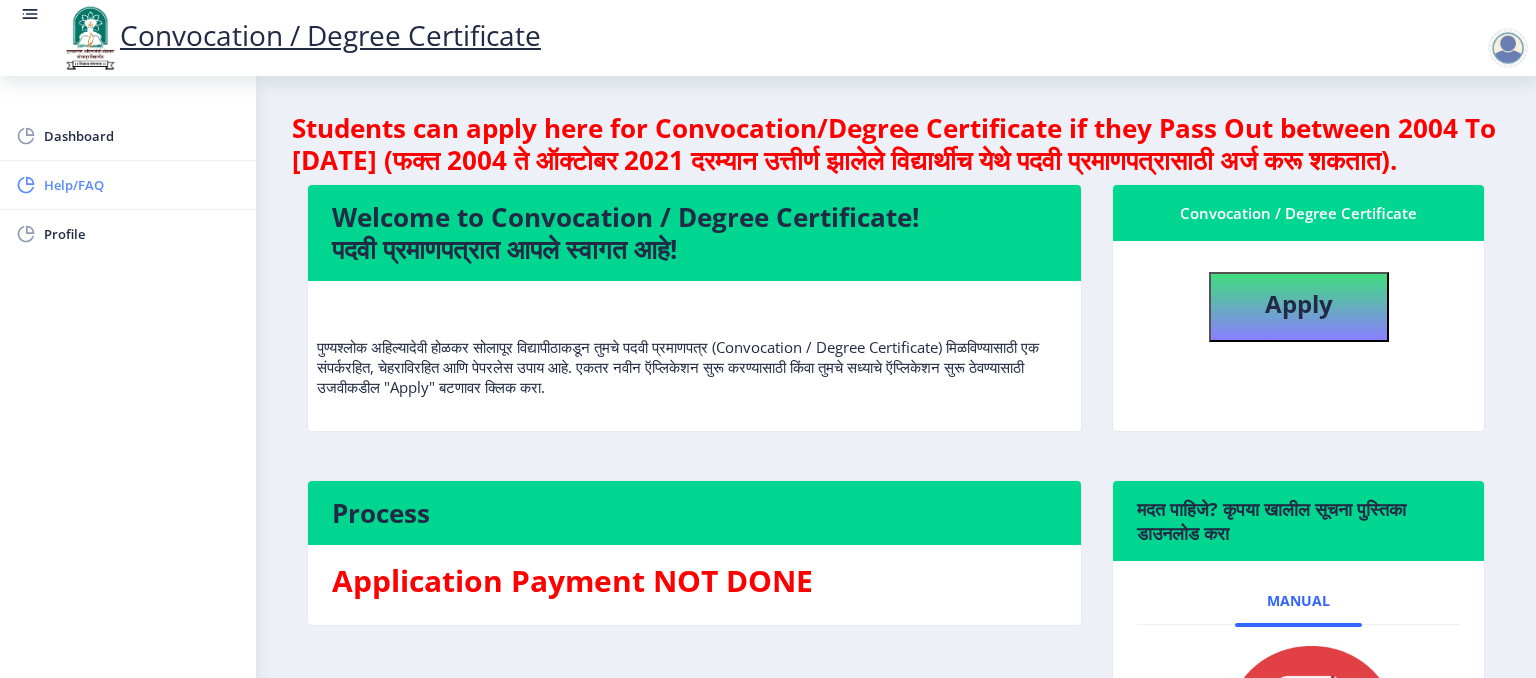 click on "Help/FAQ" 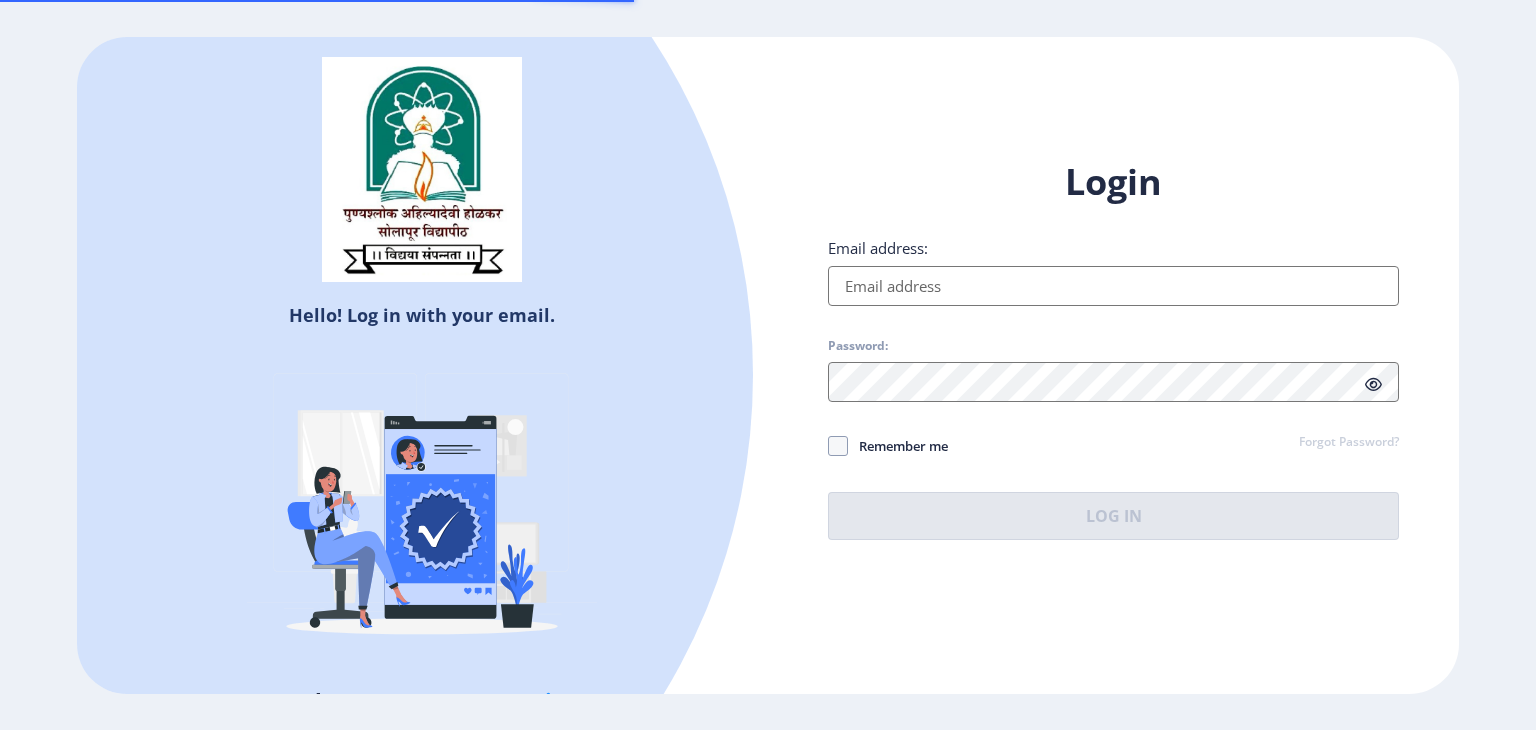 scroll, scrollTop: 0, scrollLeft: 0, axis: both 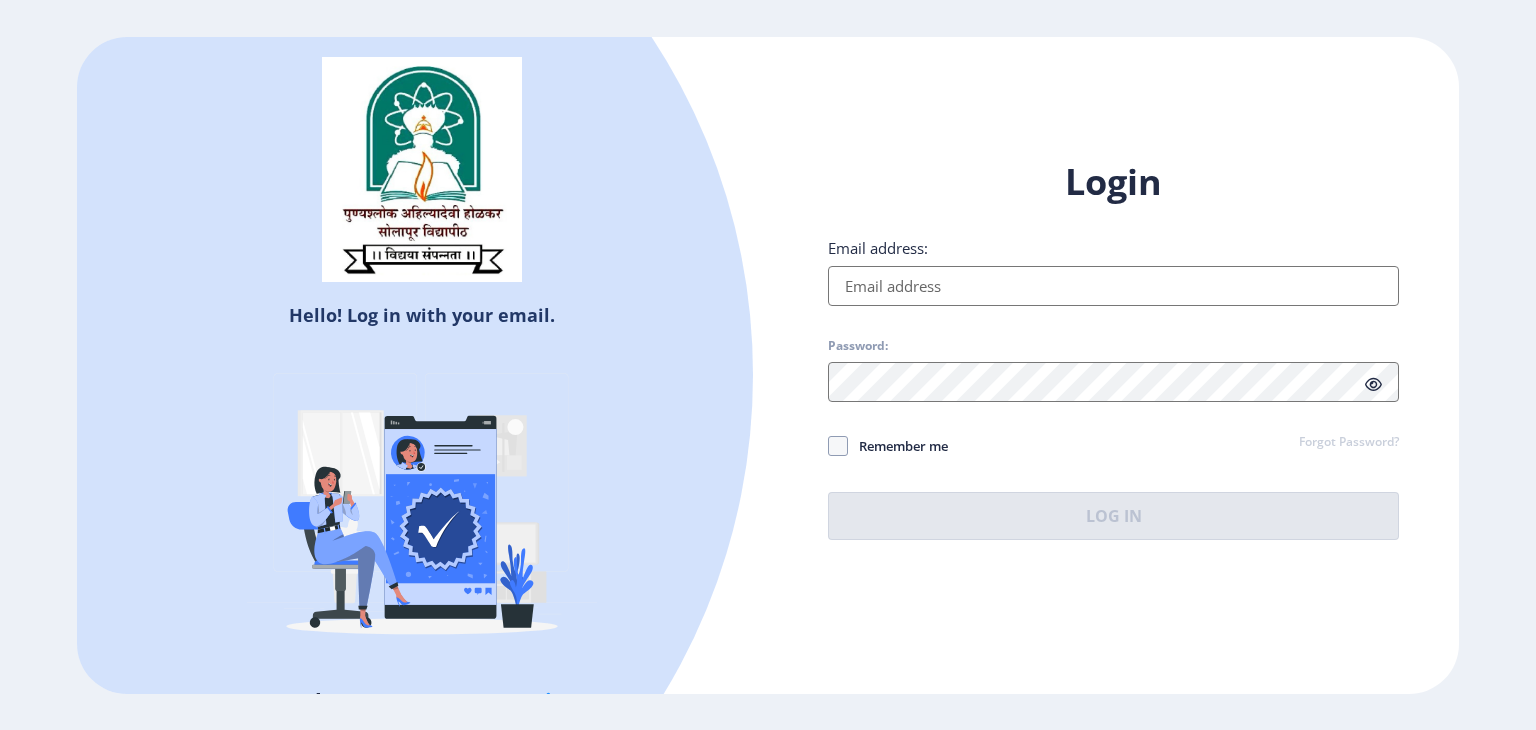 click on "Email address:" at bounding box center [1113, 286] 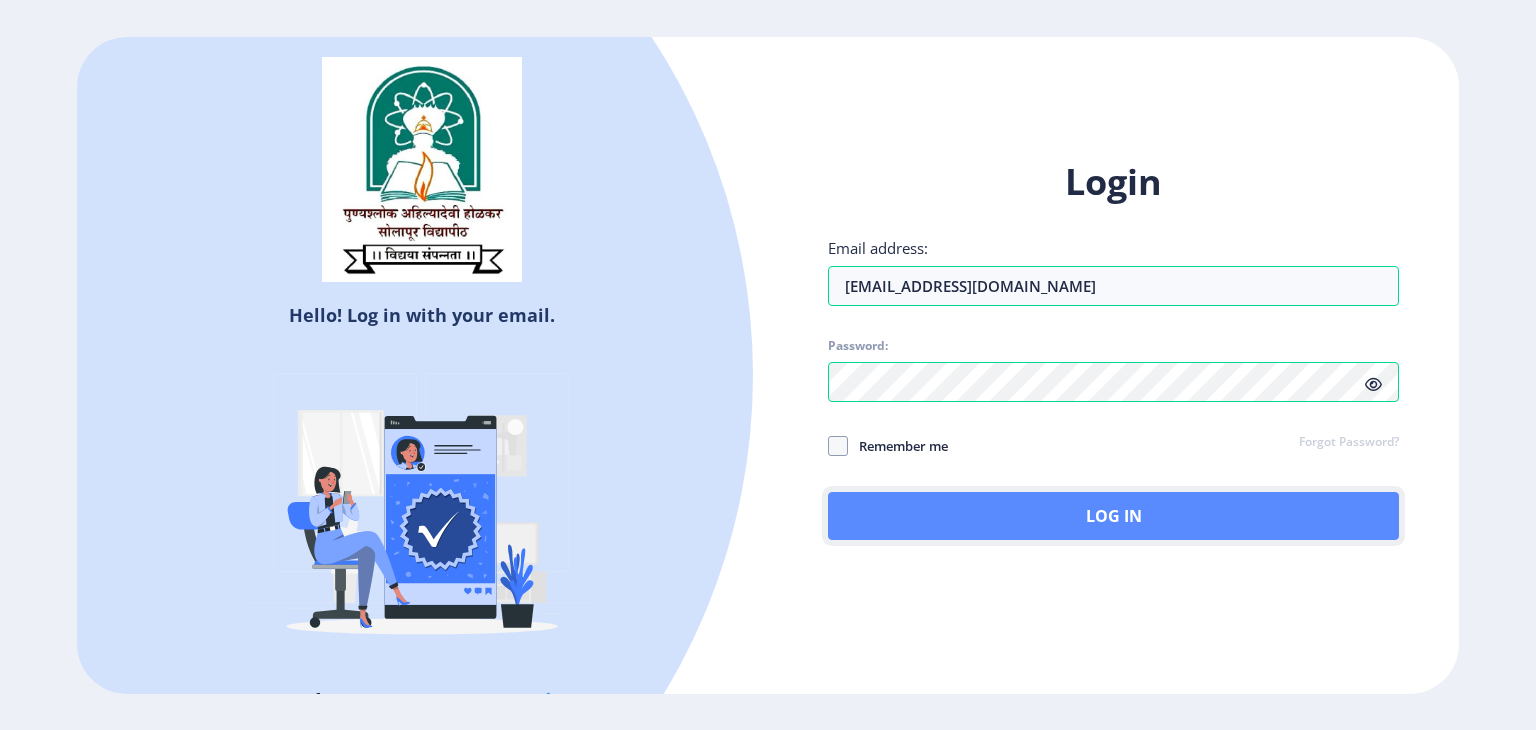 click on "Log In" 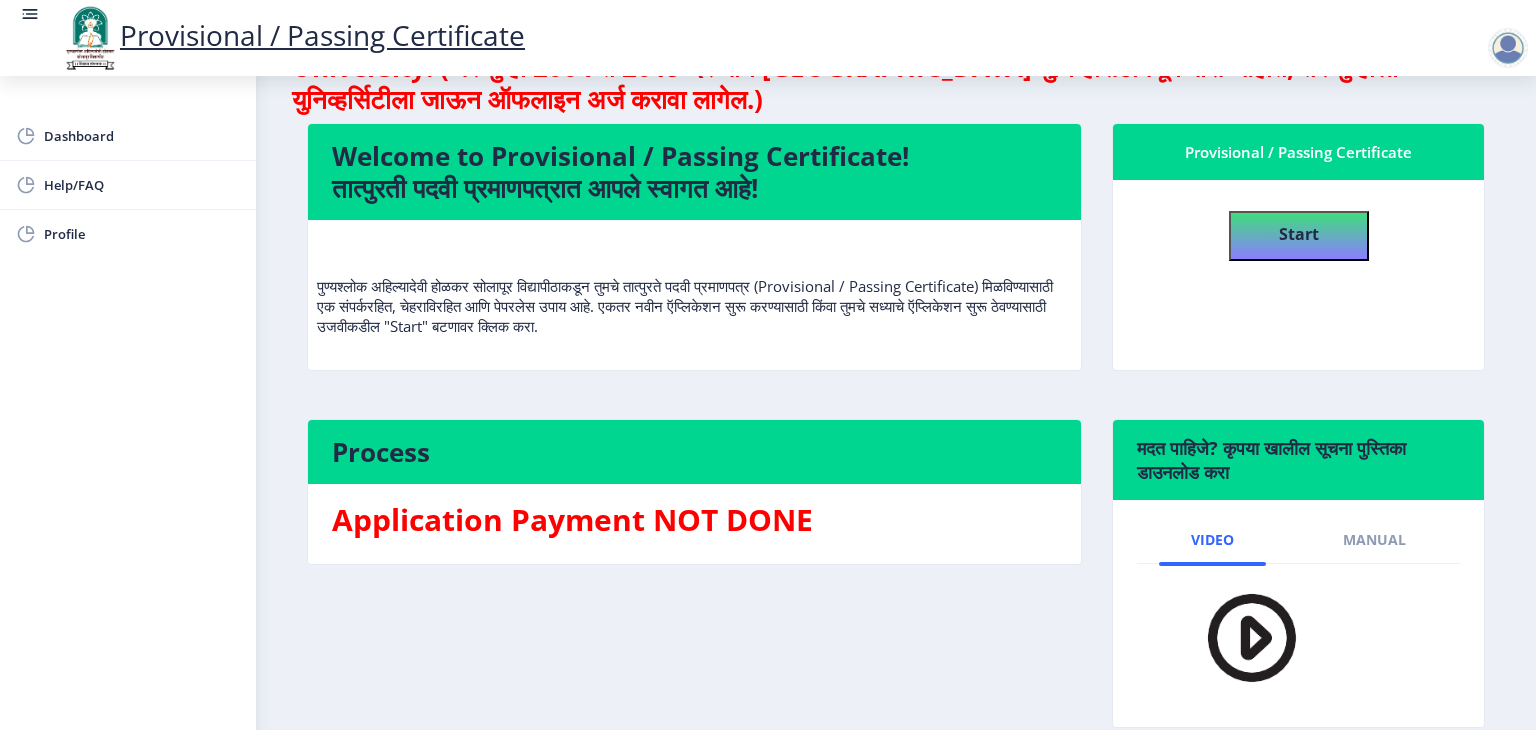 scroll, scrollTop: 45, scrollLeft: 0, axis: vertical 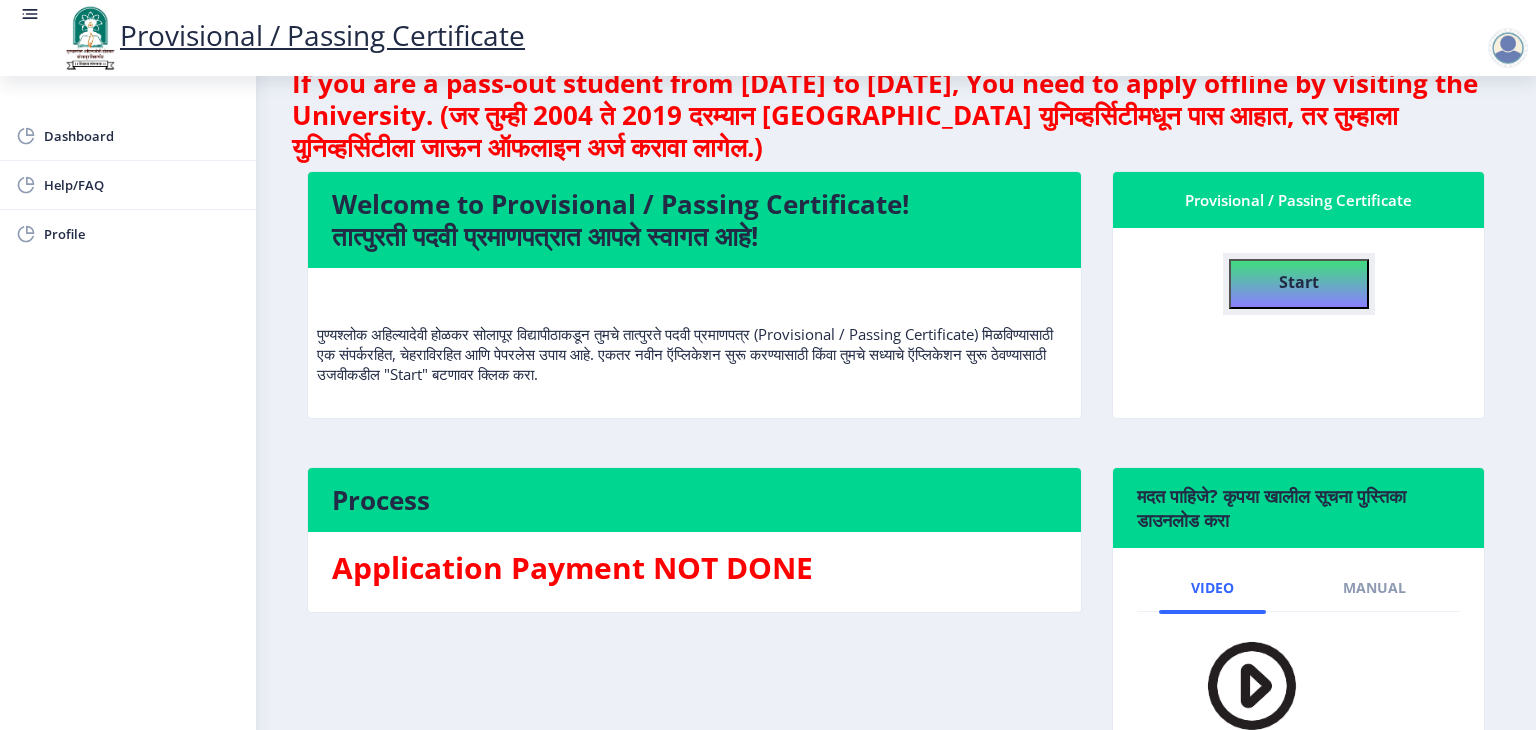 click on "Start" 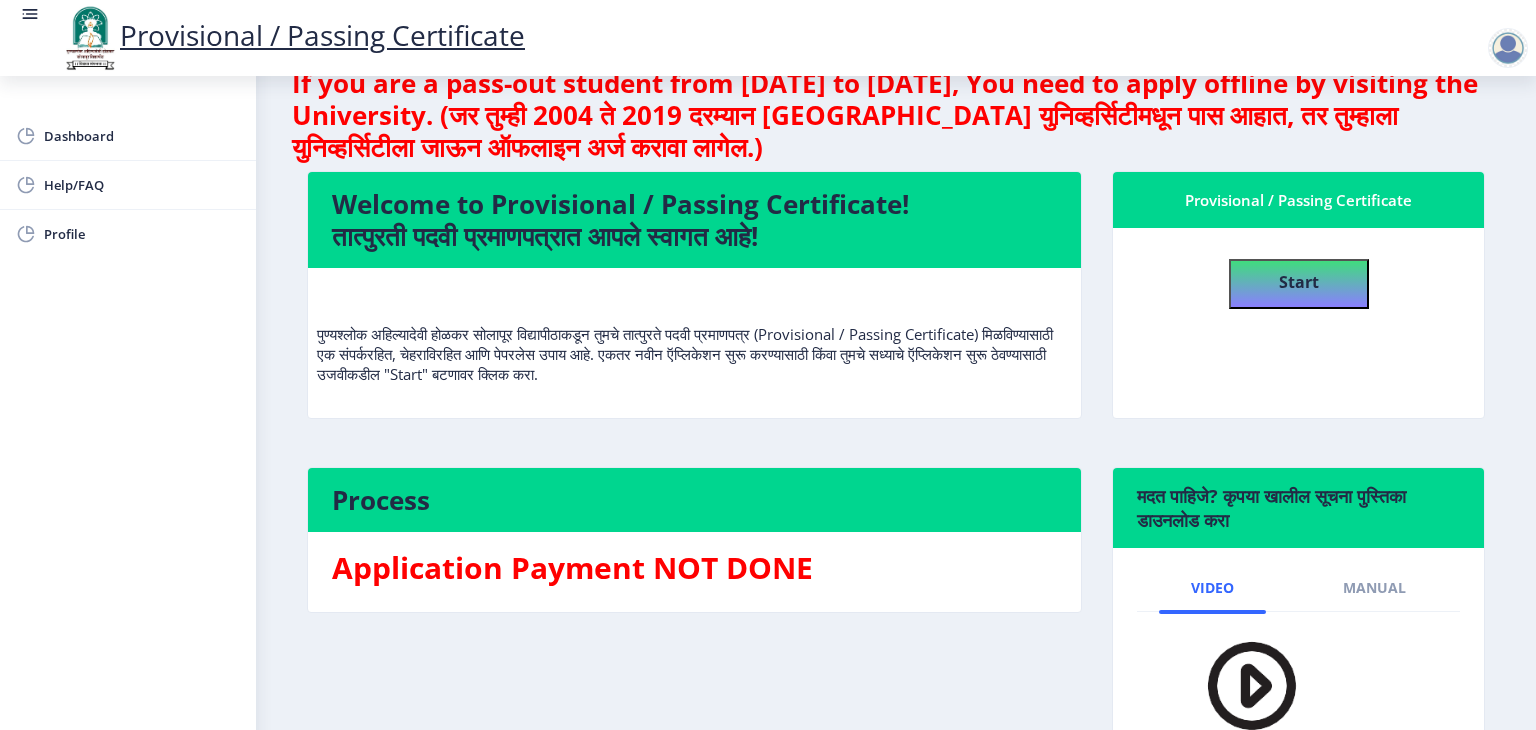 select 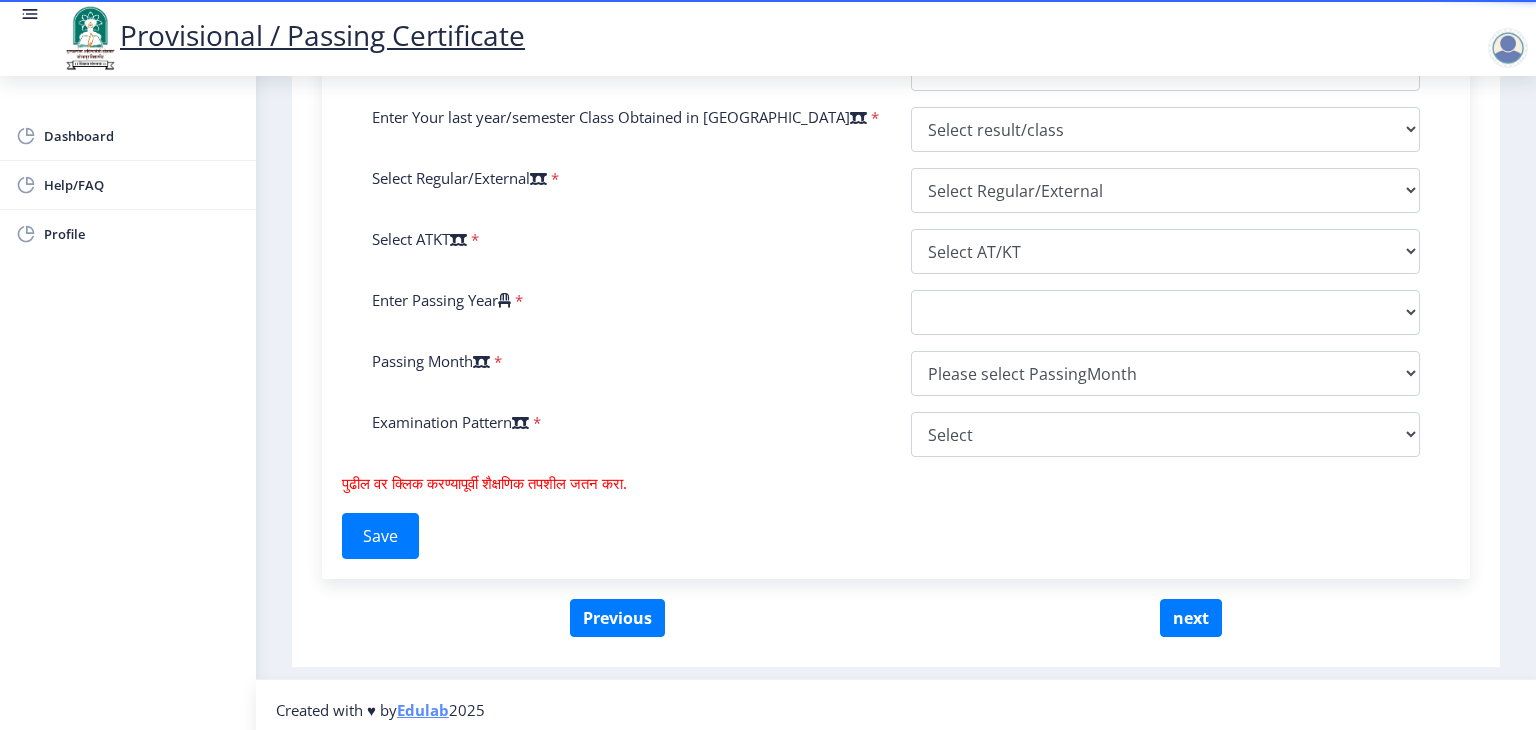 scroll, scrollTop: 924, scrollLeft: 0, axis: vertical 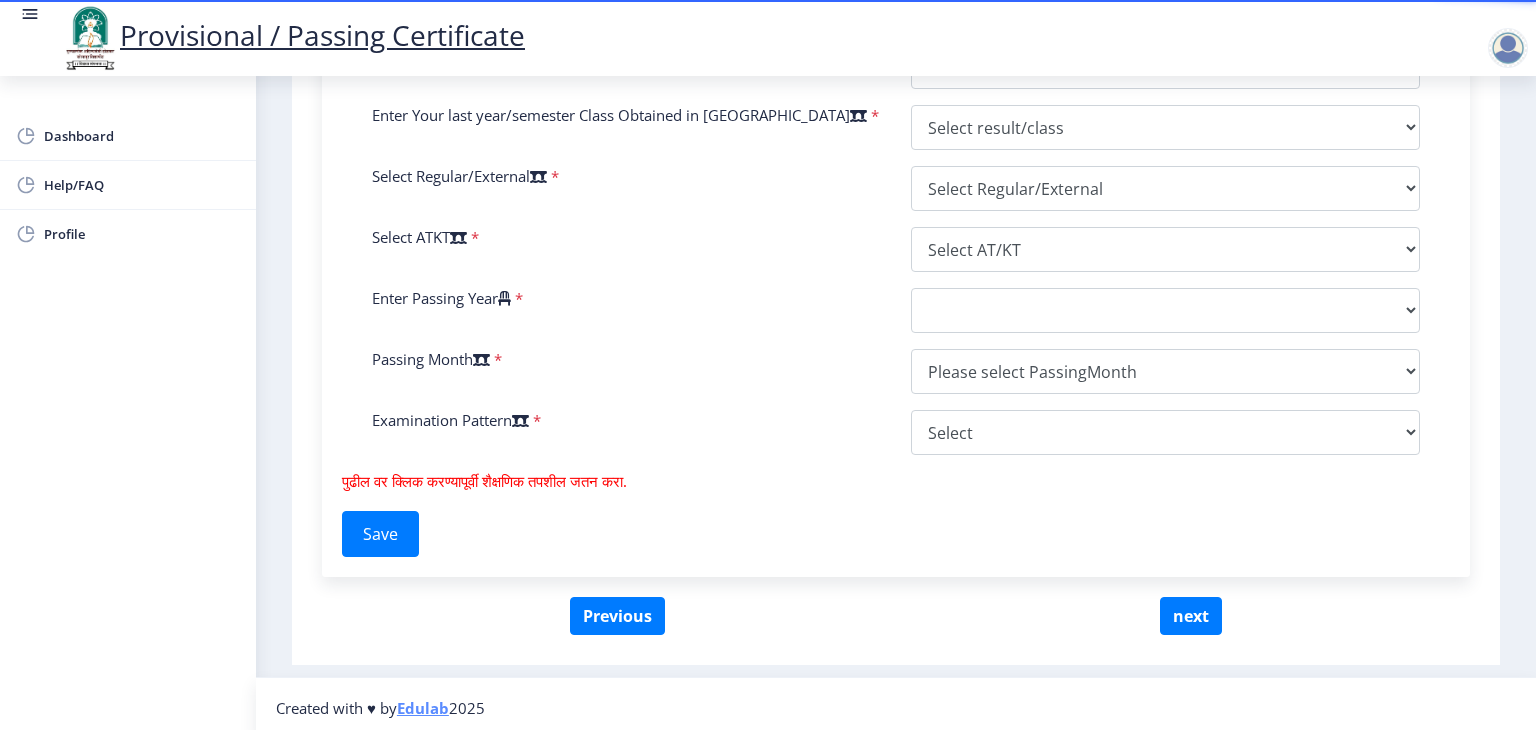 click on "Enter Your PRN Number    * Verify Edit College Name   * Course Name   *  Enter Name as on Marksheet (Without Mothers Name )   *  Enter Mothers Name    *  Specialization of the Course Selected    *  Reason    *  Enter Your Last Year/Semester Marksheet Seat Number   * Enter Your last year/semester Class Obtained in Exam   * Select result/class  DISTINCTION   FIRST CLASS   HIGHER SECOND CLASS   SECOND CLASS   PASS CLASS   SUCCESSFUL   OUTSTANDING - EXEMPLARY  Grade O Grade A+ Grade A Grade B+ Grade B Grade C+ Grade C Grade F/FC Grade F Grade D Grade E FIRST CLASS WITH DISTINCTION Select Regular/External   *  Select Regular/External   Regular  External  Special Select ATKT   *  Select AT/KT   None ATKT  Enter Passing Year   *  2025   2024   2023   2022   2021   2020   2019   2018   2017   2016   2015   2014   2013   2012   2011   2010   2009   2008   2007   2006   2005   2004   2003   2002   2001   2000   1999   1998   1997   1996   1995   1994   1993   1992   1991   1990   1989   1988" at bounding box center (896, 48) 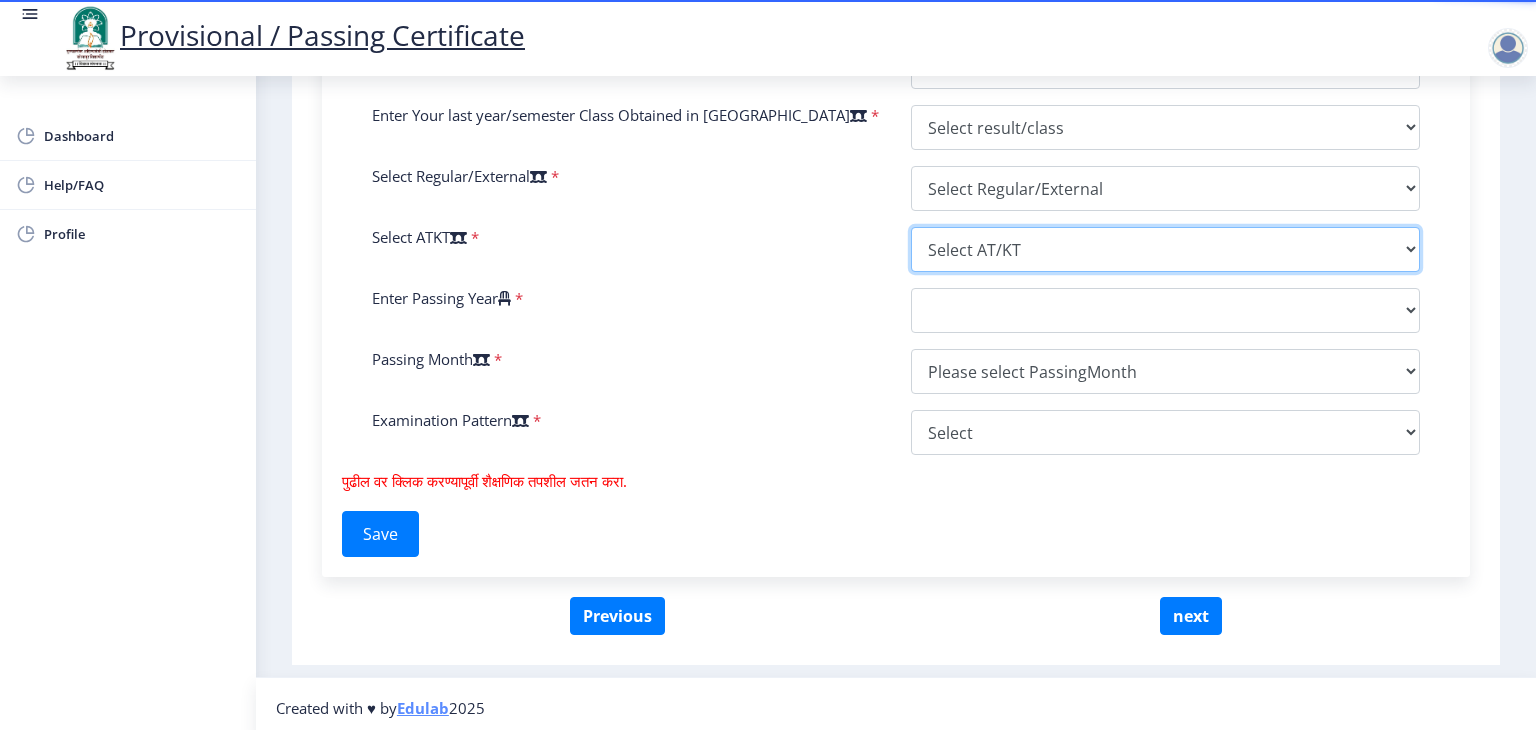 click on "Select AT/KT   None ATKT" at bounding box center [1165, 249] 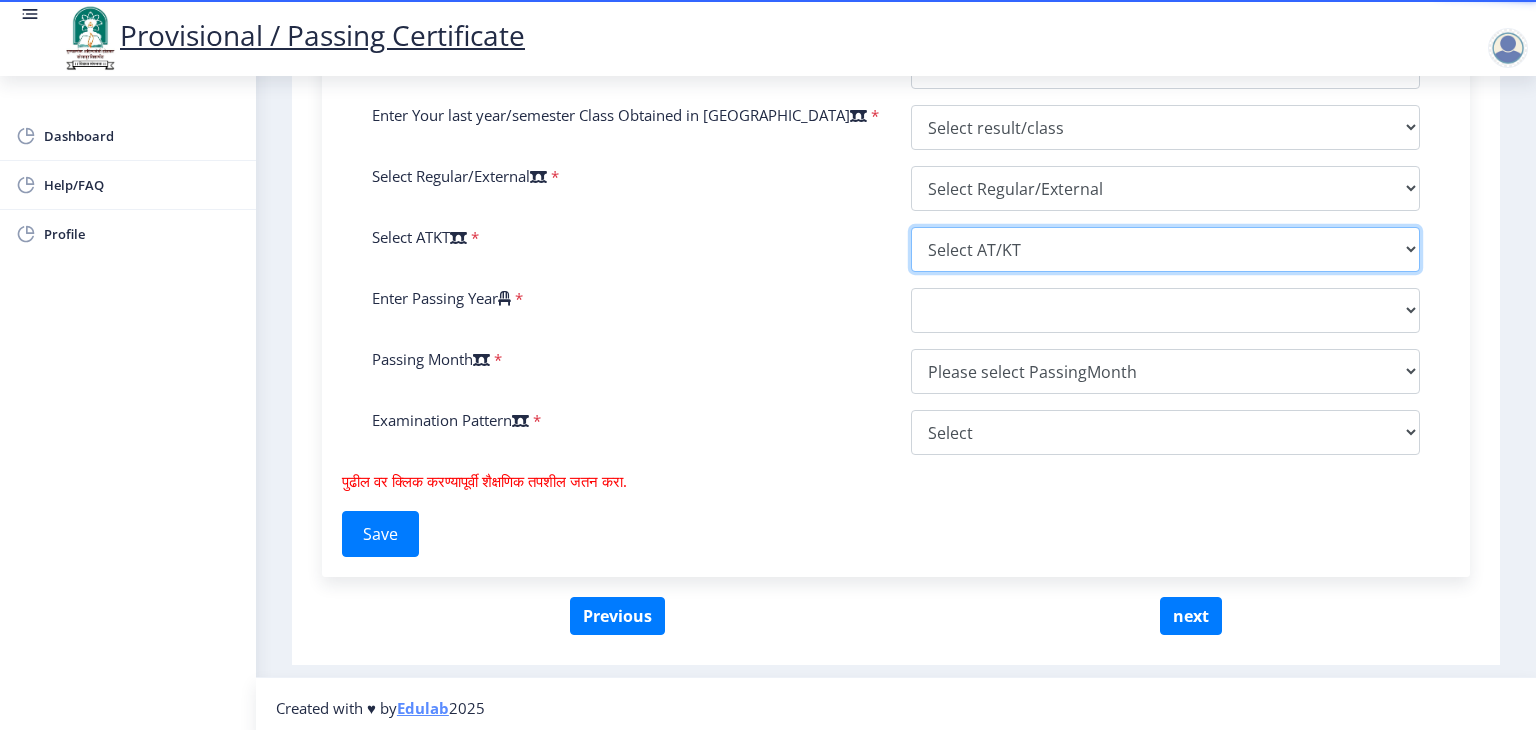 select on "None" 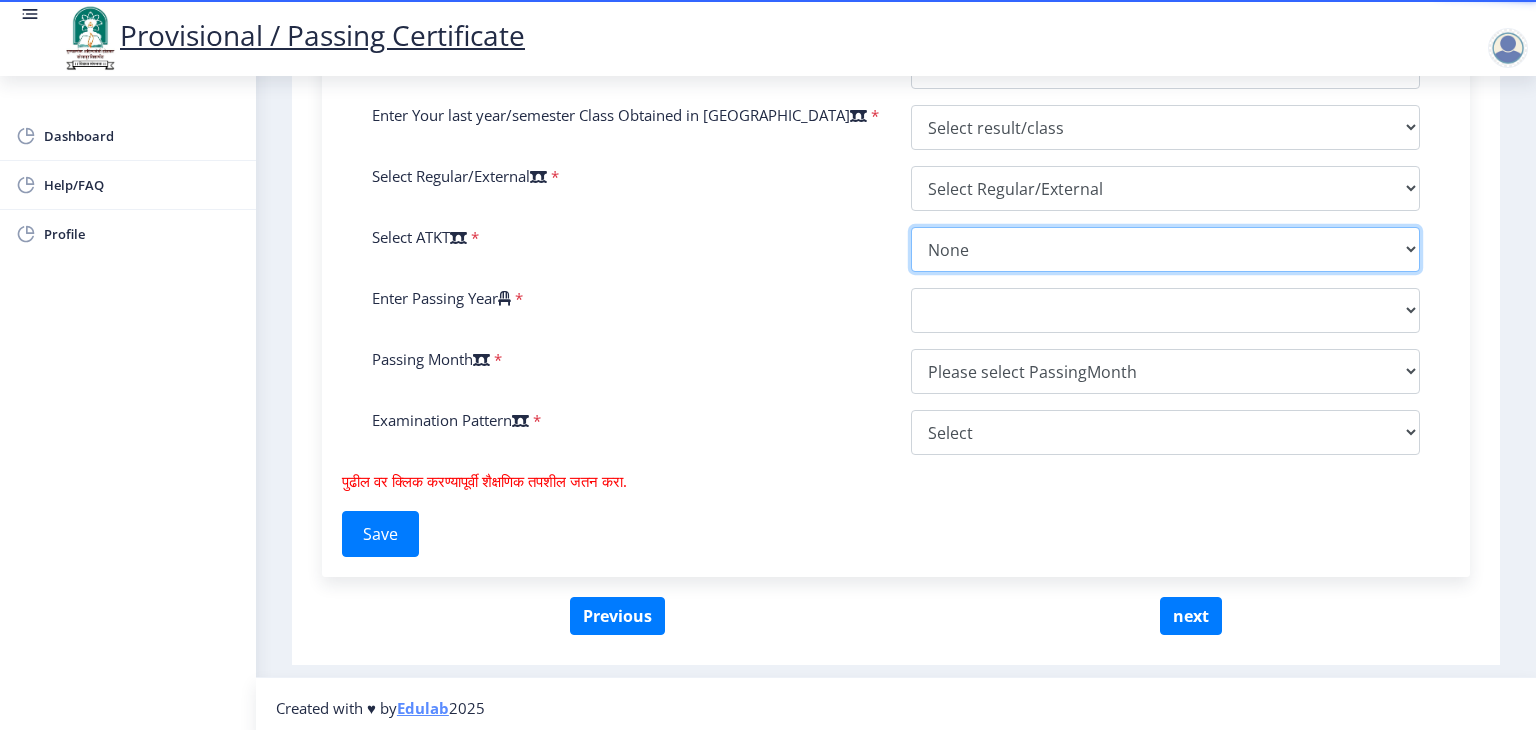 click on "Select AT/KT   None ATKT" at bounding box center [1165, 249] 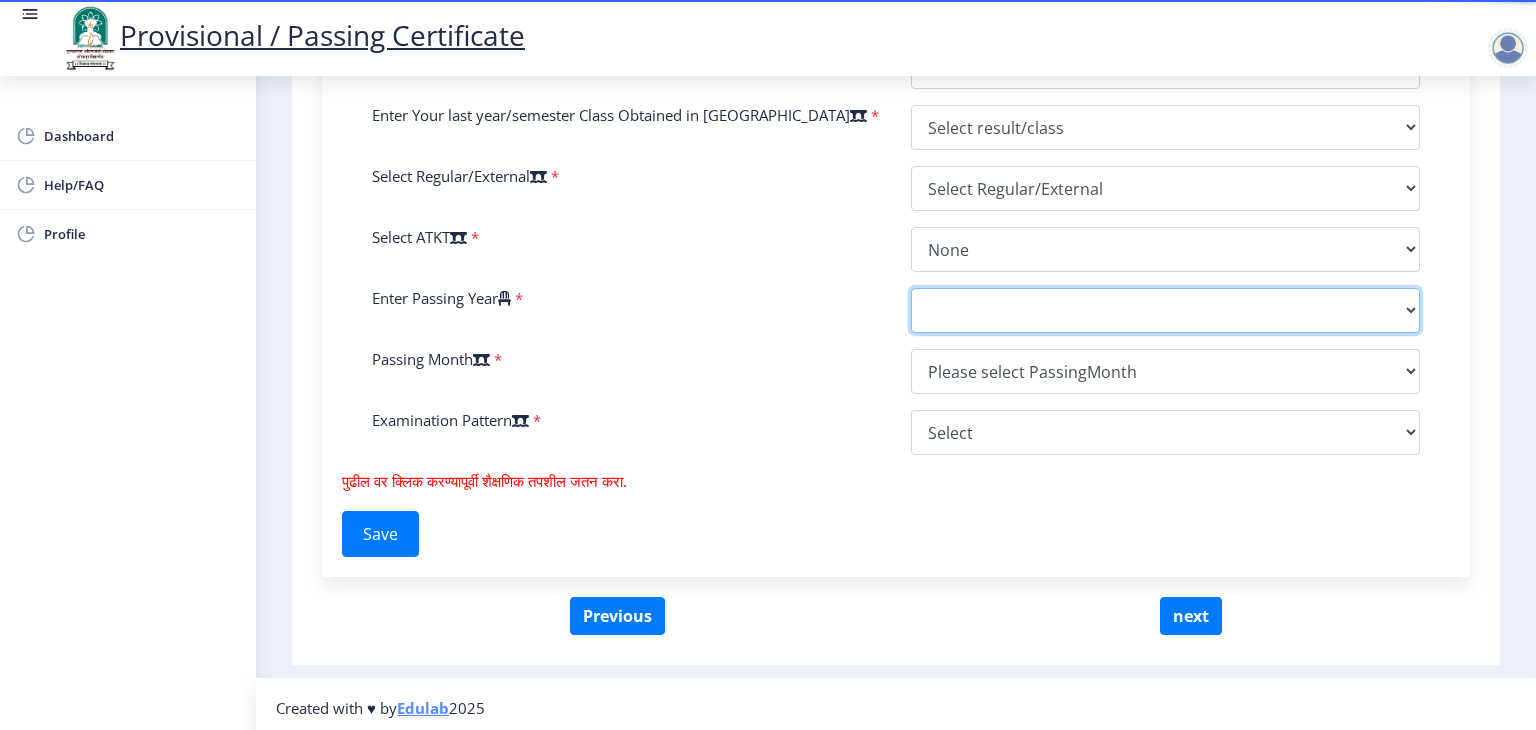 click on "2025   2024   2023   2022   2021   2020   2019   2018   2017   2016   2015   2014   2013   2012   2011   2010   2009   2008   2007   2006   2005   2004   2003   2002   2001   2000   1999   1998   1997   1996   1995   1994   1993   1992   1991   1990   1989   1988   1987   1986   1985   1984   1983   1982   1981   1980   1979   1978   1977   1976   1975   1974   1973   1972   1971   1970   1969   1968   1967" at bounding box center [1165, 310] 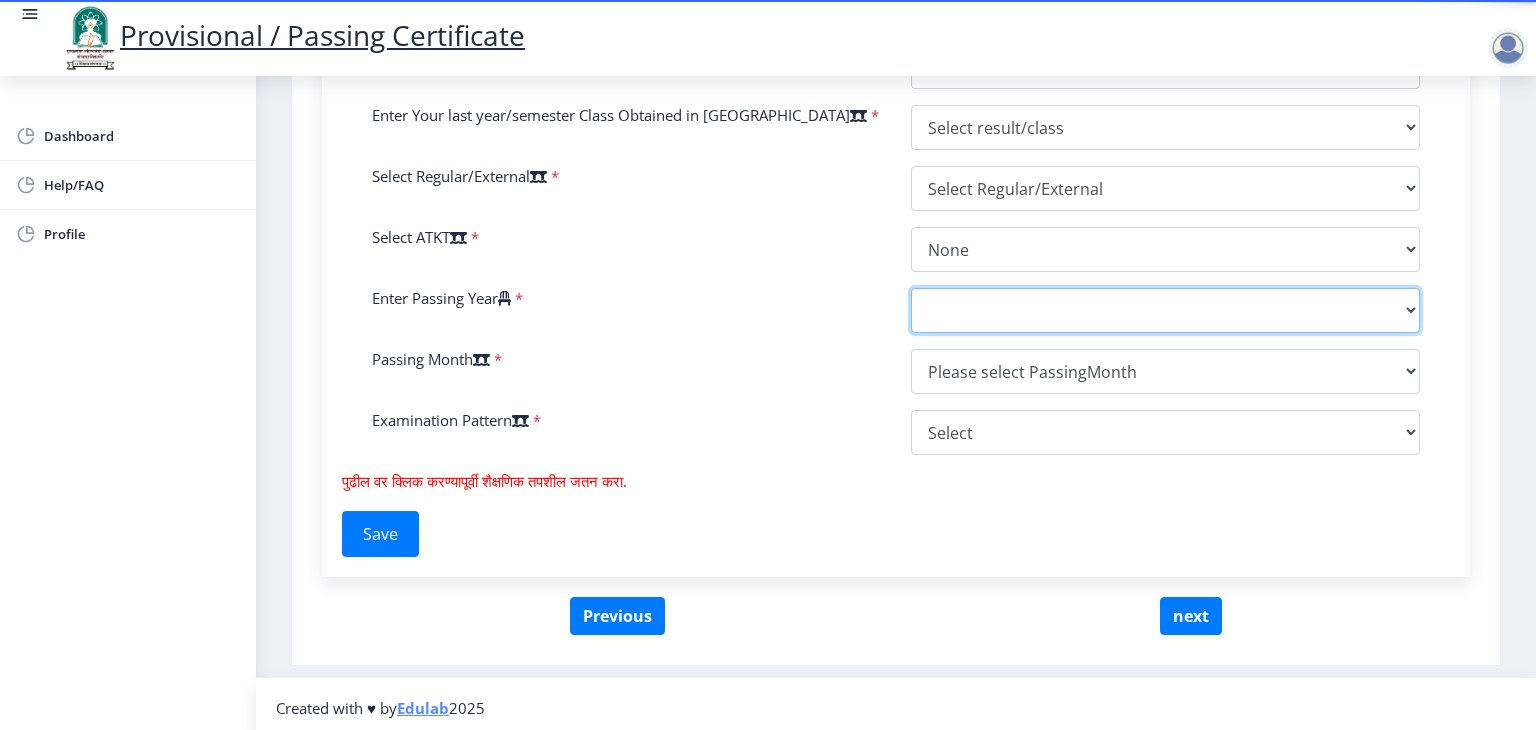 click on "2025   2024   2023   2022   2021   2020   2019   2018   2017   2016   2015   2014   2013   2012   2011   2010   2009   2008   2007   2006   2005   2004   2003   2002   2001   2000   1999   1998   1997   1996   1995   1994   1993   1992   1991   1990   1989   1988   1987   1986   1985   1984   1983   1982   1981   1980   1979   1978   1977   1976   1975   1974   1973   1972   1971   1970   1969   1968   1967" at bounding box center (1165, 310) 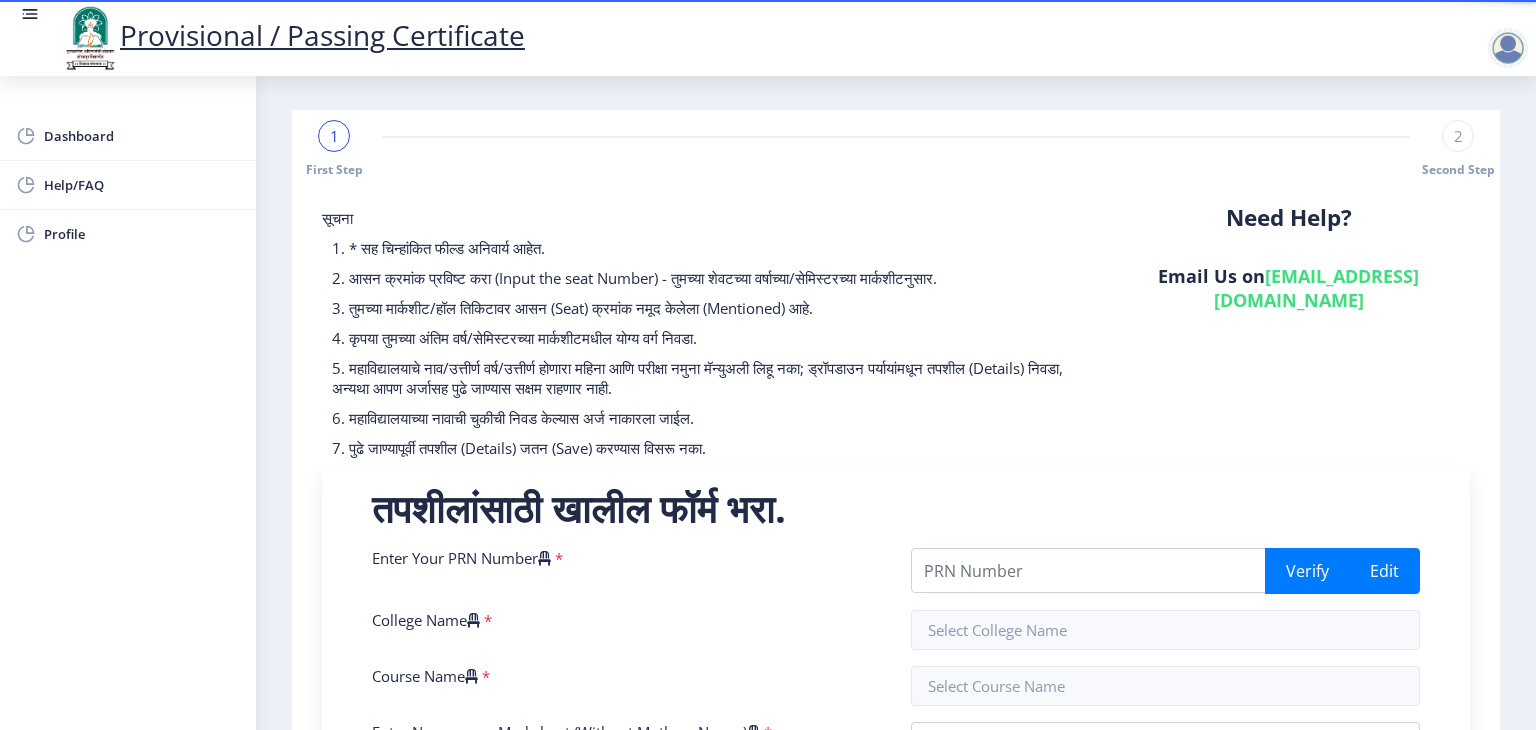 scroll, scrollTop: 0, scrollLeft: 0, axis: both 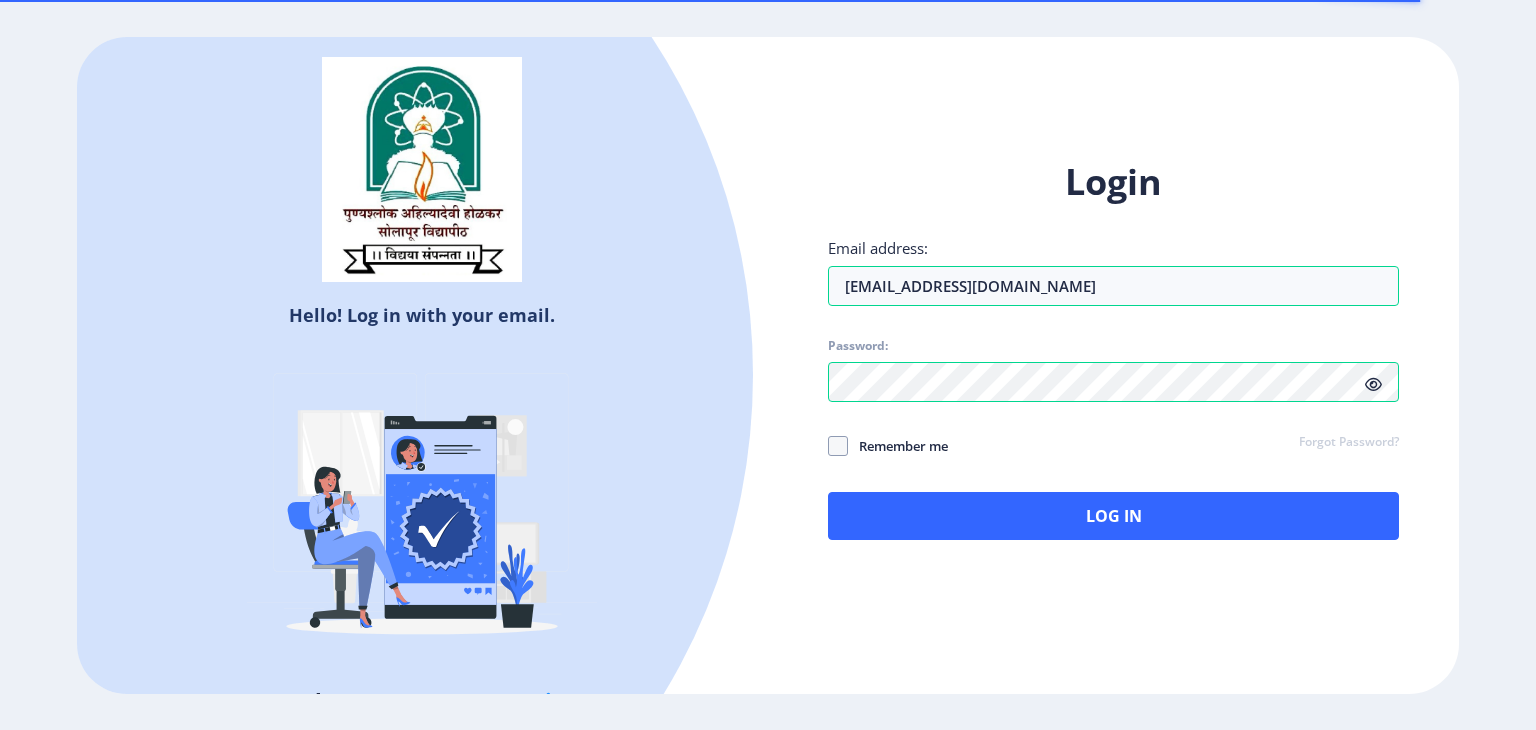 click on "Log In" 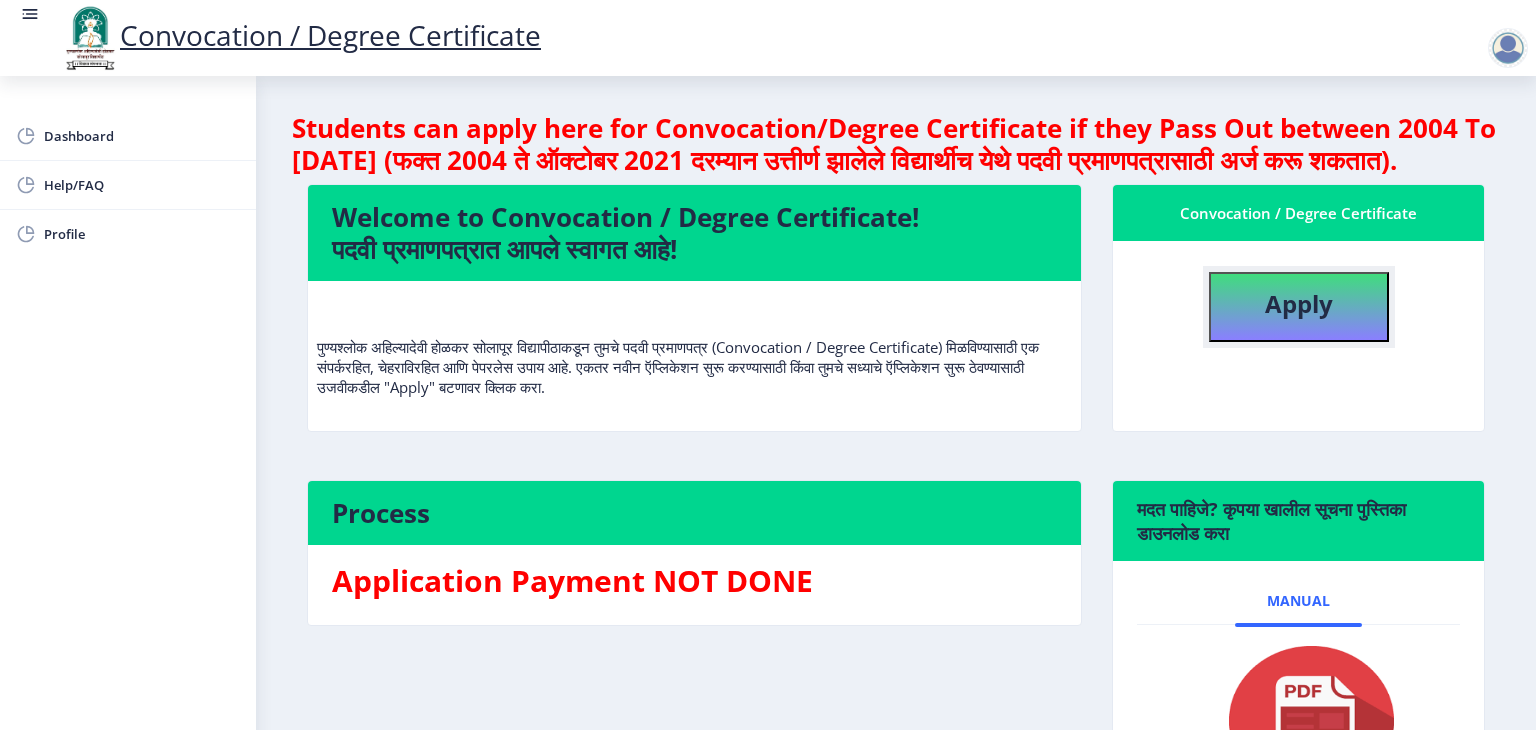 click on "Apply" 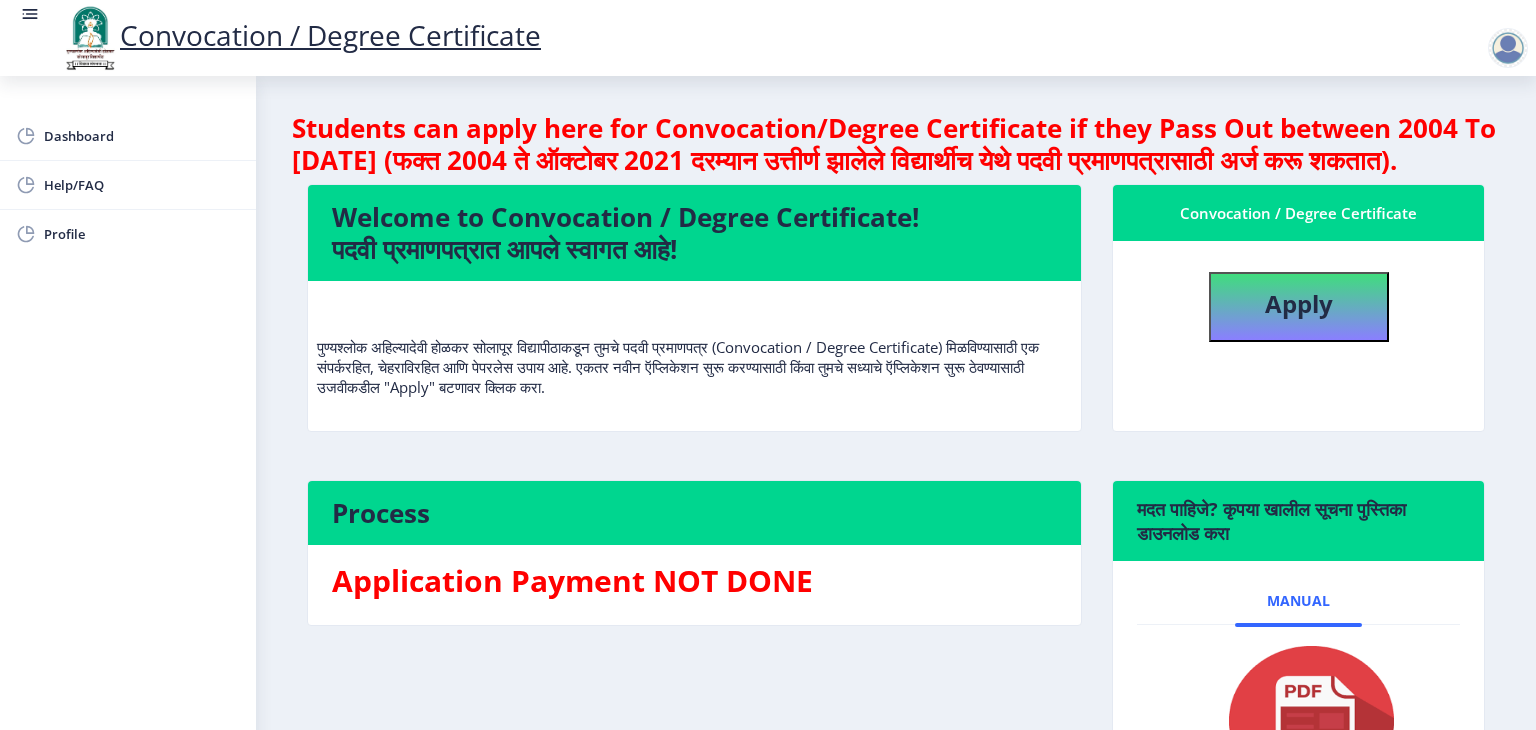 select 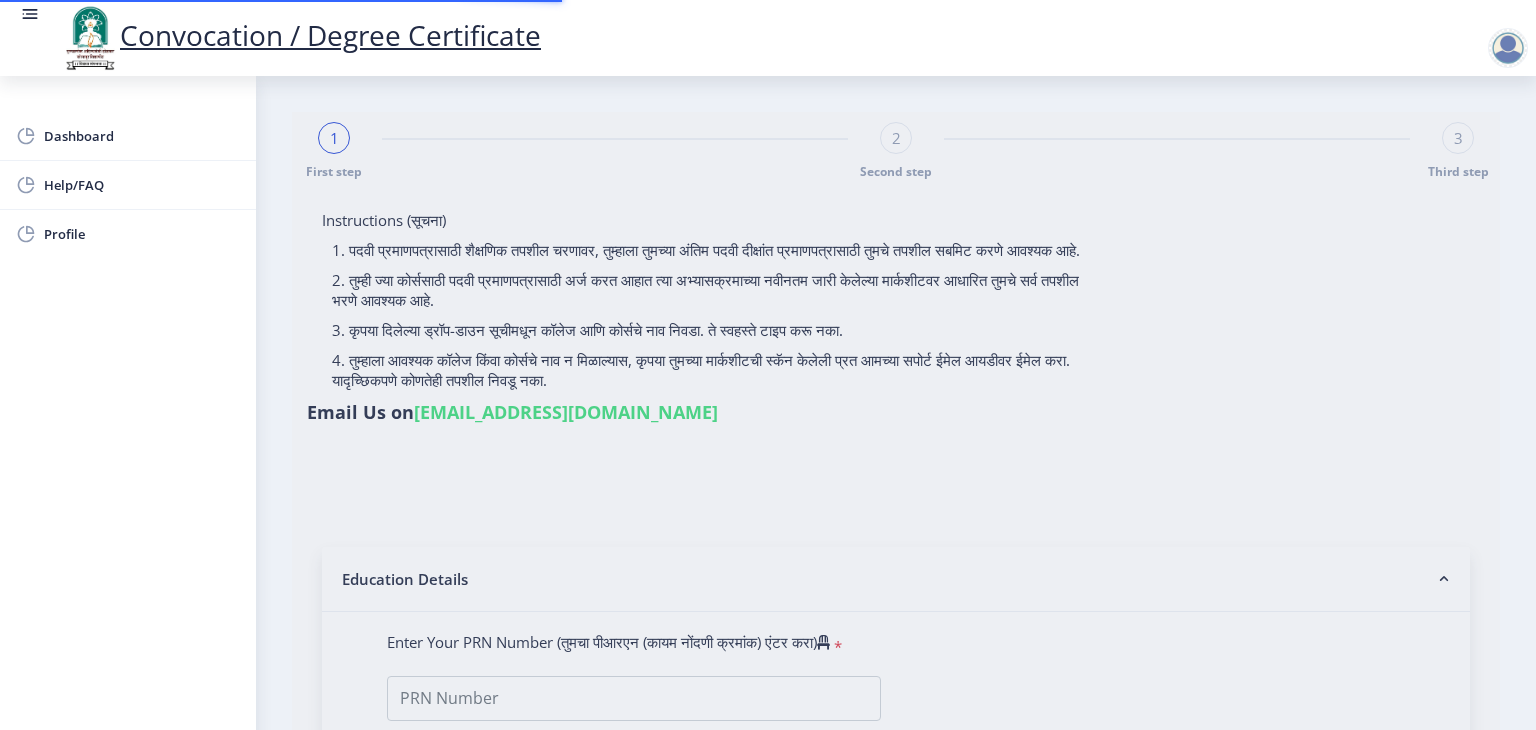 type on "MORE SAGAR ARUN" 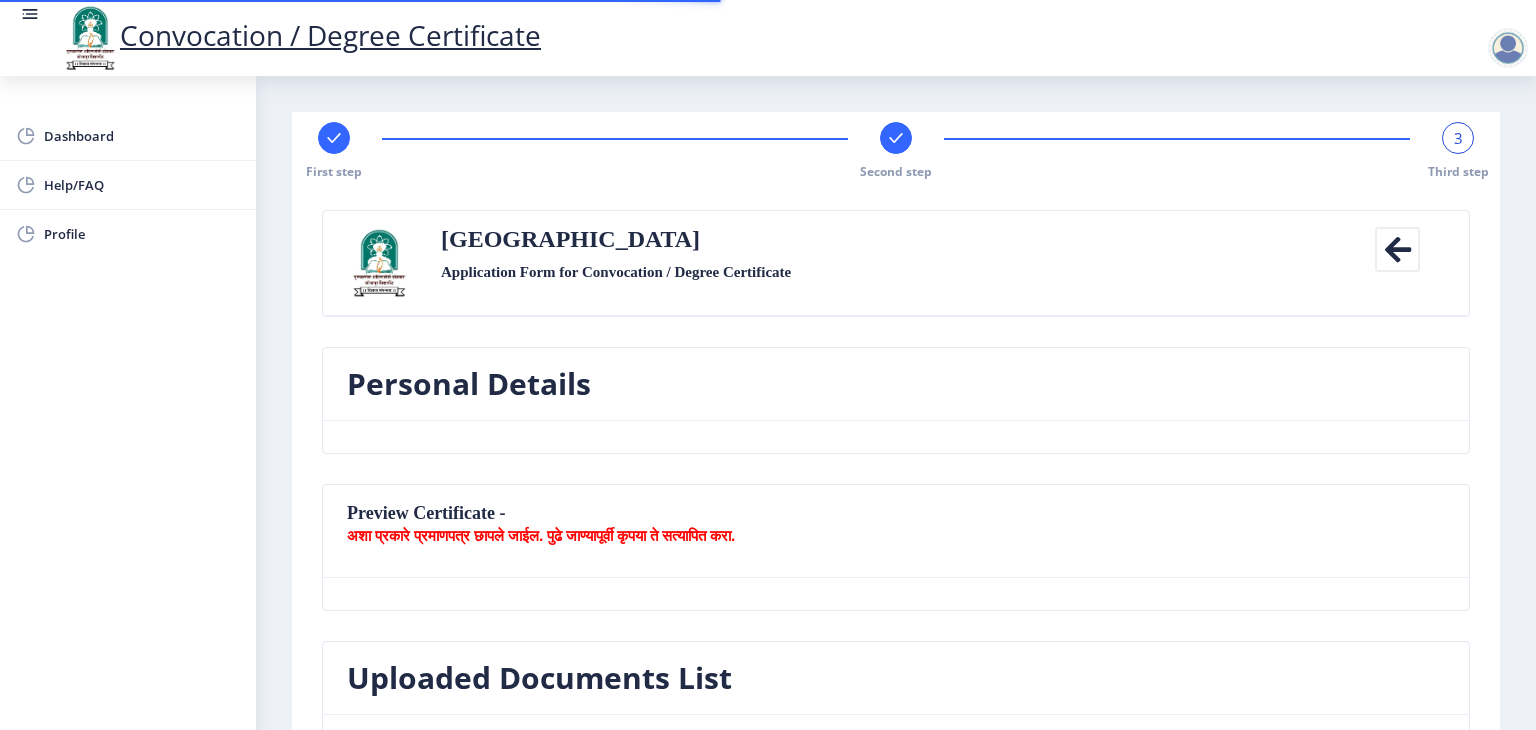 type on "[PERSON_NAME] [GEOGRAPHIC_DATA][PERSON_NAME] wagholi [GEOGRAPHIC_DATA]" 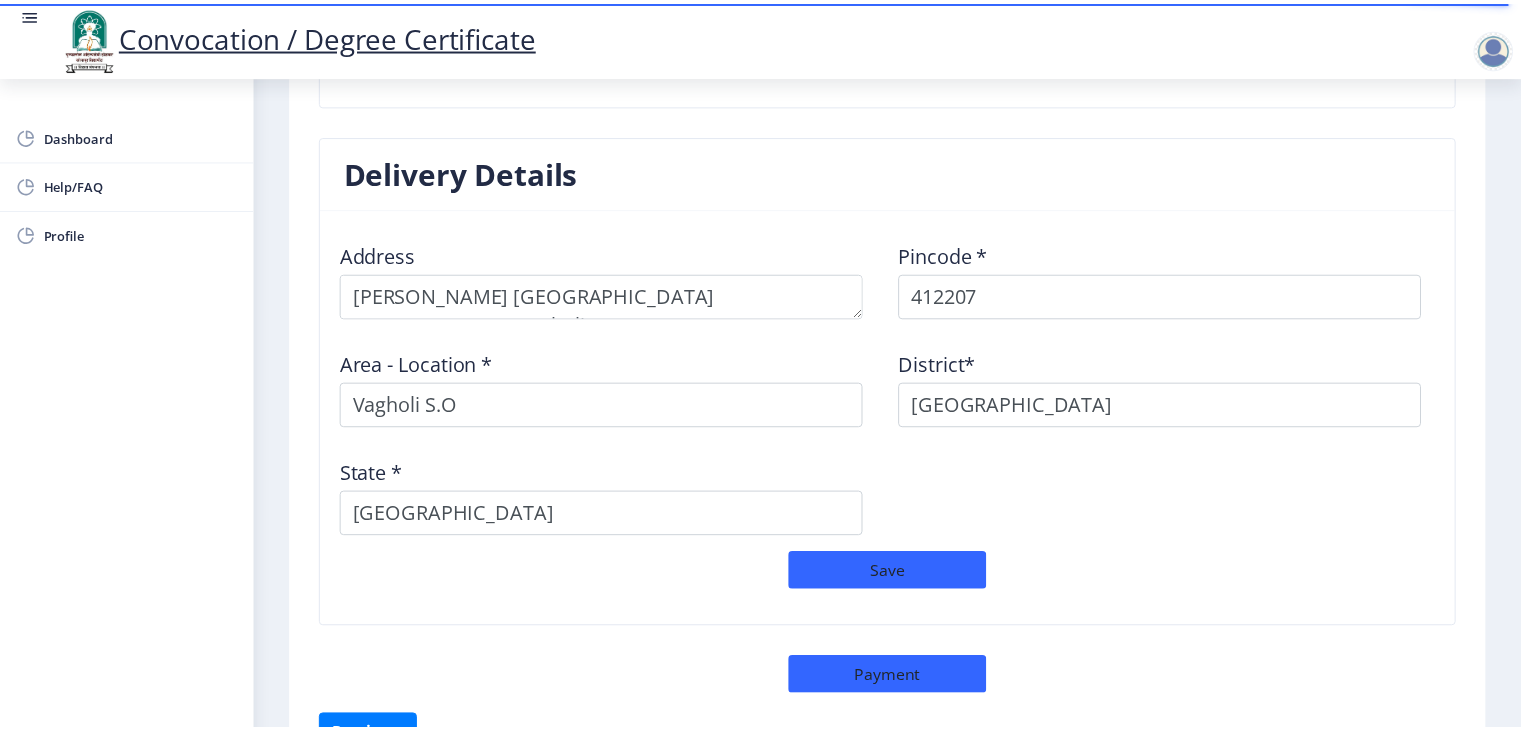 scroll, scrollTop: 1820, scrollLeft: 0, axis: vertical 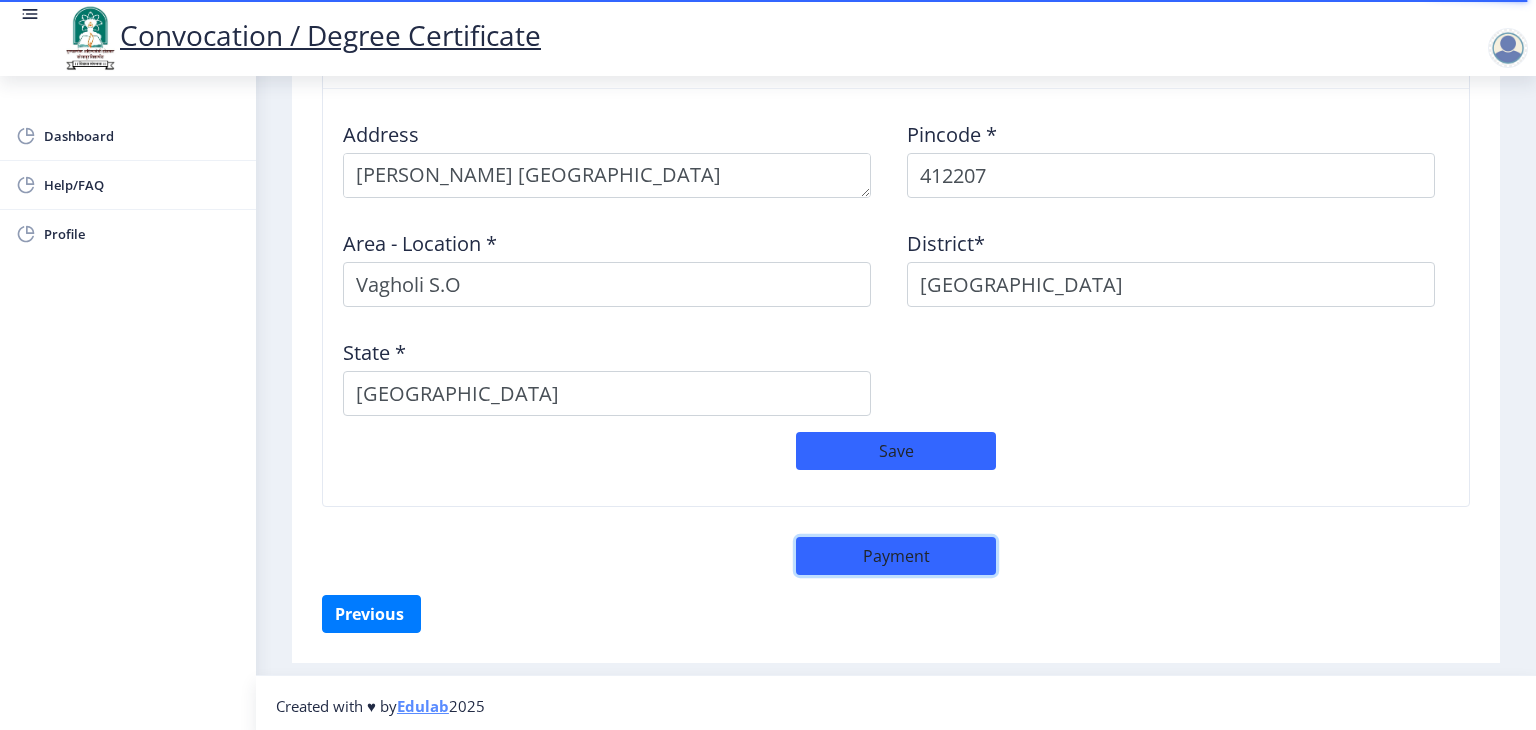 click on "Payment" 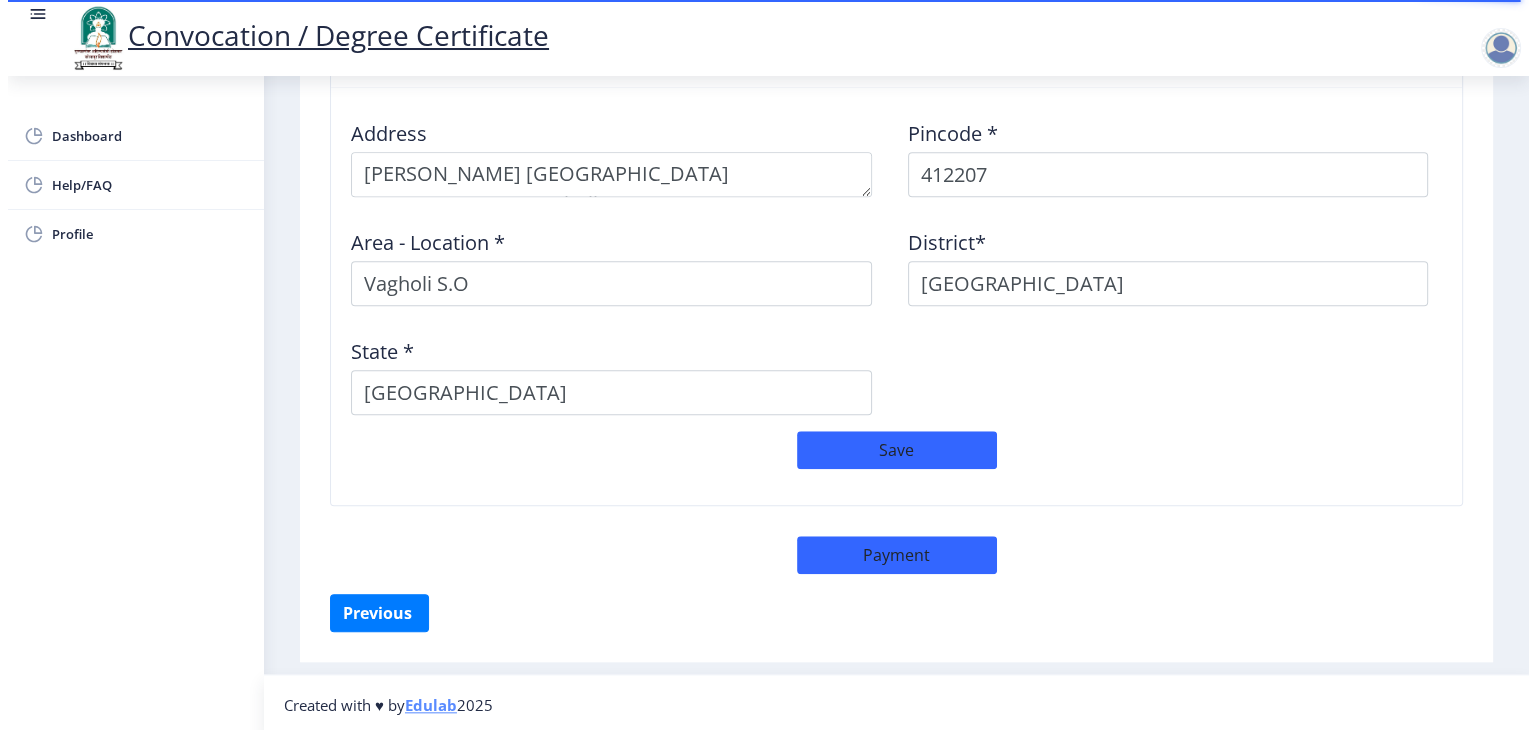 scroll, scrollTop: 1820, scrollLeft: 0, axis: vertical 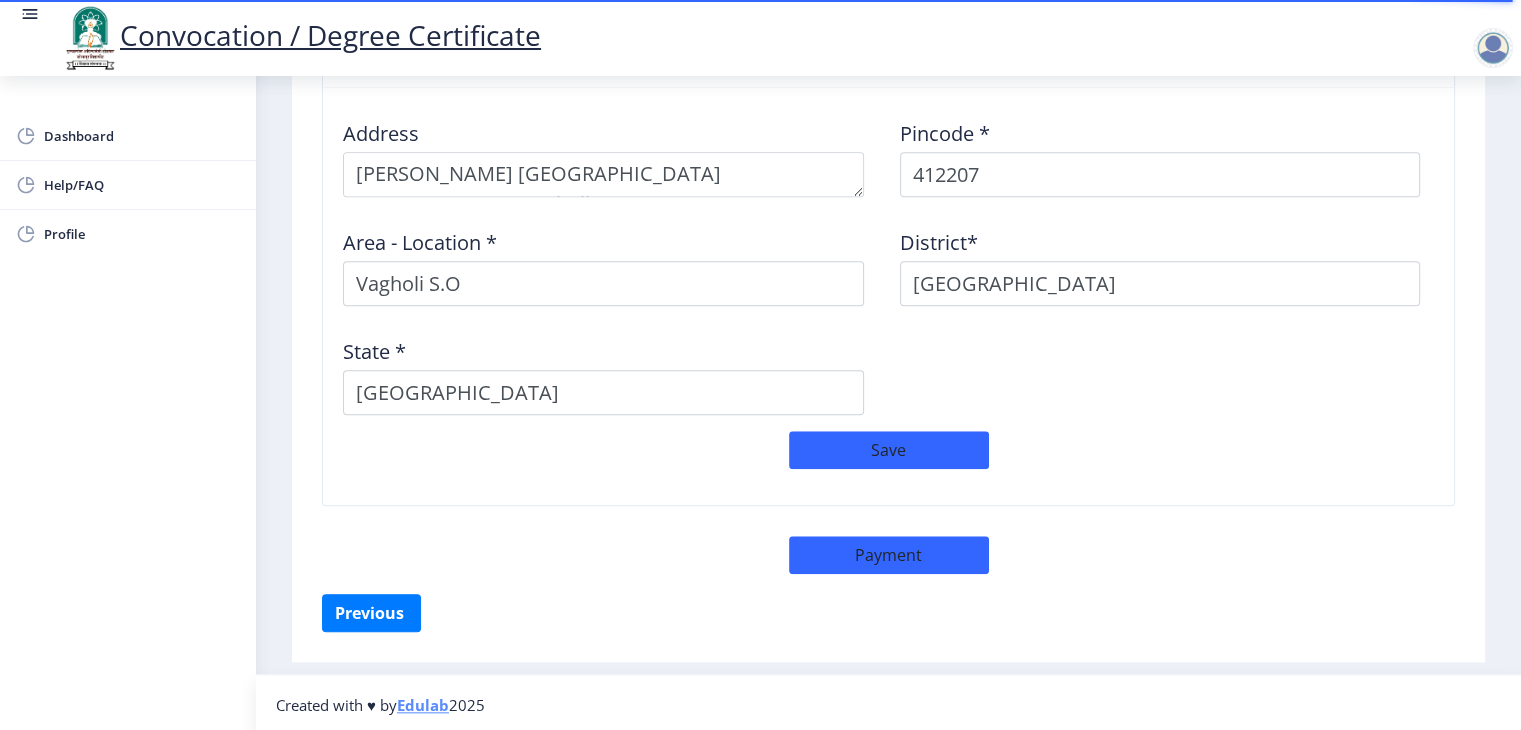 select on "sealed" 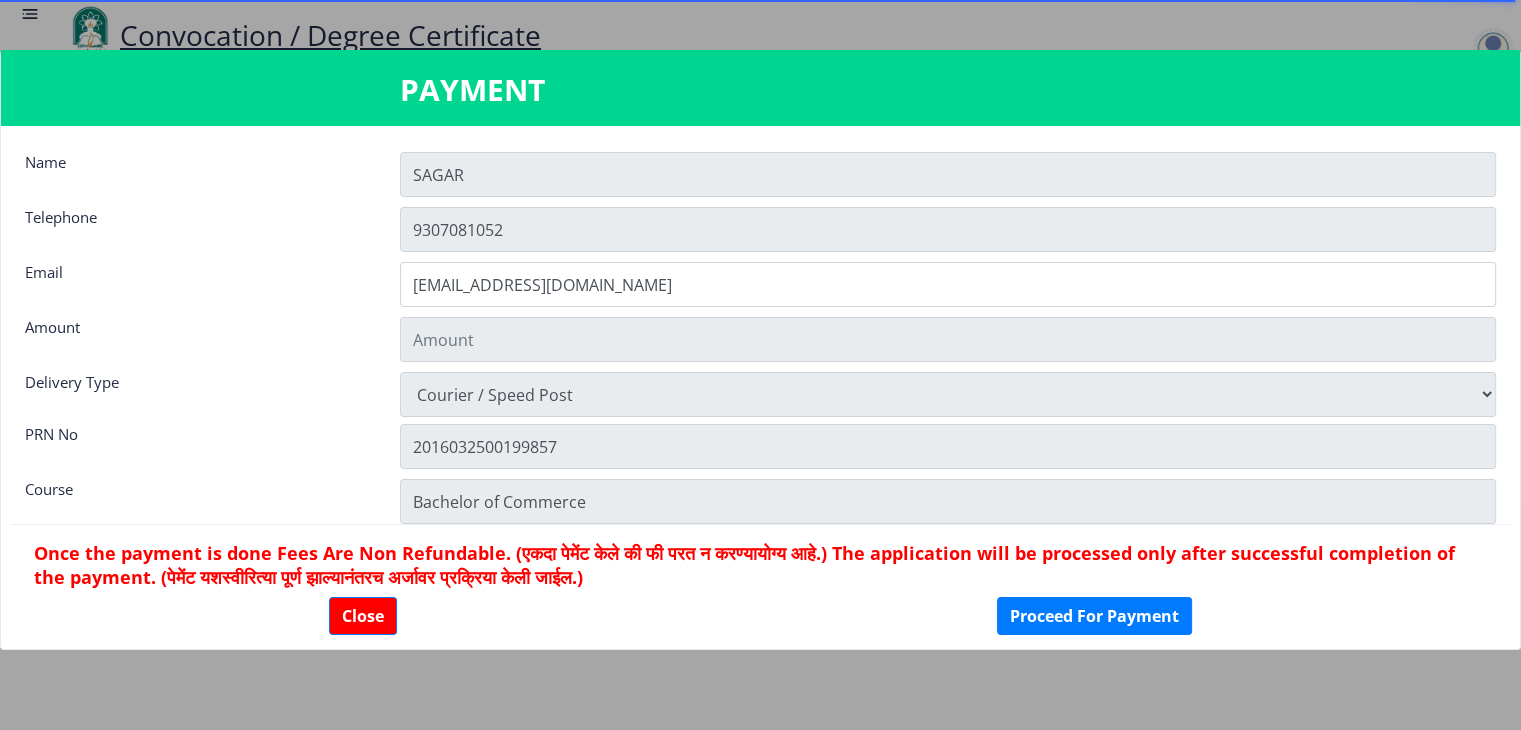 type on "1885" 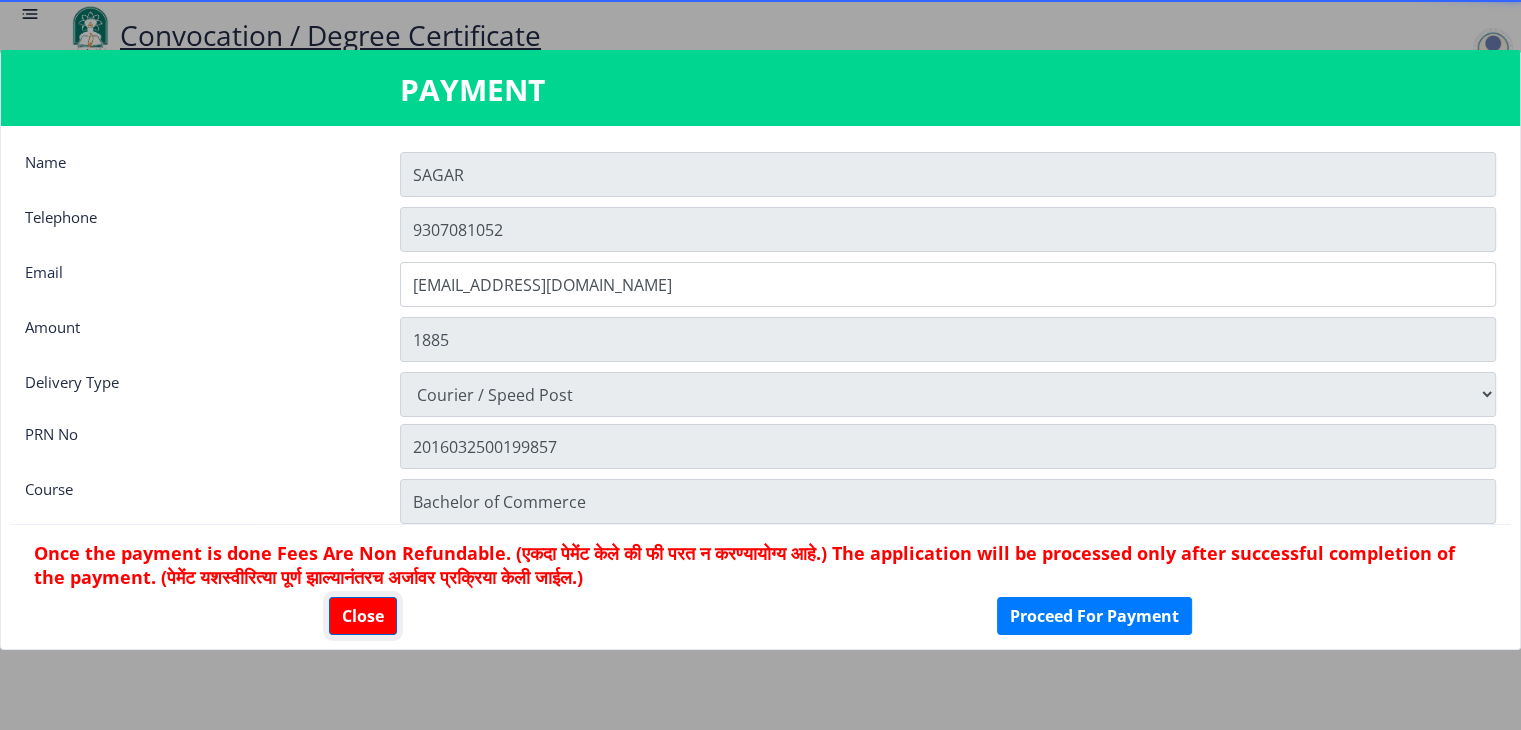 click on "Close" 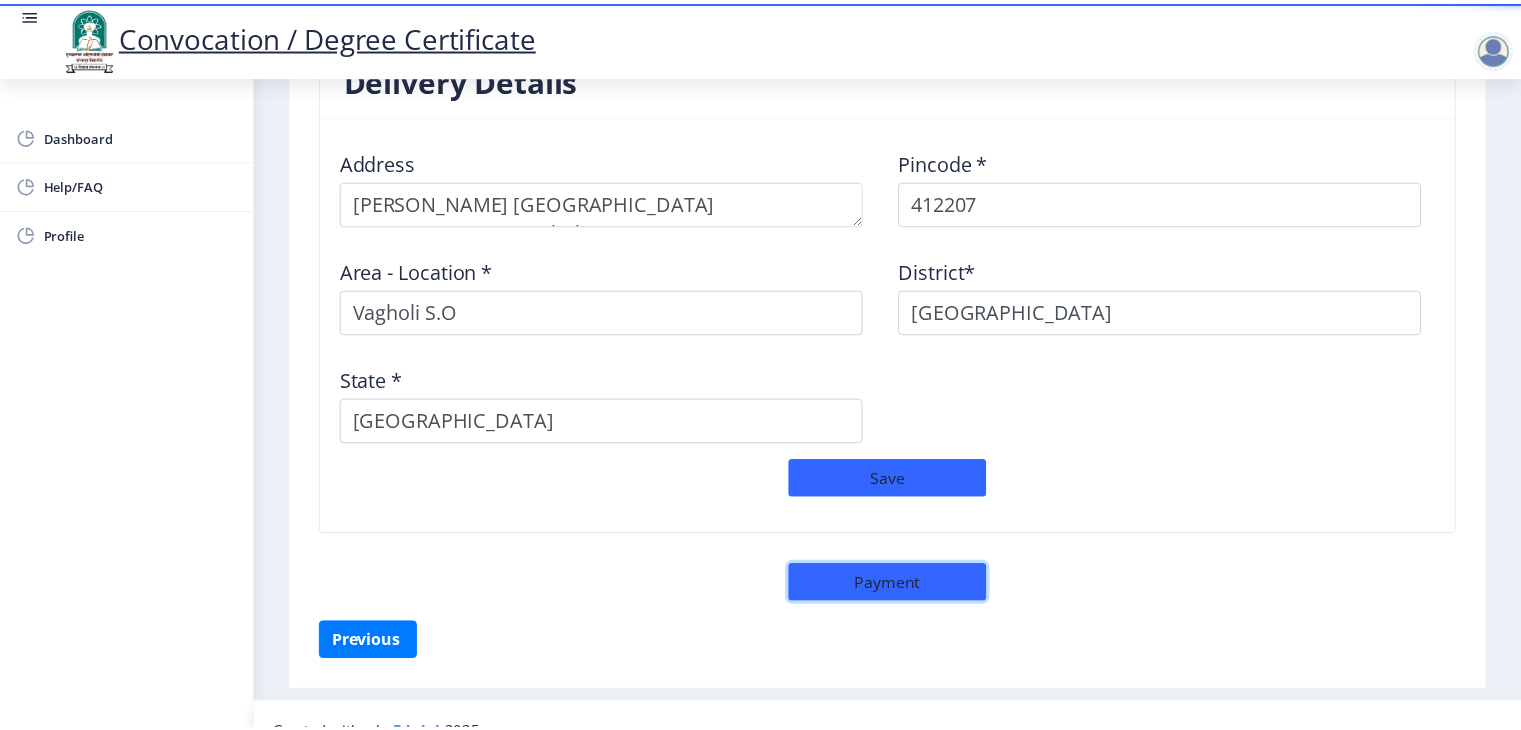 scroll, scrollTop: 1820, scrollLeft: 0, axis: vertical 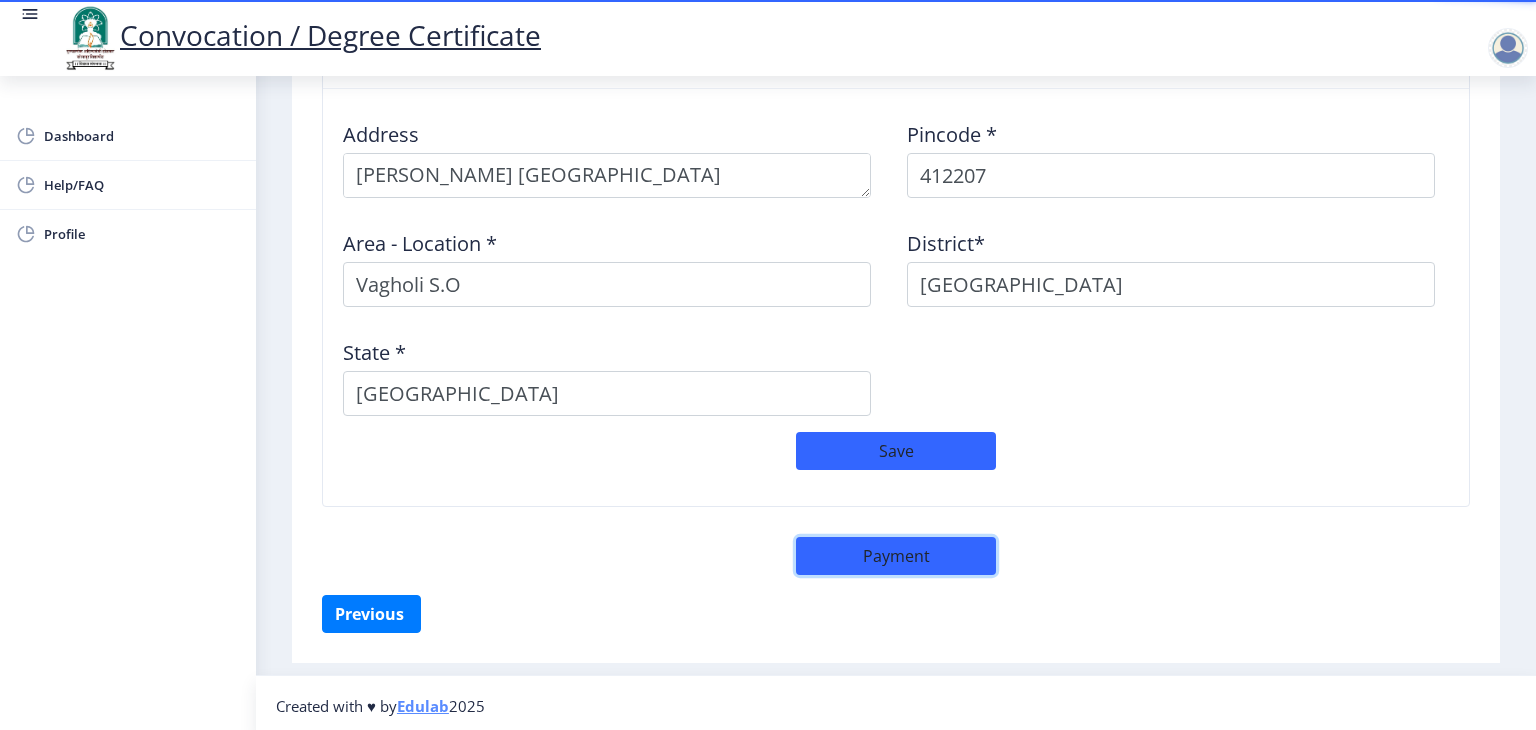 click on "Payment" 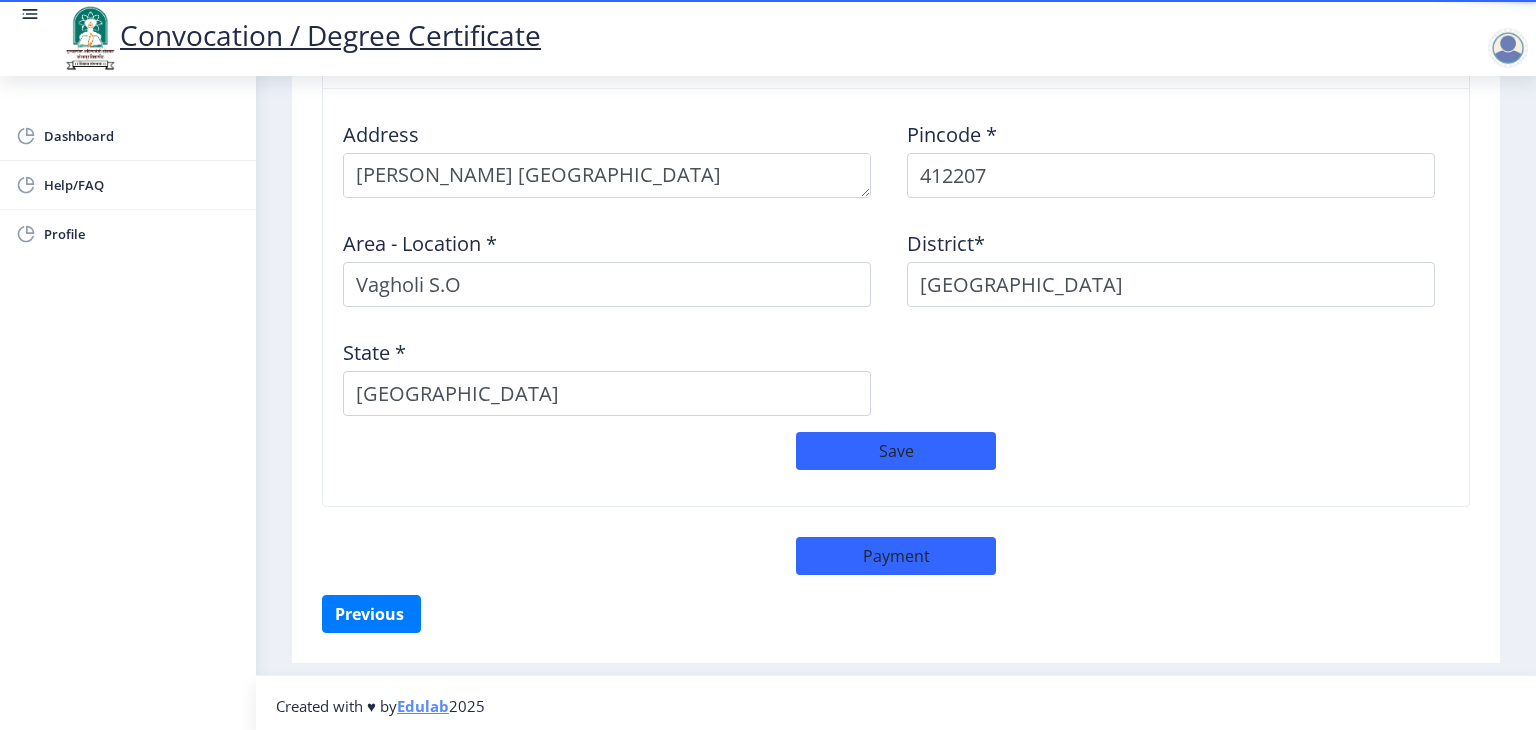 scroll, scrollTop: 1820, scrollLeft: 0, axis: vertical 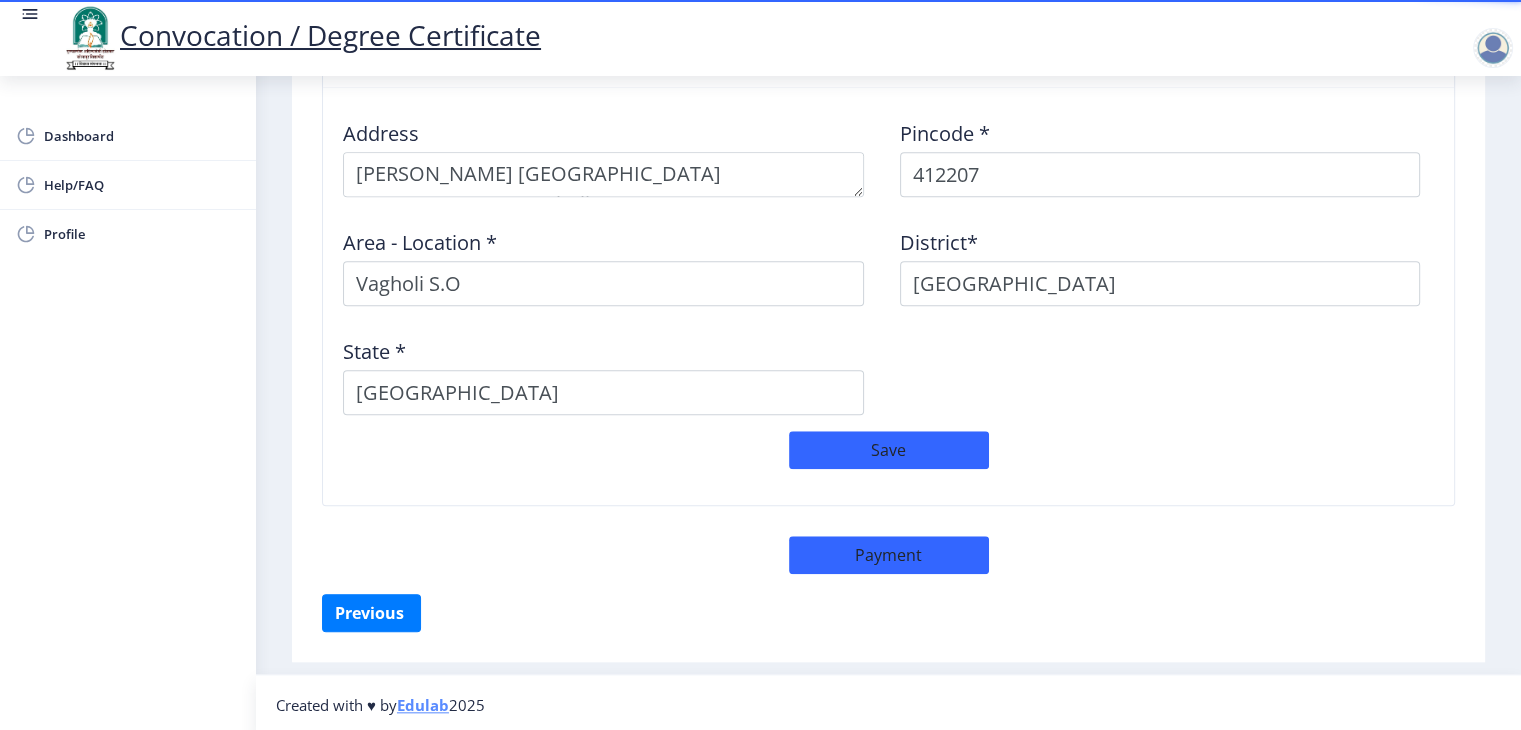 select on "sealed" 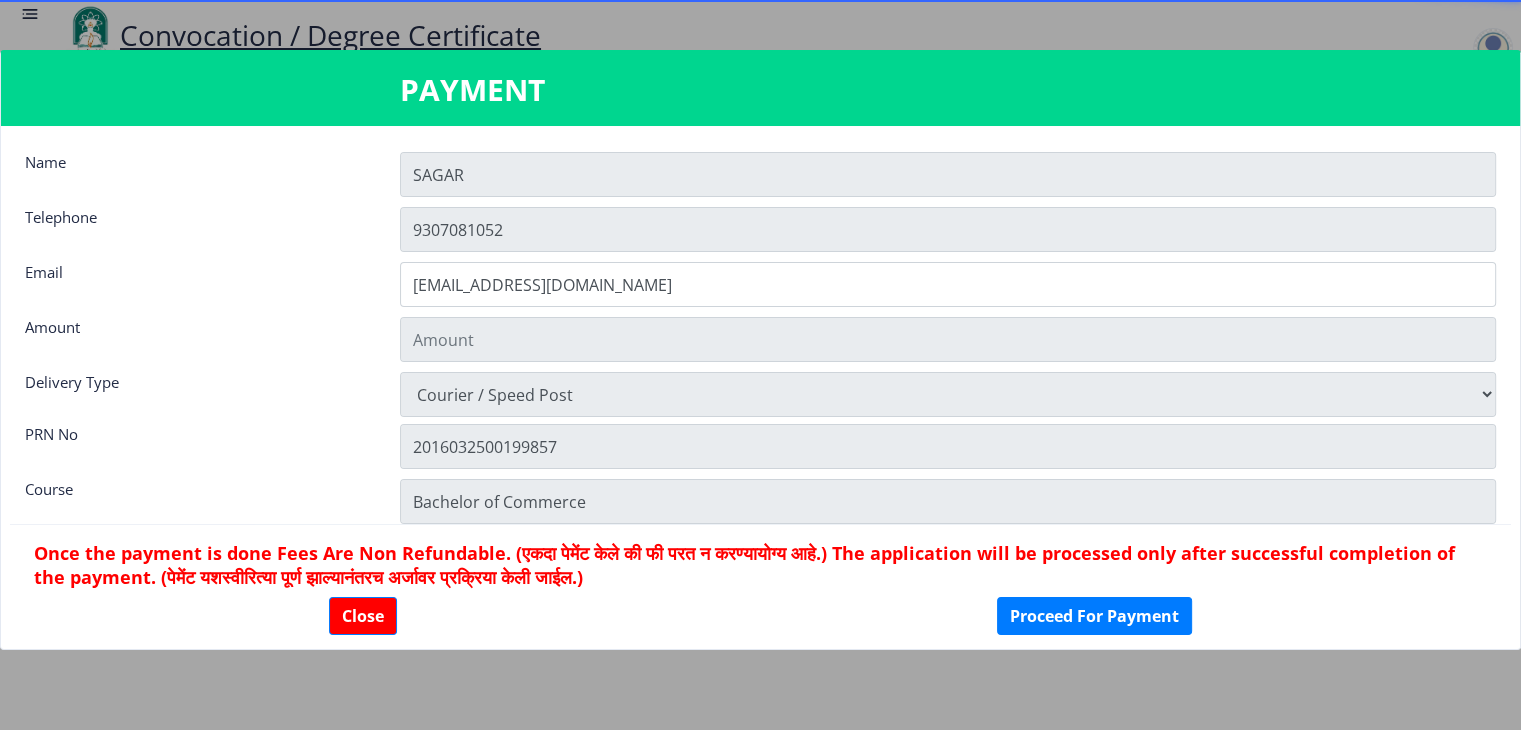 type on "1885" 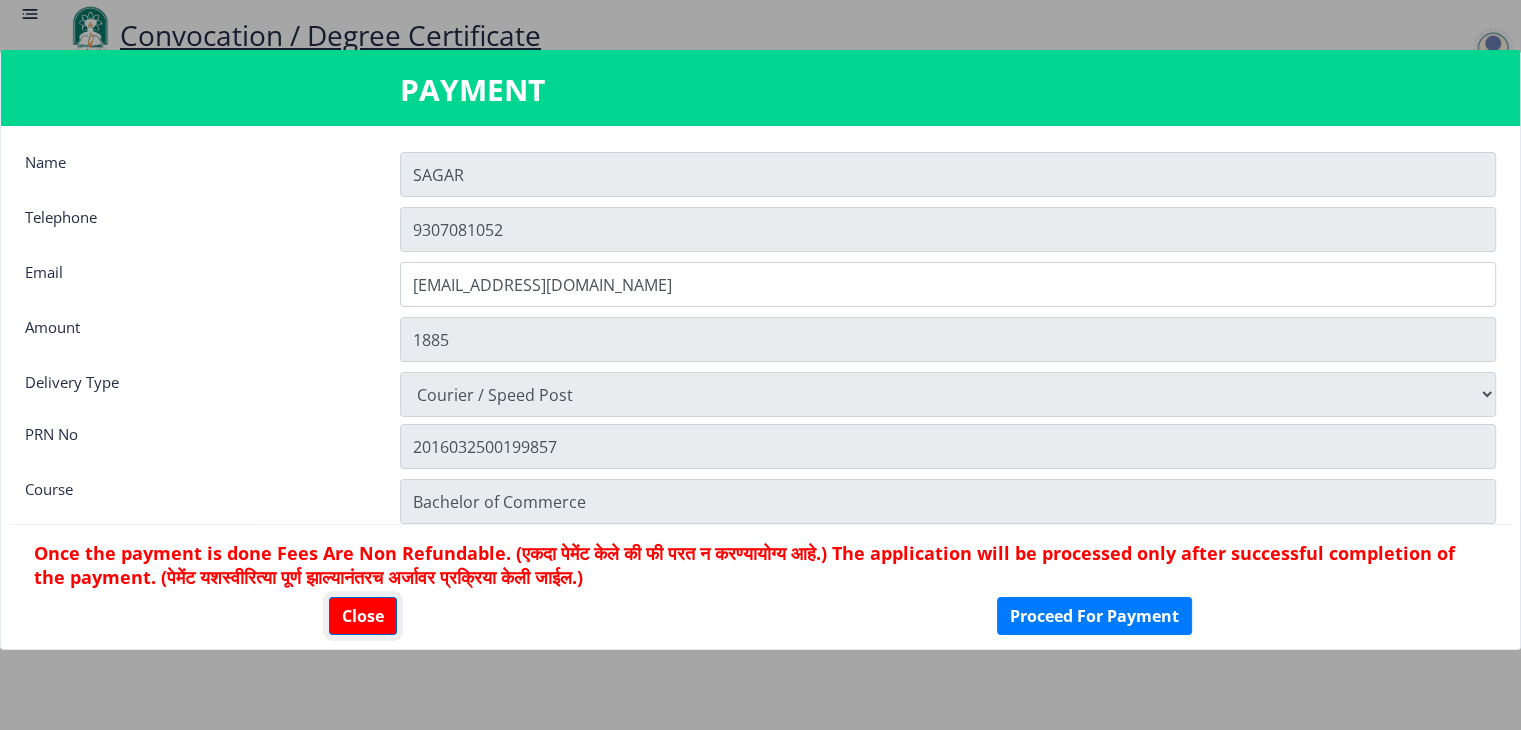 click on "Close" 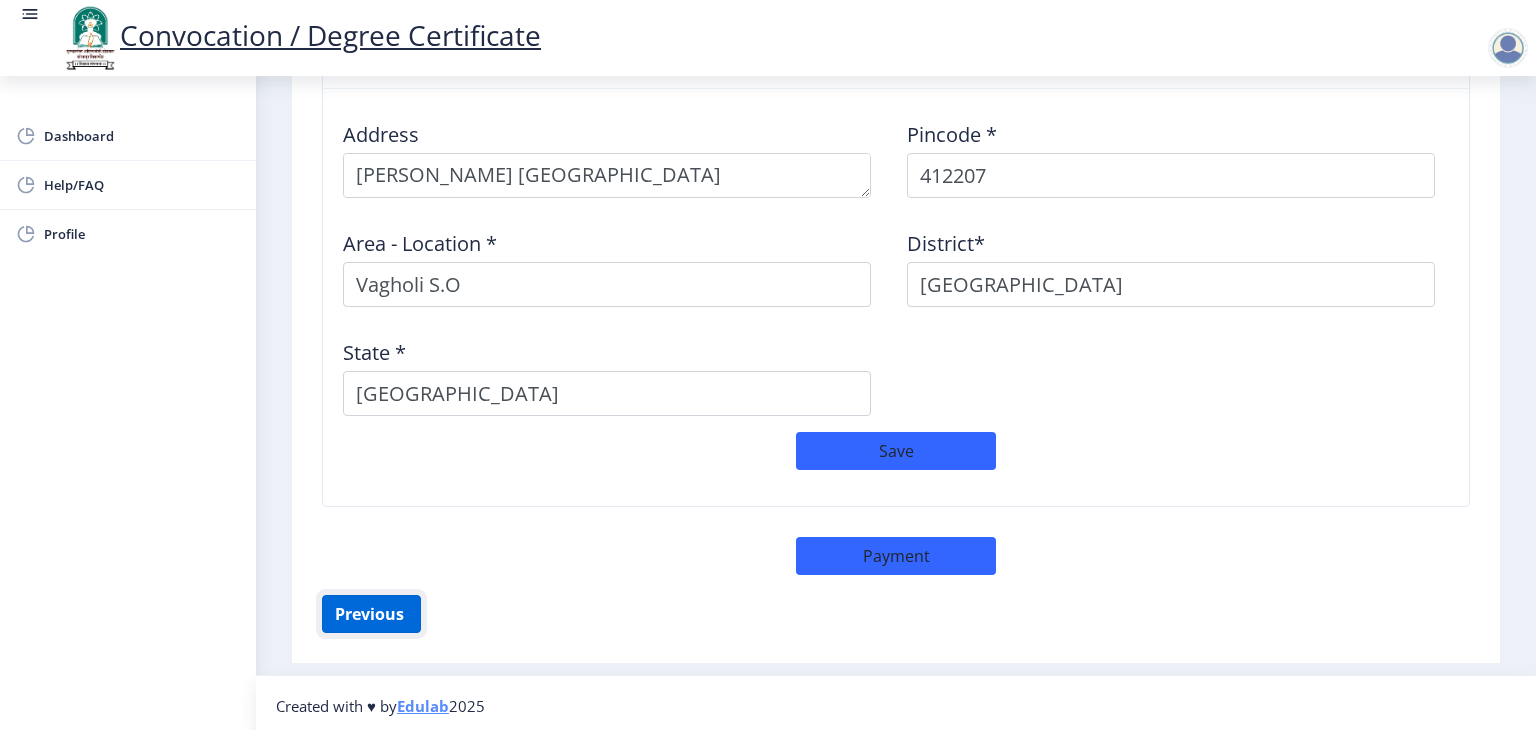 click on "Previous ‍" 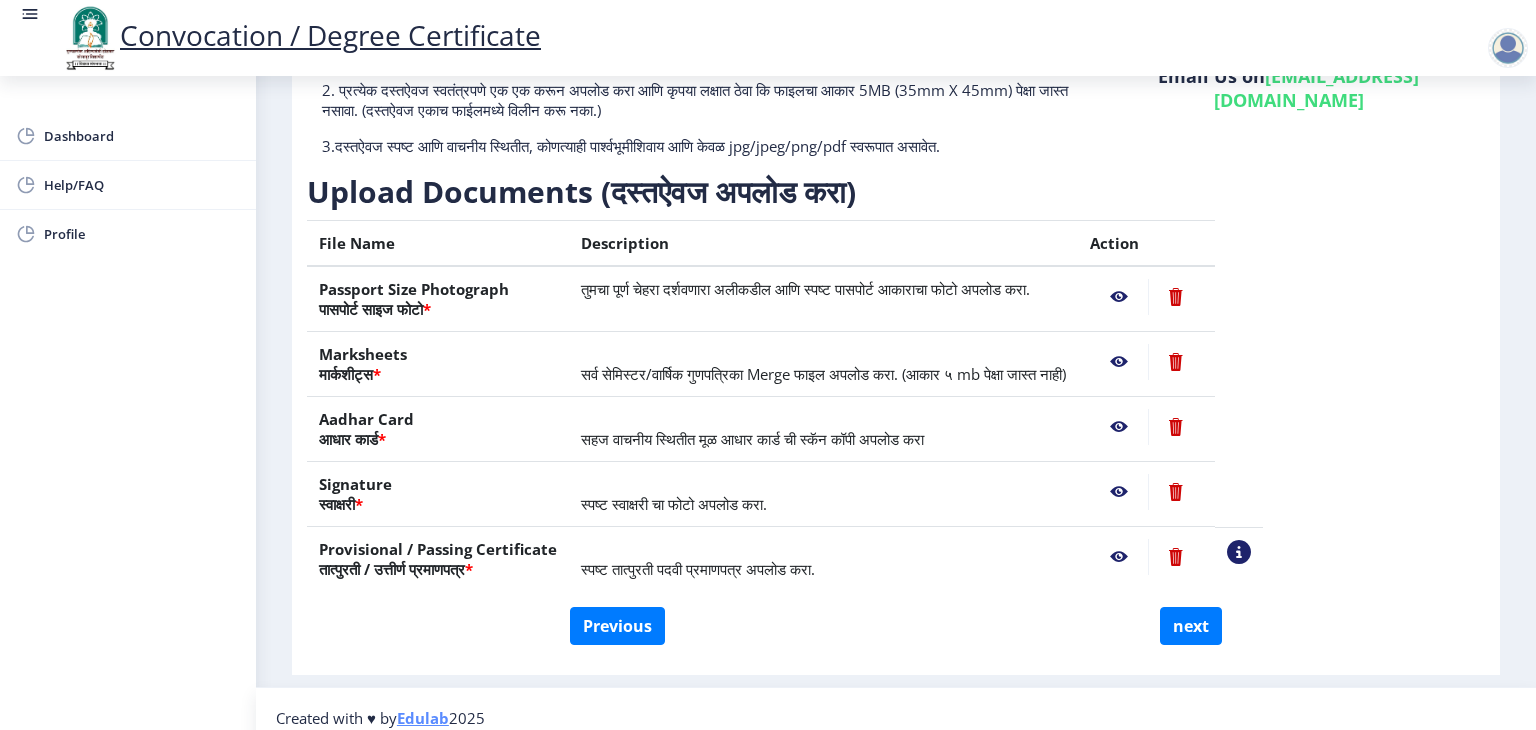 scroll, scrollTop: 218, scrollLeft: 0, axis: vertical 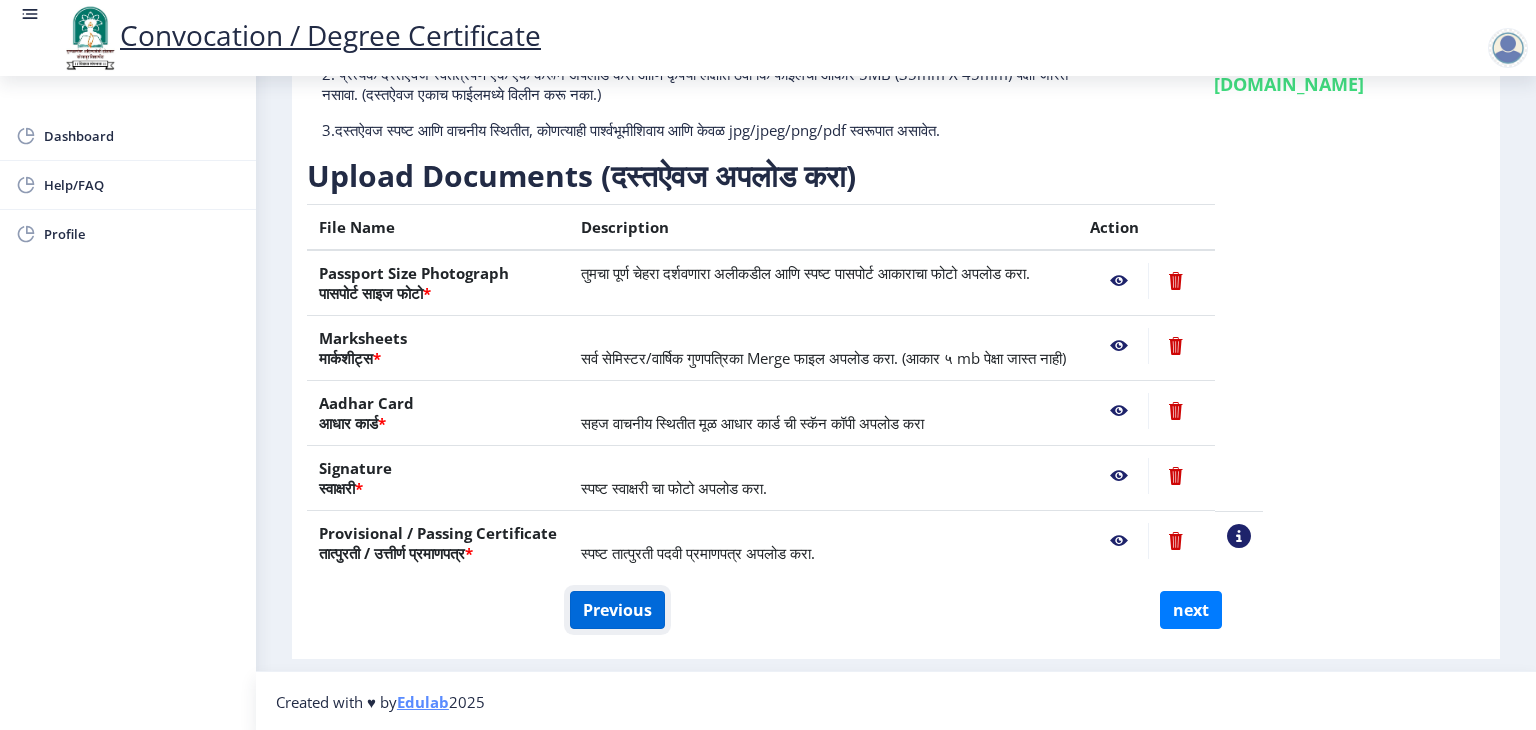 click on "Previous" 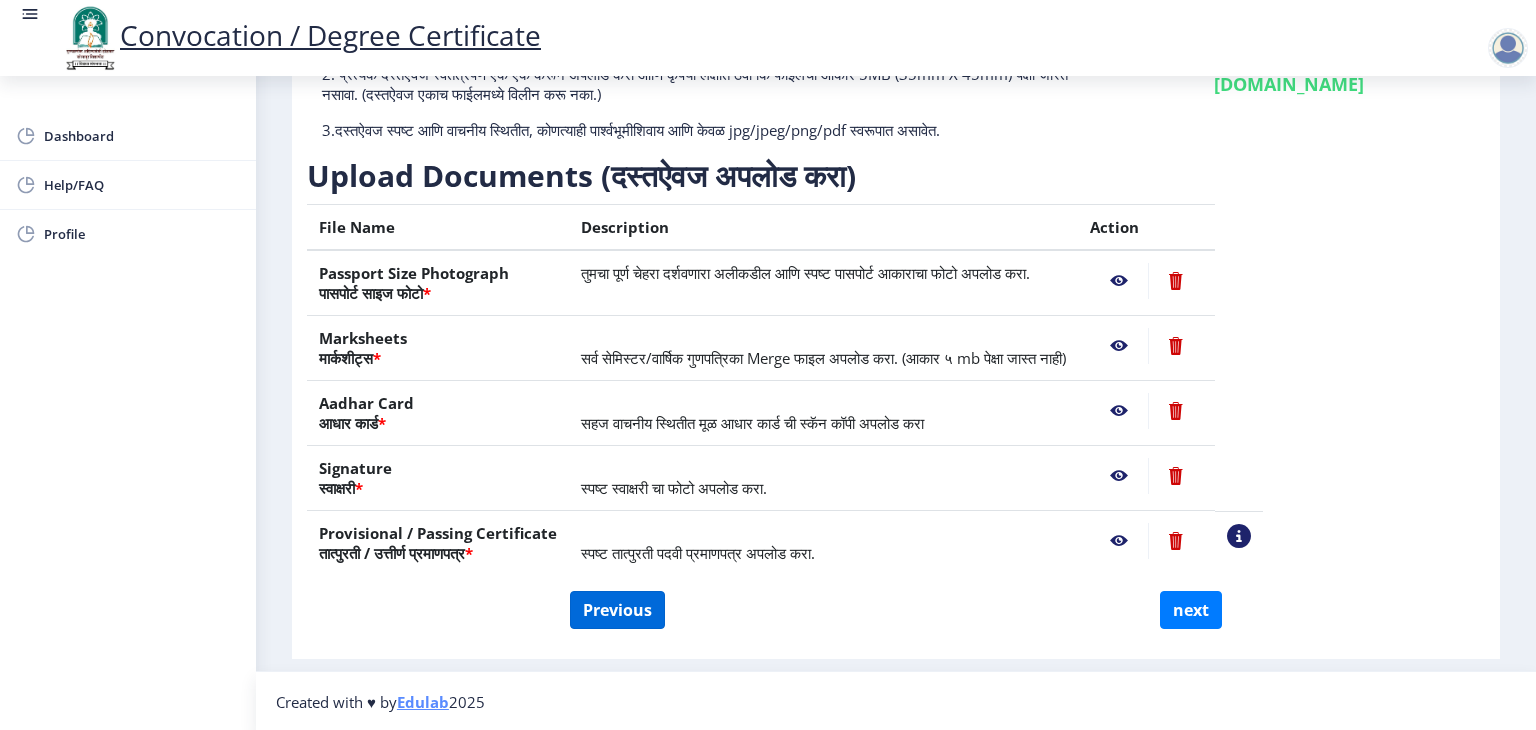 select on "Regular" 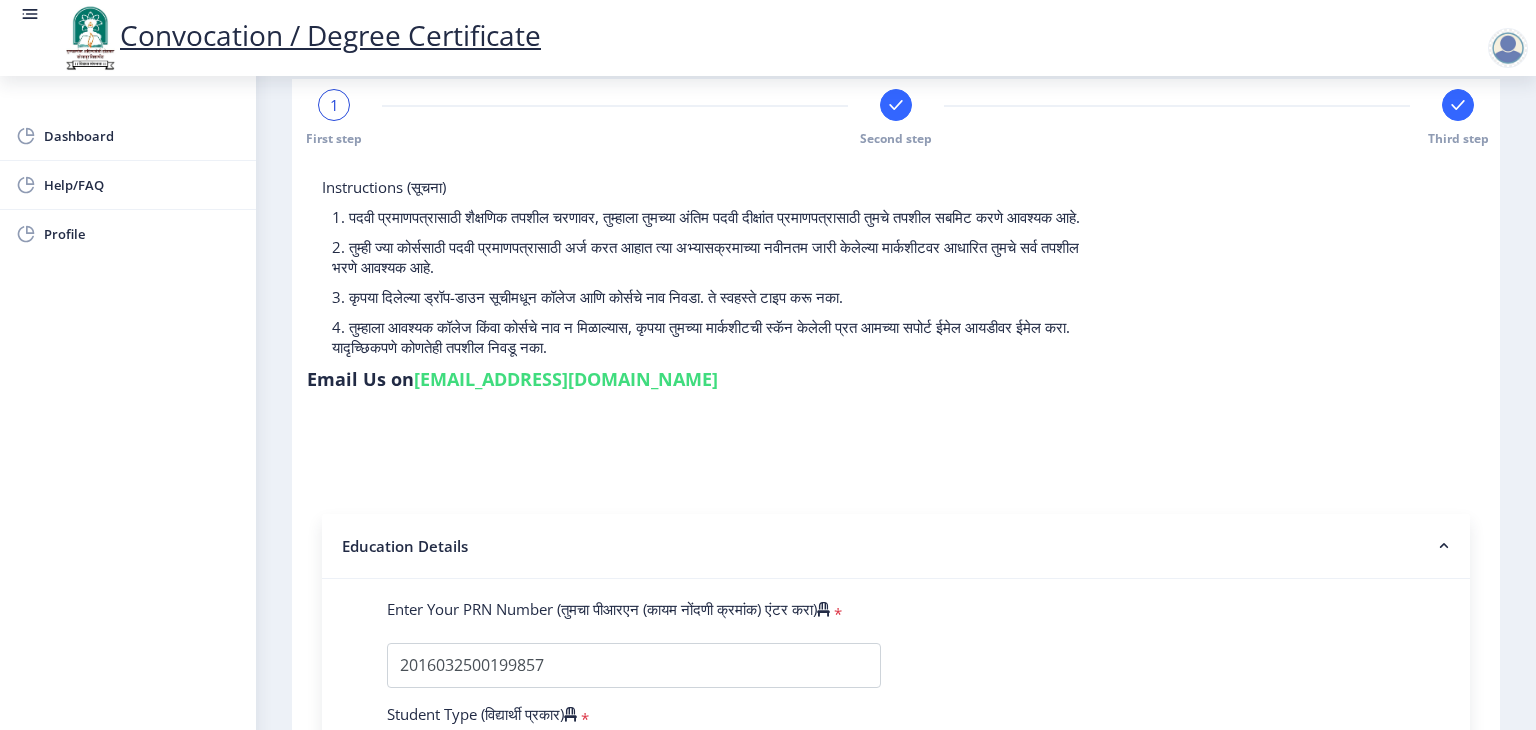 scroll, scrollTop: 0, scrollLeft: 0, axis: both 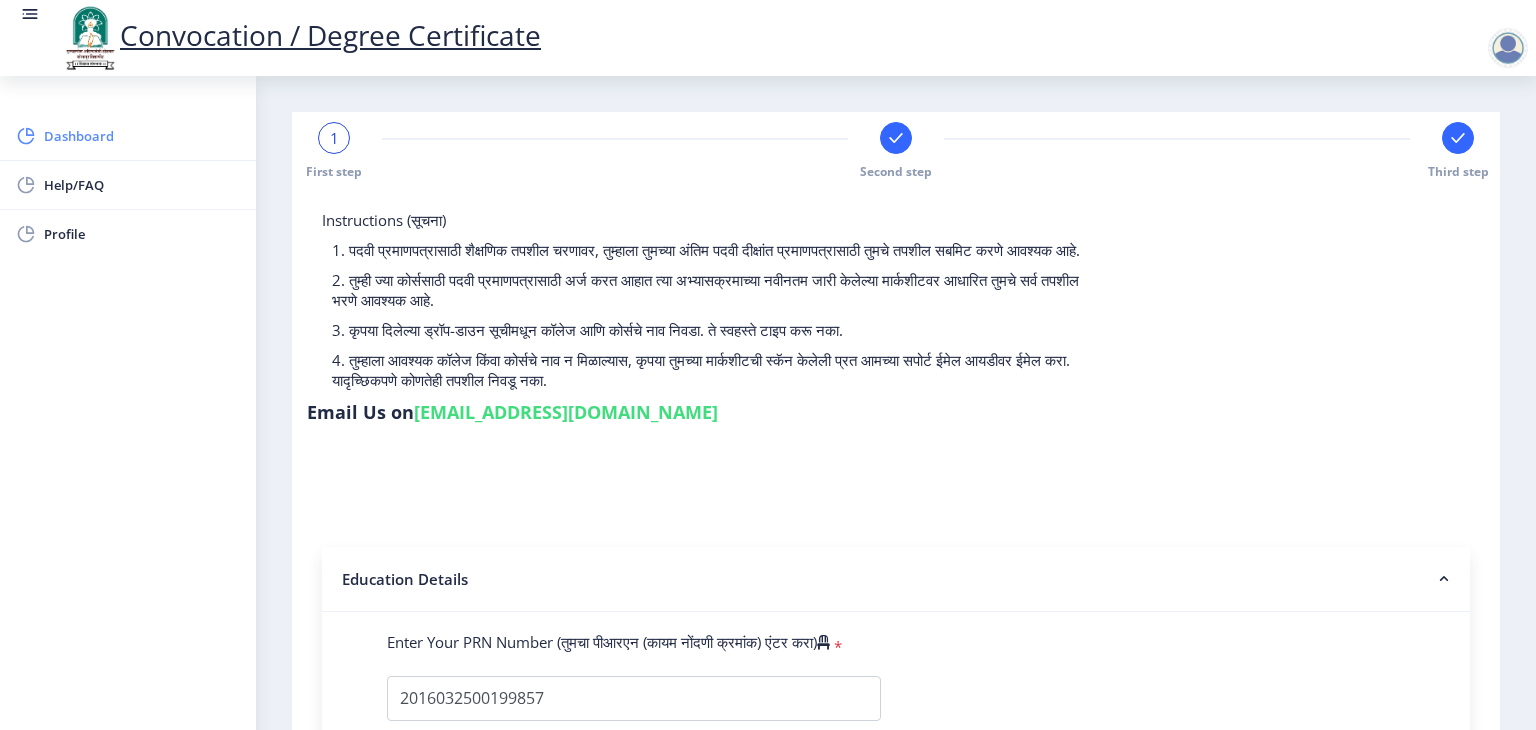 click on "Dashboard" 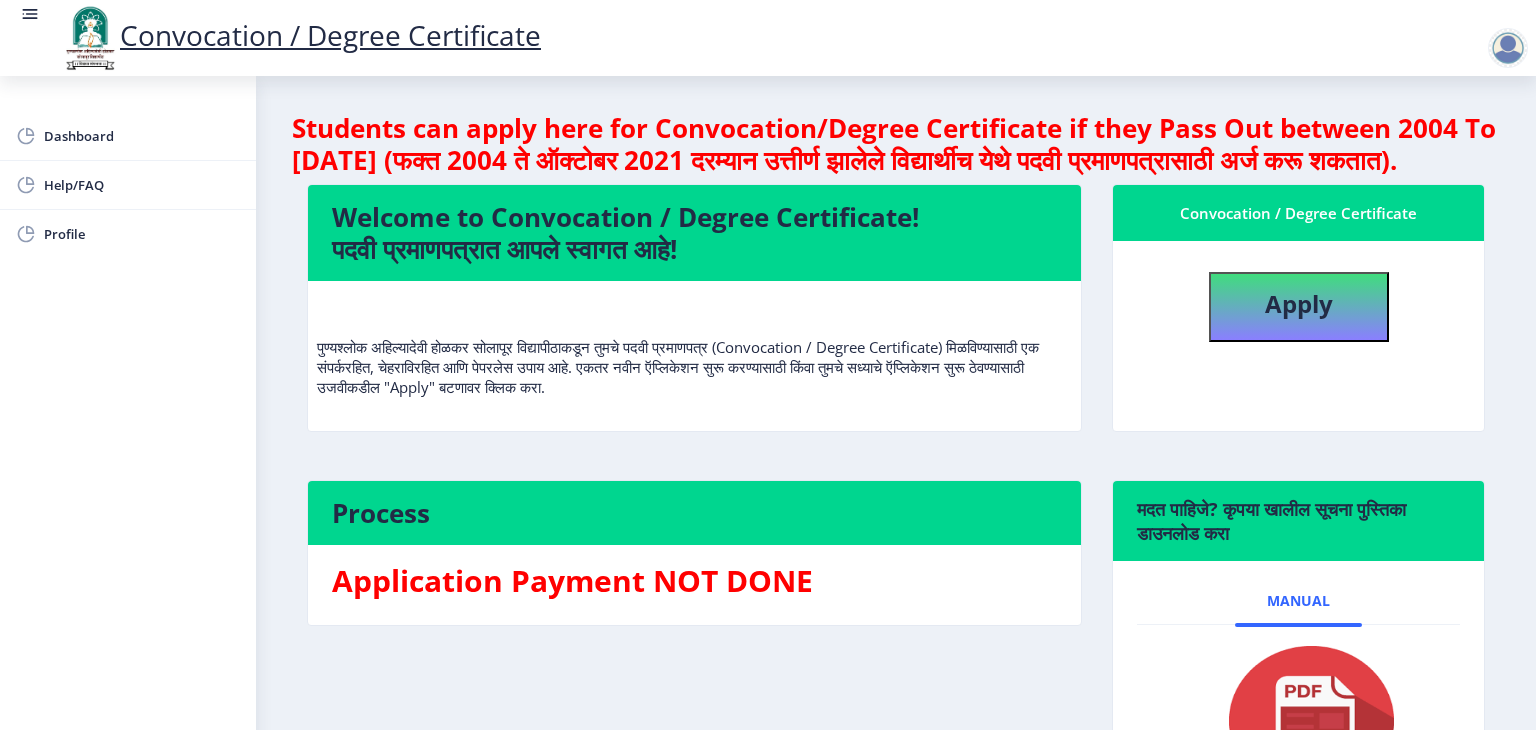 select 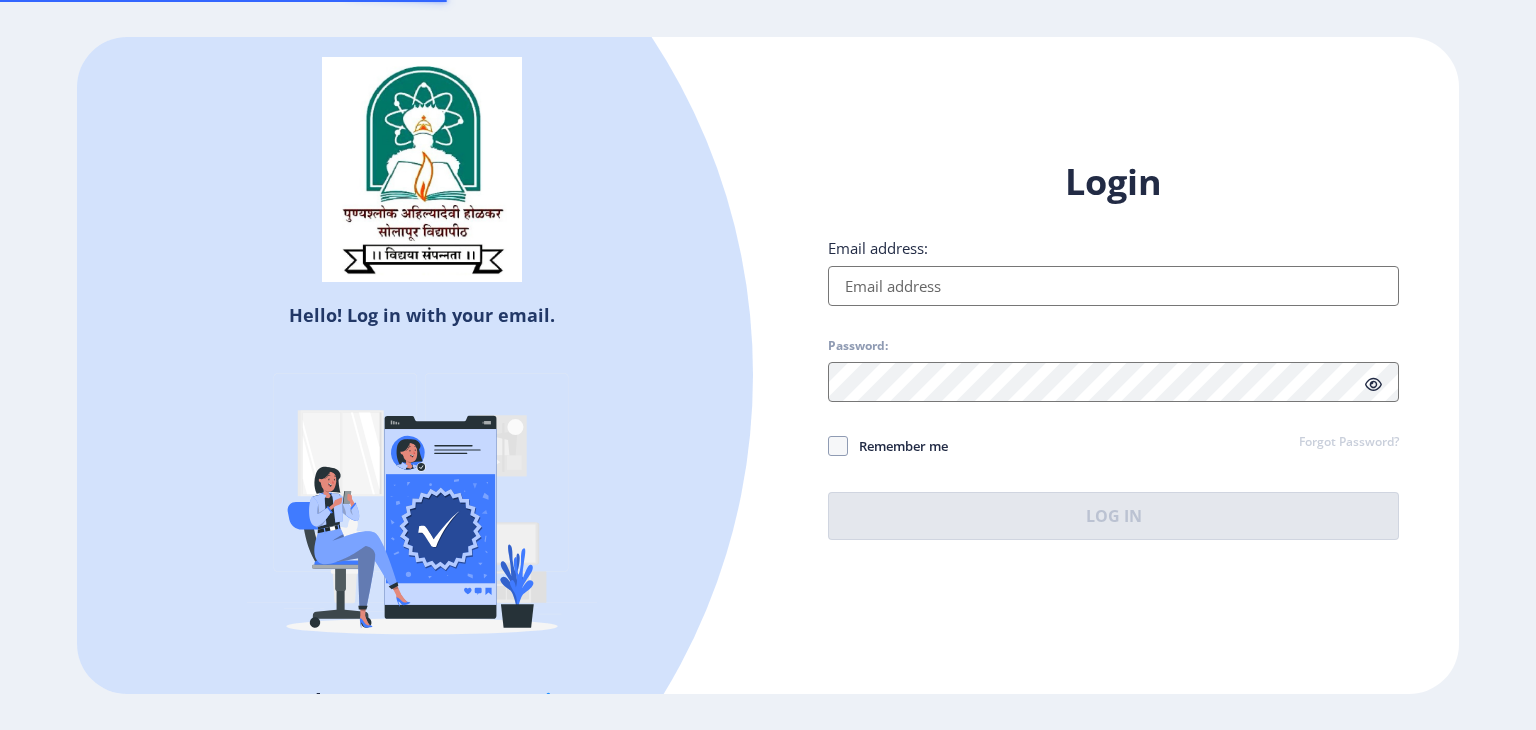 type on "[EMAIL_ADDRESS][DOMAIN_NAME]" 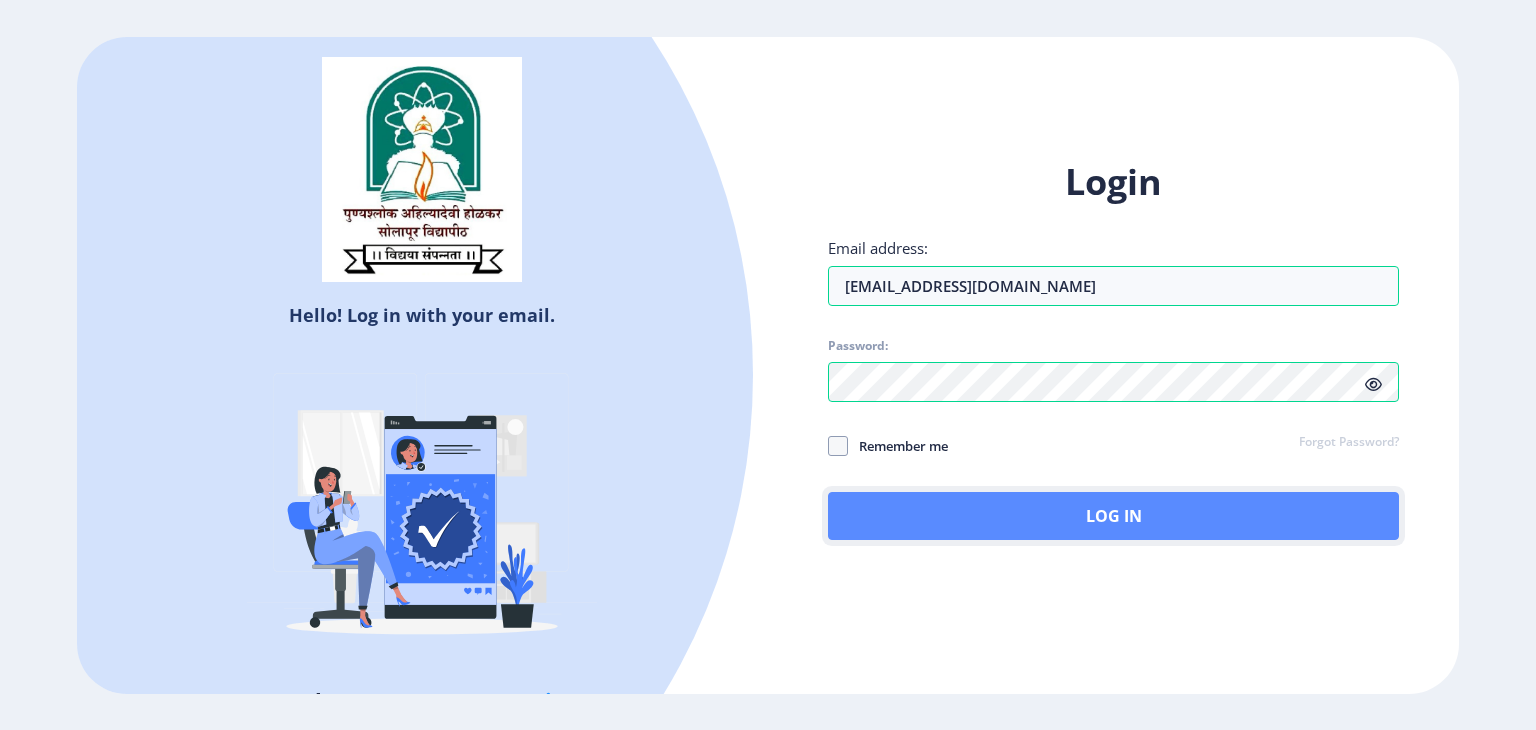 click on "Log In" 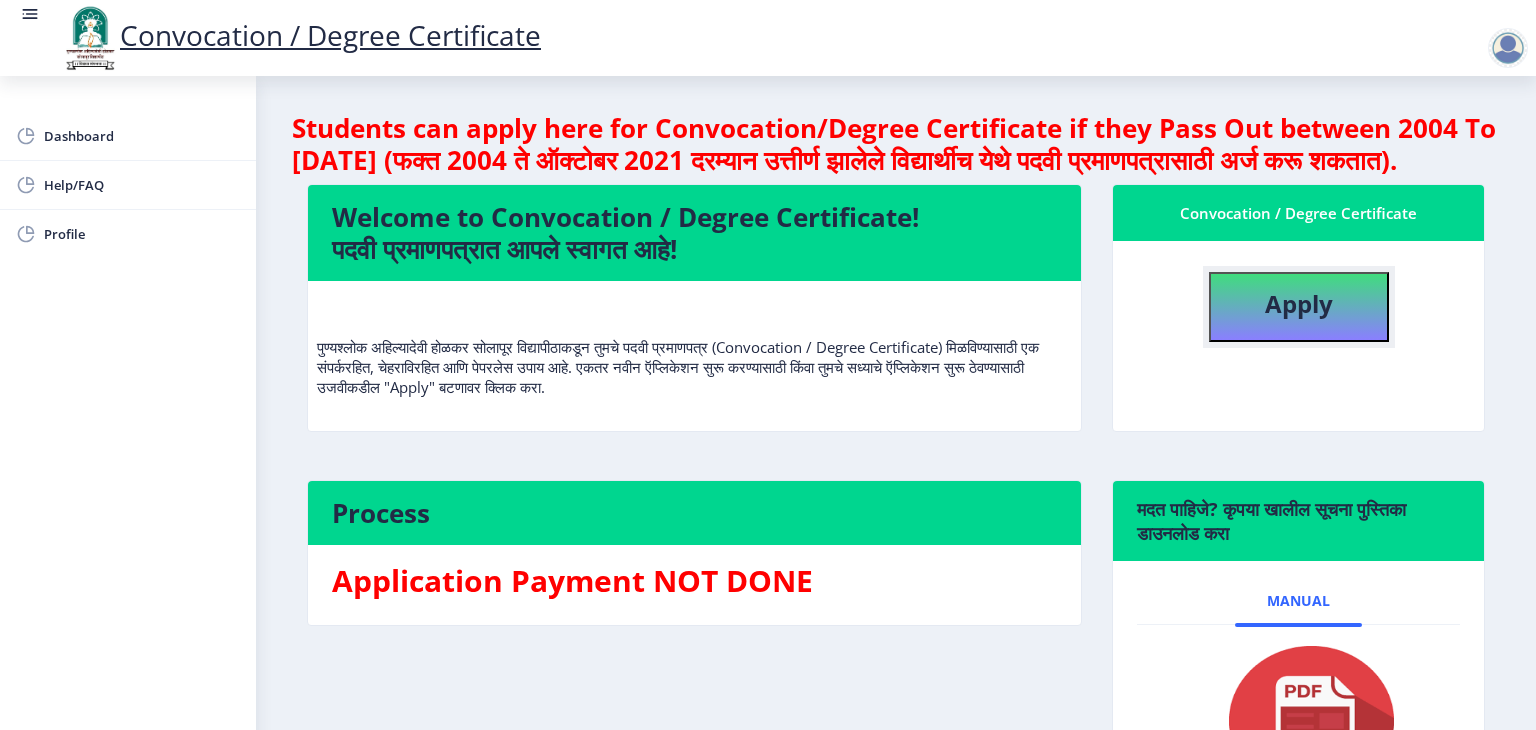click on "Apply" 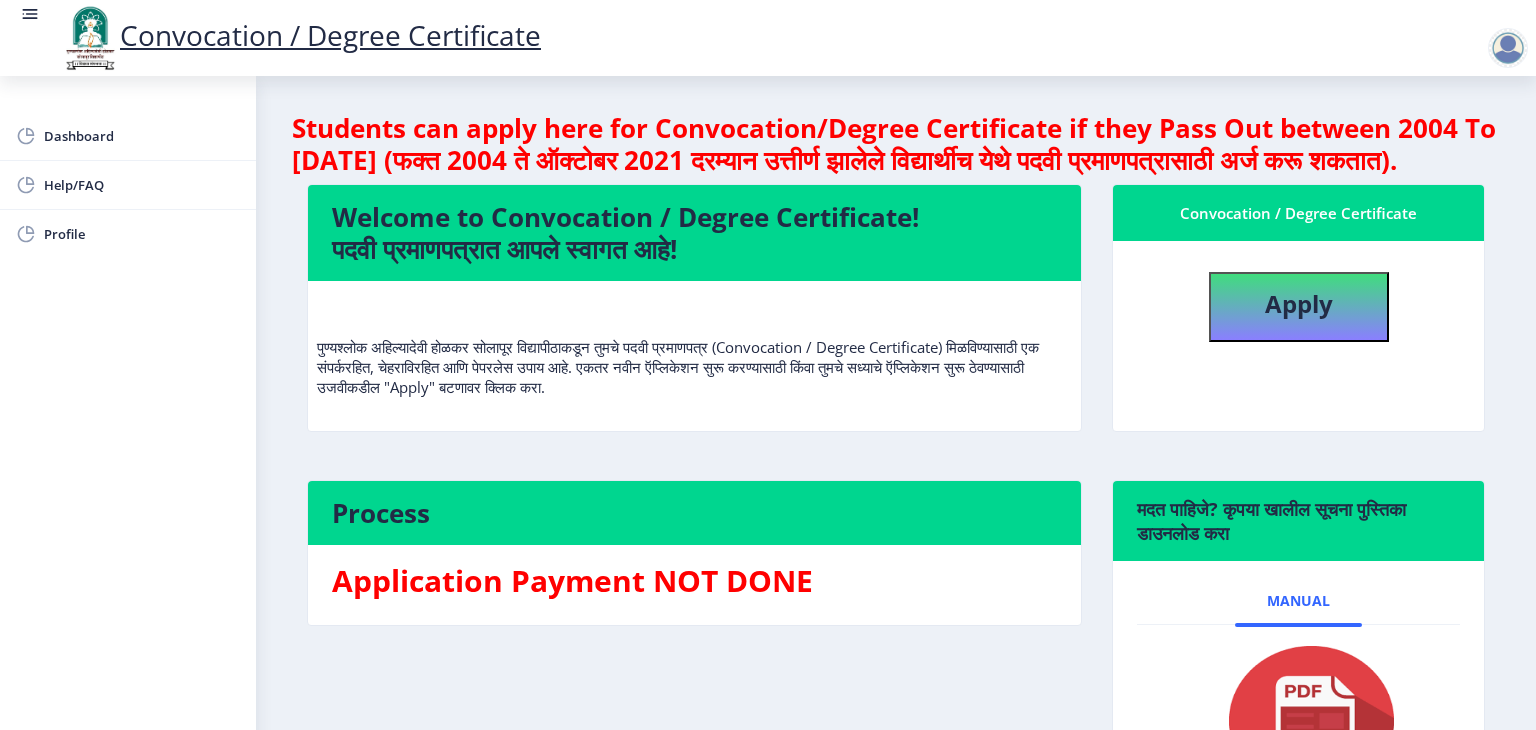 select 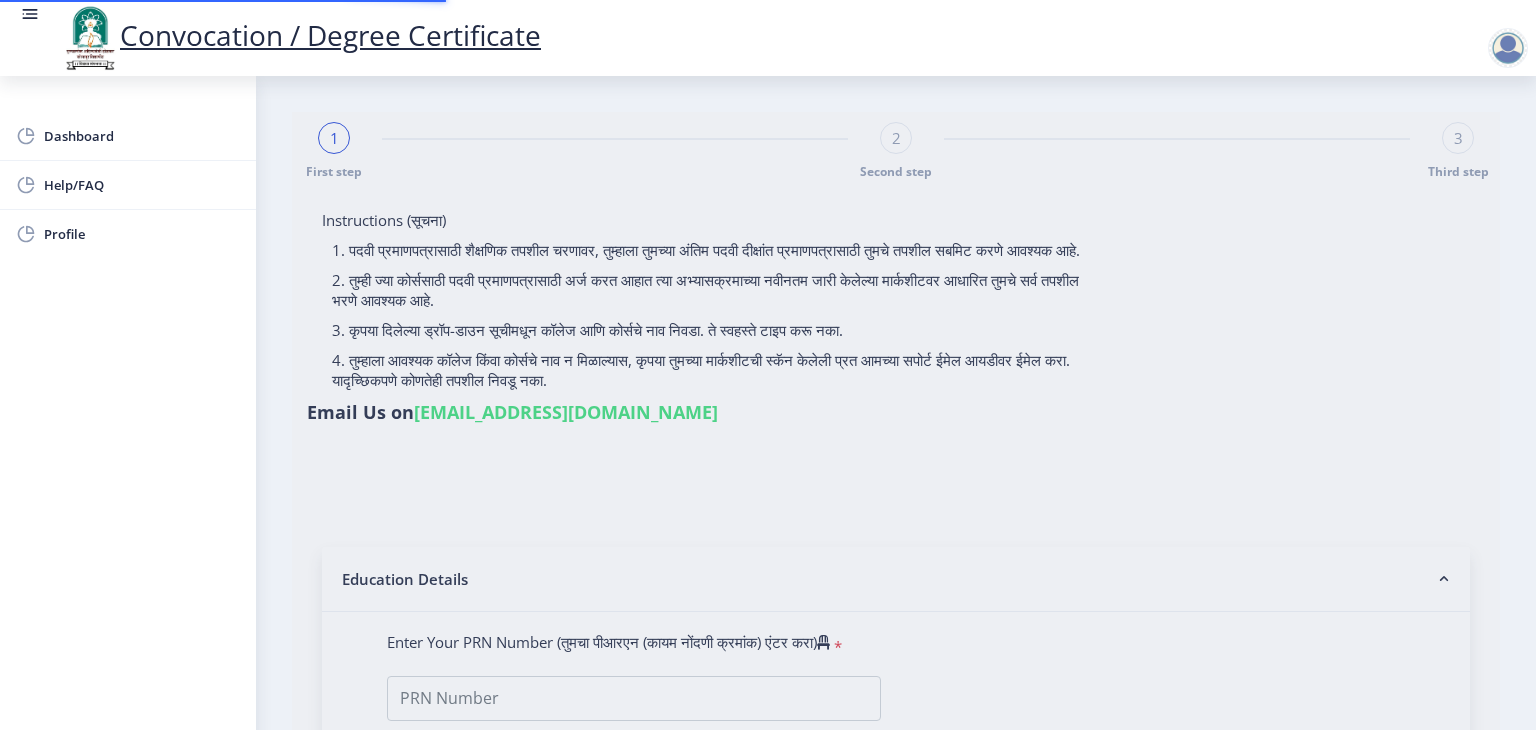 type on "MORE SAGAR ARUN" 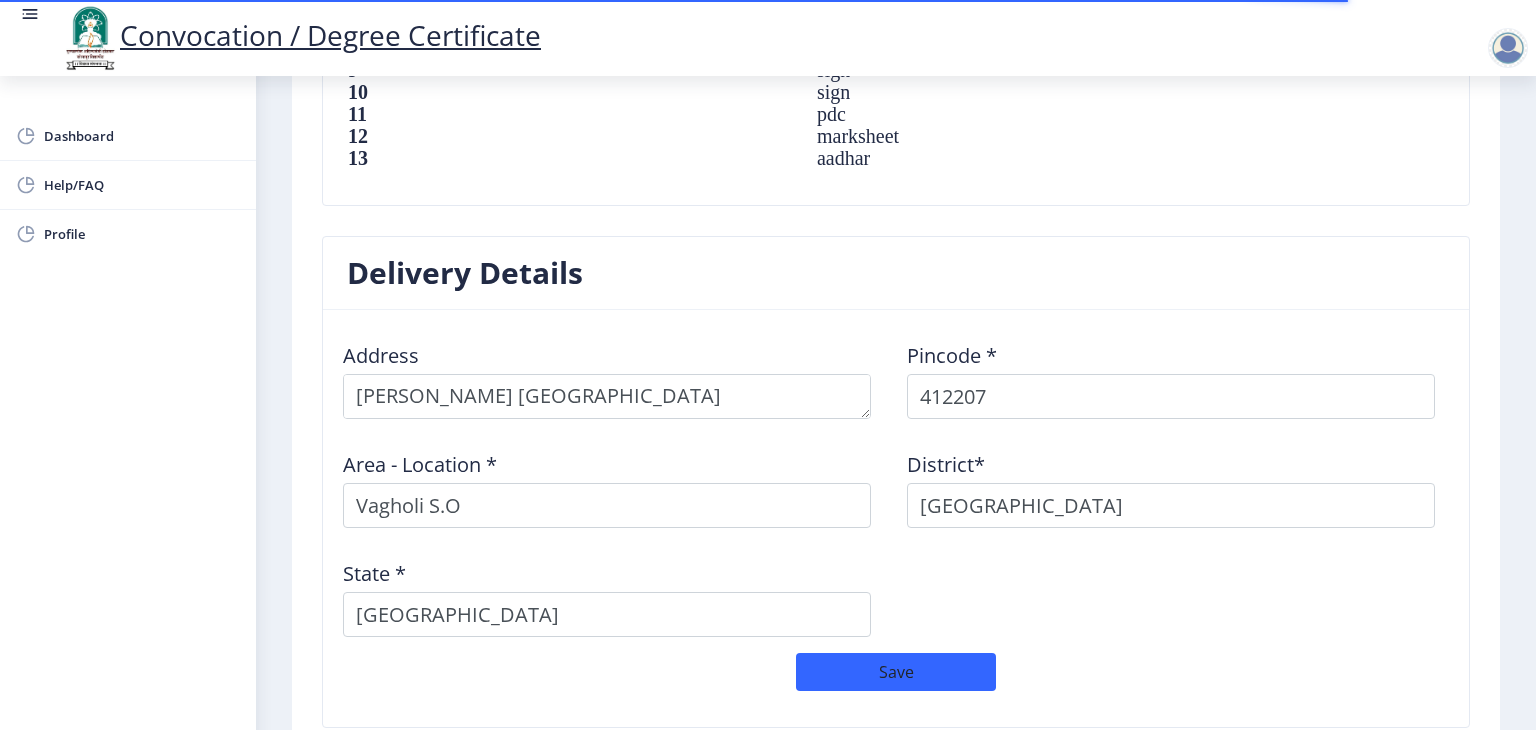 scroll, scrollTop: 1820, scrollLeft: 0, axis: vertical 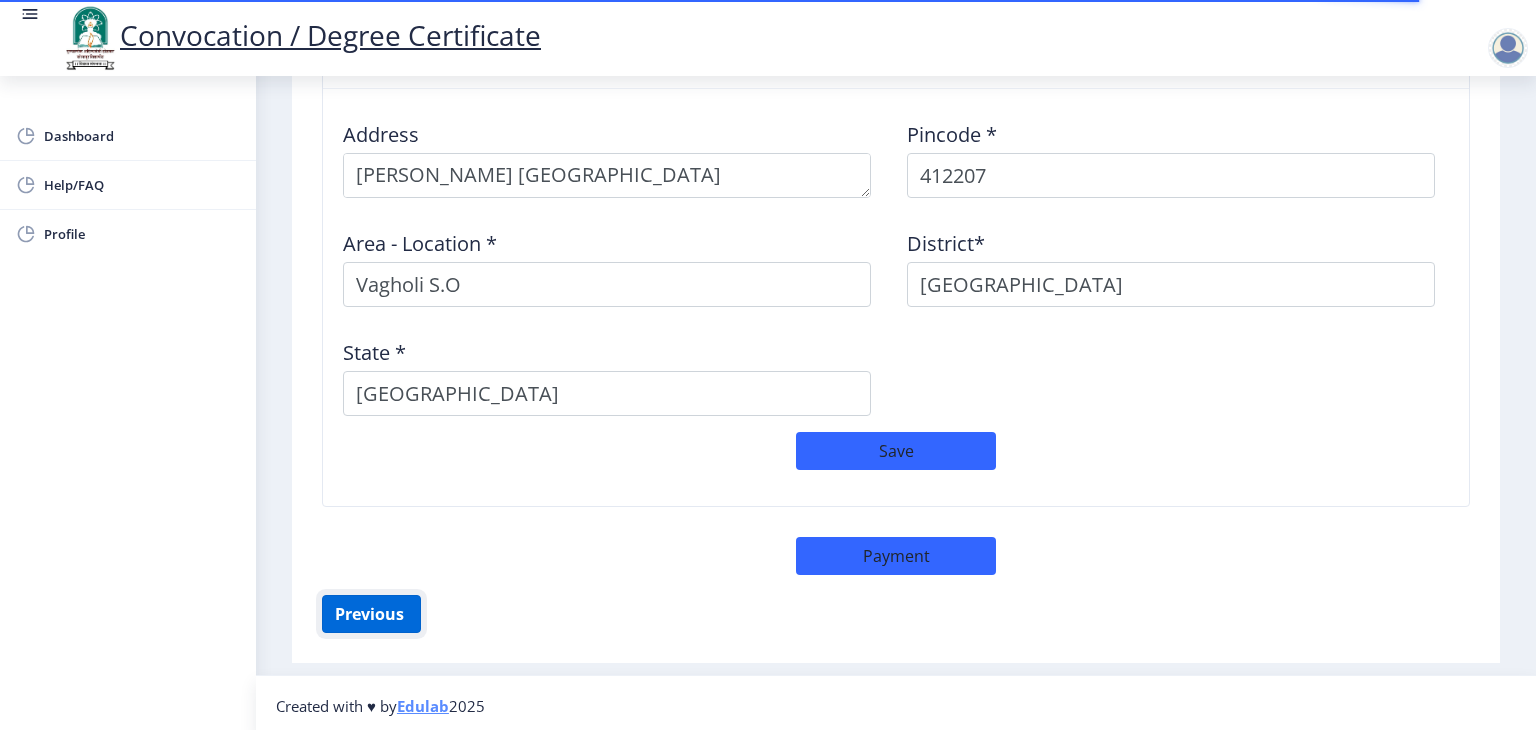 click on "Previous ‍" 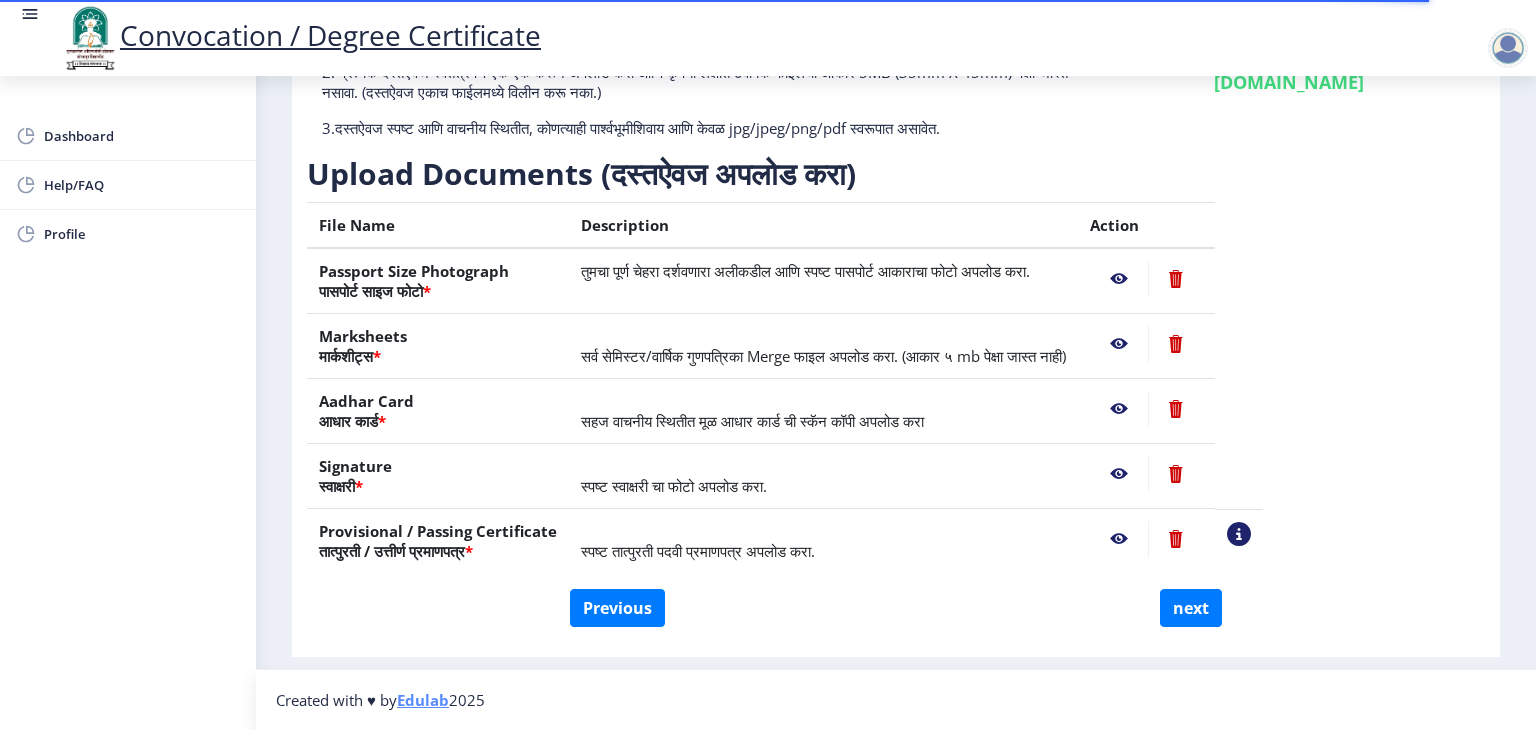 scroll, scrollTop: 218, scrollLeft: 0, axis: vertical 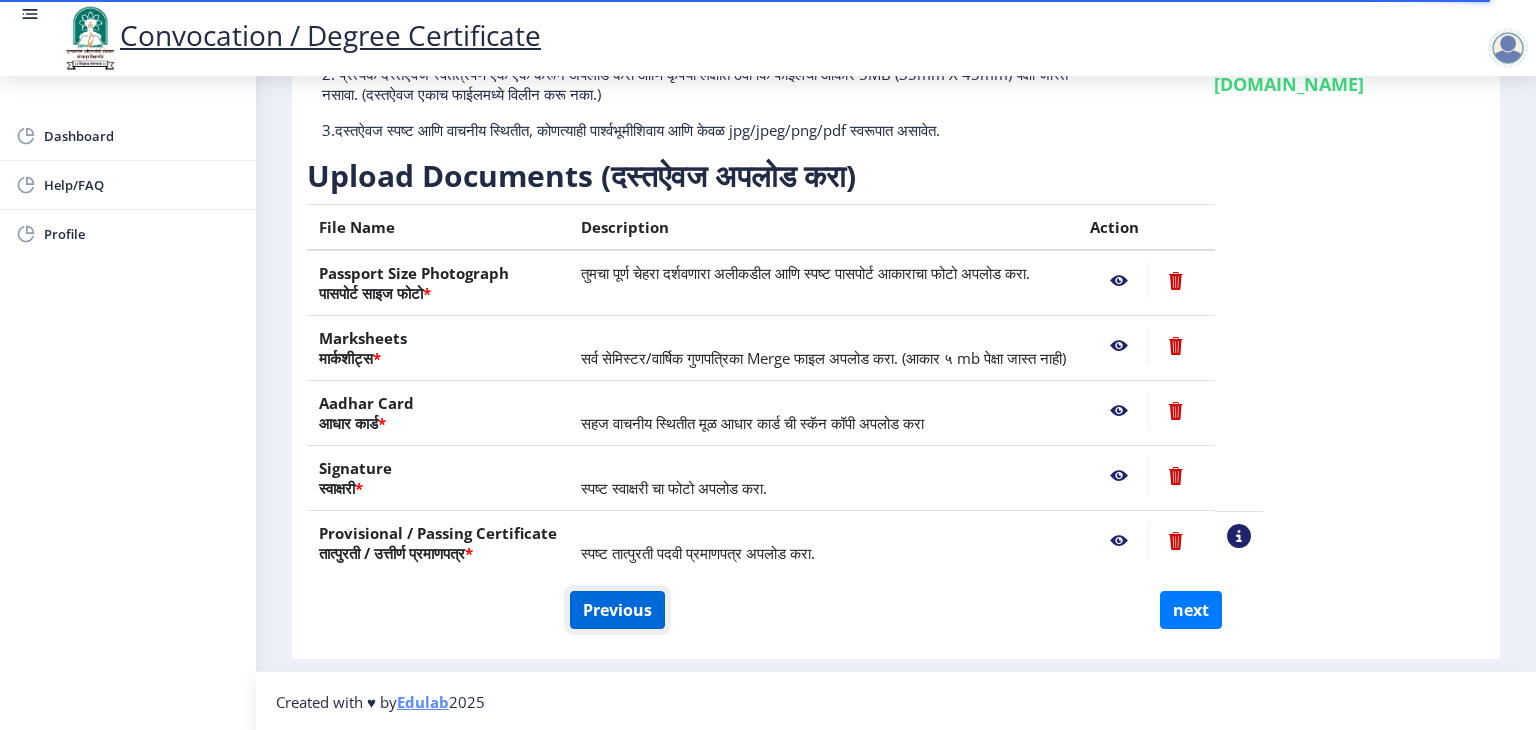 click on "Previous" 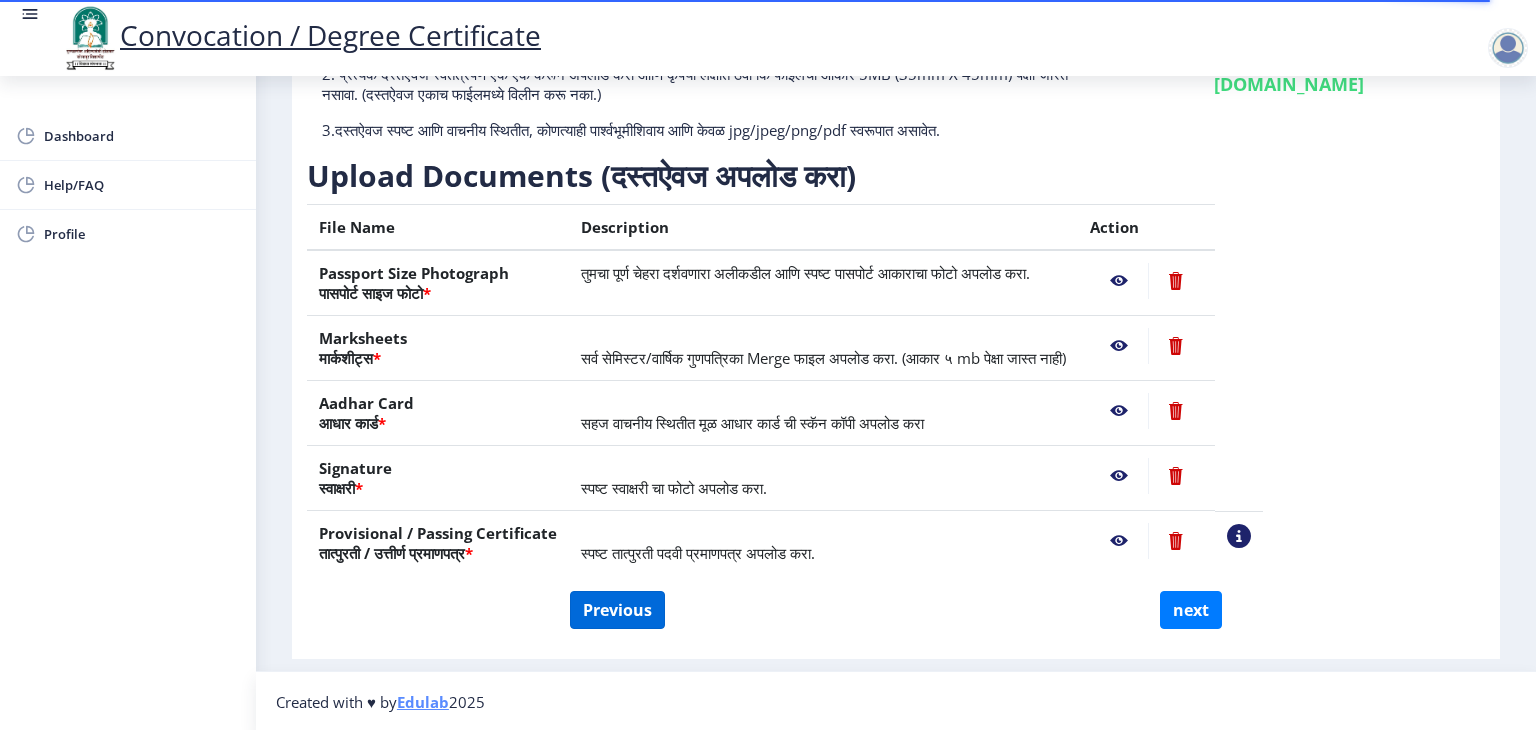 select on "Regular" 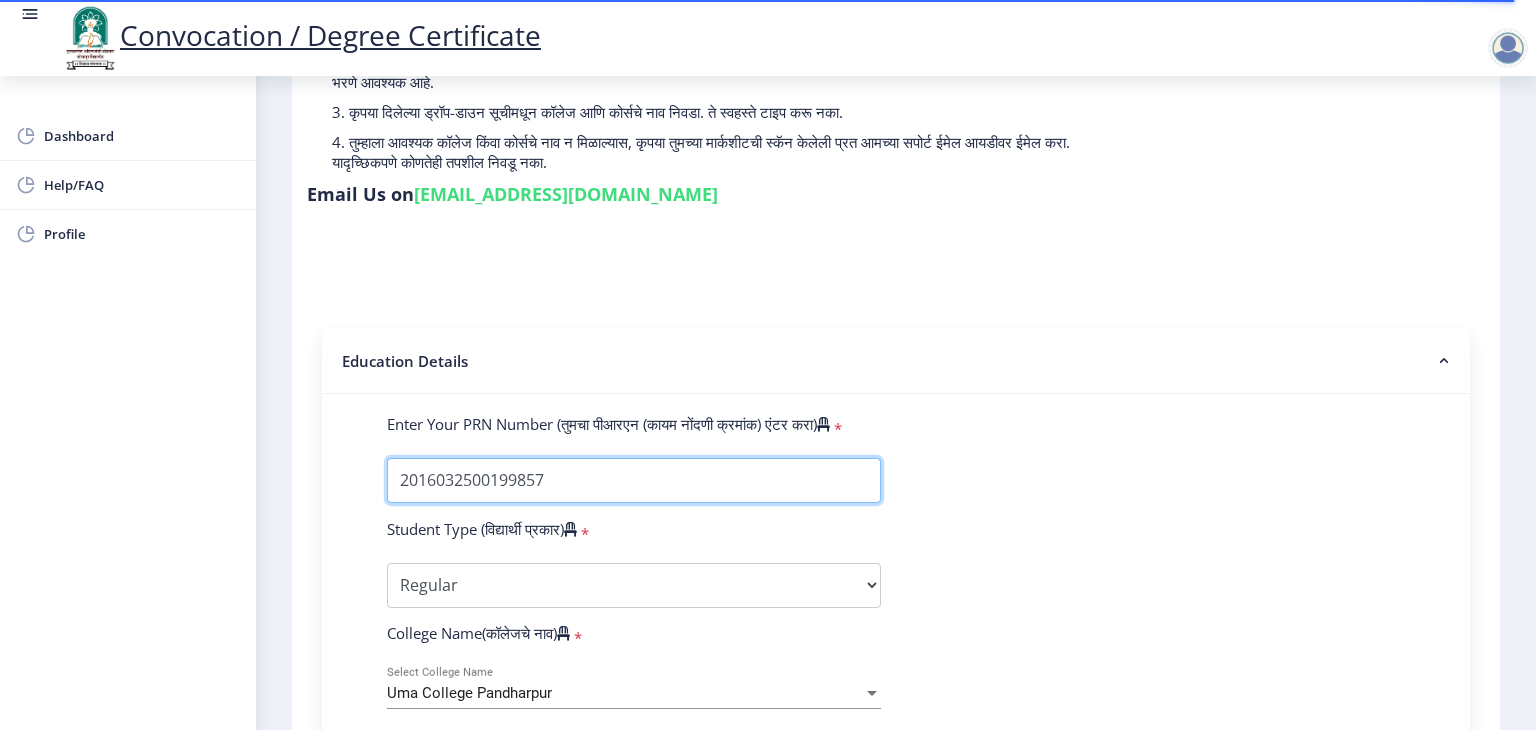 click on "Enter Your PRN Number (तुमचा पीआरएन (कायम नोंदणी क्रमांक) एंटर करा)" at bounding box center (634, 480) 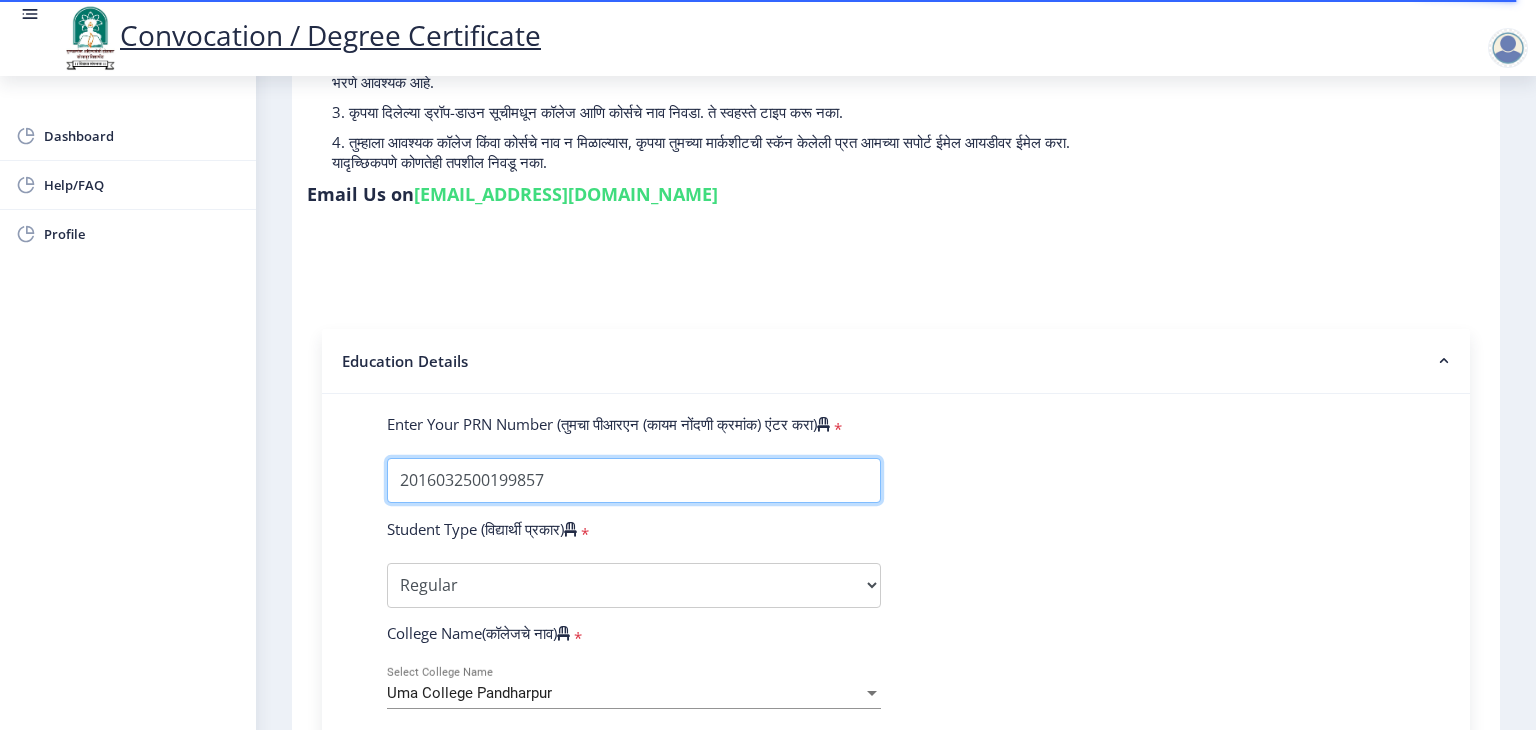 click on "Enter Your PRN Number (तुमचा पीआरएन (कायम नोंदणी क्रमांक) एंटर करा)" at bounding box center (634, 480) 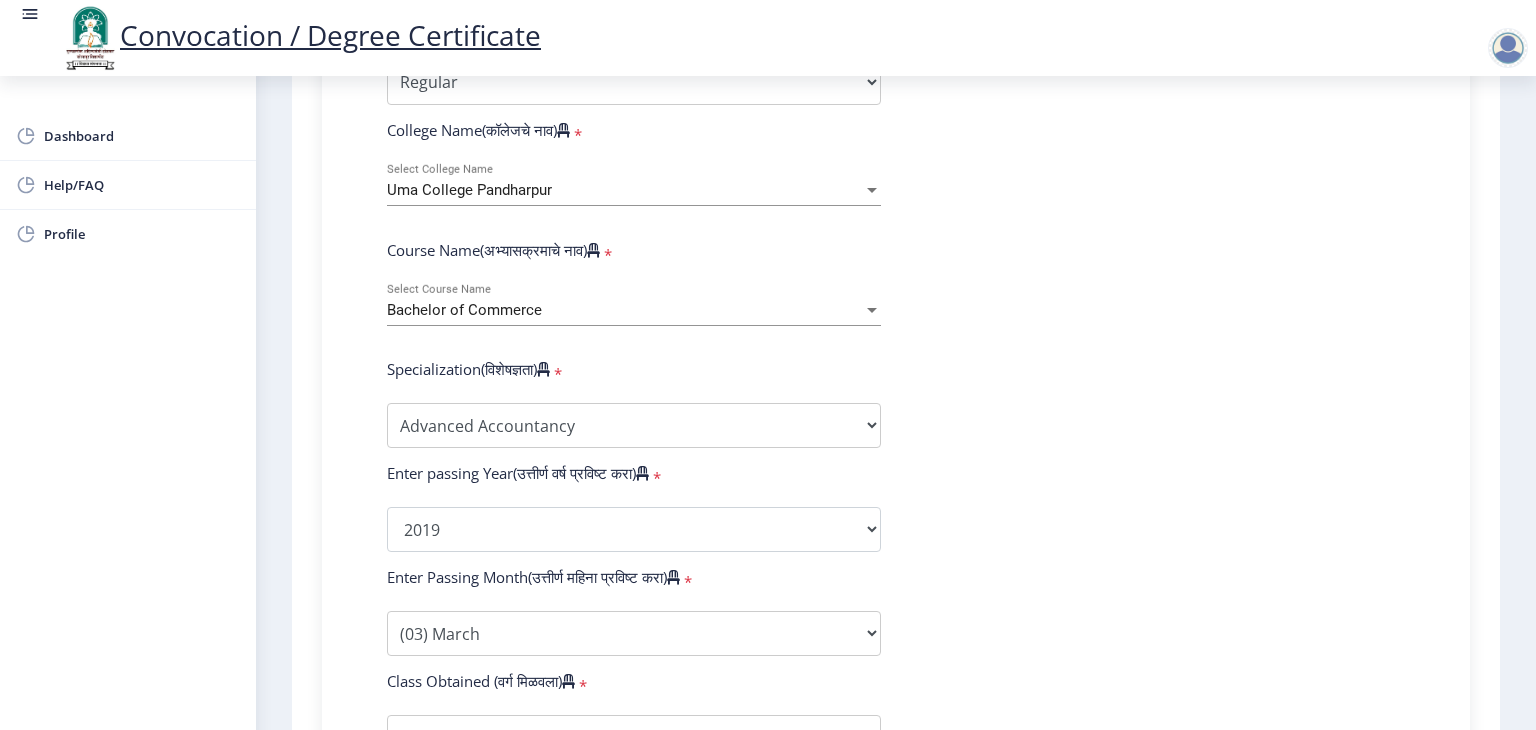 scroll, scrollTop: 722, scrollLeft: 0, axis: vertical 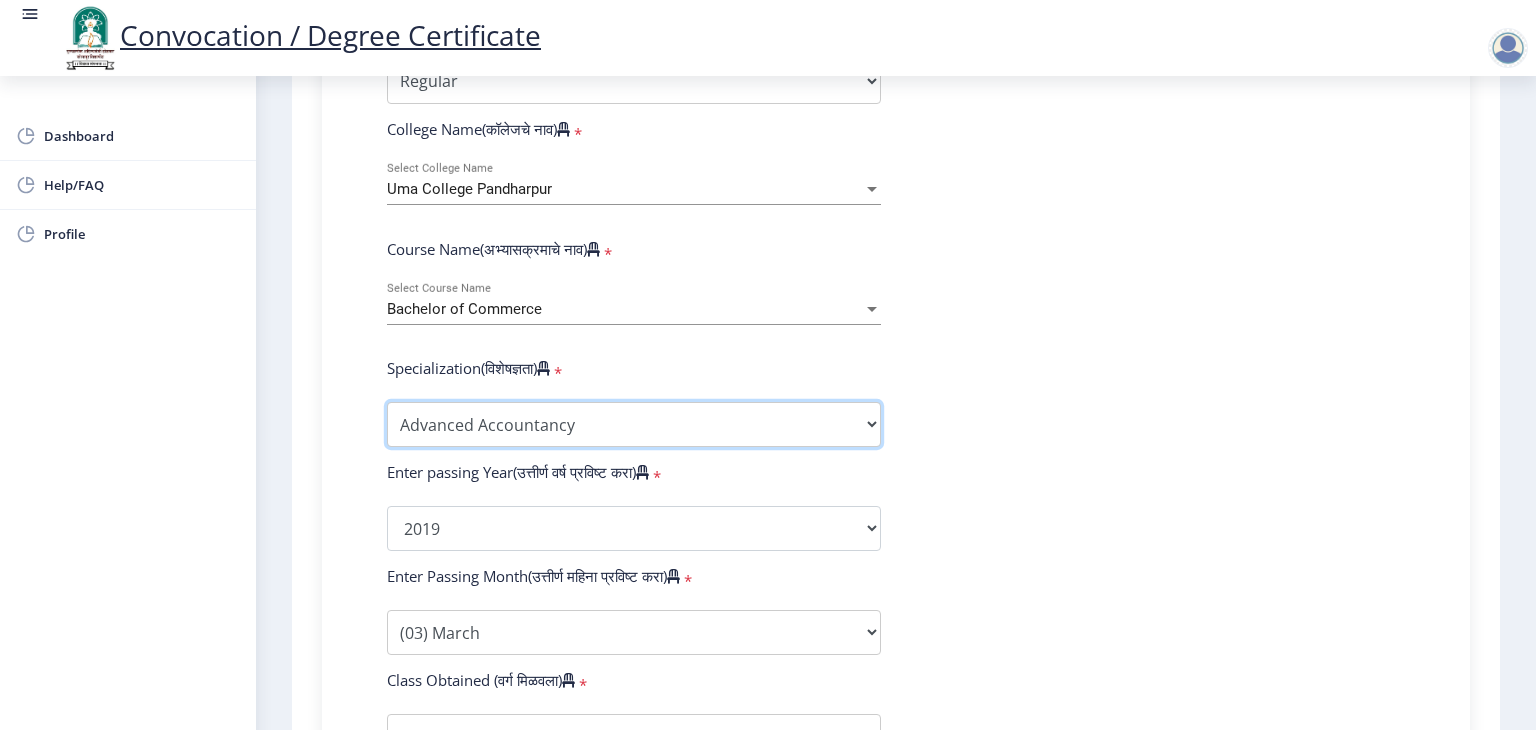 click on "Specialization Banking Advanced Accountancy Advanced Banking Advanced Cost Accounting Advanced Costing Industrial Management Insurance Advanced Insurance Advanced Statistics Other" at bounding box center (634, 424) 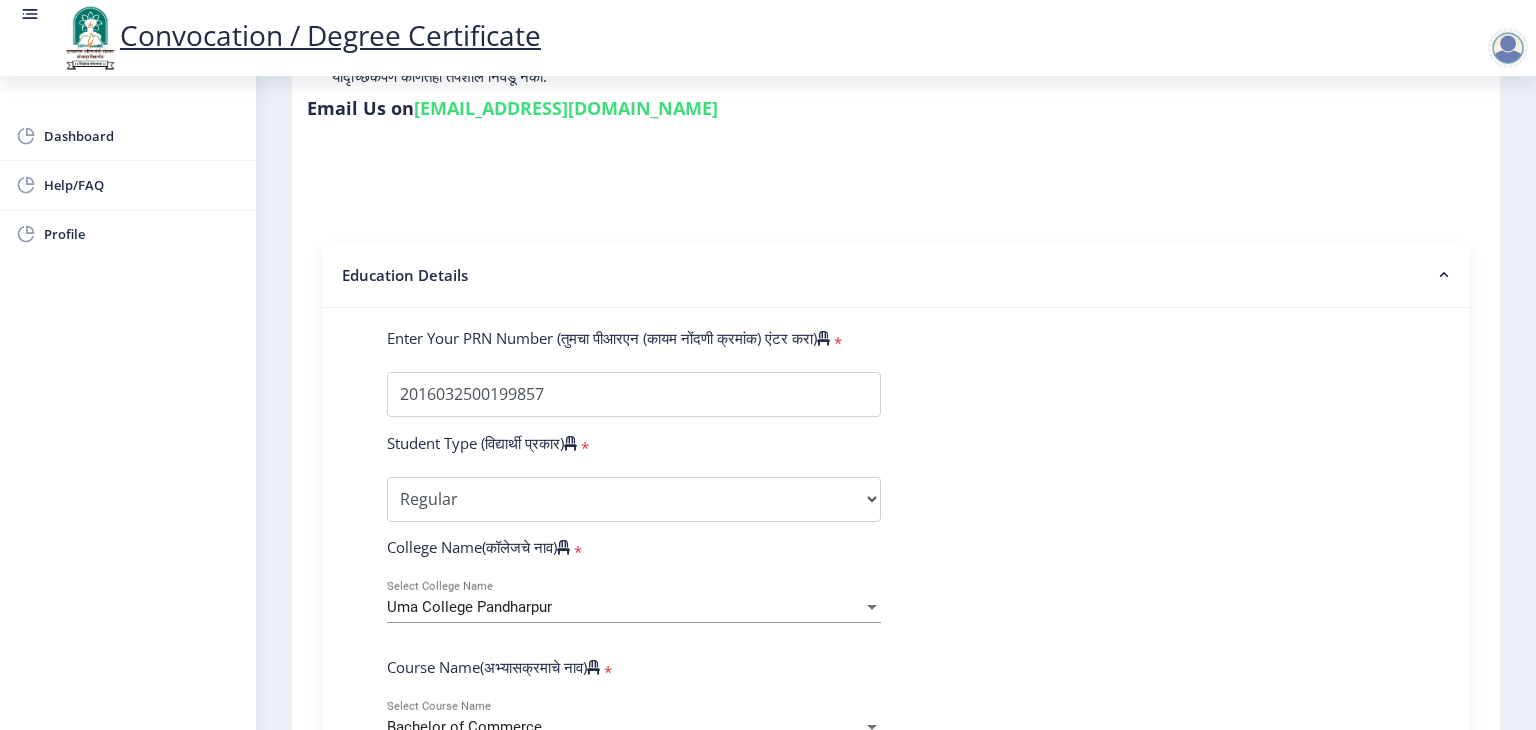 scroll, scrollTop: 303, scrollLeft: 0, axis: vertical 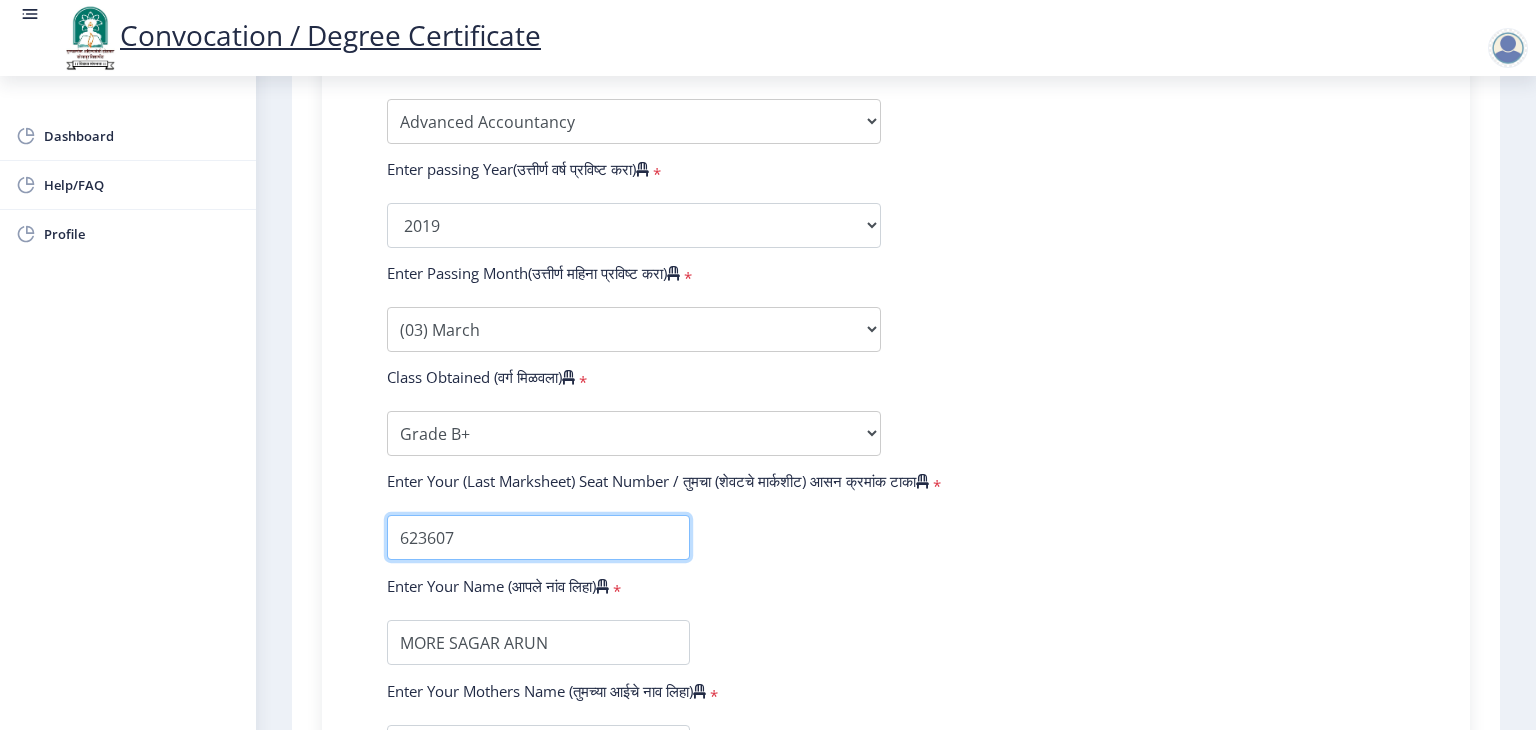 click at bounding box center (538, 537) 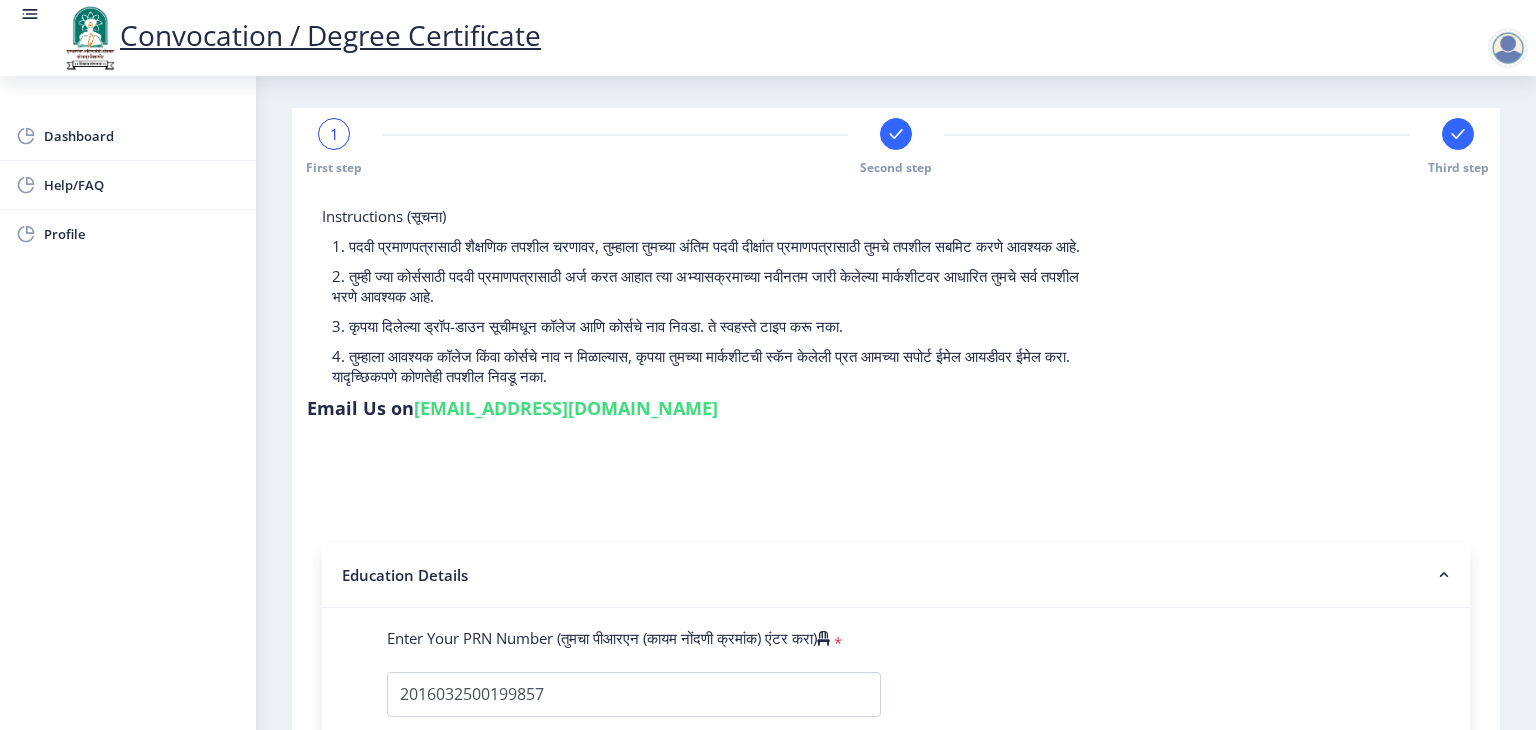 scroll, scrollTop: 0, scrollLeft: 0, axis: both 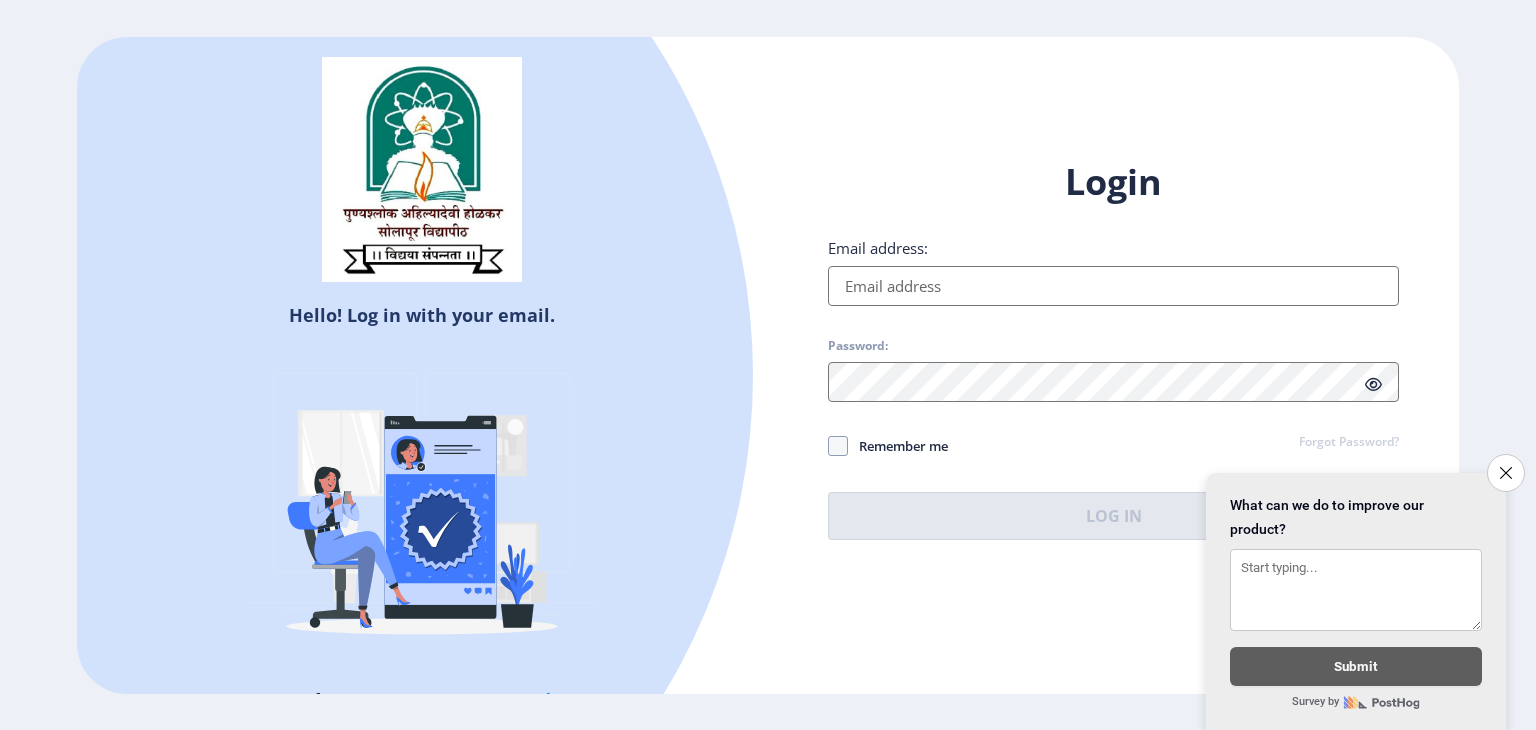 click on "Email address:" at bounding box center (1113, 286) 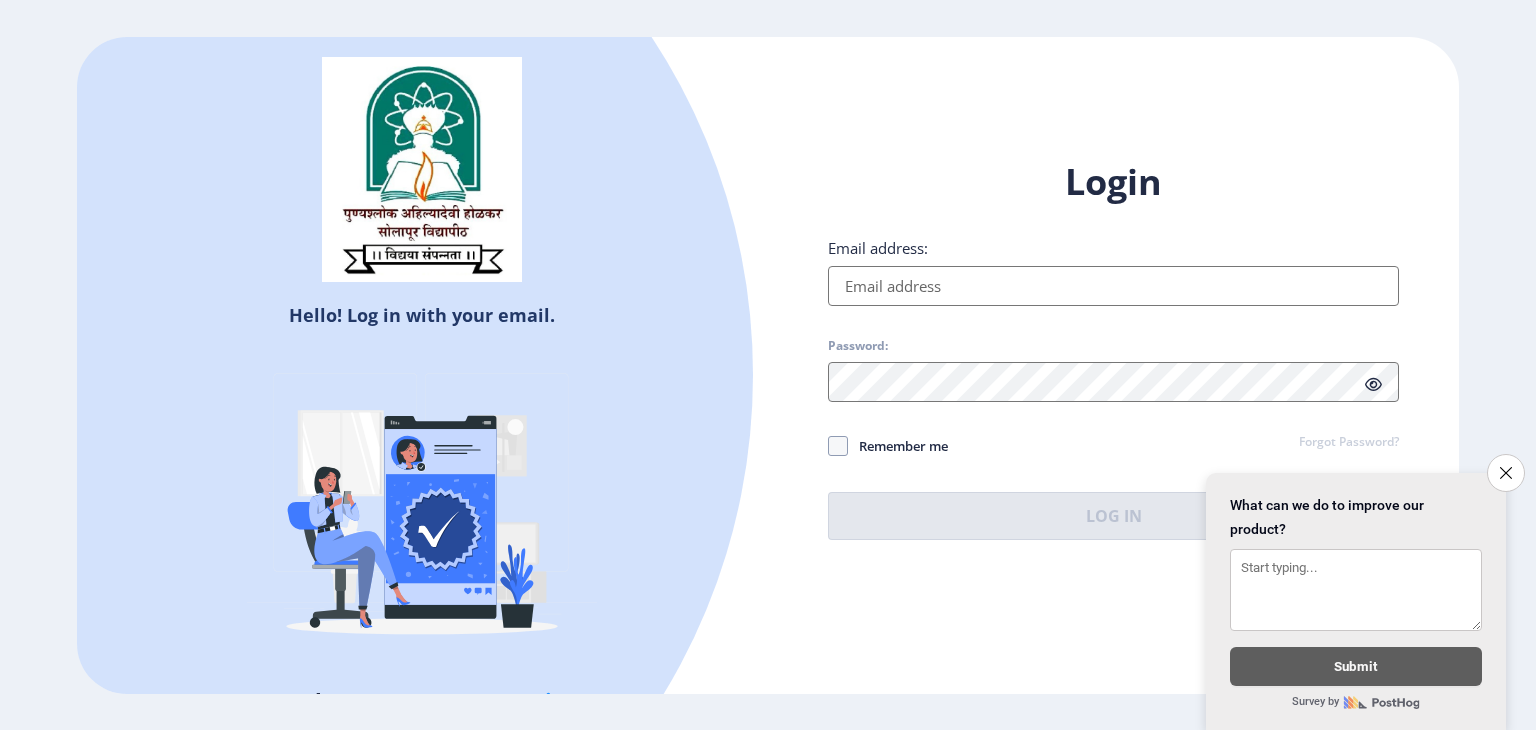 type on "[EMAIL_ADDRESS][DOMAIN_NAME]" 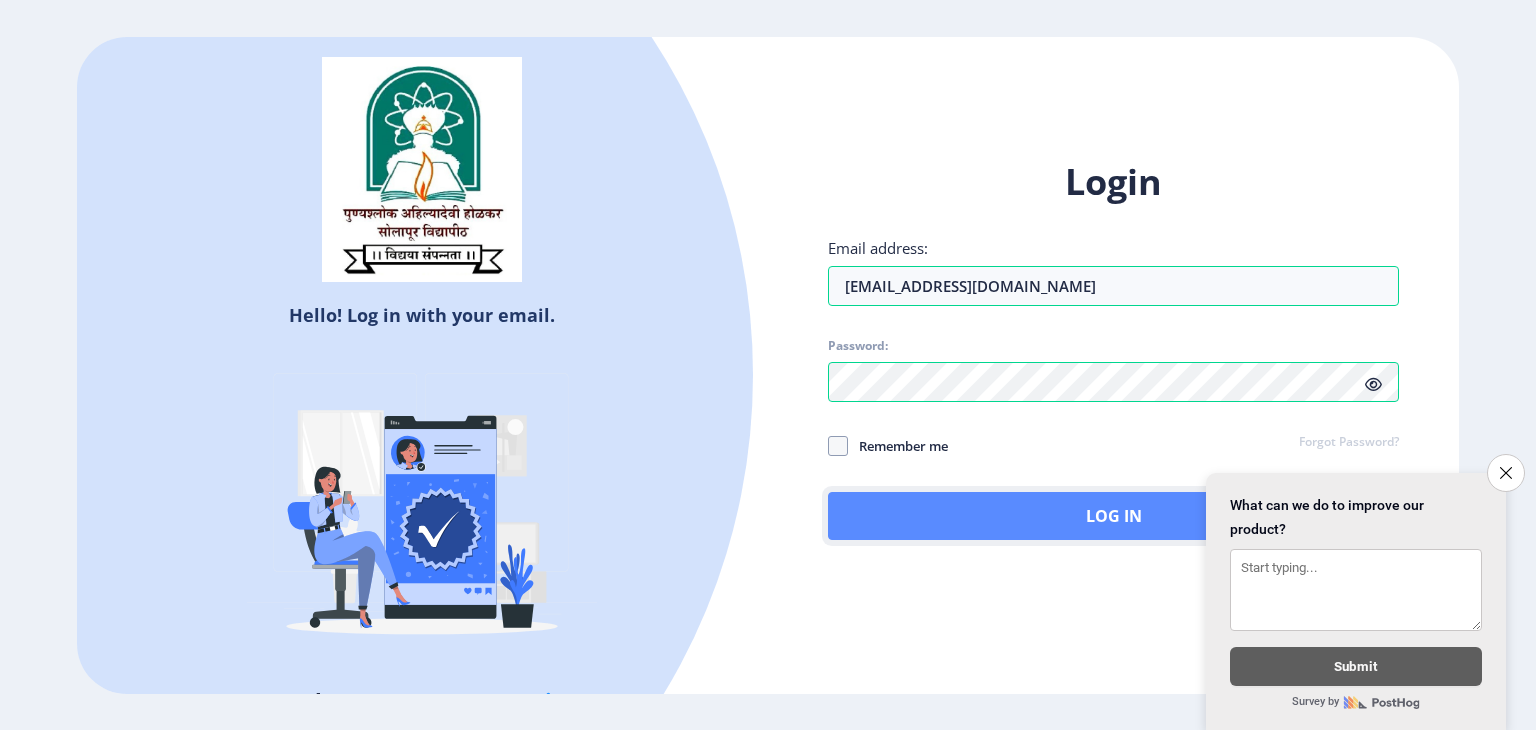 click on "Log In" 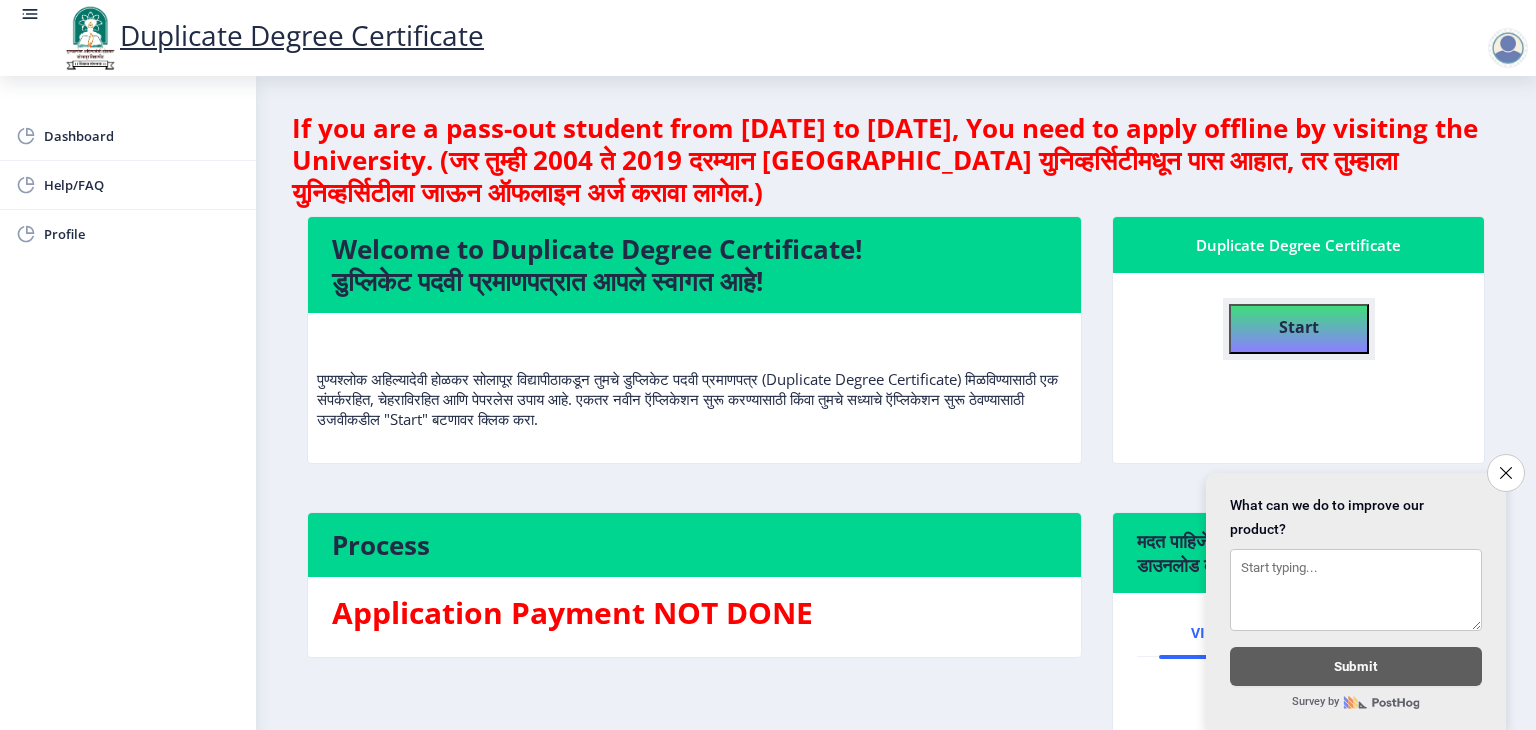 click on "Start" 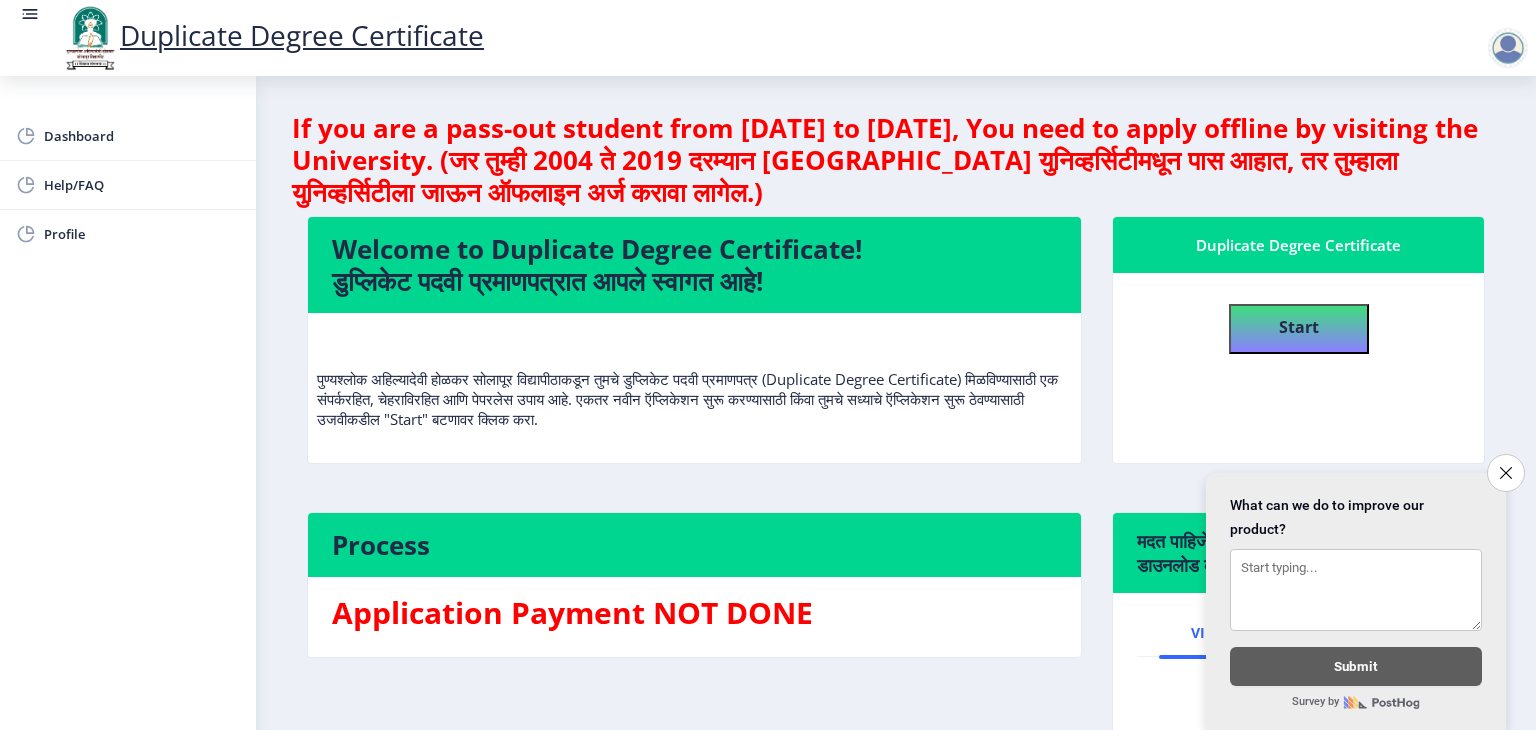 select 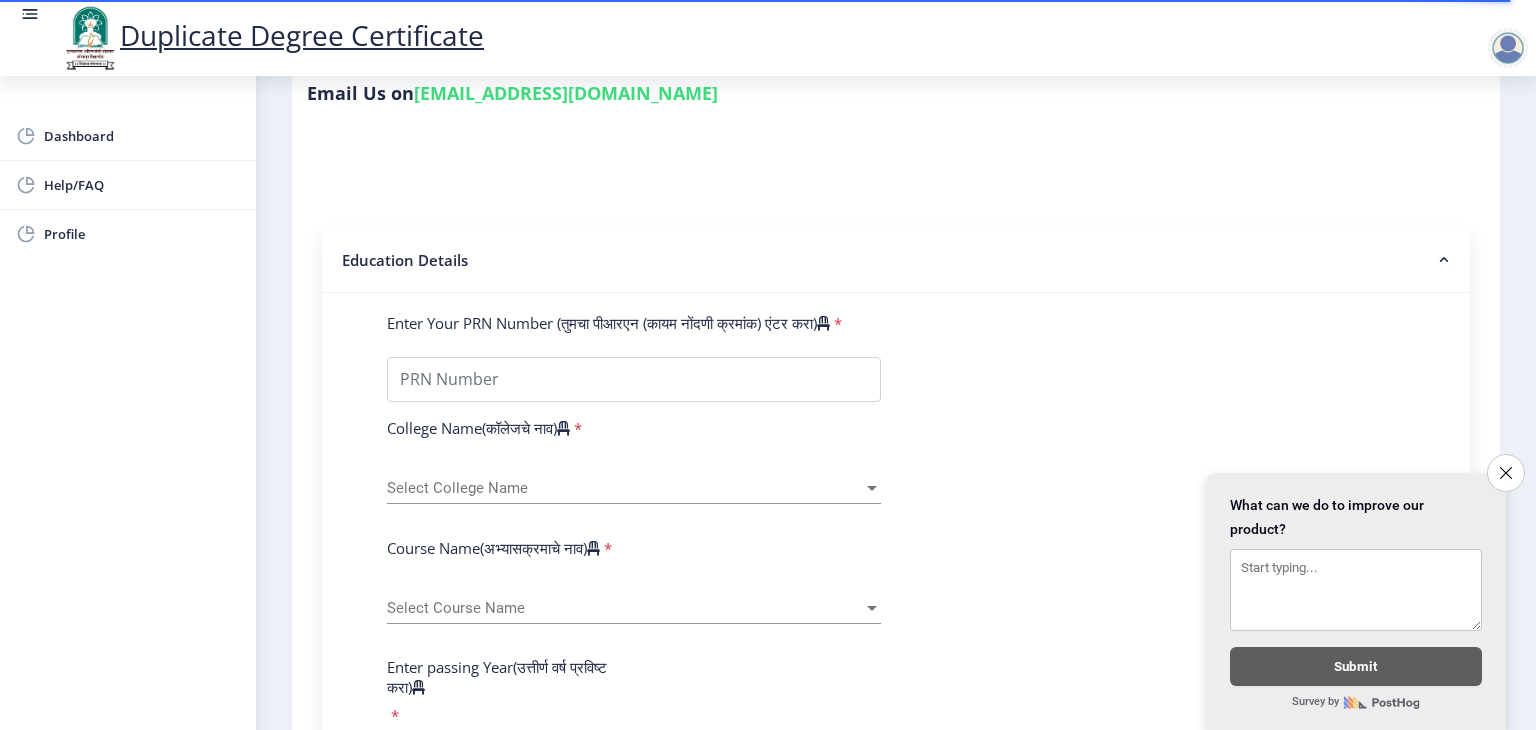 scroll, scrollTop: 0, scrollLeft: 0, axis: both 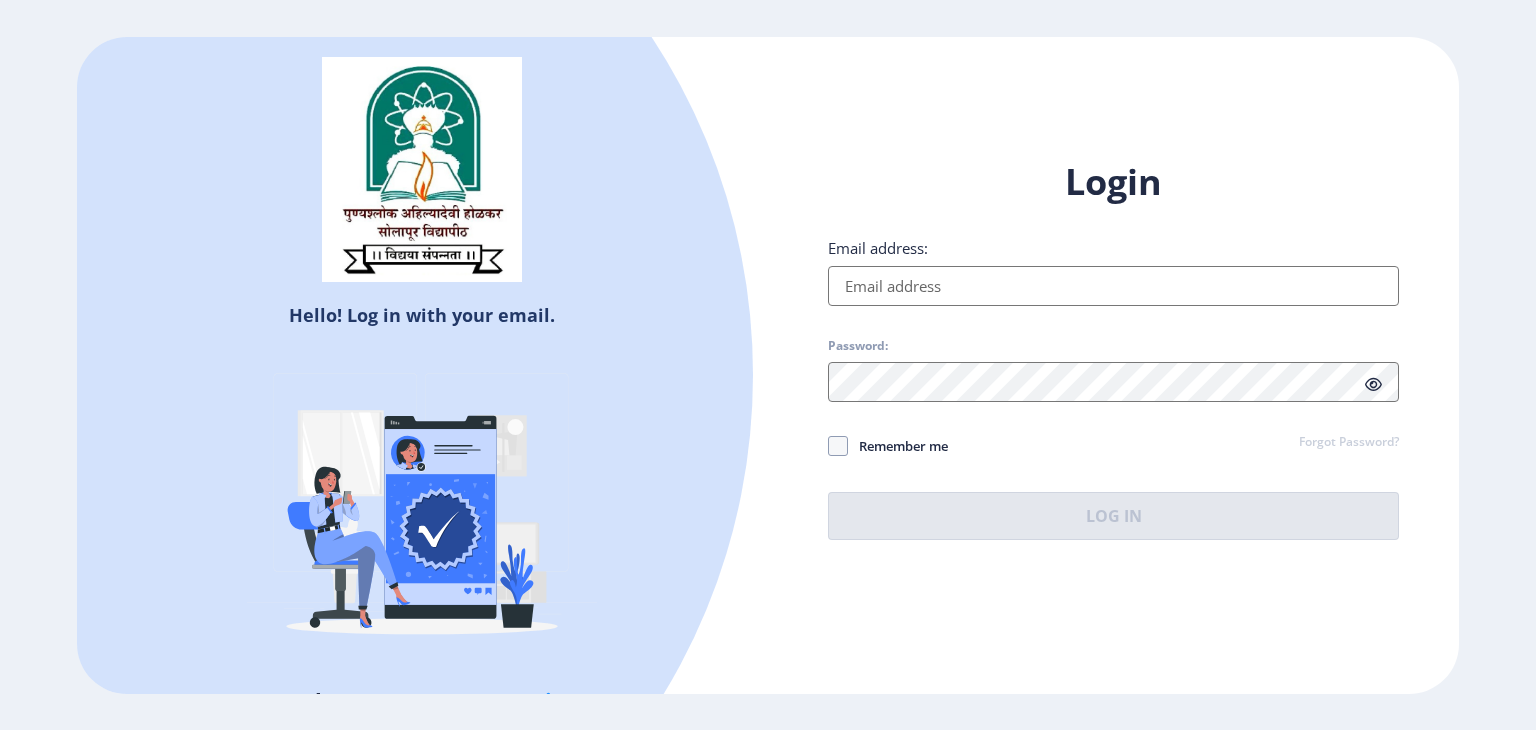 type on "[EMAIL_ADDRESS][DOMAIN_NAME]" 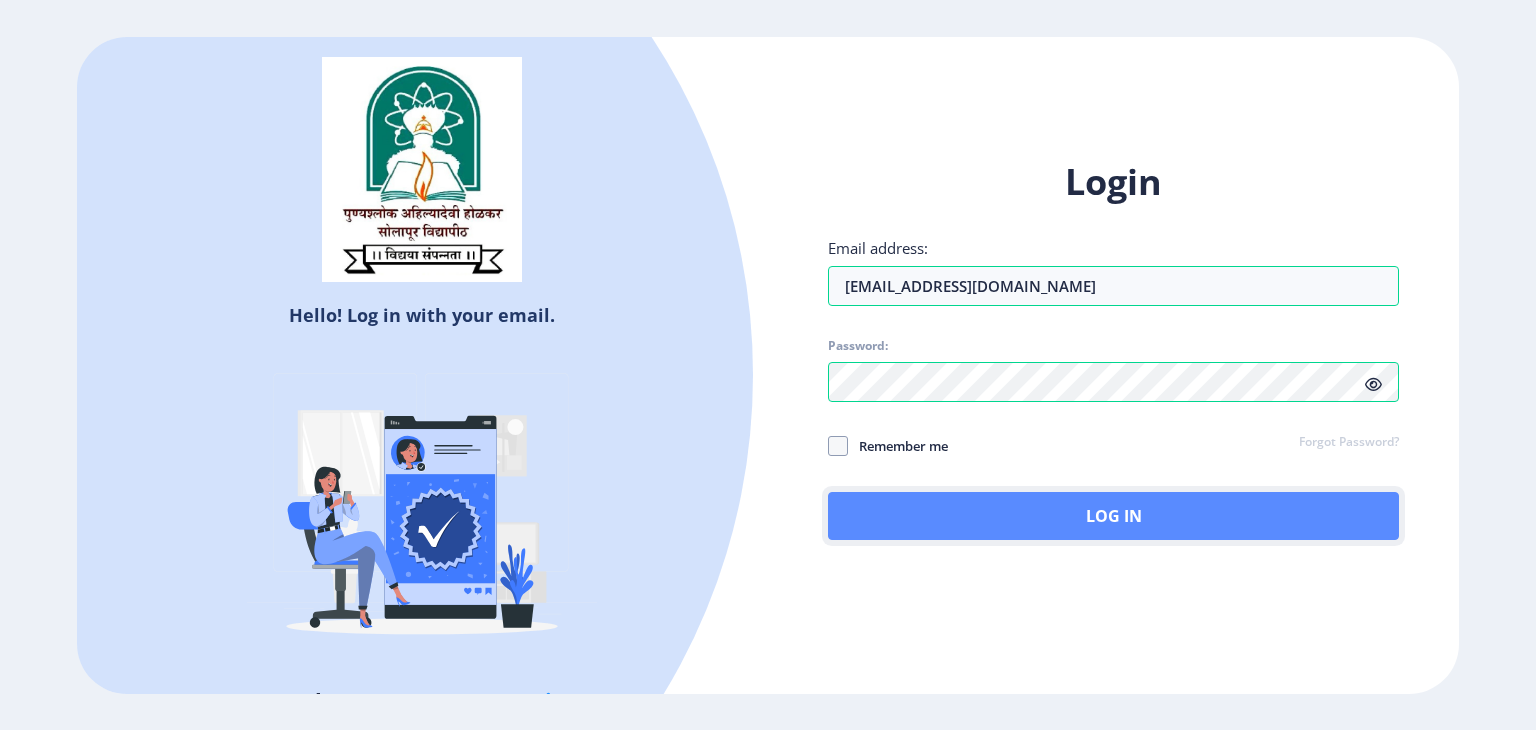 click on "Log In" 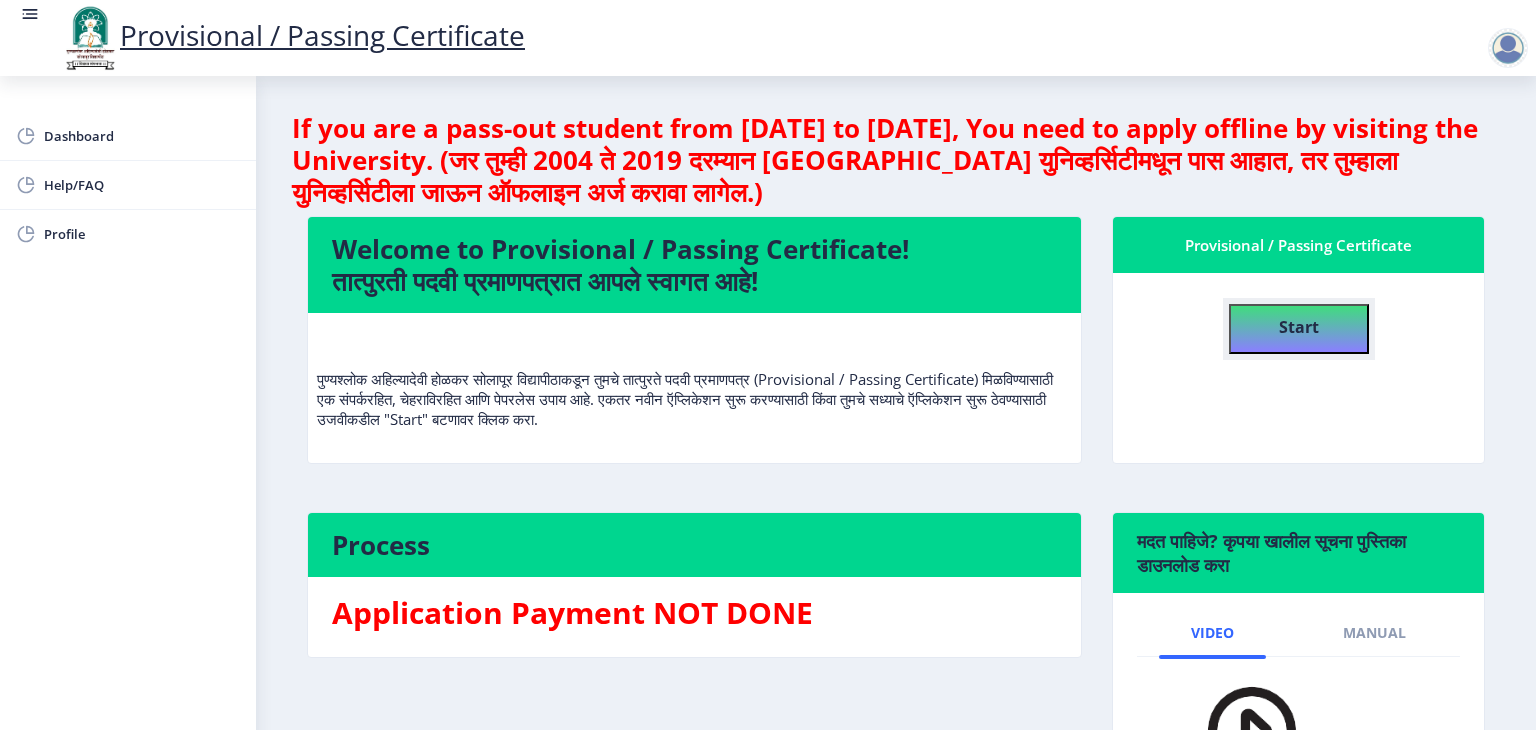 click on "Start" 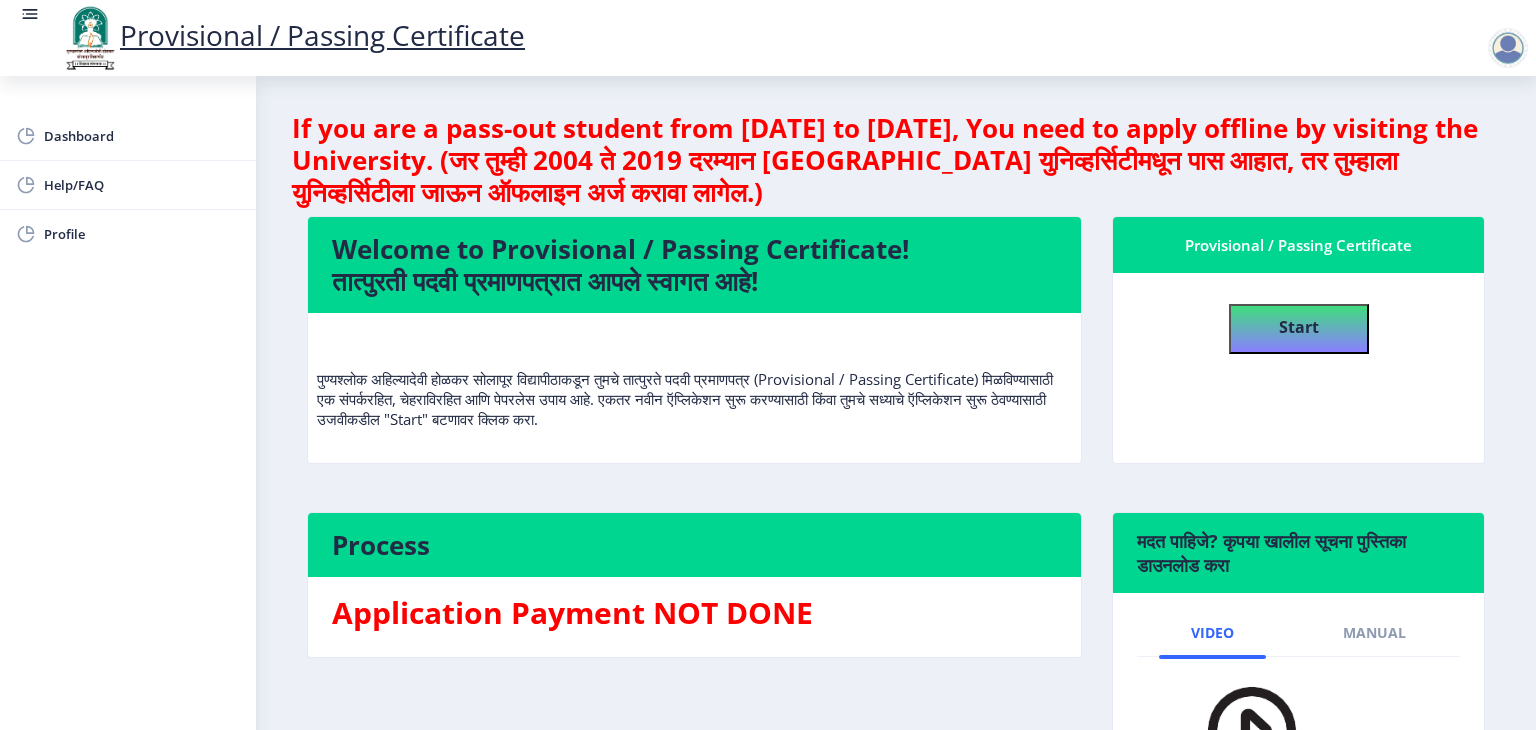 select 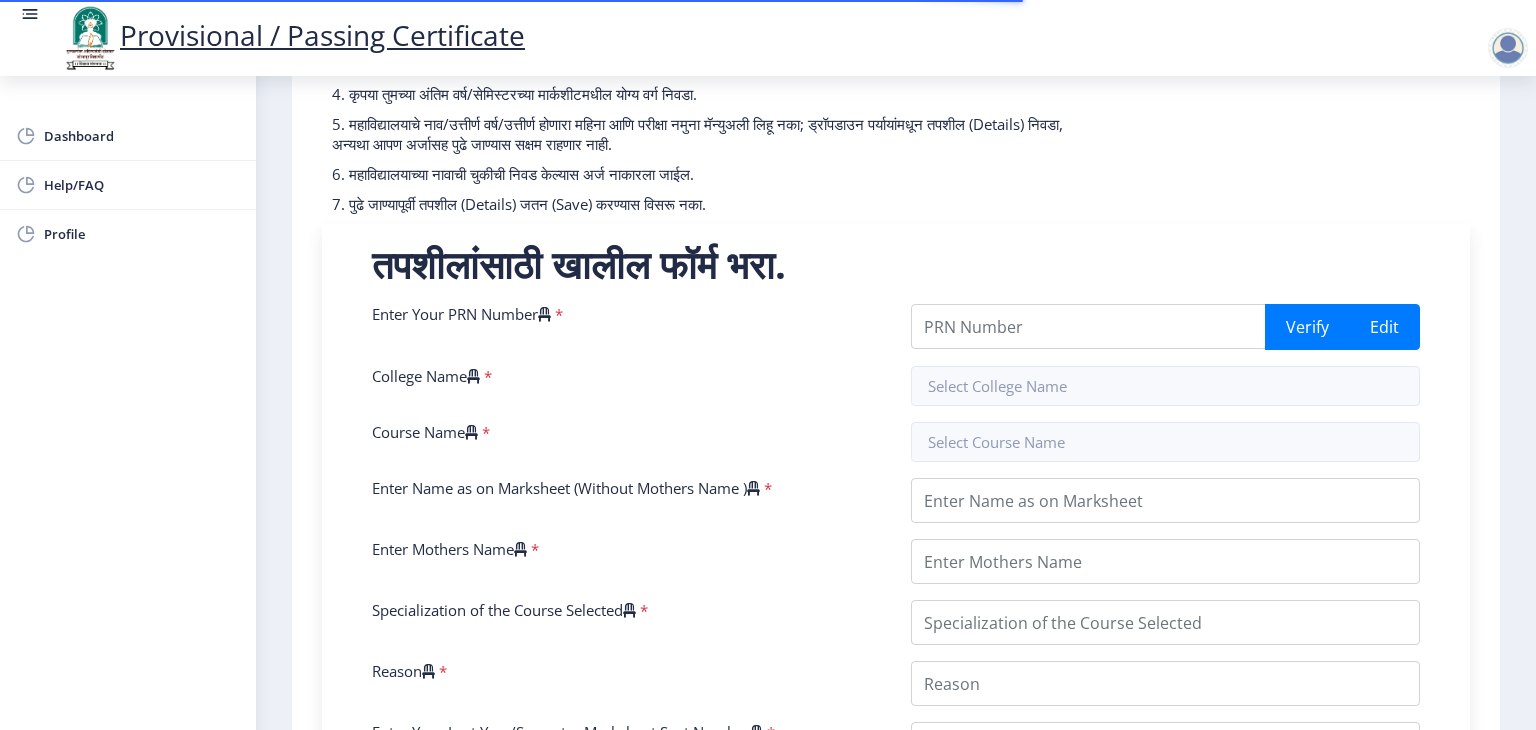 scroll, scrollTop: 248, scrollLeft: 0, axis: vertical 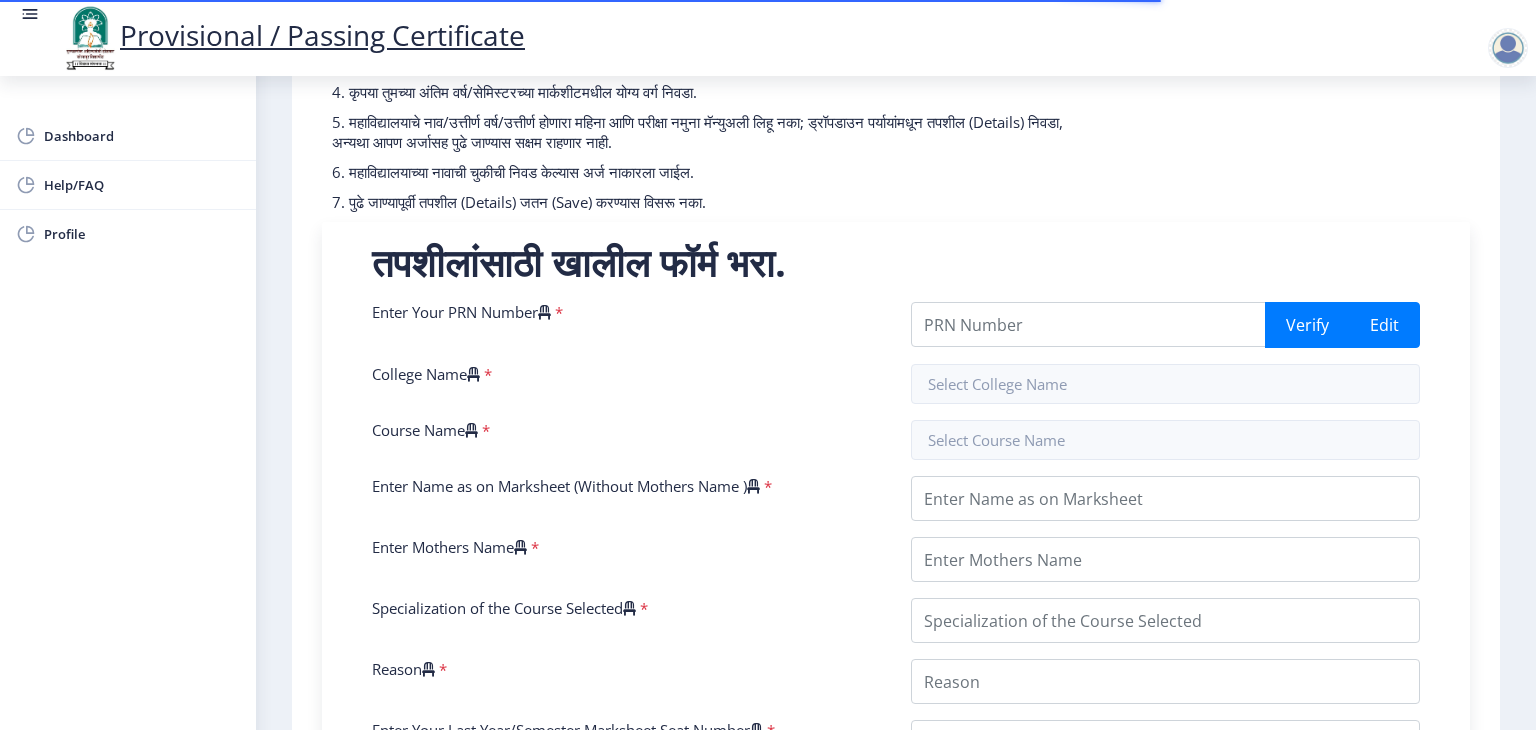 click on "तपशीलांसाठी खालील फॉर्म भरा.   Enter Your PRN Number    * Verify Edit College Name   * Course Name   *  Enter Name as on Marksheet (Without Mothers Name )   *  Enter Mothers Name    *  Specialization of the Course Selected    *  Reason    *  Enter Your Last Year/Semester Marksheet Seat Number   * Enter Your last year/semester Class Obtained in Exam   * Select result/class  DISTINCTION   FIRST CLASS   HIGHER SECOND CLASS   SECOND CLASS   PASS CLASS   SUCCESSFUL   OUTSTANDING - EXEMPLARY  Grade O Grade A+ Grade A Grade B+ Grade B Grade C+ Grade C Grade F/FC Grade F Grade D Grade E FIRST CLASS WITH DISTINCTION Select Regular/External   *  Select Regular/External   Regular  External  Special Select ATKT   *  Select AT/KT   None ATKT  Enter Passing Year   *  2025   2024   2023   2022   2021   2020   2019   2018   2017   2016   2015   2014   2013   2012   2011   2010   2009   2008   2007   2006   2005   2004   2003   2002   2001   2000  * *" at bounding box center (896, 694) 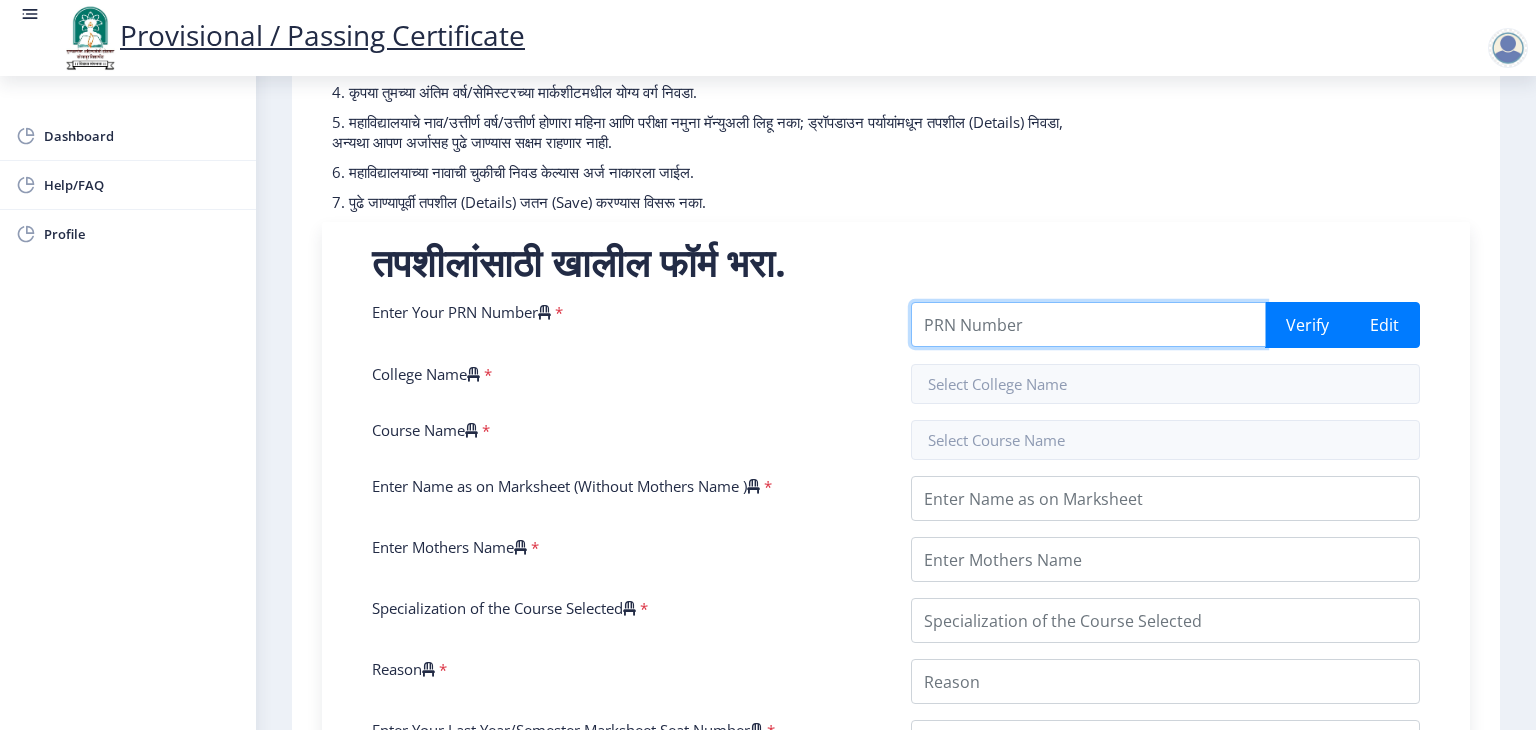 click on "Enter Your PRN Number" at bounding box center [1088, 324] 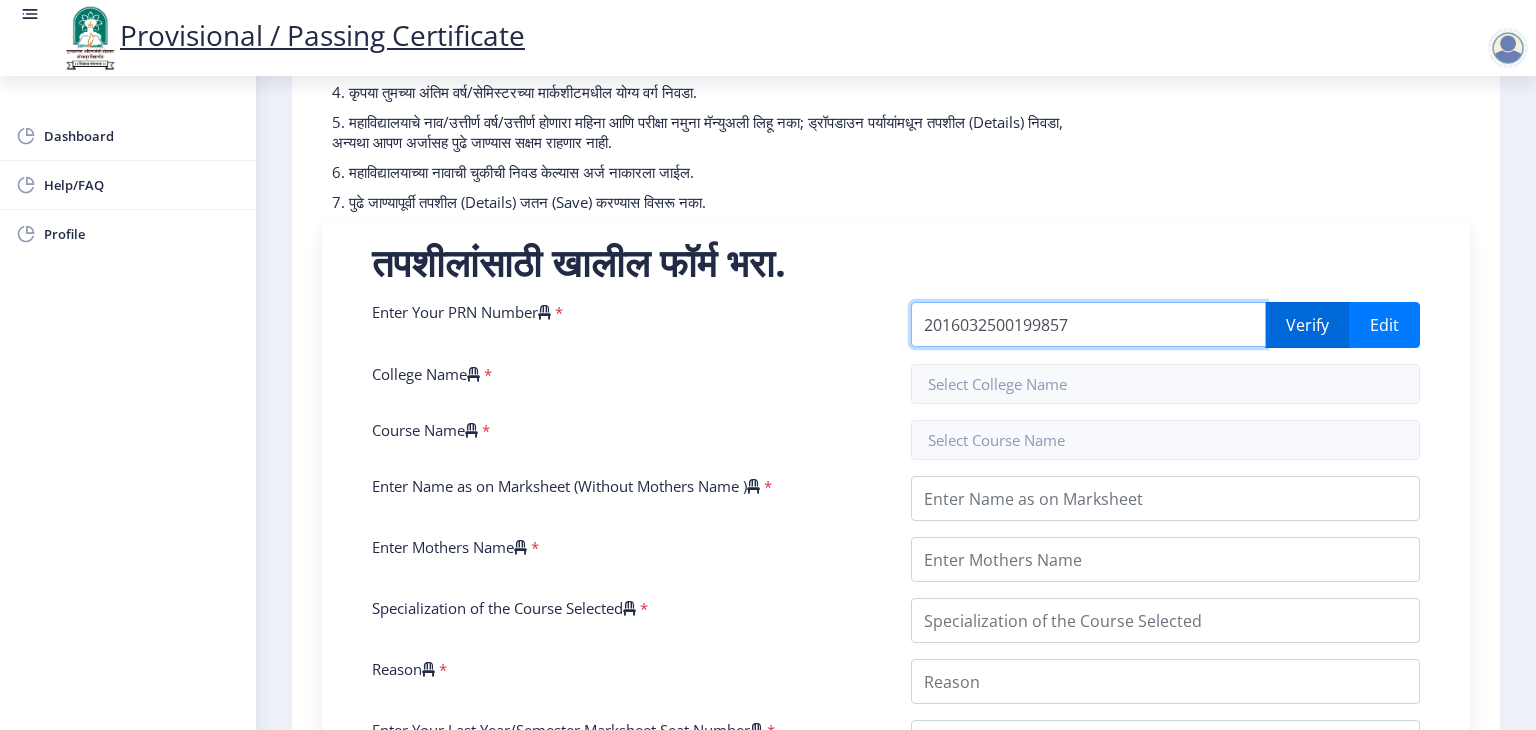 type on "2016032500199857" 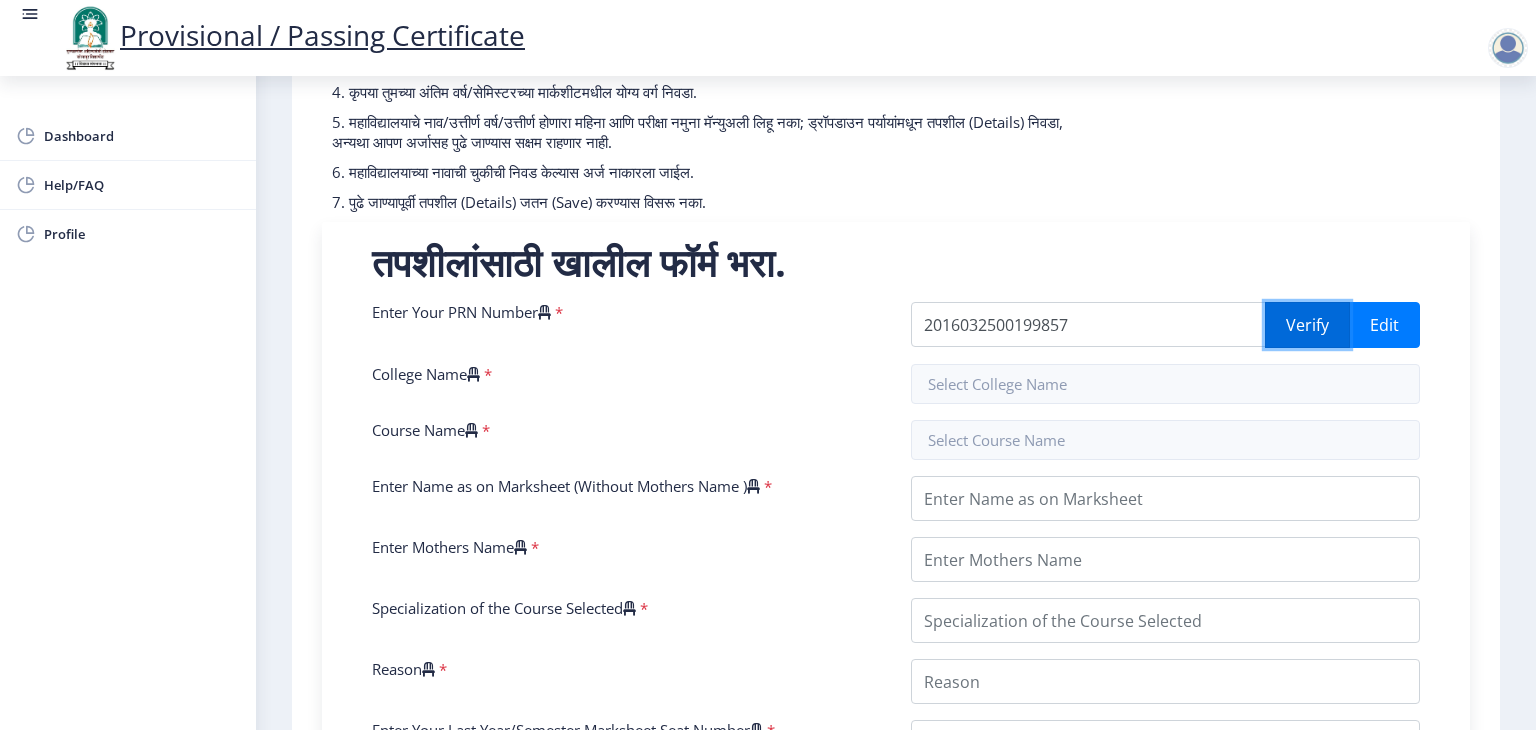 click on "Verify" at bounding box center (1307, 325) 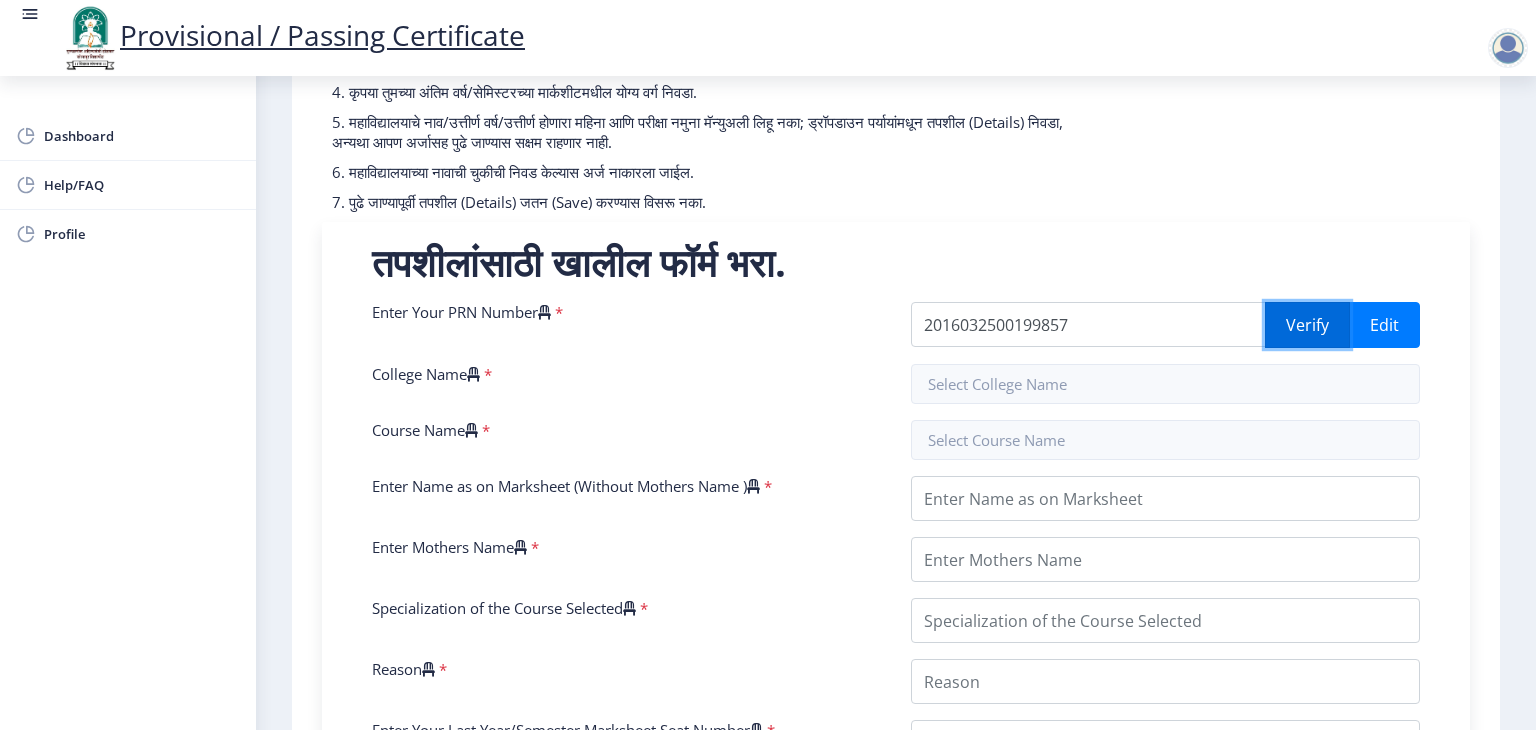 click on "Verify" at bounding box center [1307, 325] 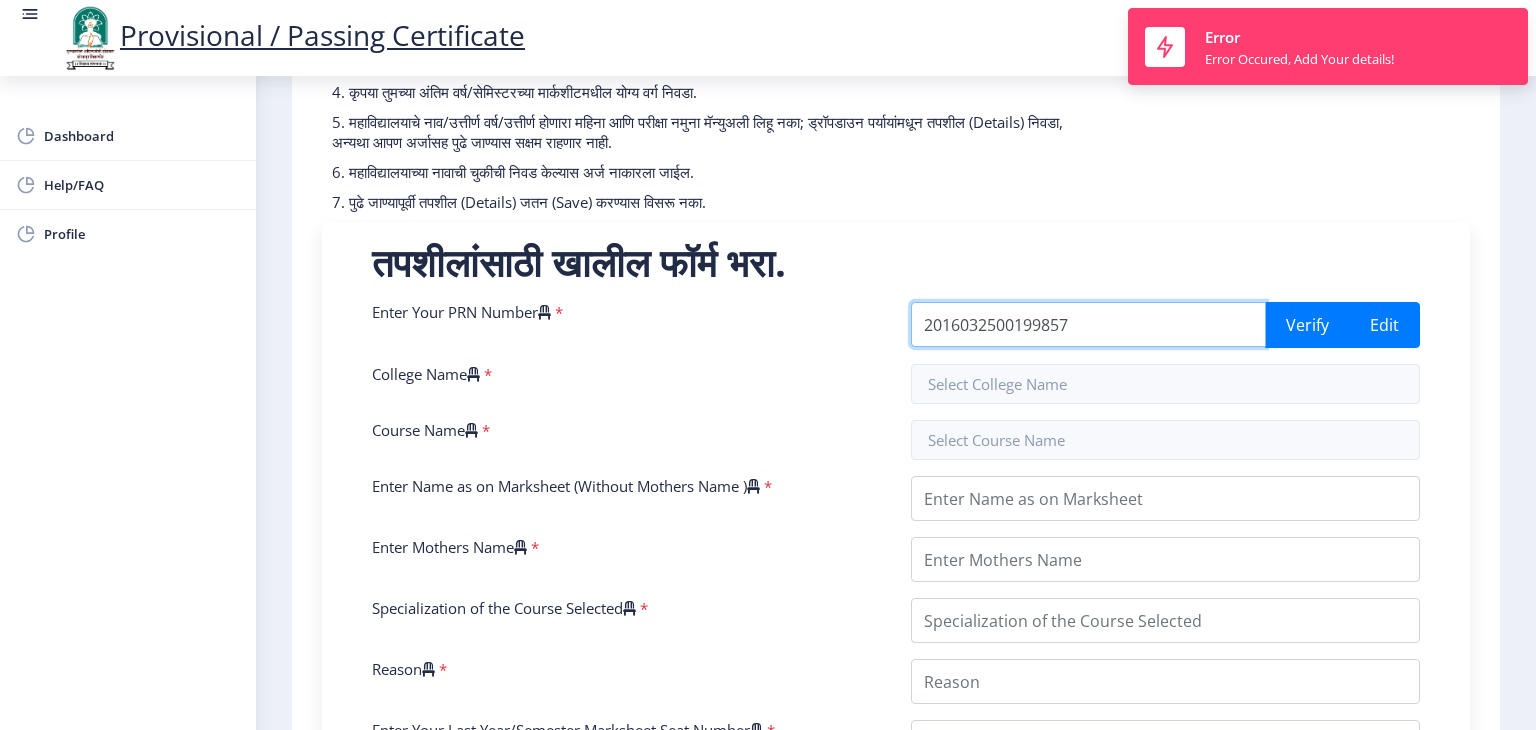 click on "2016032500199857" at bounding box center (1088, 324) 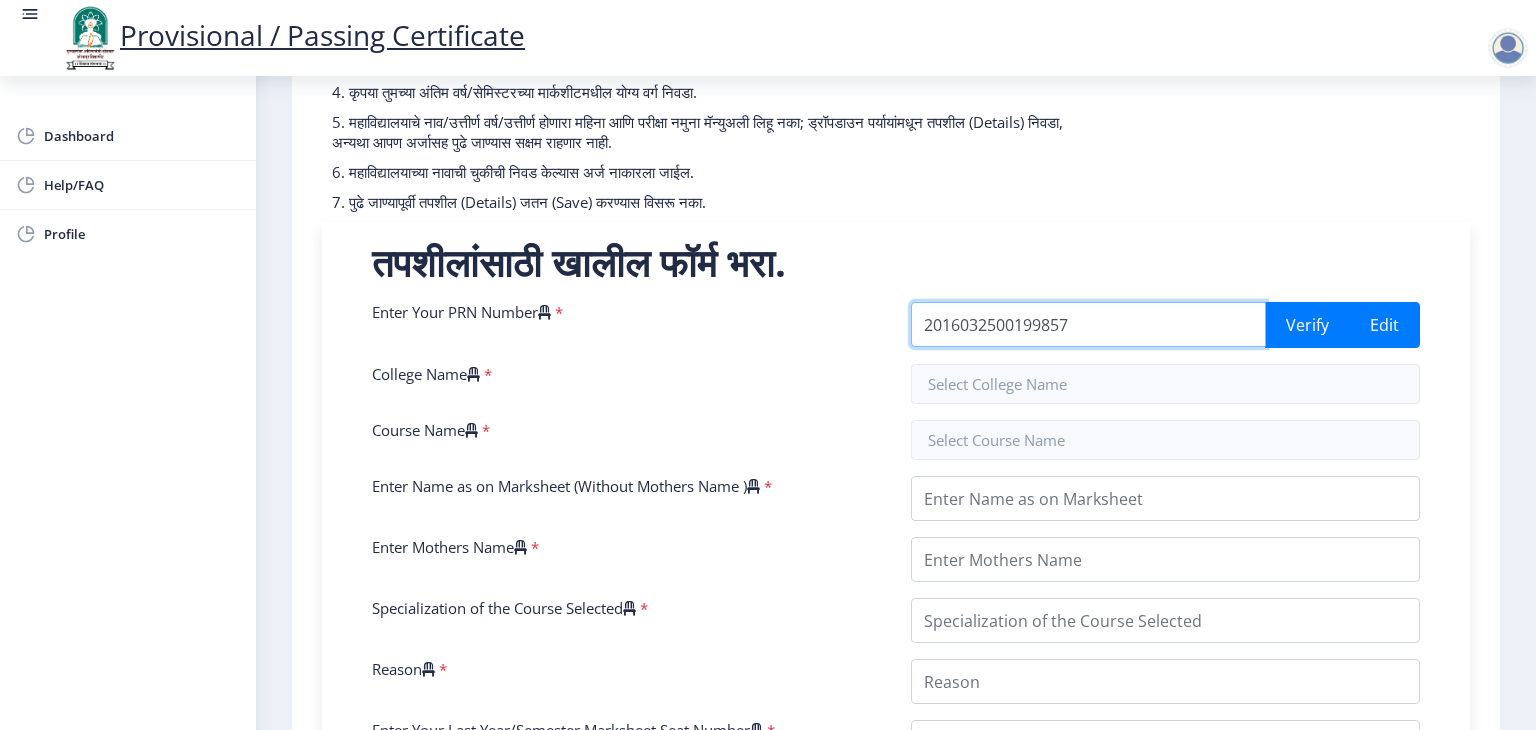 click on "2016032500199857" at bounding box center (1088, 324) 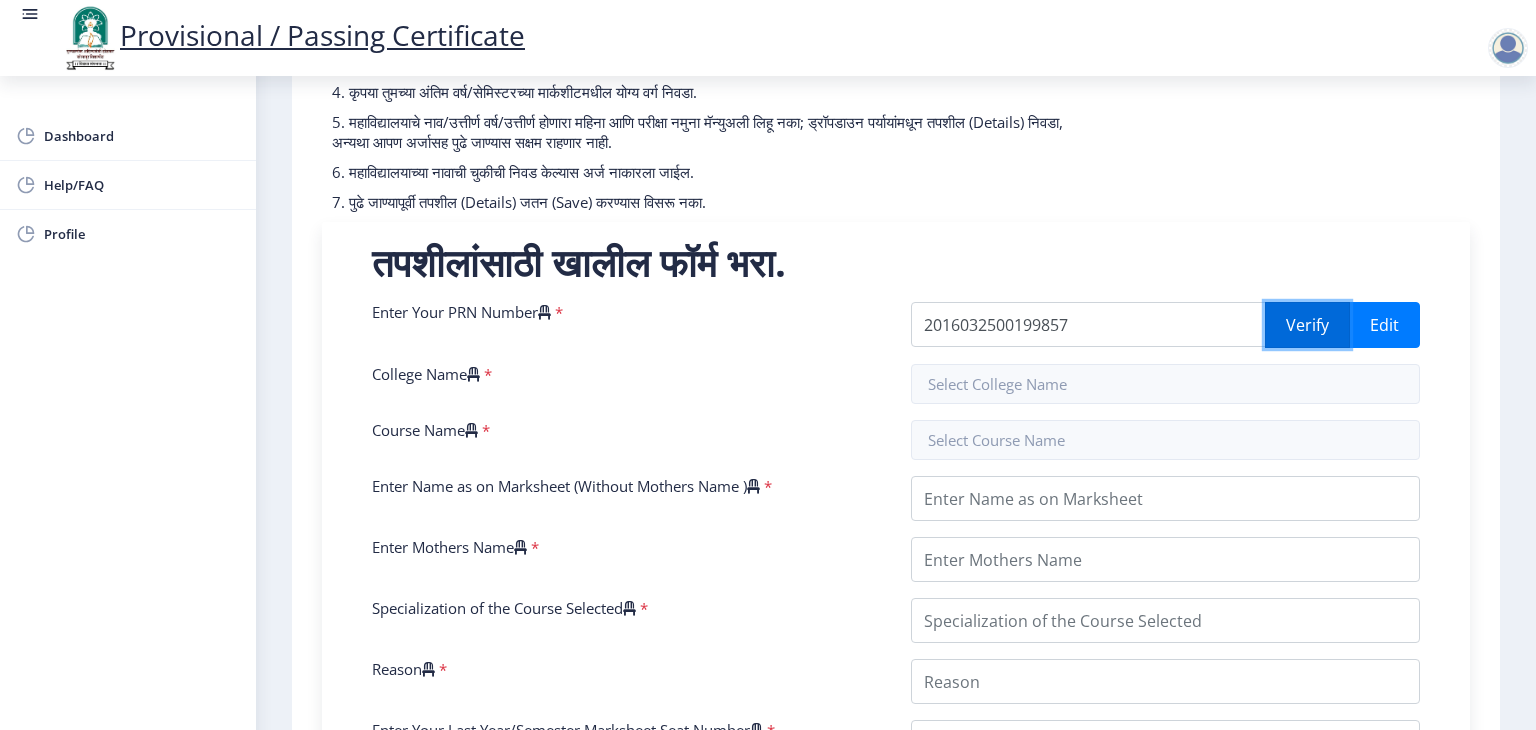 click on "Verify" at bounding box center [1307, 325] 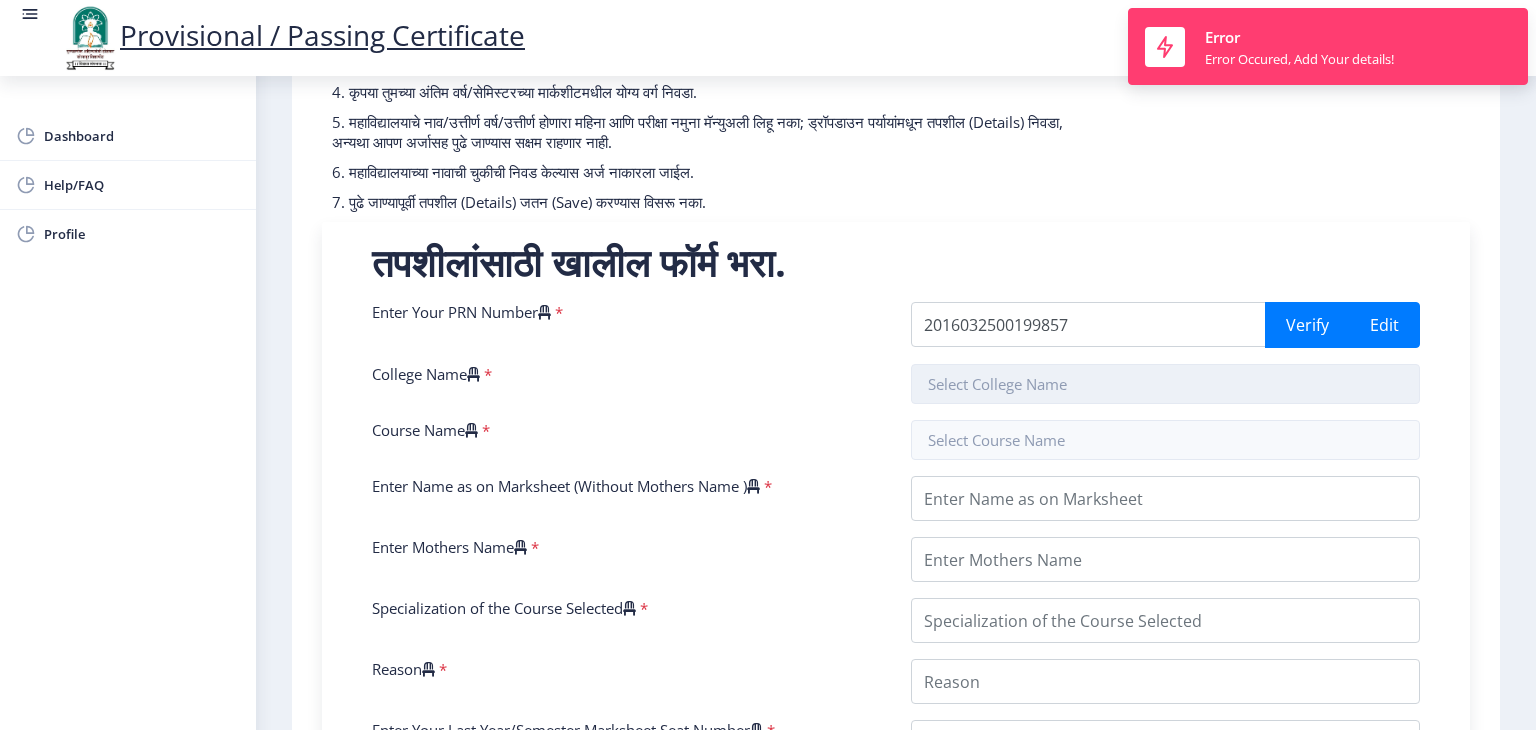 click at bounding box center (1165, 384) 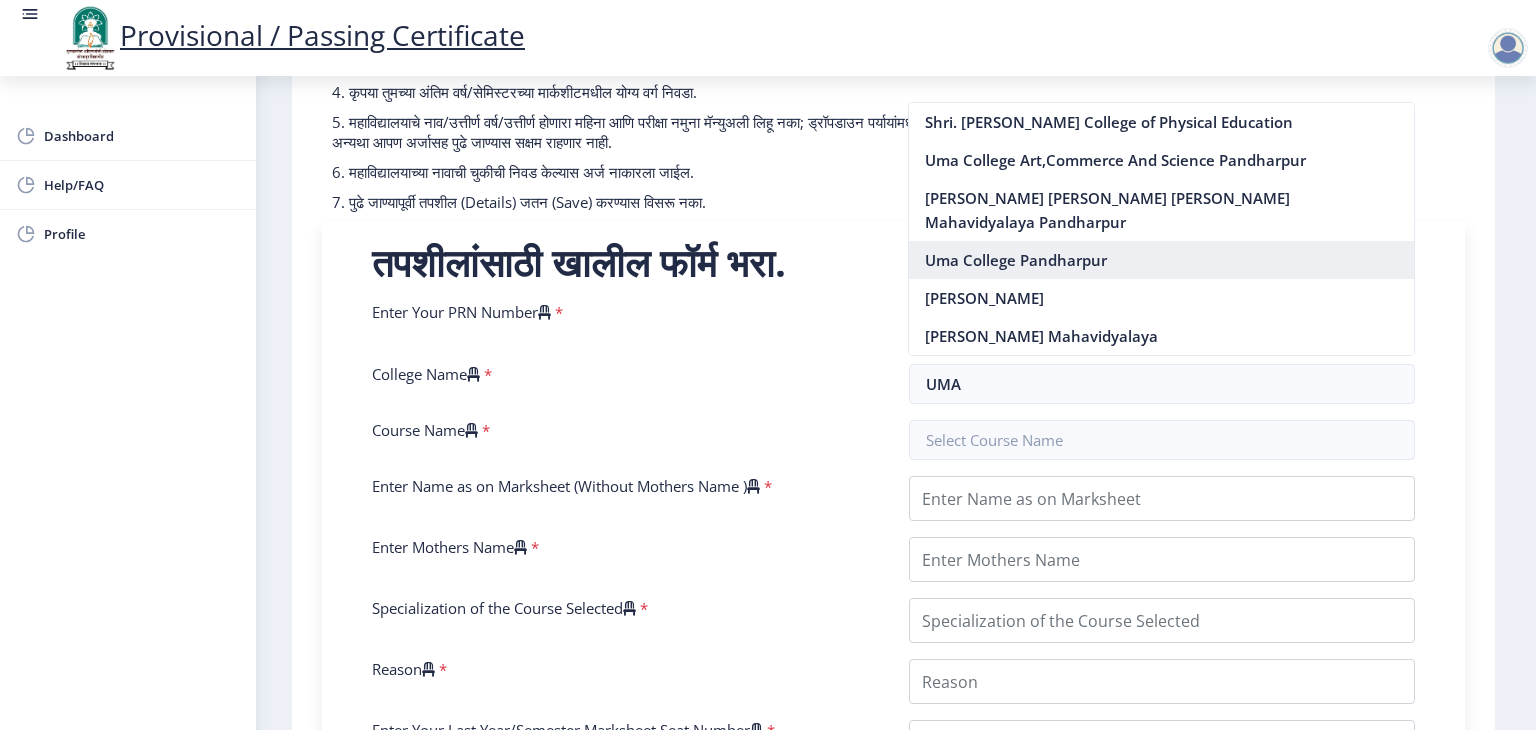 click on "Uma College Pandharpur" at bounding box center [1161, 260] 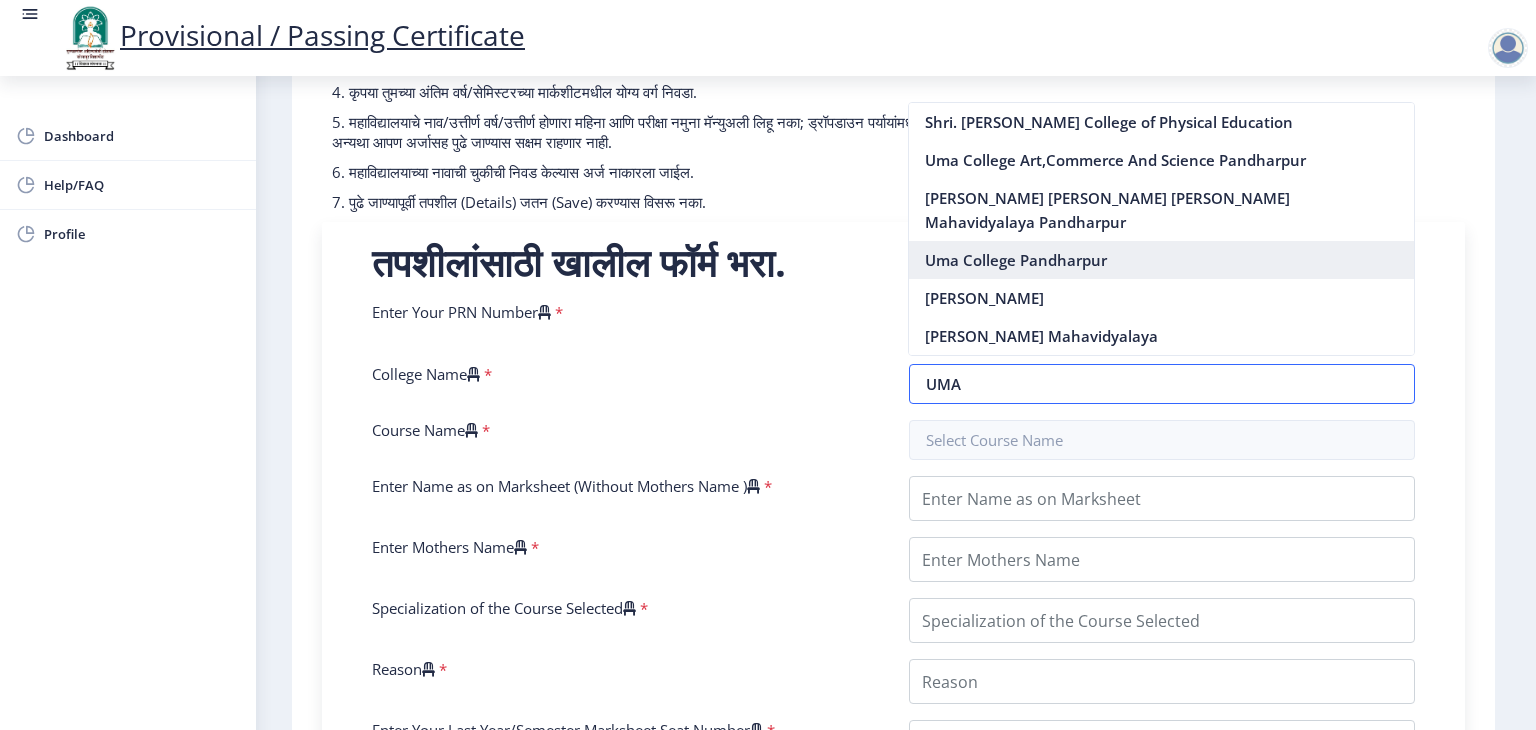 type on "Uma College Pandharpur" 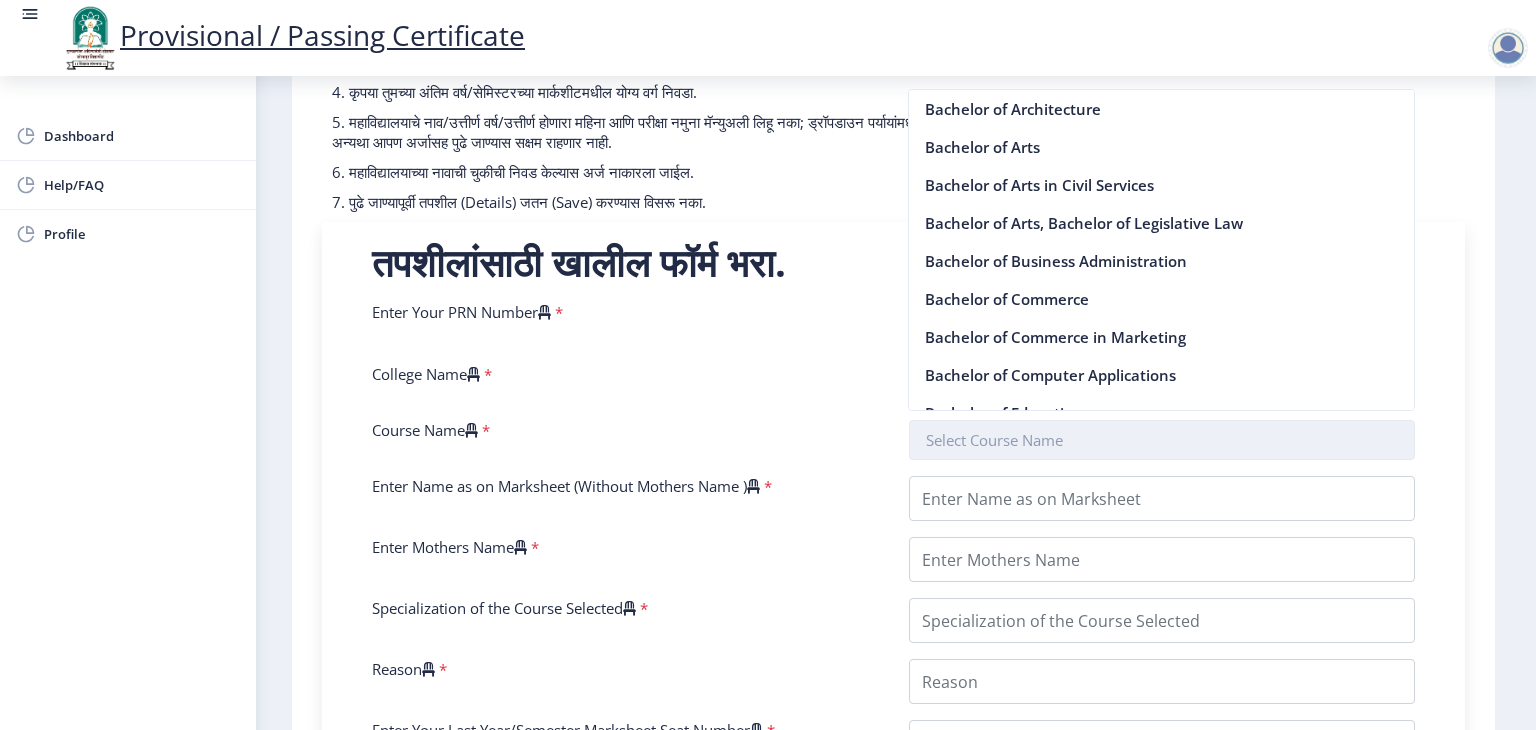 click at bounding box center [1162, 440] 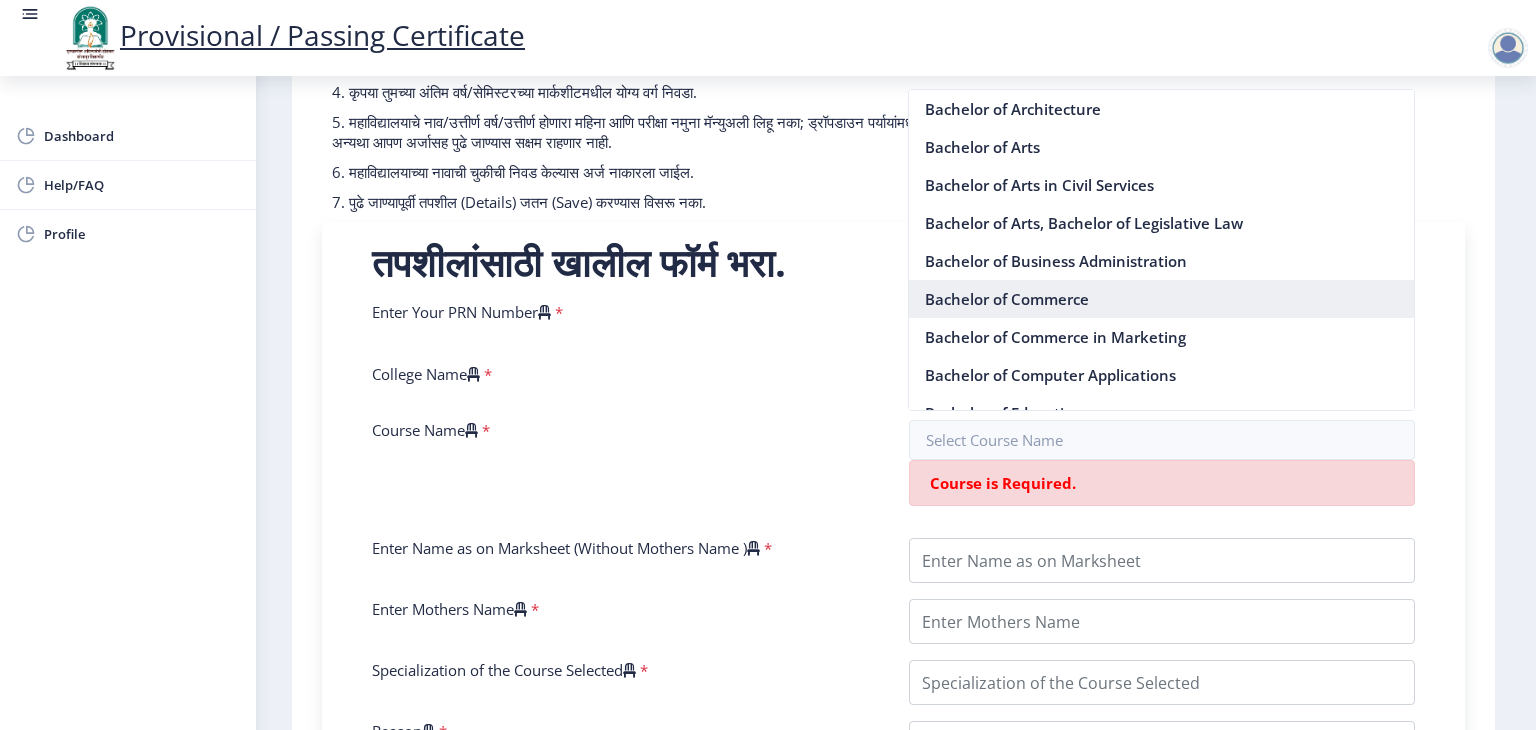 click on "Bachelor of Commerce" at bounding box center [1161, 299] 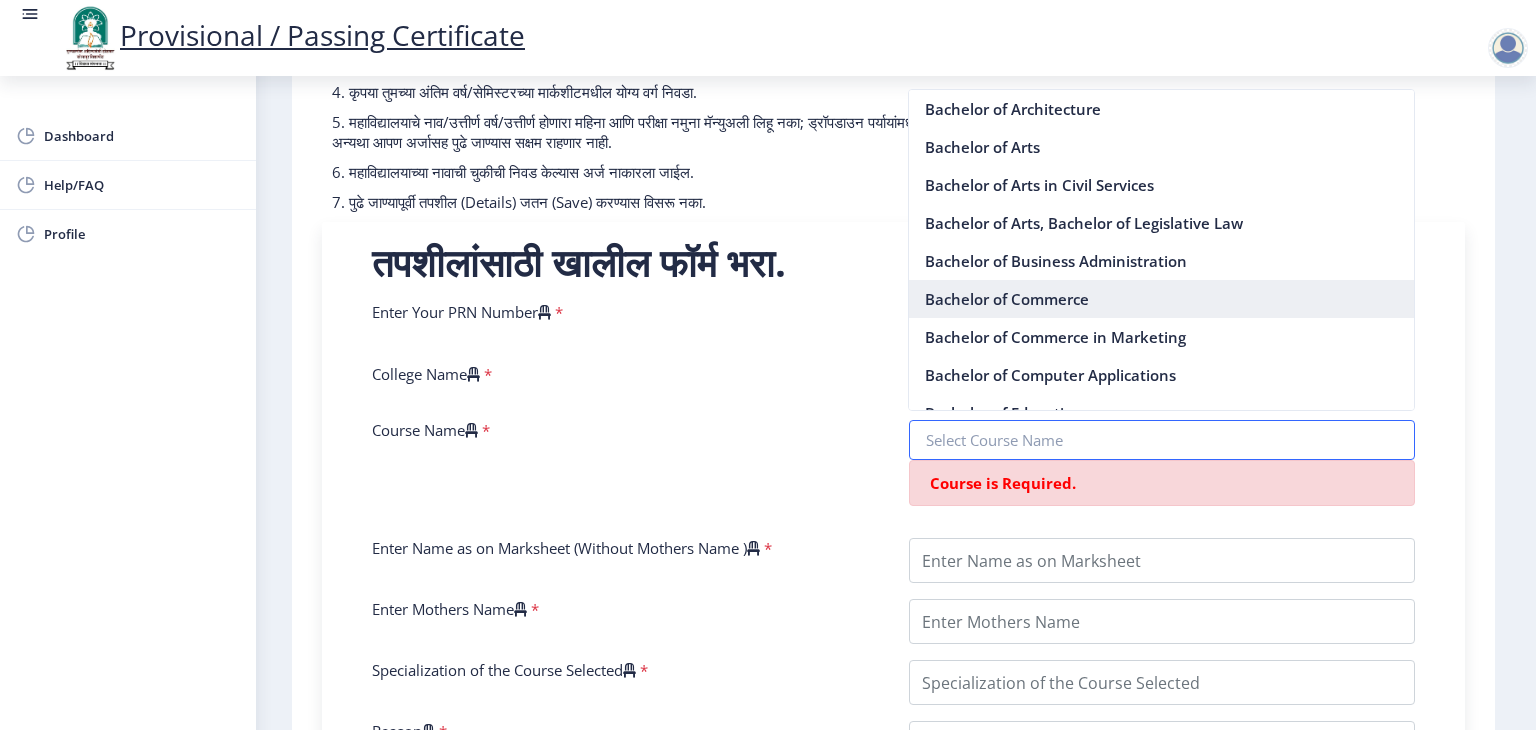 type on "Bachelor of Commerce" 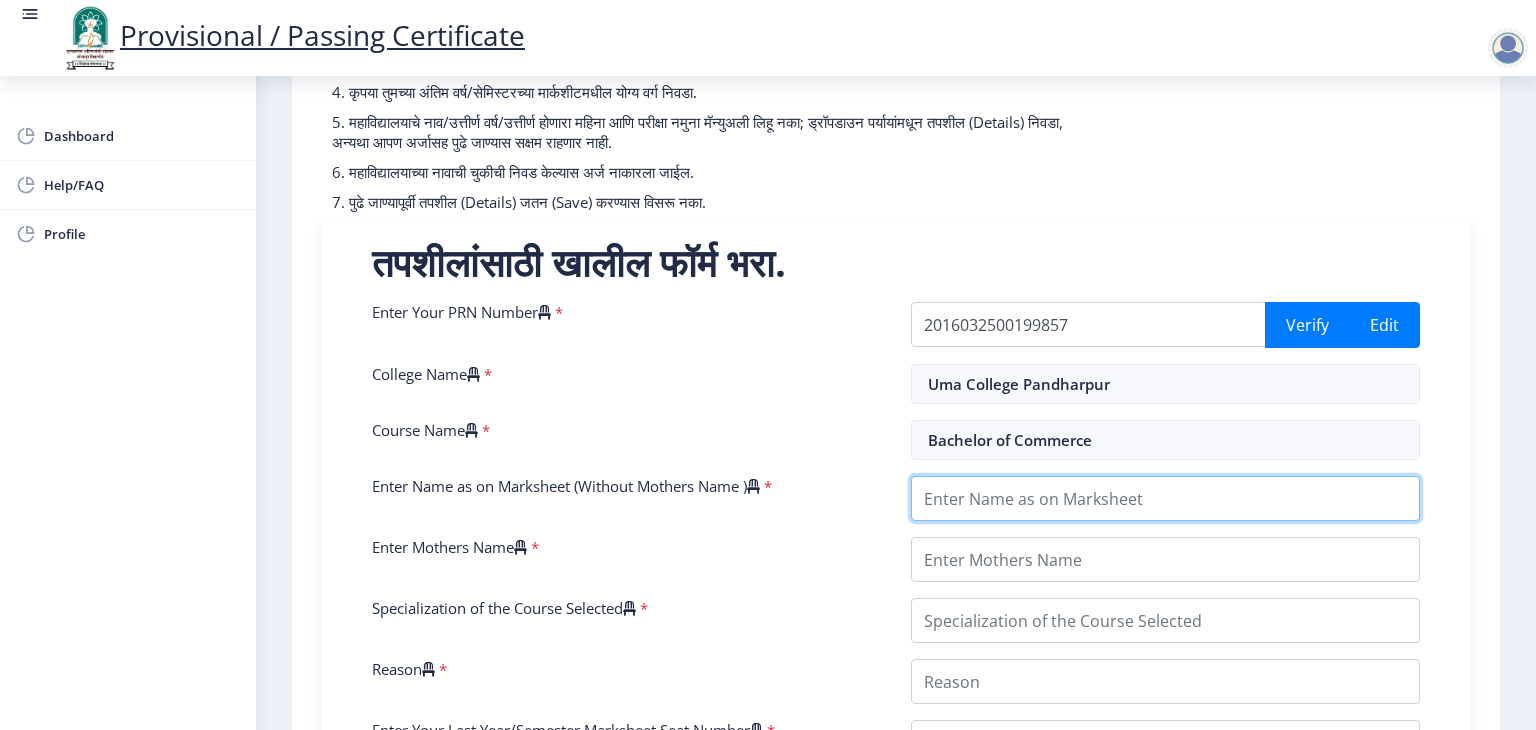 click on "Enter Name as on Marksheet (Without Mothers Name )" at bounding box center [1165, 498] 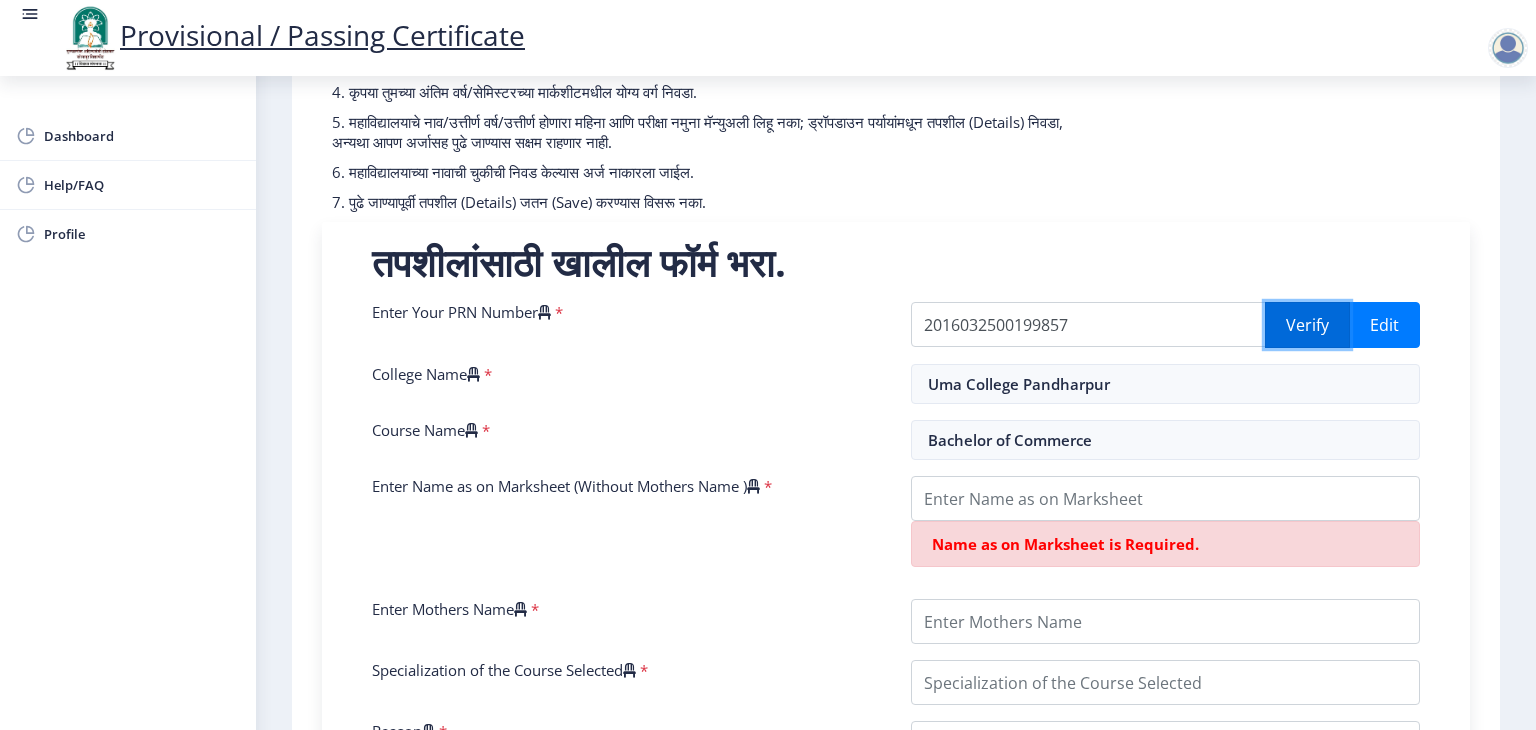 click on "Verify" at bounding box center (1307, 325) 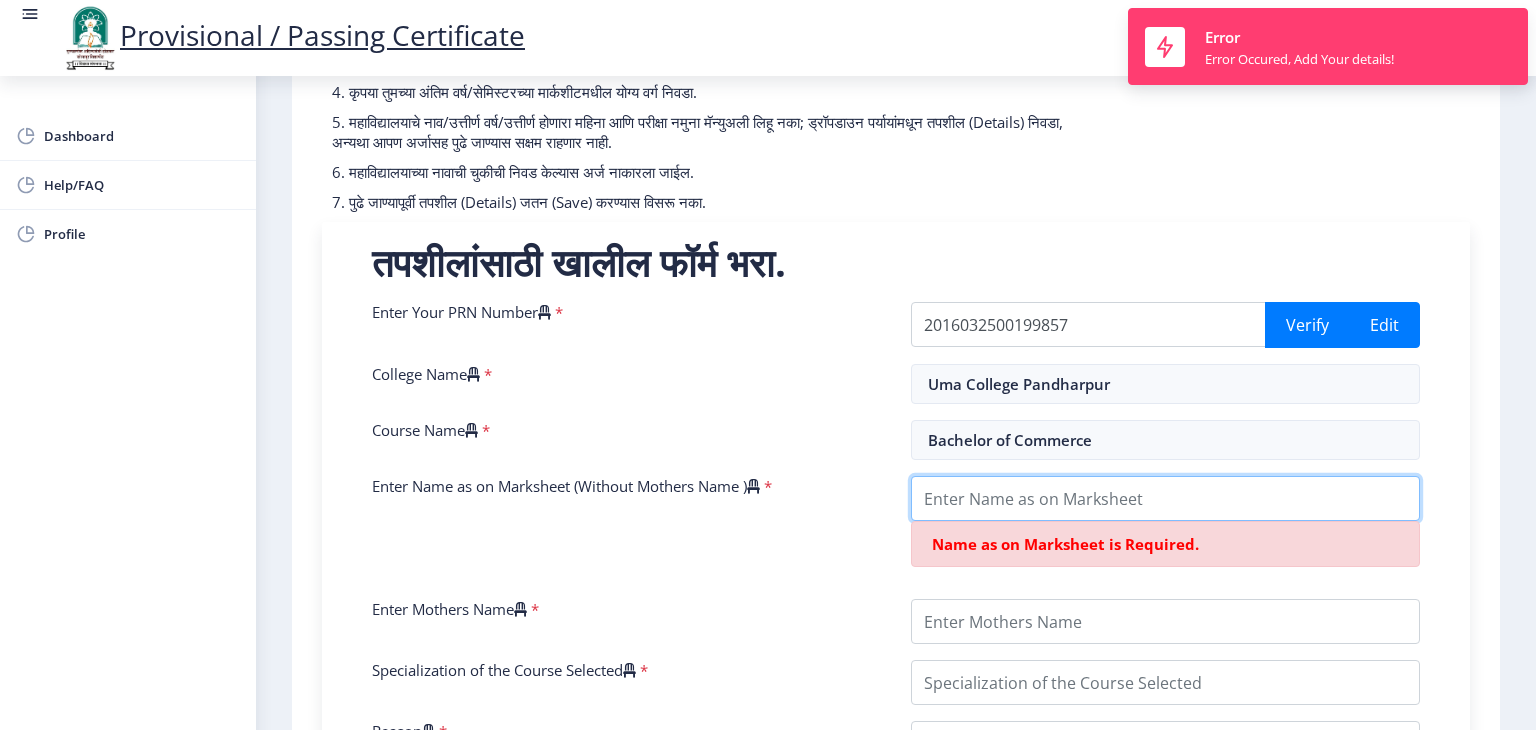 click on "Enter Name as on Marksheet (Without Mothers Name )" at bounding box center (1165, 498) 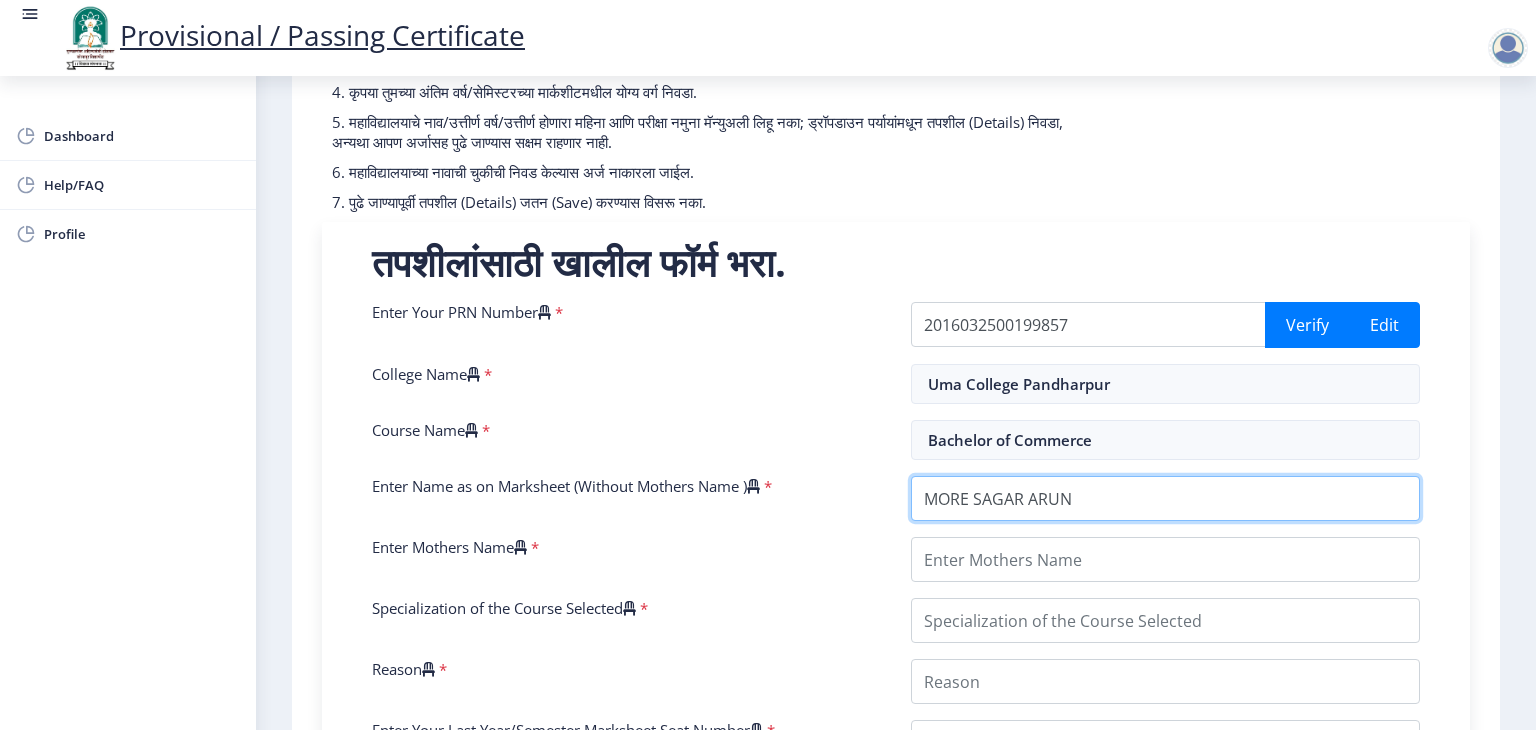 type on "MORE SAGAR ARUN" 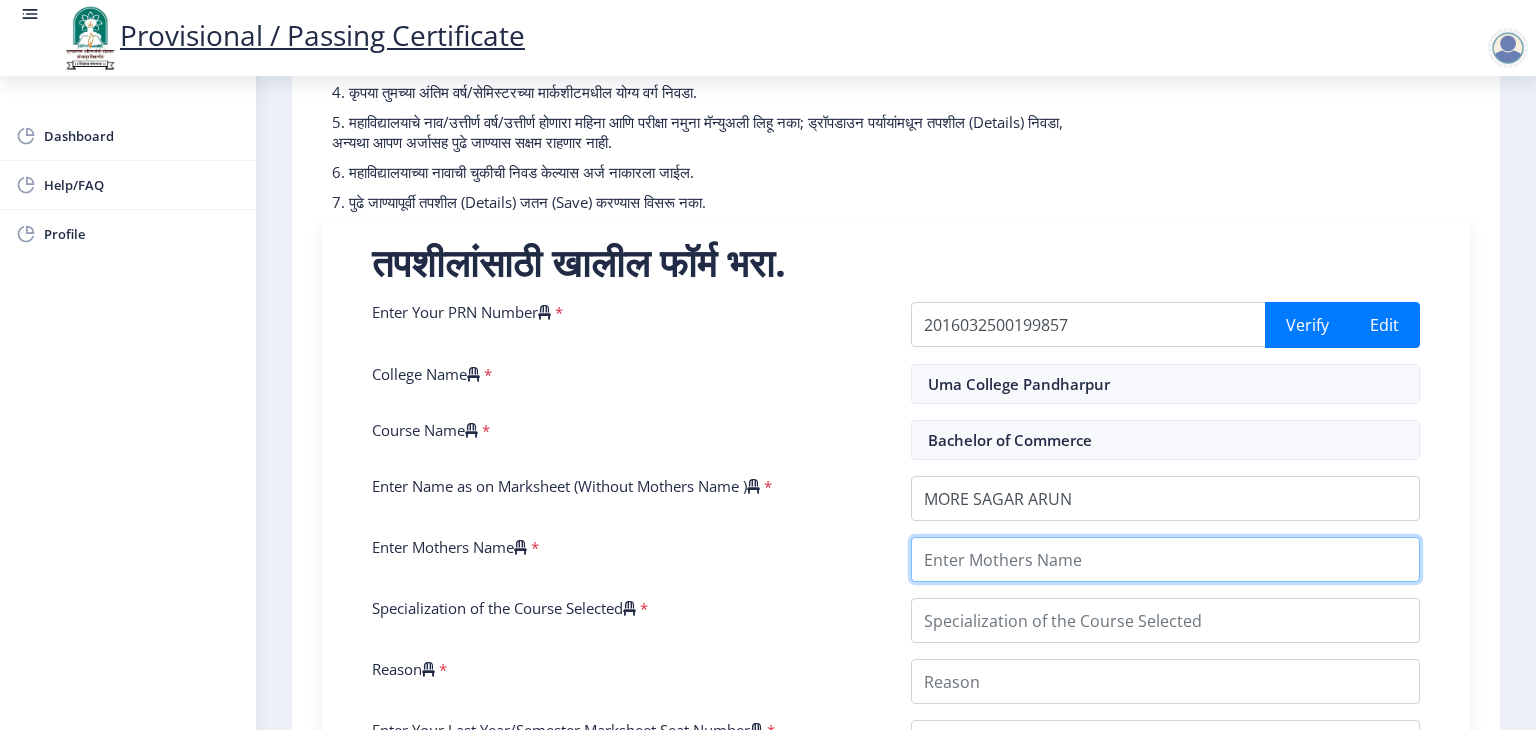 click on "Enter Mothers Name" at bounding box center [1165, 559] 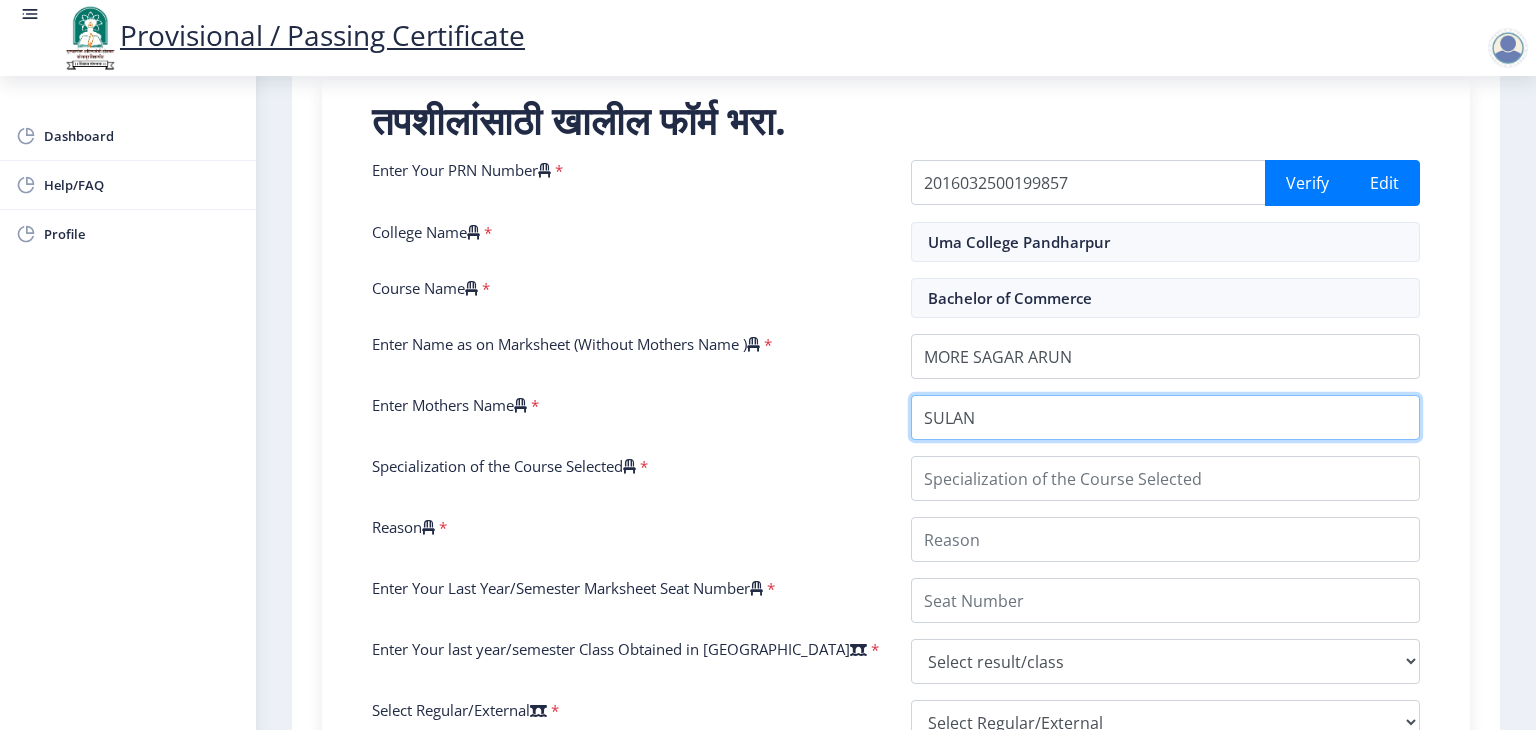 scroll, scrollTop: 395, scrollLeft: 0, axis: vertical 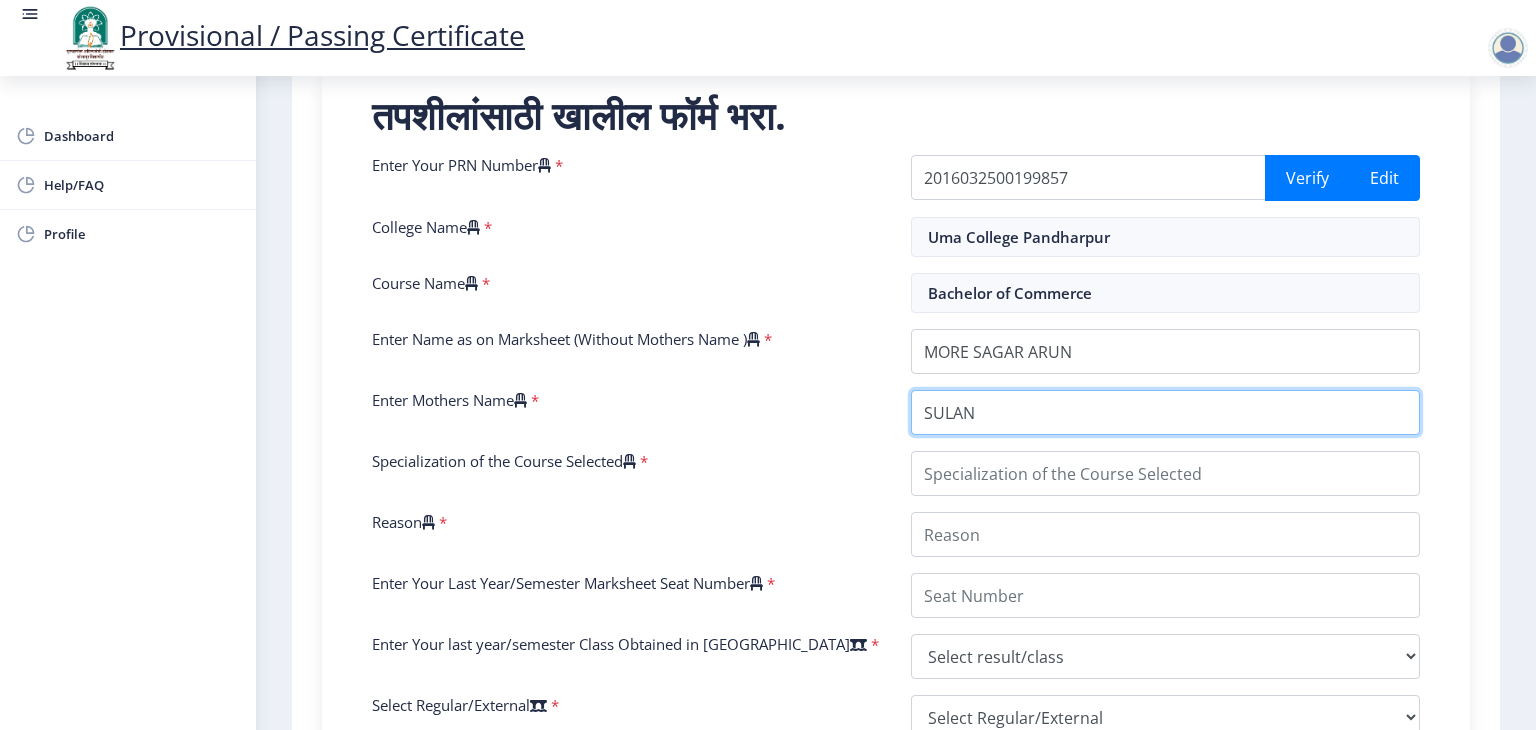 type on "SULAN" 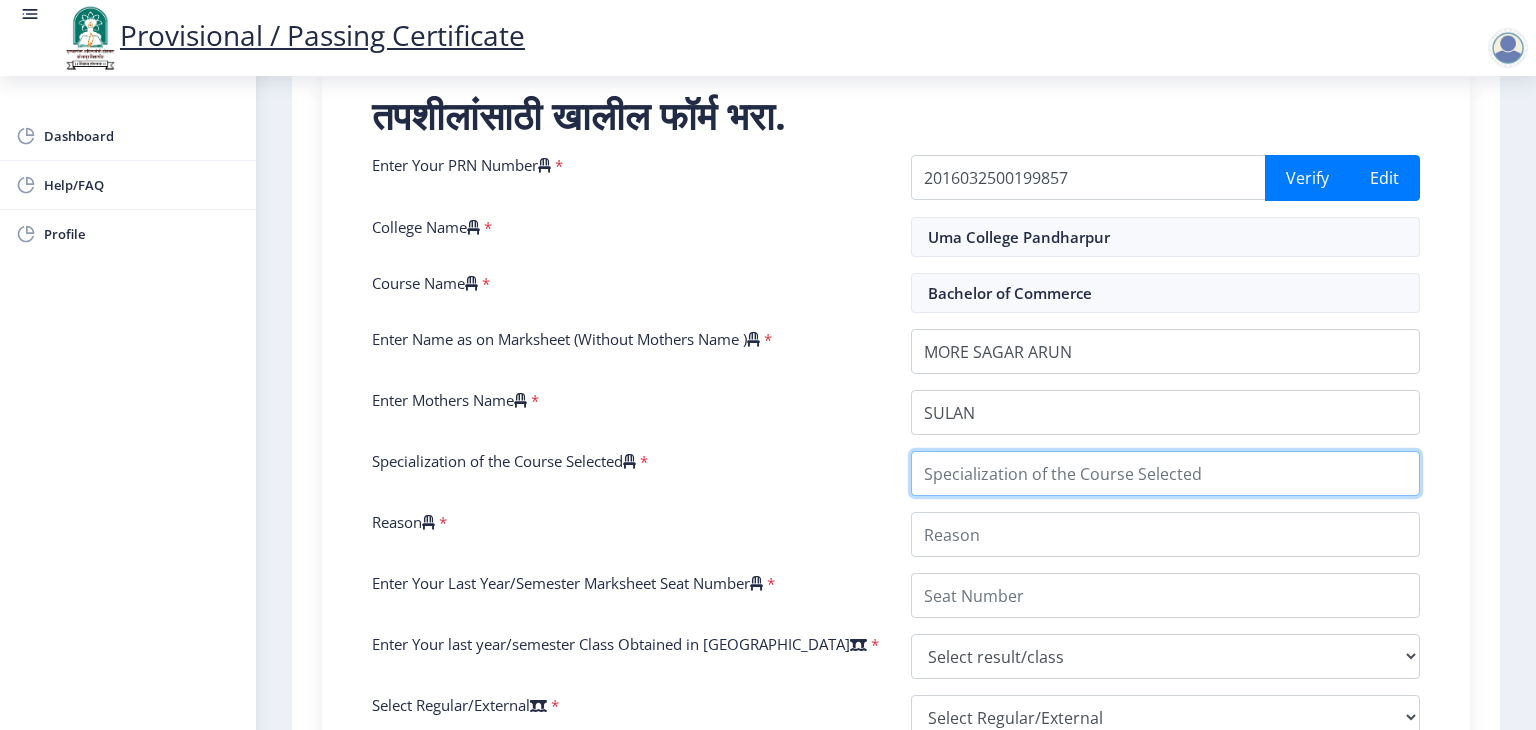 click on "Specialization of the Course Selected" at bounding box center [1165, 473] 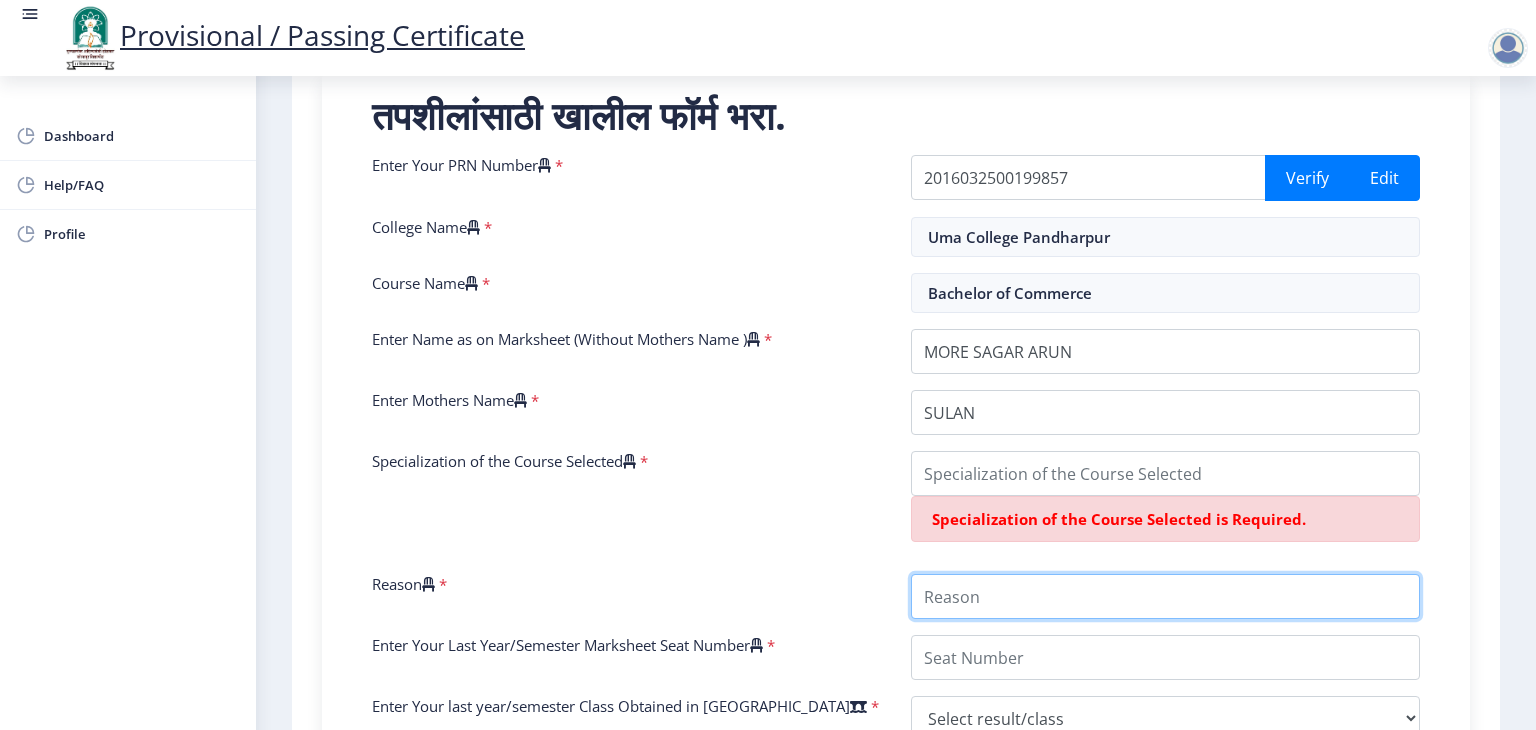 click on "Enter Your PRN Number    * 2016032500199857 Verify Edit College Name   * Uma College Pandharpur Course Name   * Bachelor of Commerce  Enter Name as on Marksheet (Without Mothers Name )   *  Enter Mothers Name    *  Specialization of the Course Selected    * Specialization of the Course Selected is Required.  Reason    *  Enter Your Last Year/Semester Marksheet Seat Number   * Enter Your last year/semester Class Obtained in Exam   * Select result/class  DISTINCTION   FIRST CLASS   HIGHER SECOND CLASS   SECOND CLASS   PASS CLASS   SUCCESSFUL   OUTSTANDING - EXEMPLARY  Grade O Grade A+ Grade A Grade B+ Grade B Grade C+ Grade C Grade F/FC Grade F Grade D Grade E FIRST CLASS WITH DISTINCTION Select Regular/External   *  Select Regular/External   Regular  External  Special Select ATKT   *  Select AT/KT   None ATKT  Enter Passing Year   *  2025   2024   2023   2022   2021   2020   2019   2018   2017   2016   2015   2014   2013   2012   2011   2010   2009   2008   2007   2006   2005   2004" at bounding box center (896, 608) 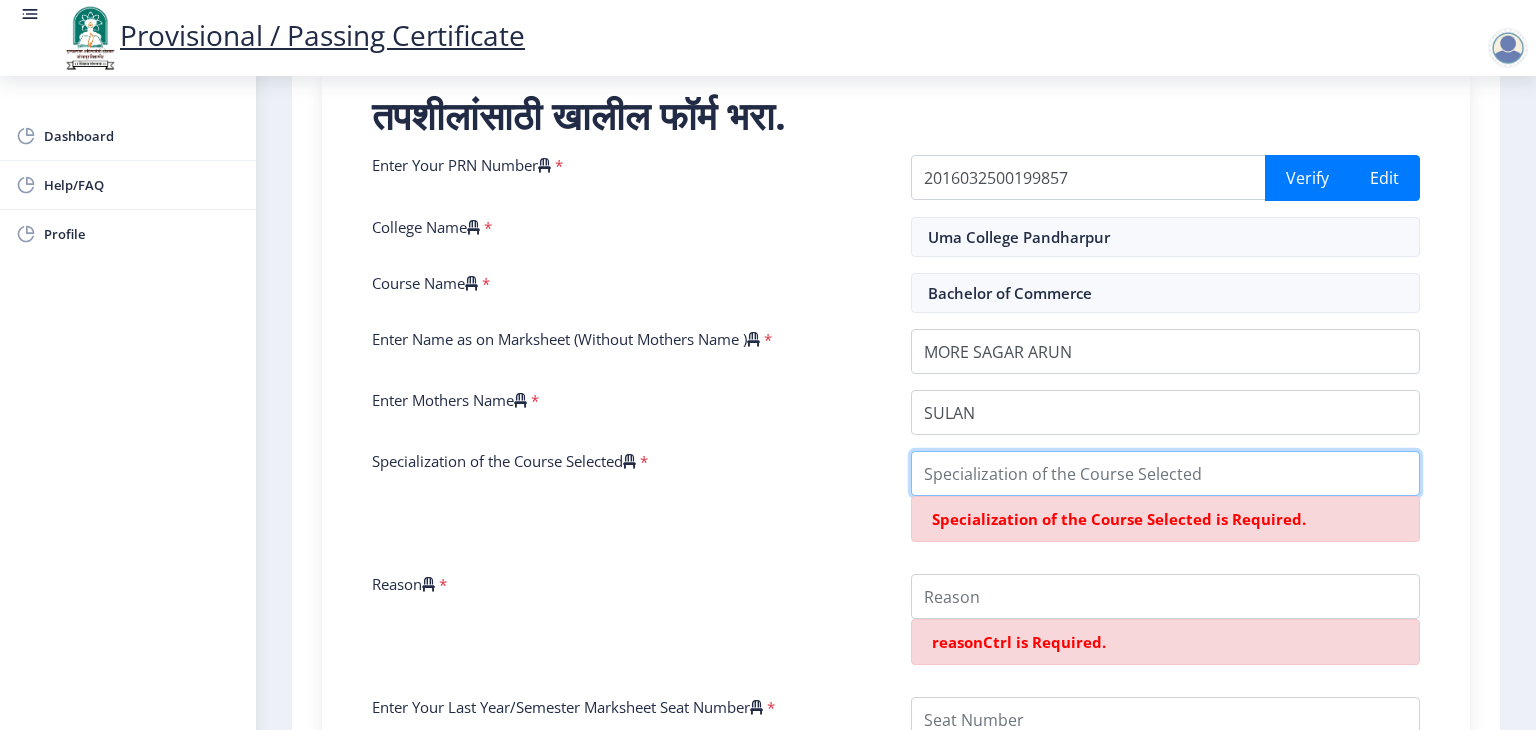 click on "Specialization of the Course Selected" at bounding box center (1165, 473) 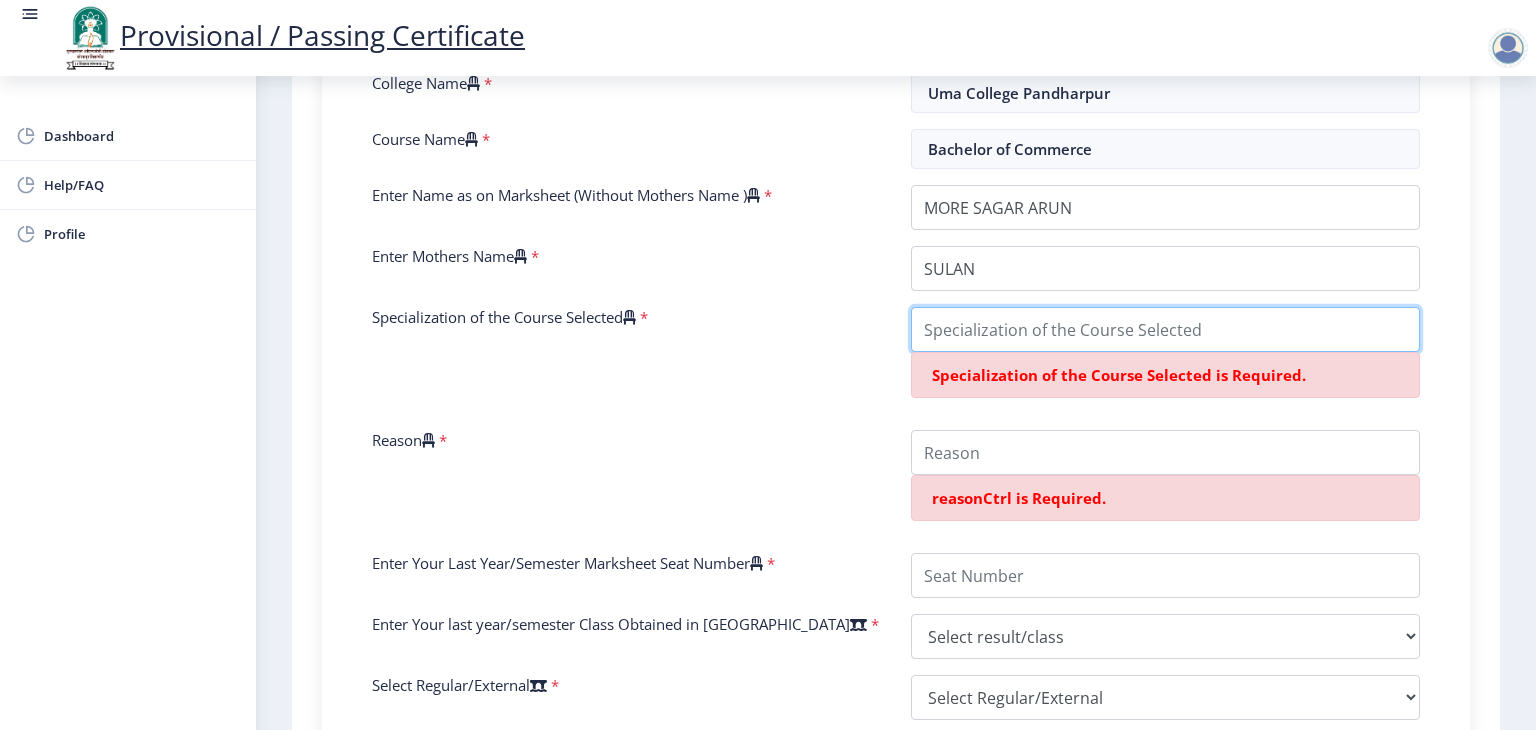 scroll, scrollTop: 540, scrollLeft: 0, axis: vertical 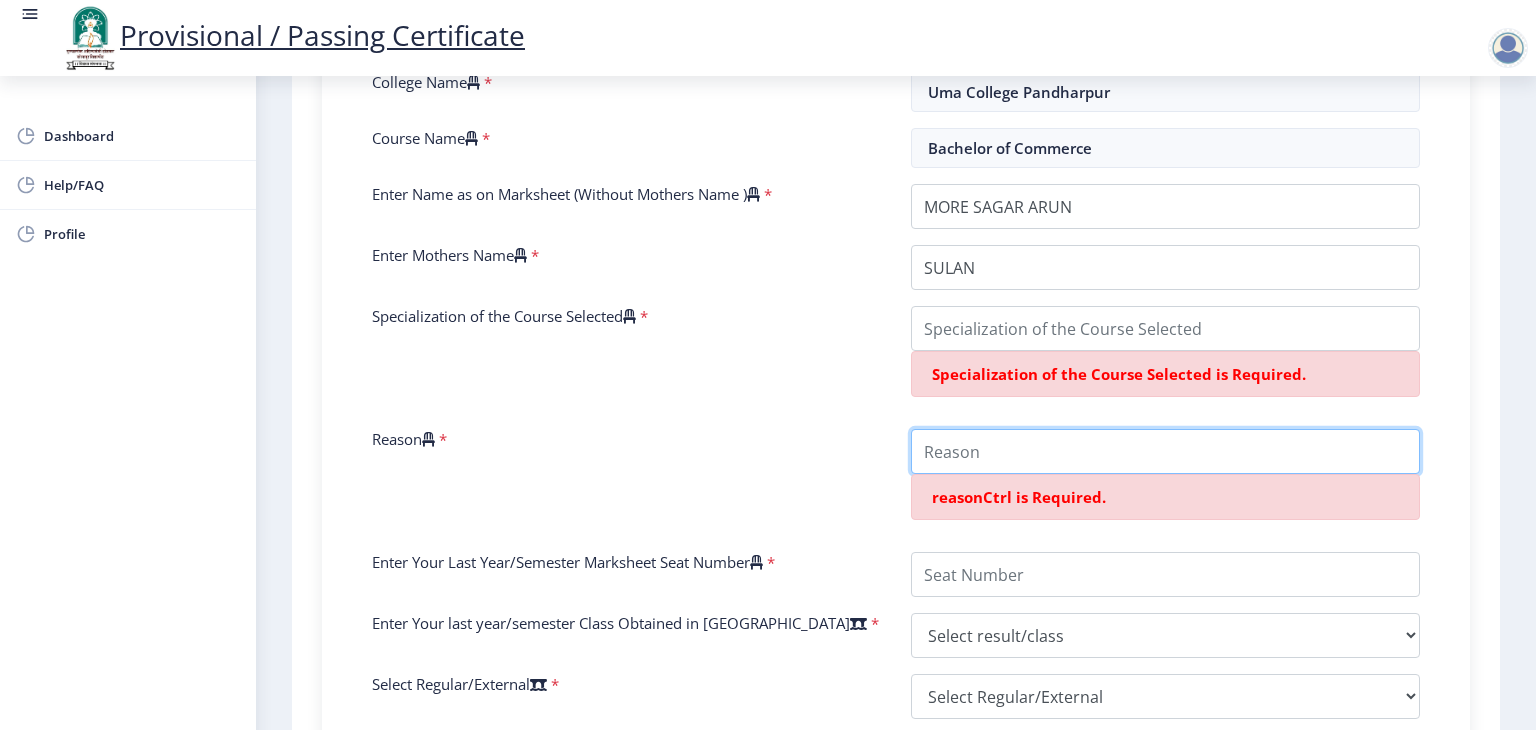 click on "Reason" at bounding box center (1165, 451) 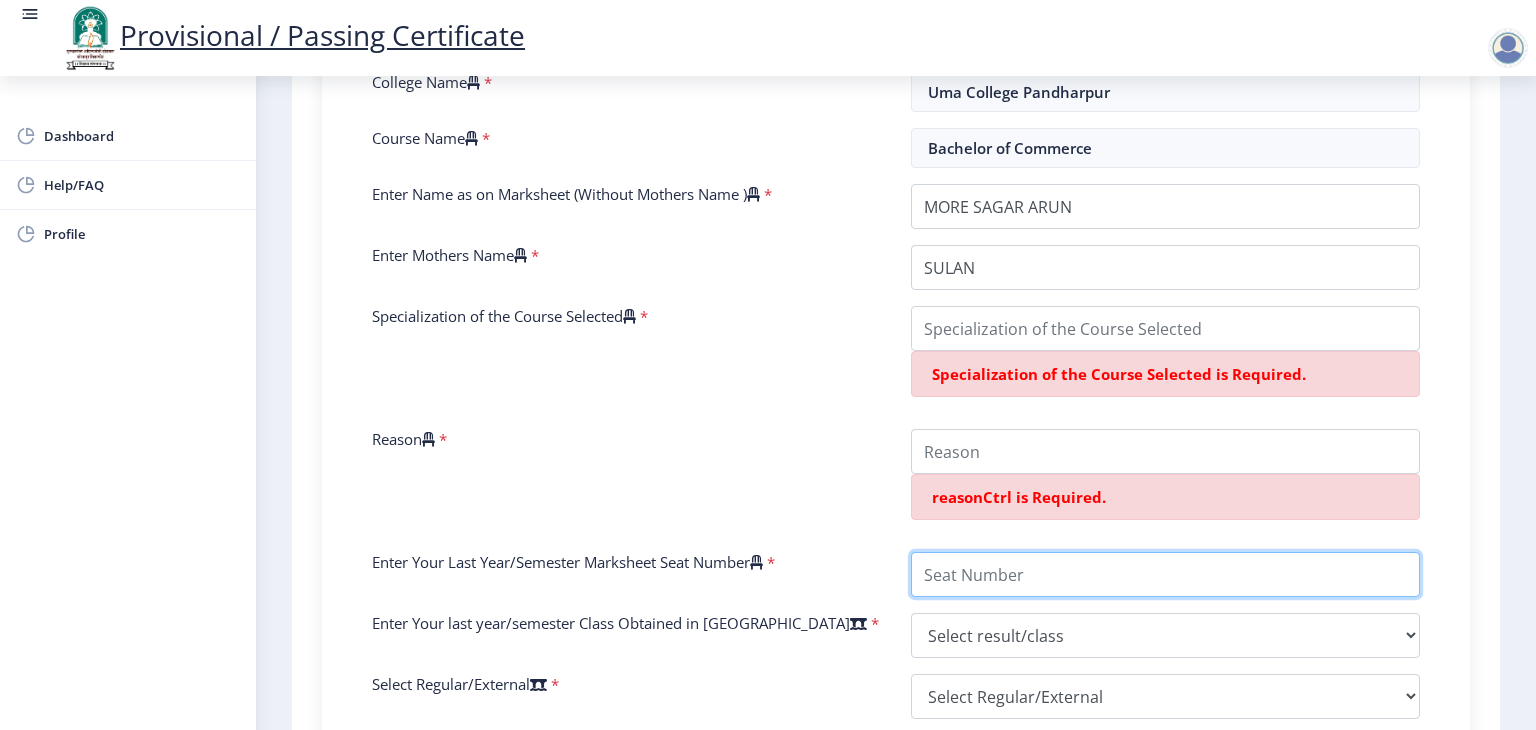 click on "Enter Your Last Year/Semester Marksheet Seat Number" at bounding box center (1165, 574) 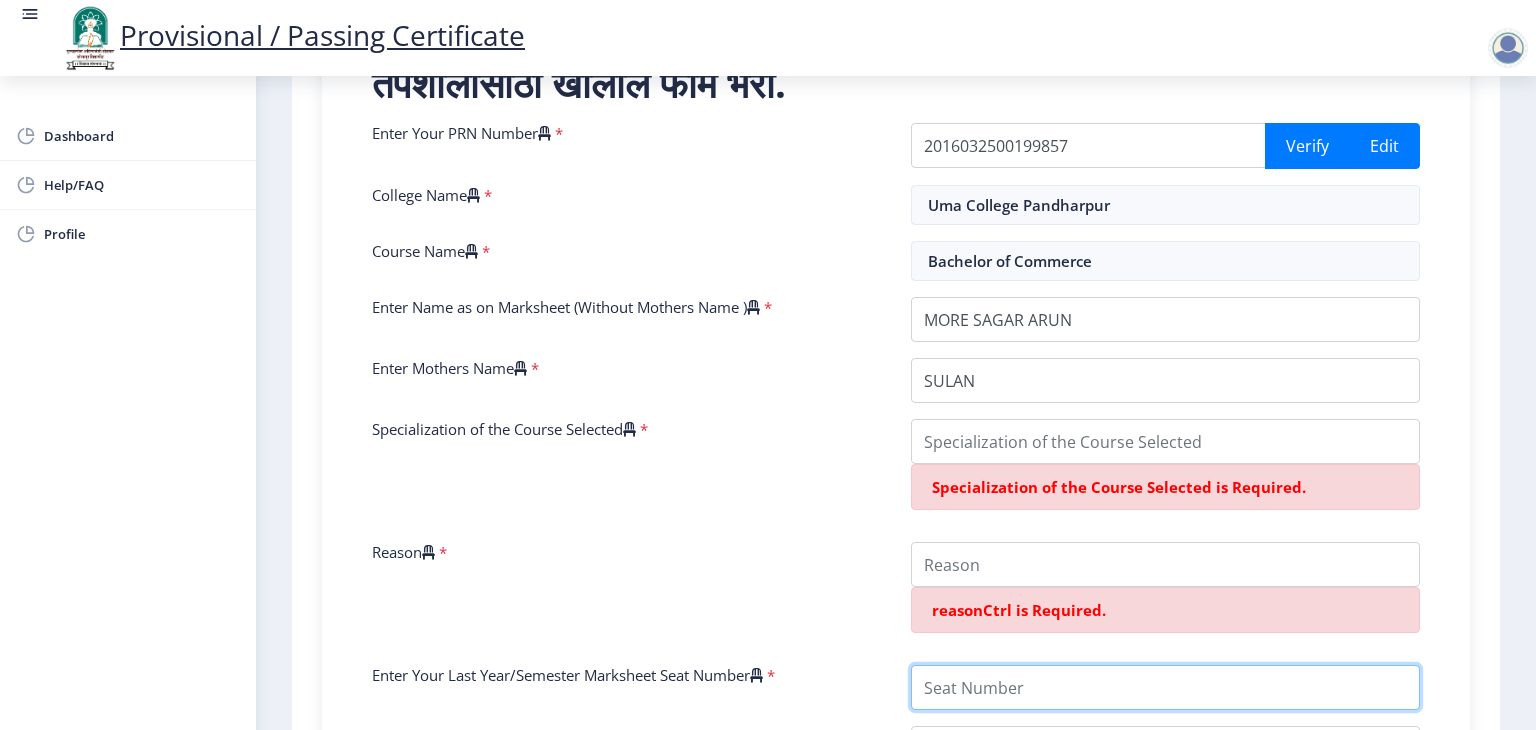 scroll, scrollTop: 420, scrollLeft: 0, axis: vertical 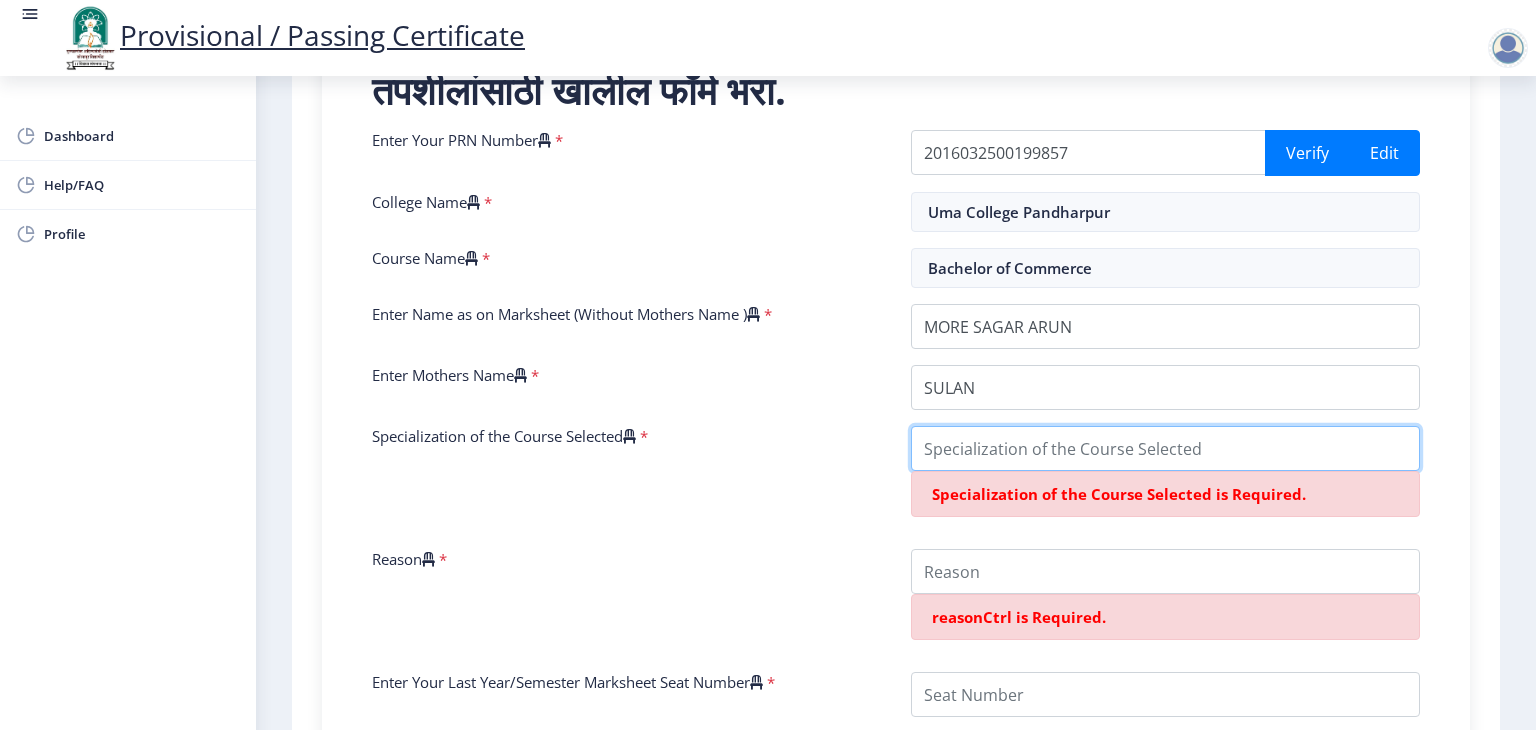 click on "Specialization of the Course Selected" at bounding box center (1165, 448) 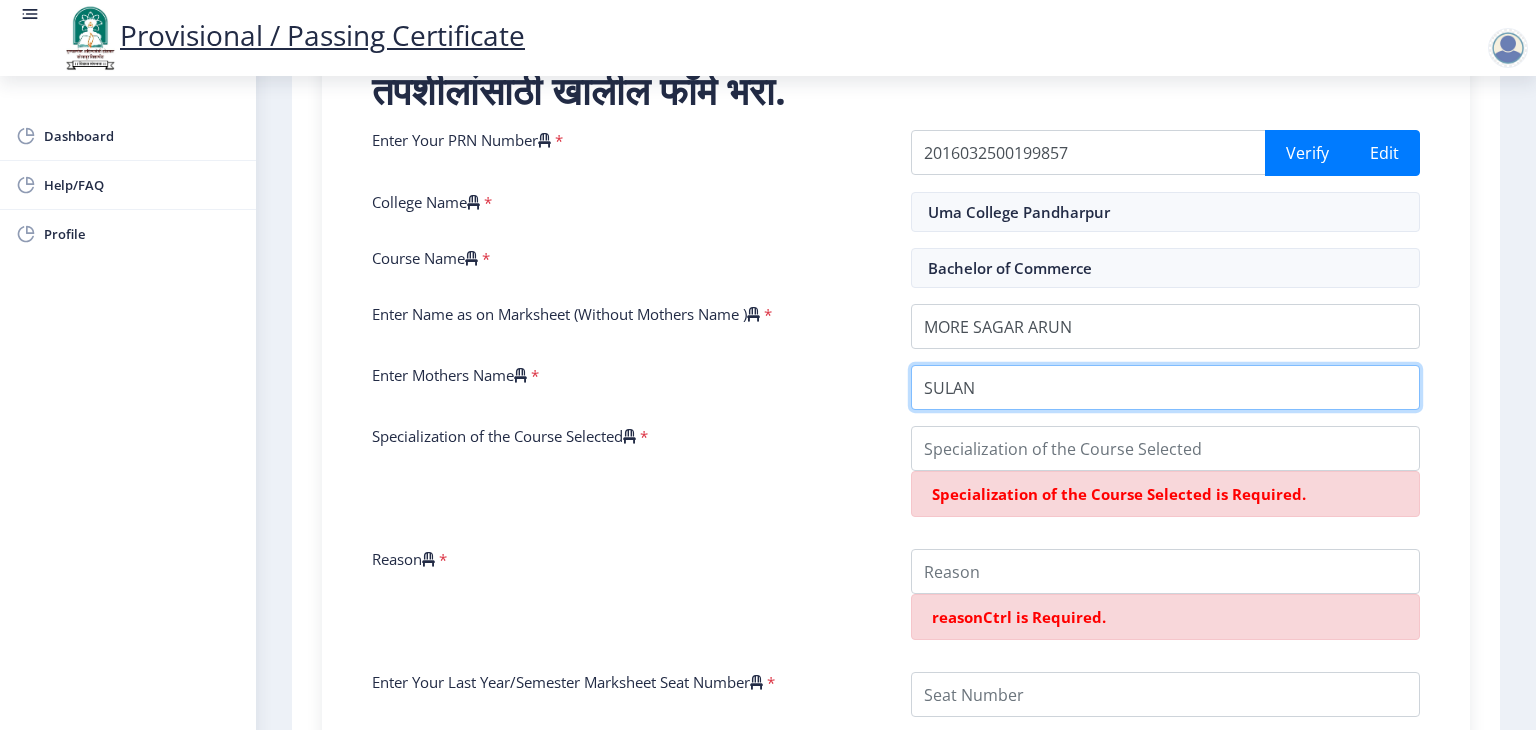 click on "Enter Mothers Name" at bounding box center [1165, 387] 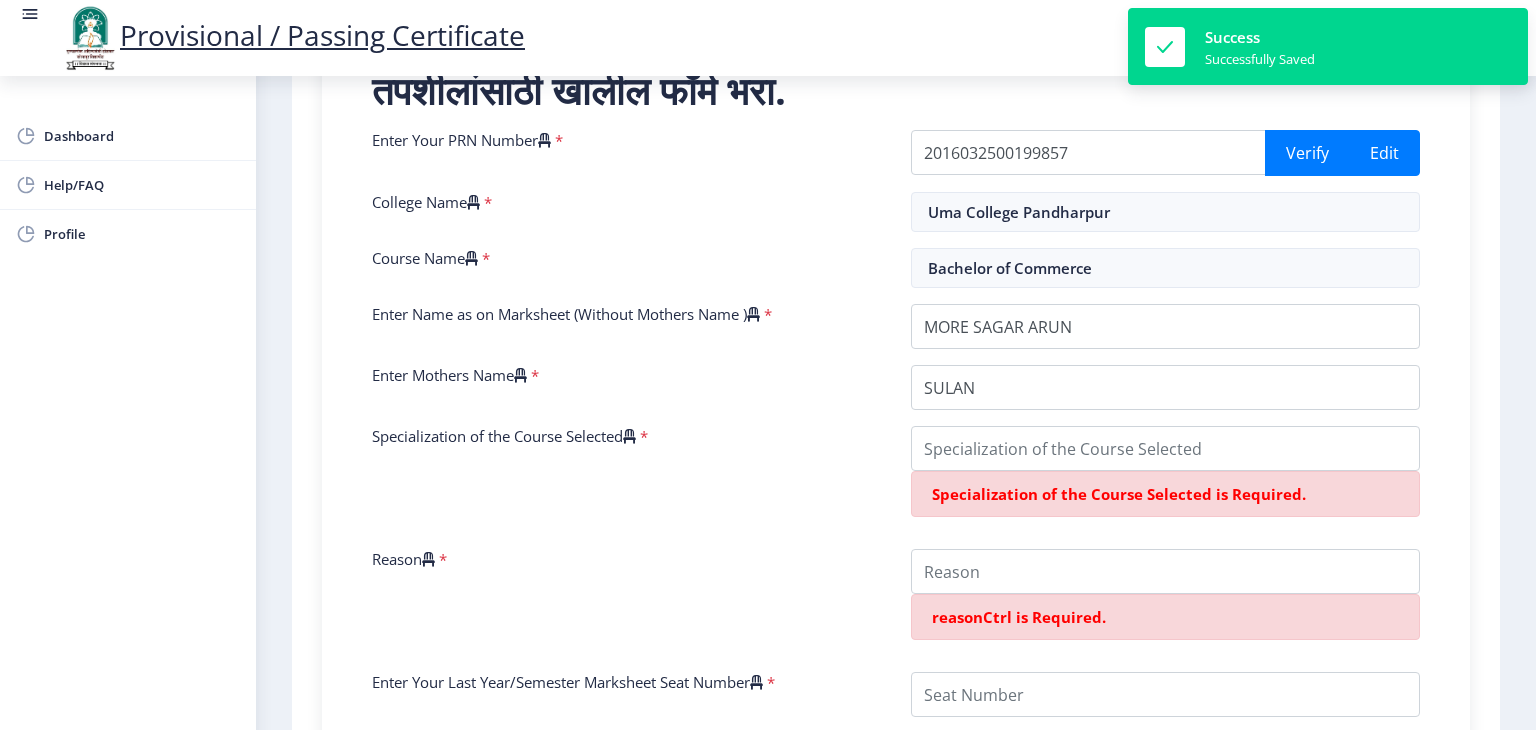 click on "Specialization of the Course Selected is Required." at bounding box center (1165, 494) 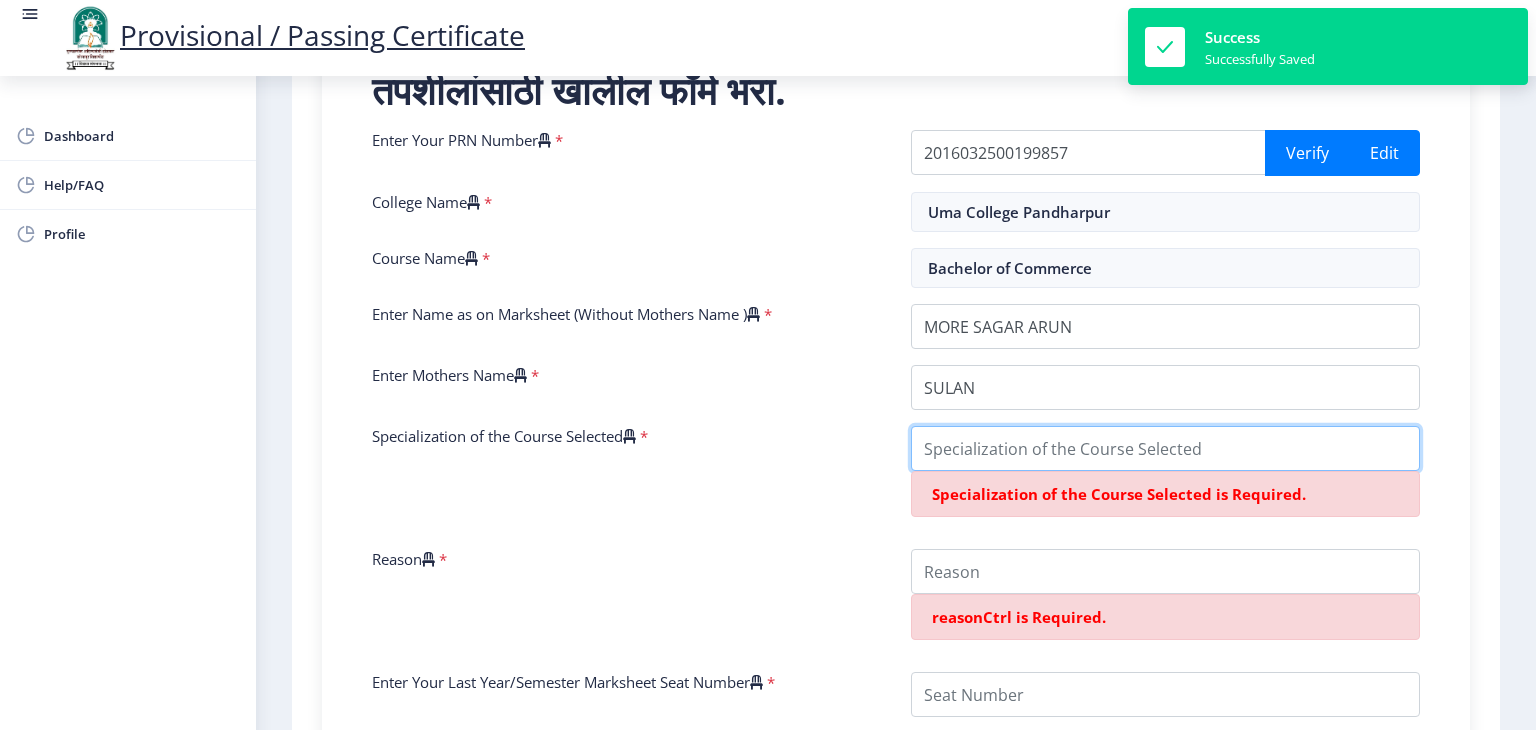 click on "Specialization of the Course Selected" at bounding box center [1165, 448] 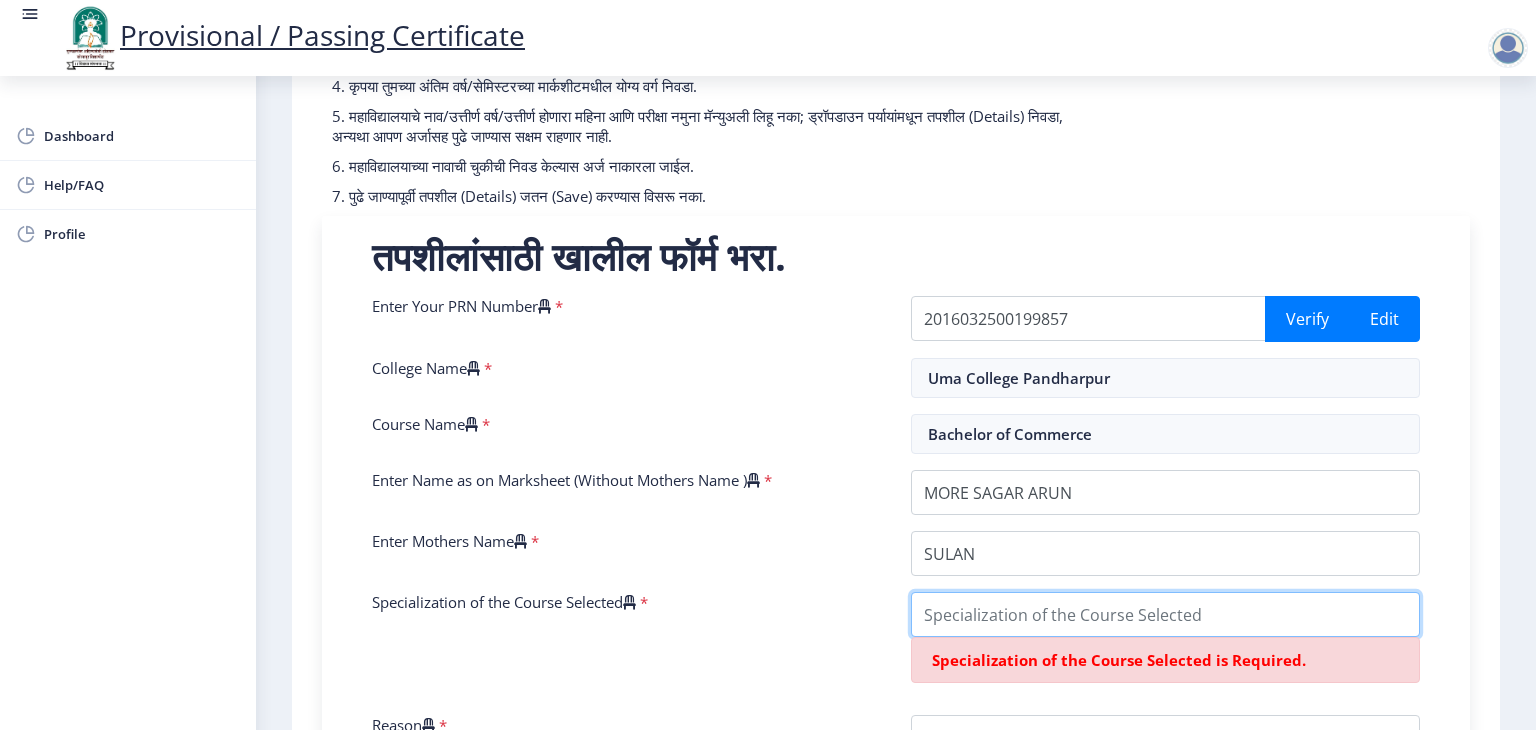 scroll, scrollTop: 252, scrollLeft: 0, axis: vertical 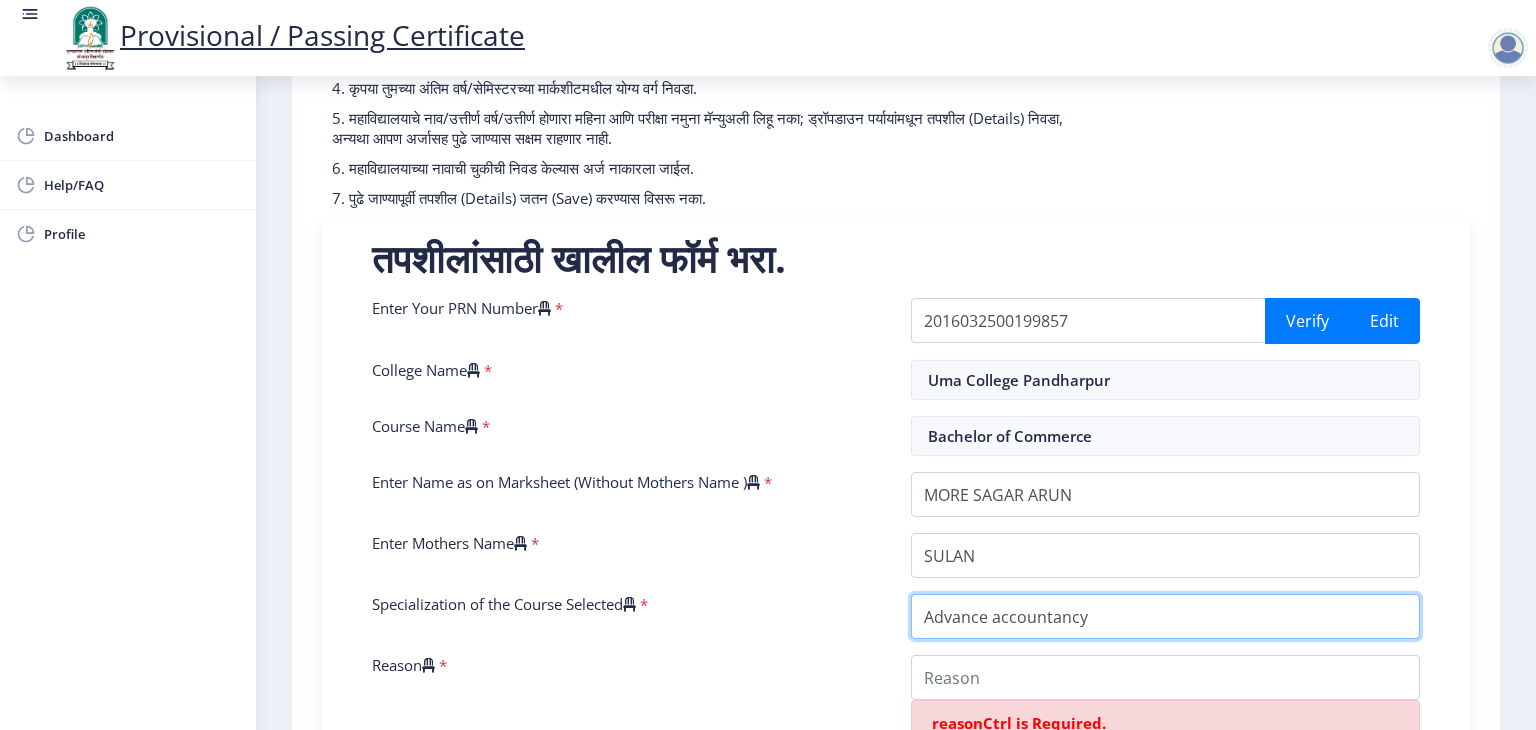 type on "Advance accountancy" 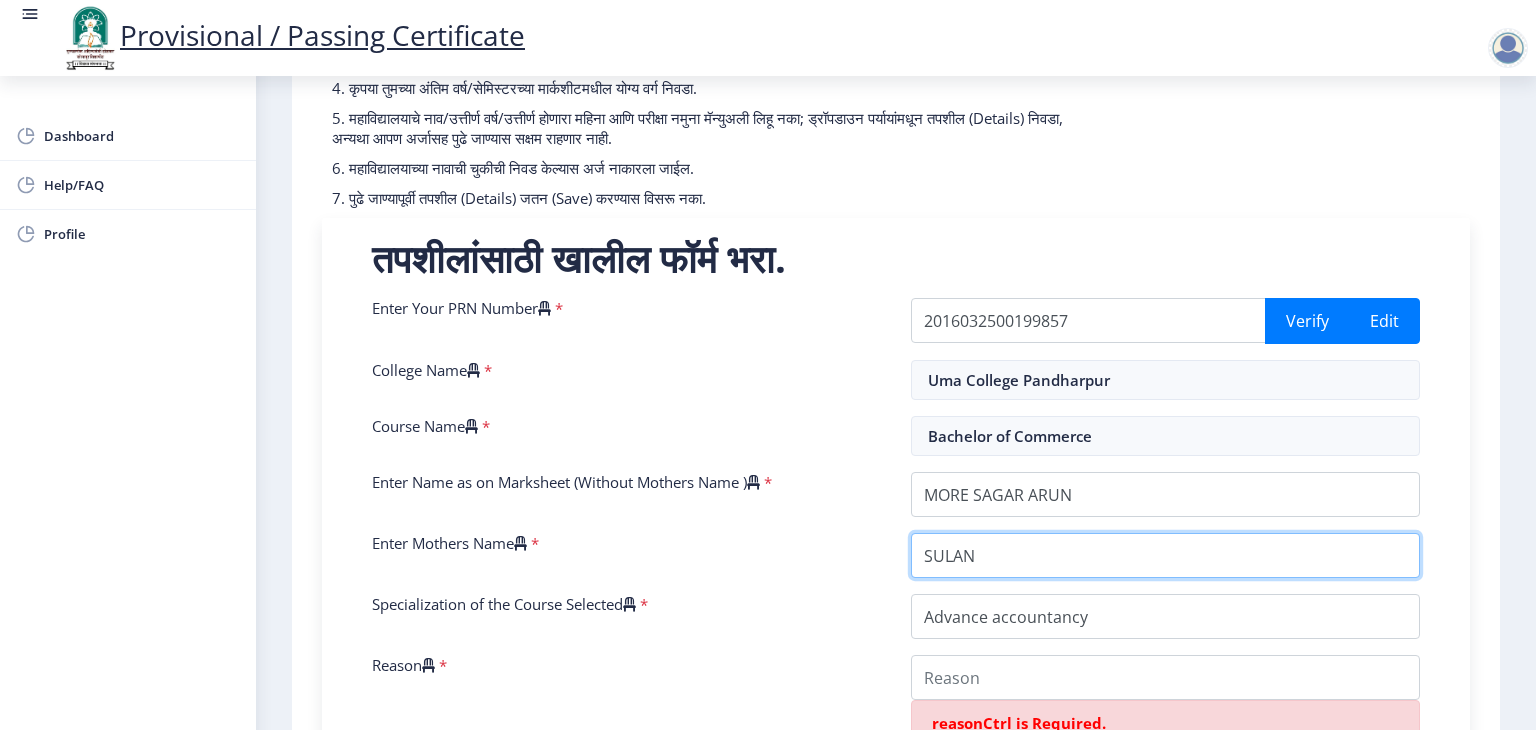 click on "Enter Mothers Name" at bounding box center (1165, 555) 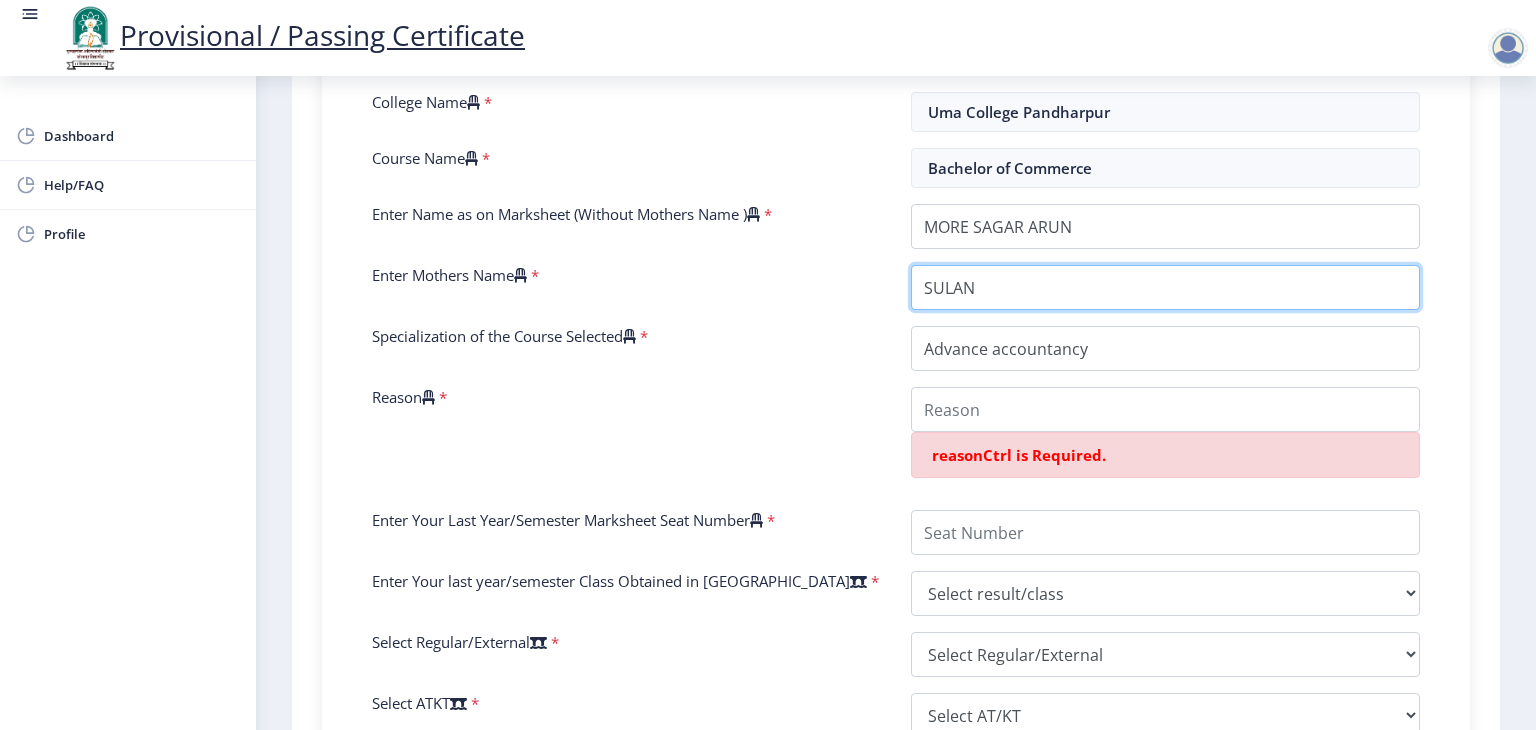 scroll, scrollTop: 522, scrollLeft: 0, axis: vertical 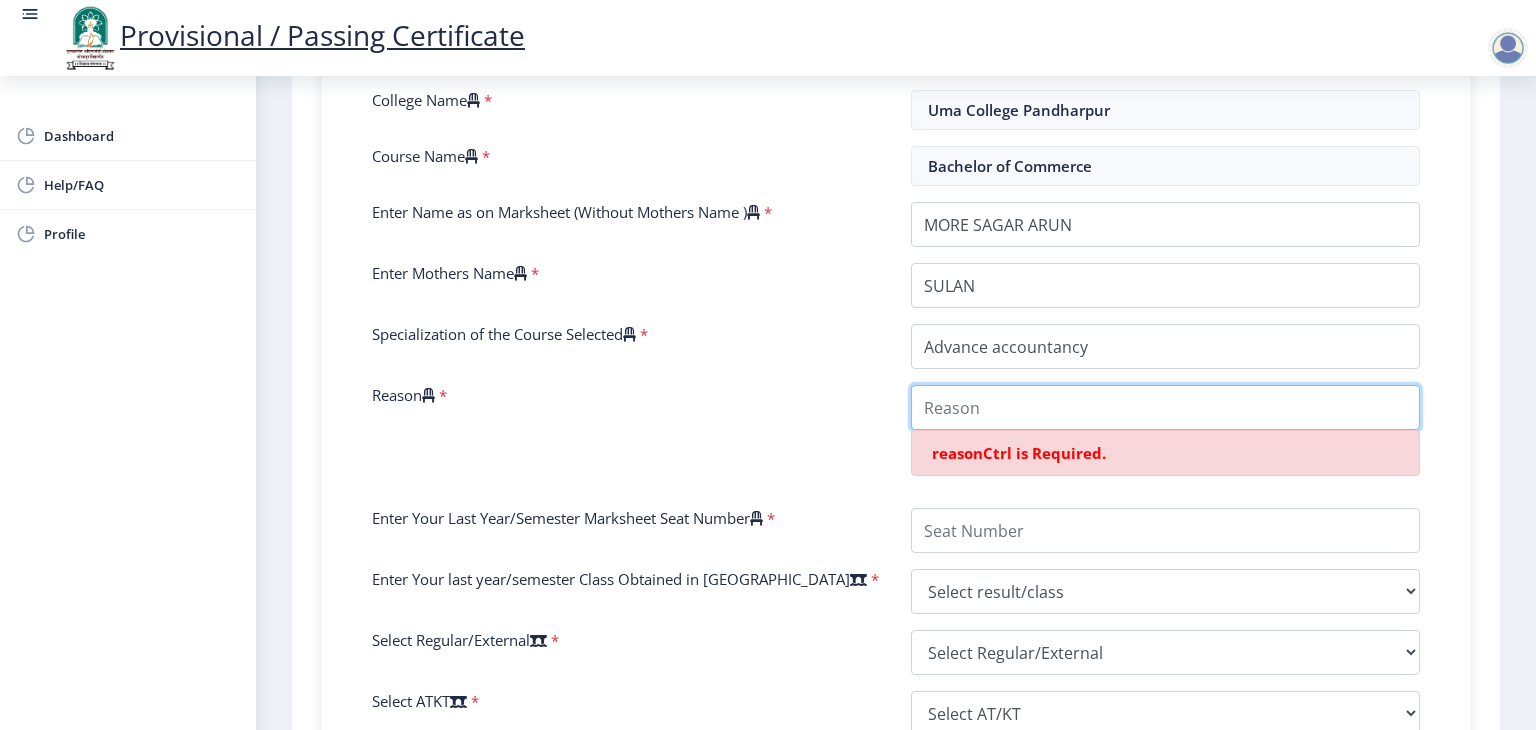 click on "Reason" at bounding box center [1165, 407] 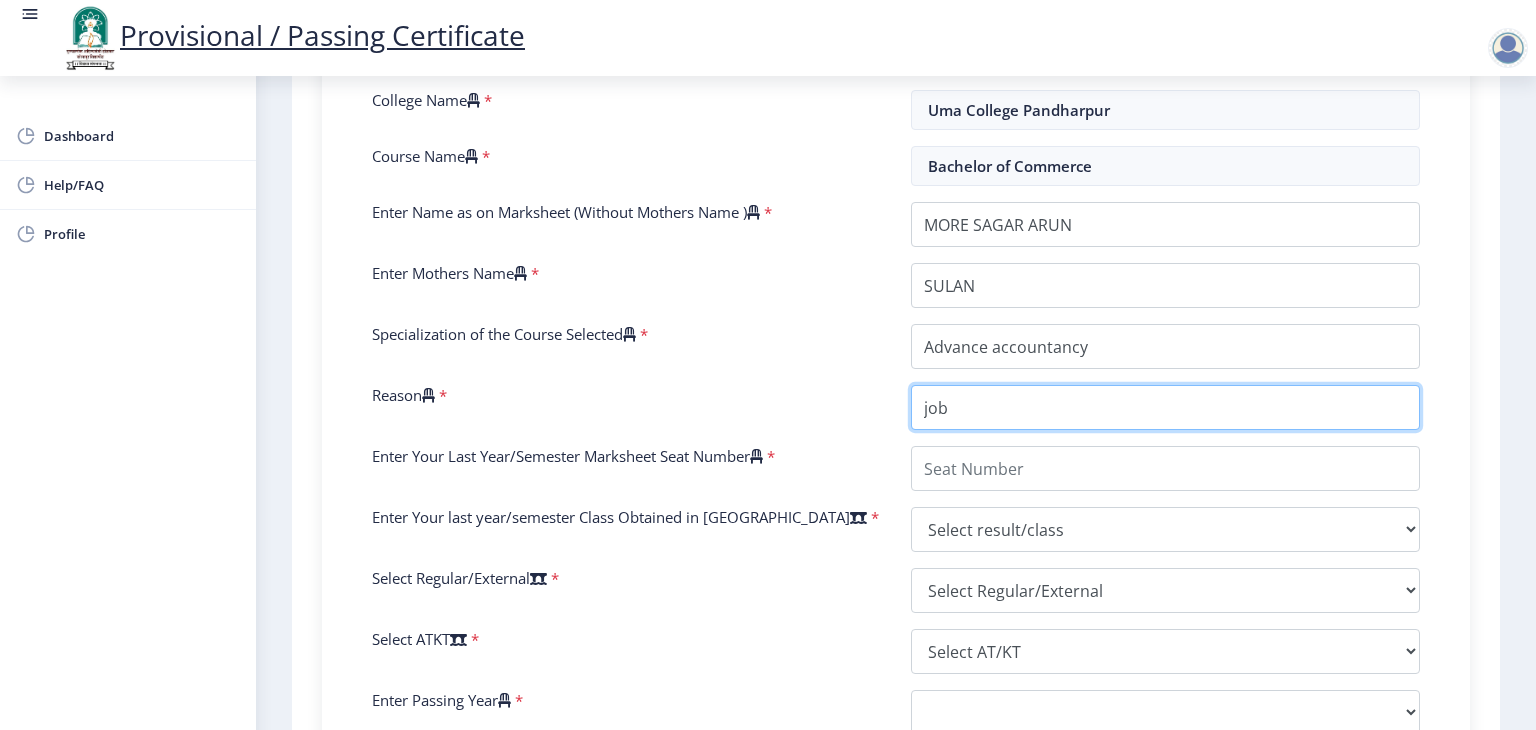 type on "job" 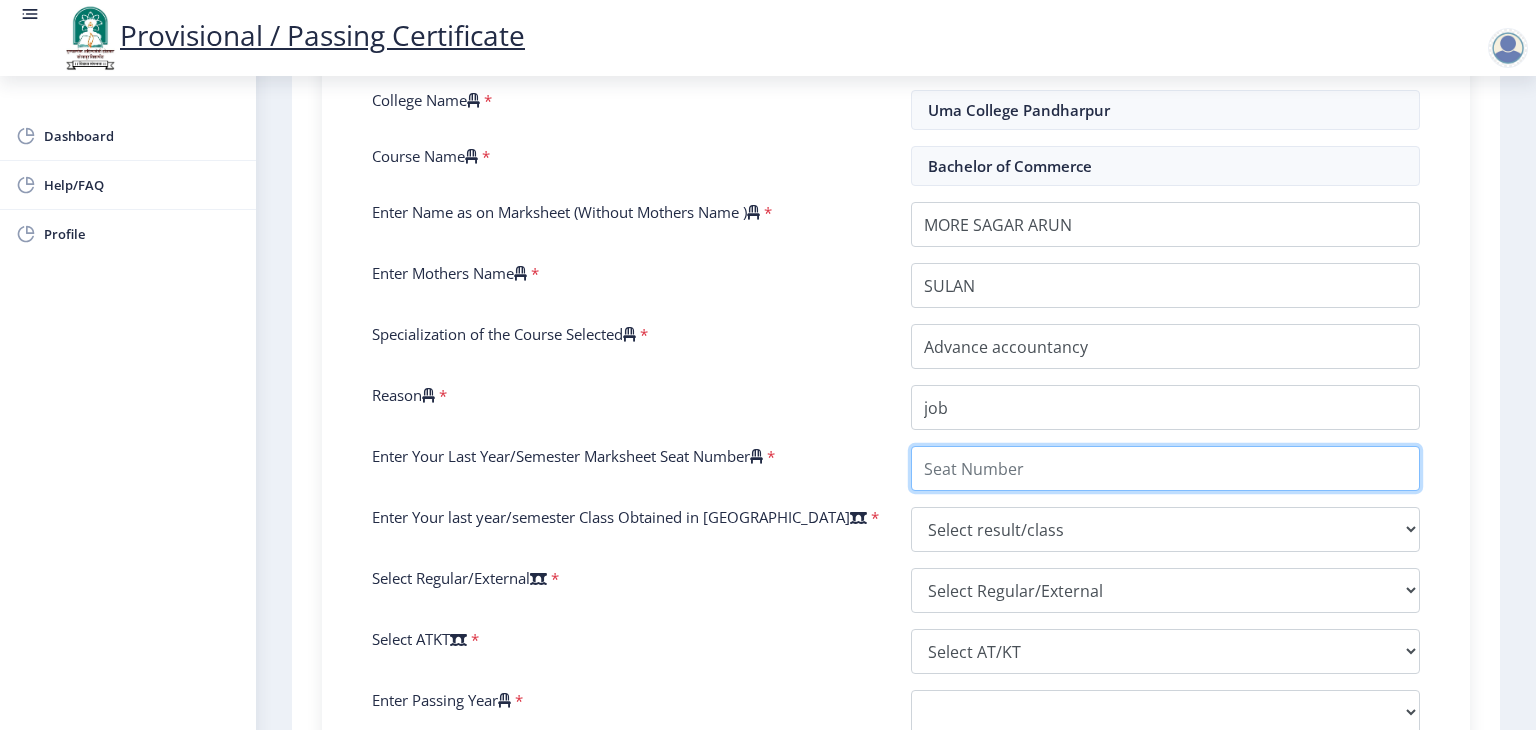 click on "Enter Your Last Year/Semester Marksheet Seat Number" at bounding box center (1165, 468) 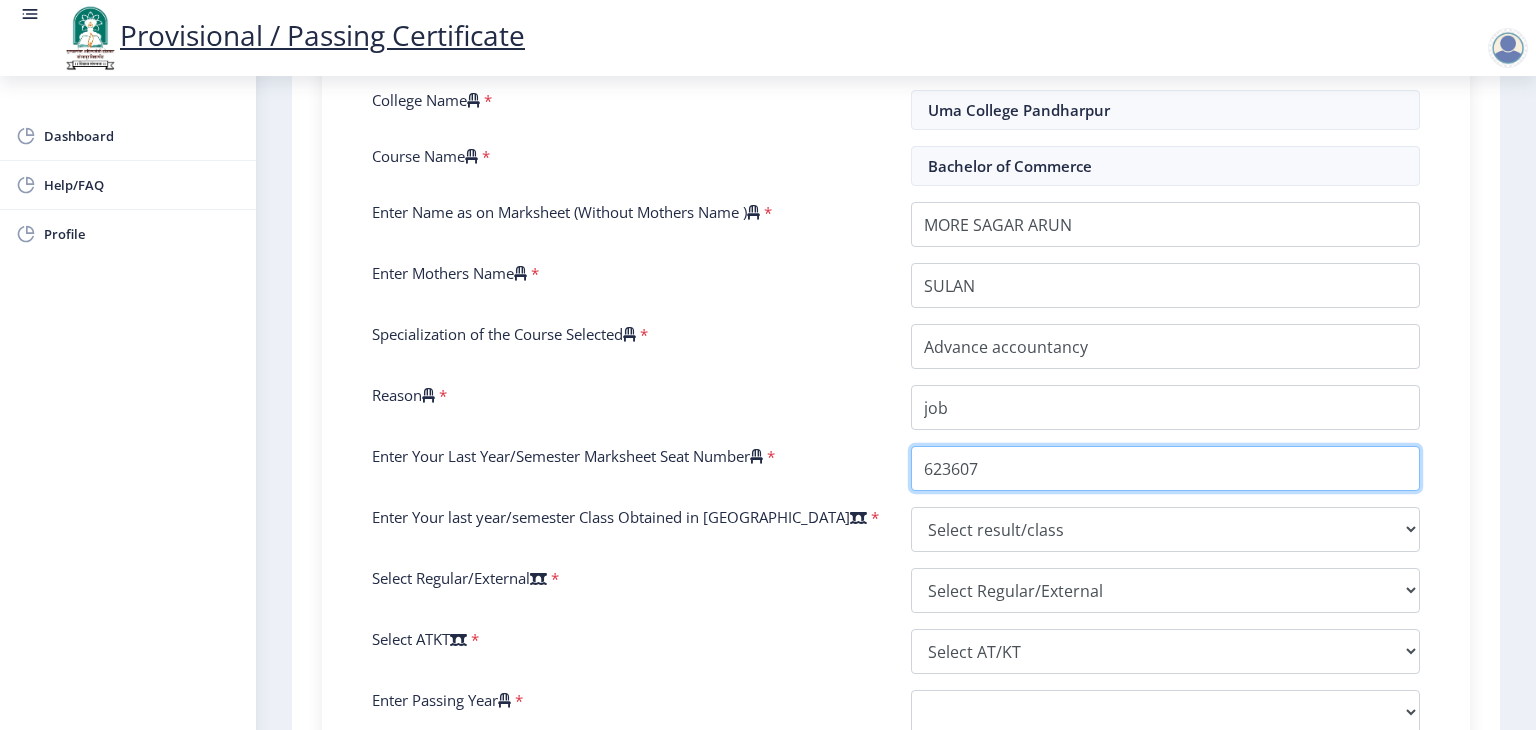 type on "623607" 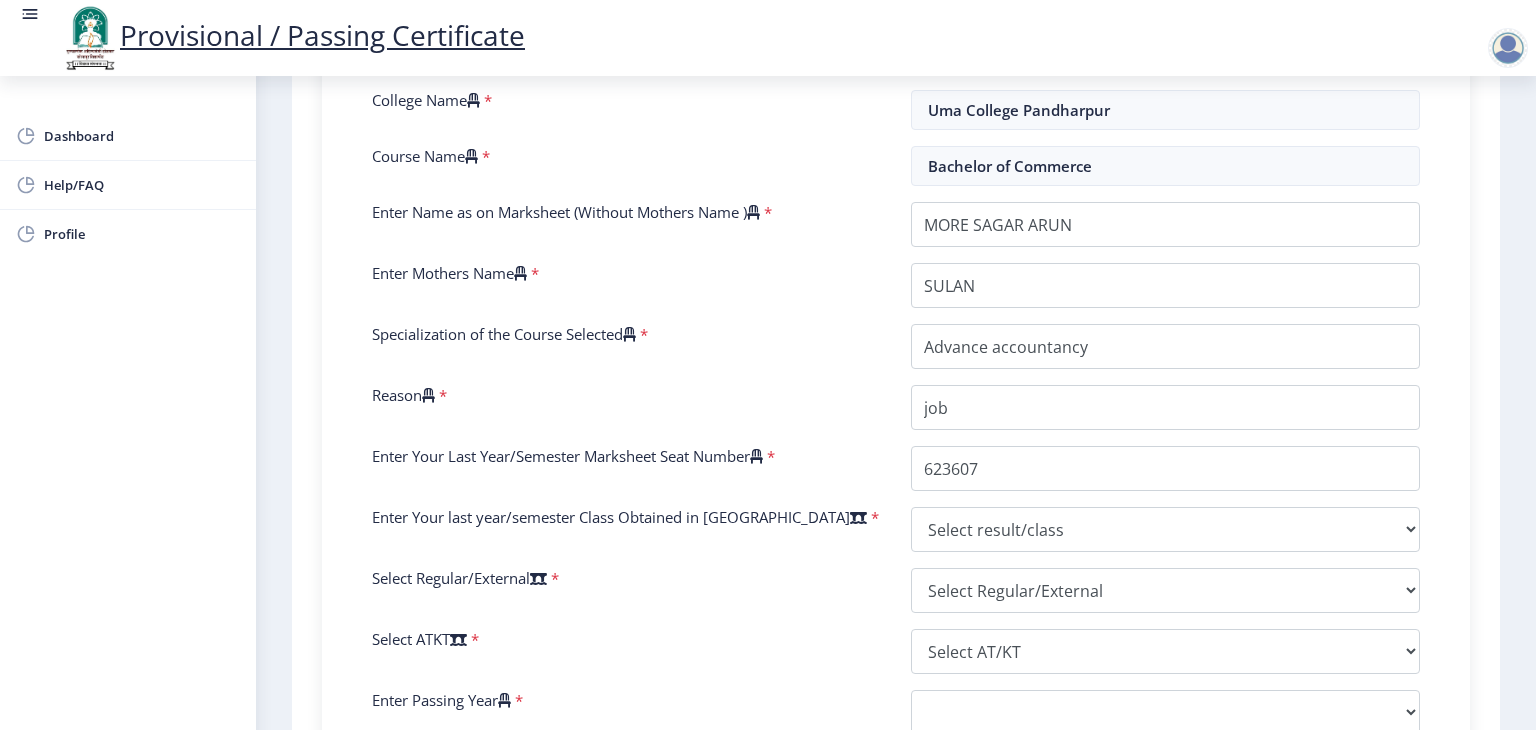 click on "Enter Your PRN Number    * 2016032500199857 Verify Edit College Name   * Uma College Pandharpur Course Name   * Bachelor of Commerce  Enter Name as on Marksheet (Without Mothers Name )   *  Enter Mothers Name    *  Specialization of the Course Selected    *  Reason    *  Enter Your Last Year/Semester Marksheet Seat Number   * Enter Your last year/semester Class Obtained in Exam   * Select result/class  DISTINCTION   FIRST CLASS   HIGHER SECOND CLASS   SECOND CLASS   PASS CLASS   SUCCESSFUL   OUTSTANDING - EXEMPLARY  Grade O Grade A+ Grade A Grade B+ Grade B Grade C+ Grade C Grade F/FC Grade F Grade D Grade E FIRST CLASS WITH DISTINCTION Select Regular/External   *  Select Regular/External   Regular  External  Special Select ATKT   *  Select AT/KT   None ATKT  Enter Passing Year   *  2025   2024   2023   2022   2021   2020   2019   2018   2017   2016   2015   2014   2013   2012   2011   2010   2009   2008   2007   2006   2005   2004   2003   2002   2001   2000   1999   1998   1997  *" at bounding box center [896, 450] 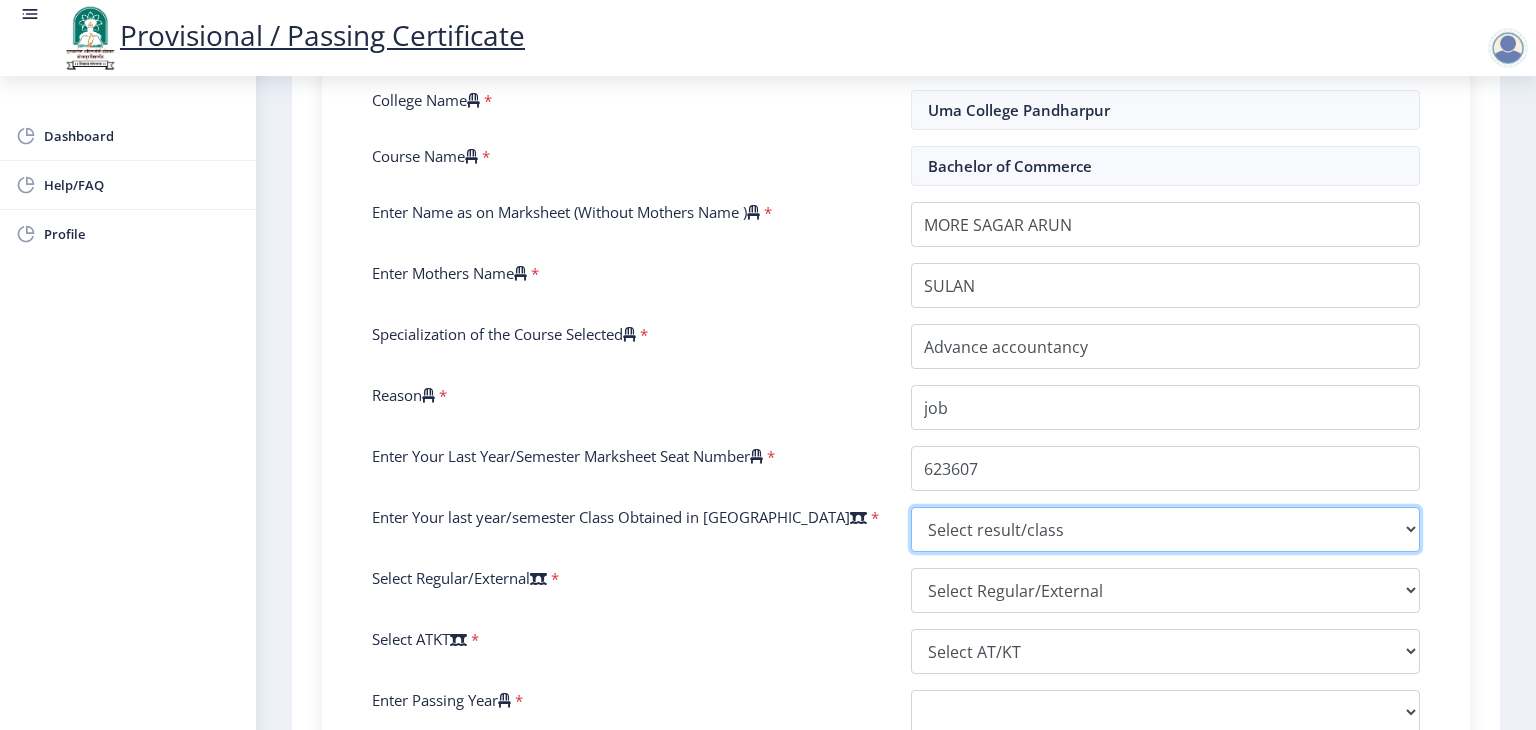 click on "Select result/class  DISTINCTION   FIRST CLASS   HIGHER SECOND CLASS   SECOND CLASS   PASS CLASS   SUCCESSFUL   OUTSTANDING - EXEMPLARY  Grade O Grade A+ Grade A Grade B+ Grade B Grade C+ Grade C Grade F/FC Grade F Grade D Grade E FIRST CLASS WITH DISTINCTION" at bounding box center [1165, 529] 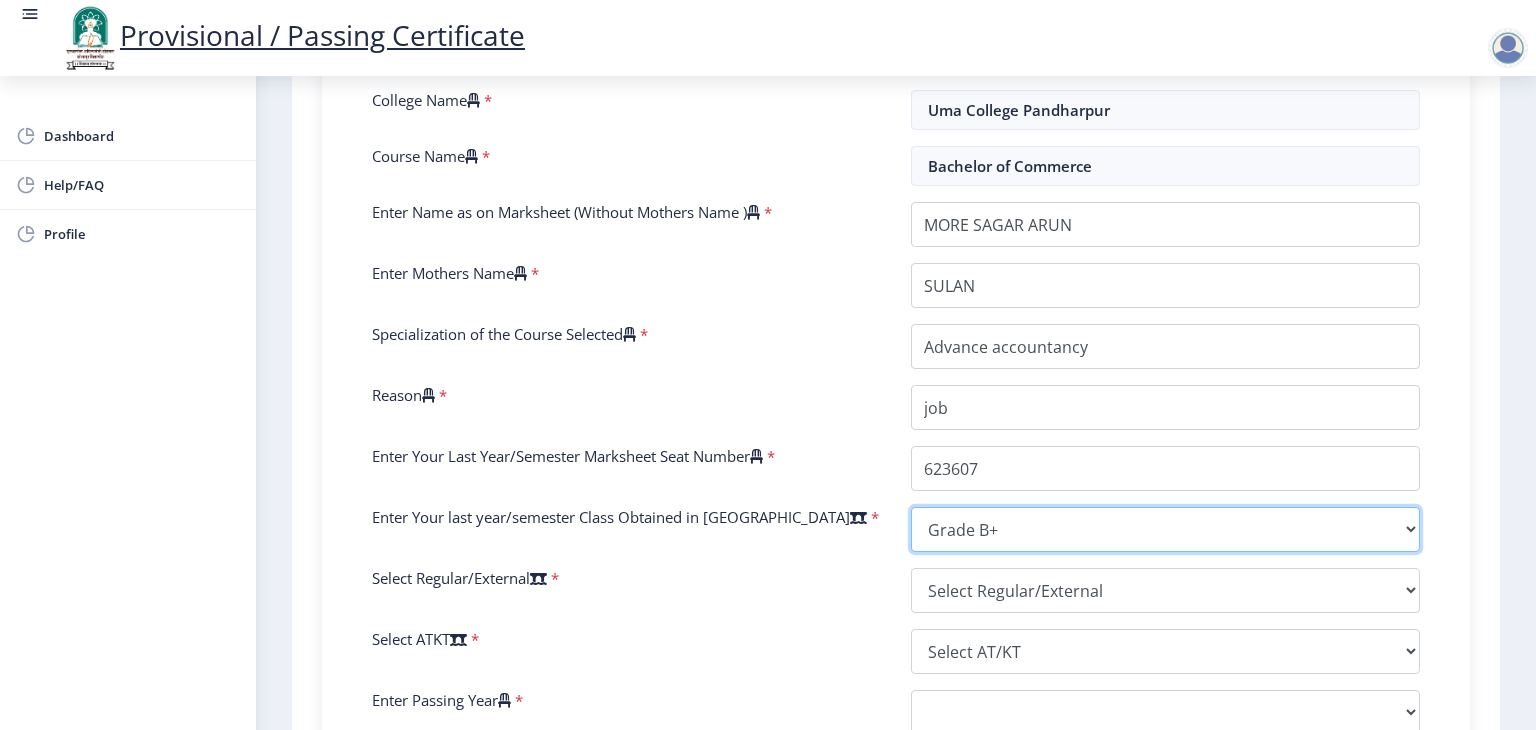 click on "Select result/class  DISTINCTION   FIRST CLASS   HIGHER SECOND CLASS   SECOND CLASS   PASS CLASS   SUCCESSFUL   OUTSTANDING - EXEMPLARY  Grade O Grade A+ Grade A Grade B+ Grade B Grade C+ Grade C Grade F/FC Grade F Grade D Grade E FIRST CLASS WITH DISTINCTION" at bounding box center (1165, 529) 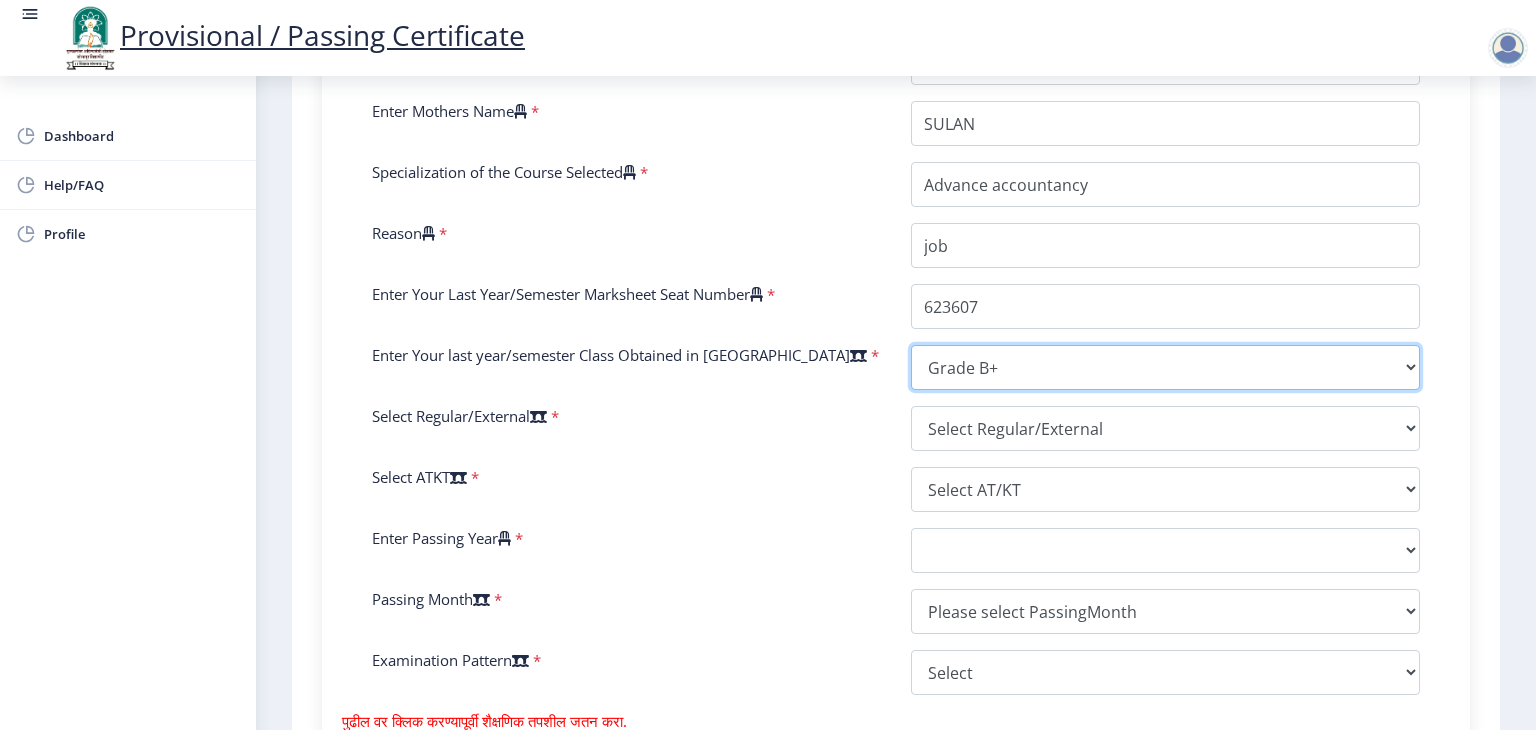 scroll, scrollTop: 688, scrollLeft: 0, axis: vertical 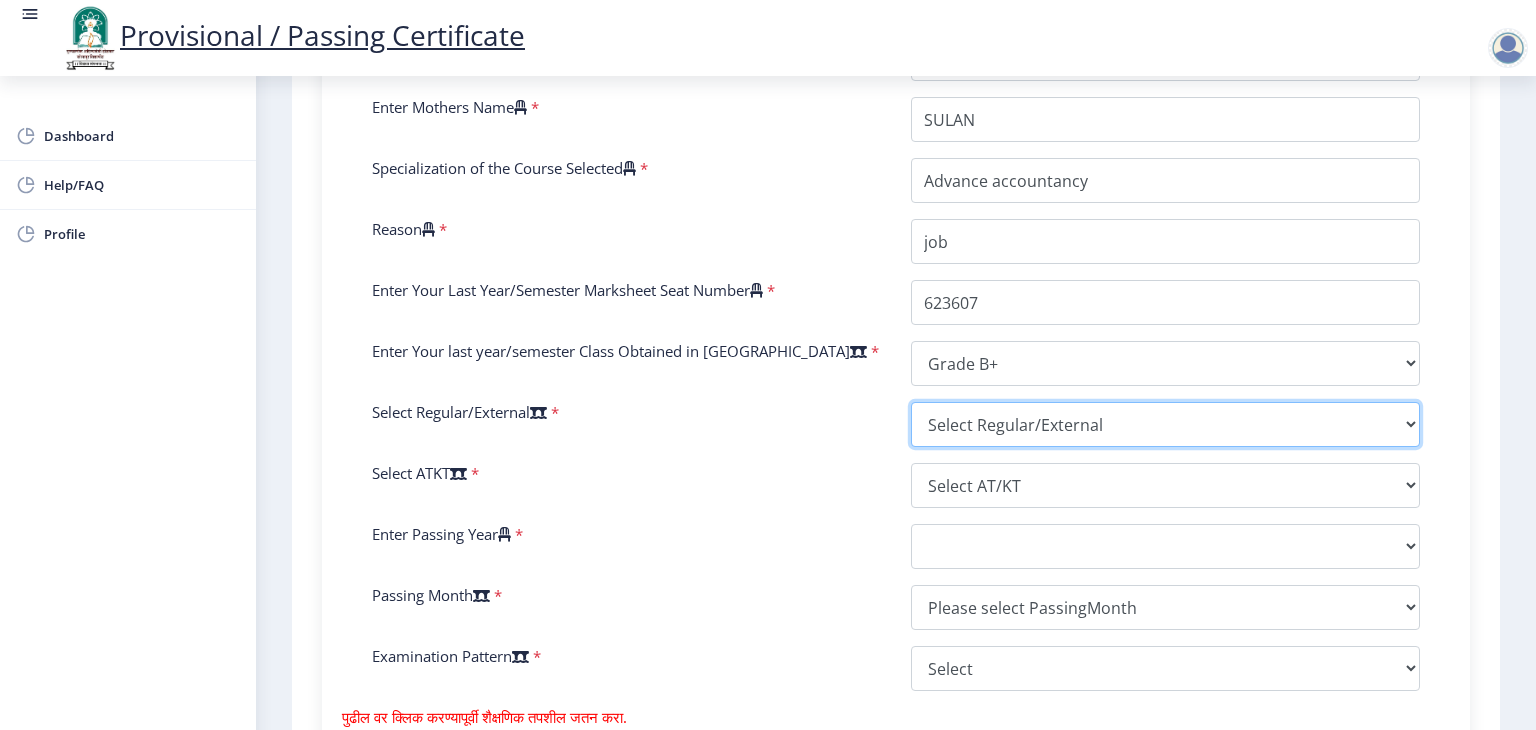 click on "Select Regular/External   Regular  External  Special" at bounding box center (1165, 424) 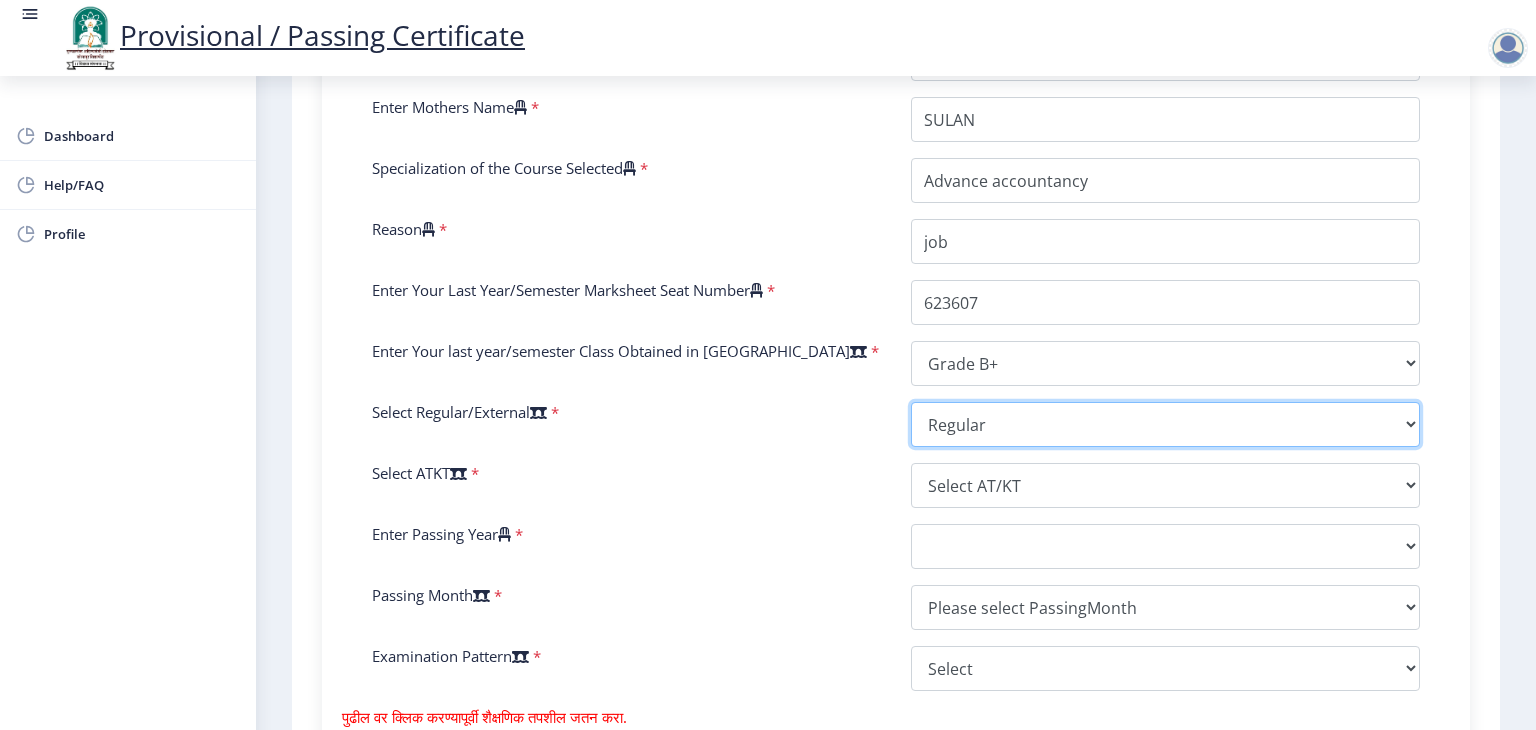 click on "Select Regular/External   Regular  External  Special" at bounding box center (1165, 424) 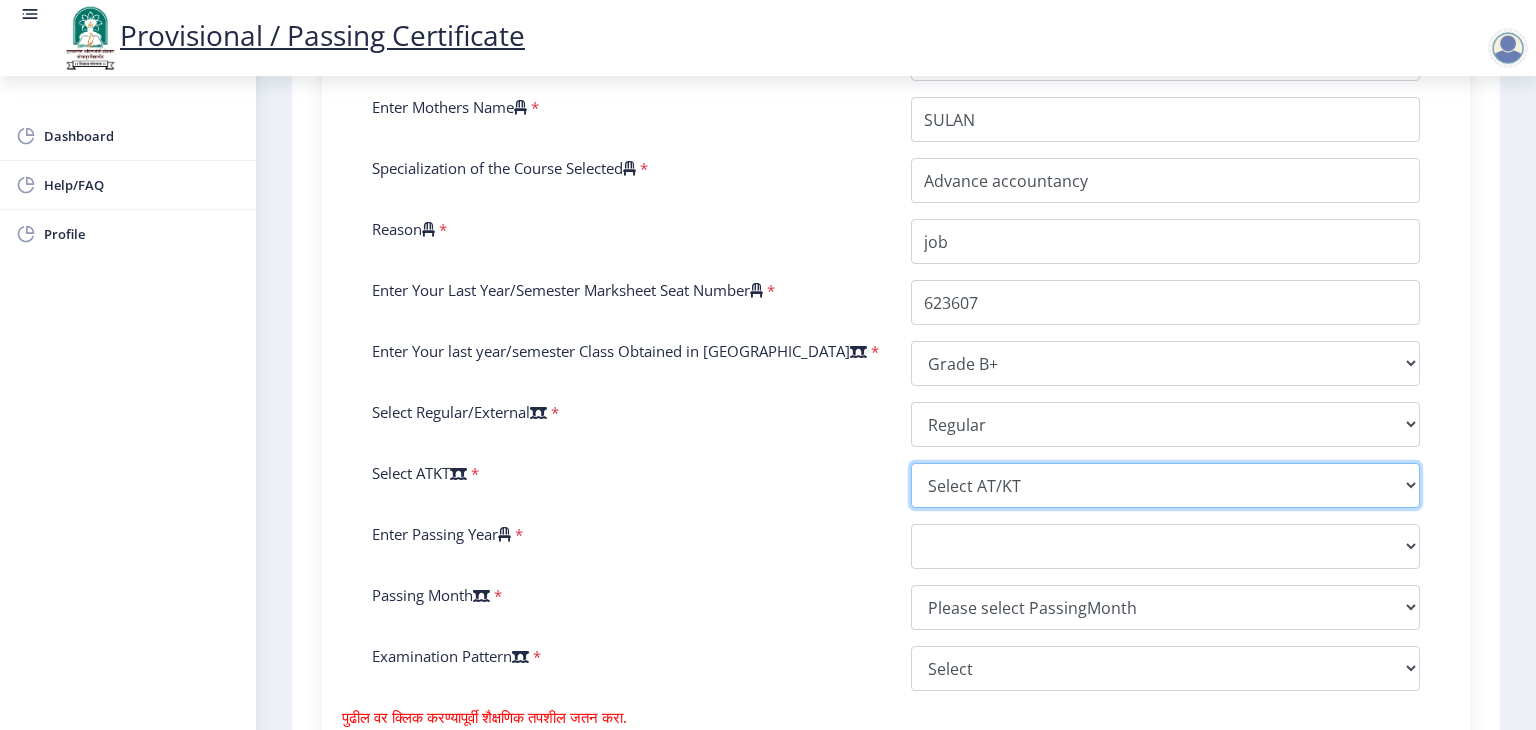 click on "Select AT/KT   None ATKT" at bounding box center (1165, 485) 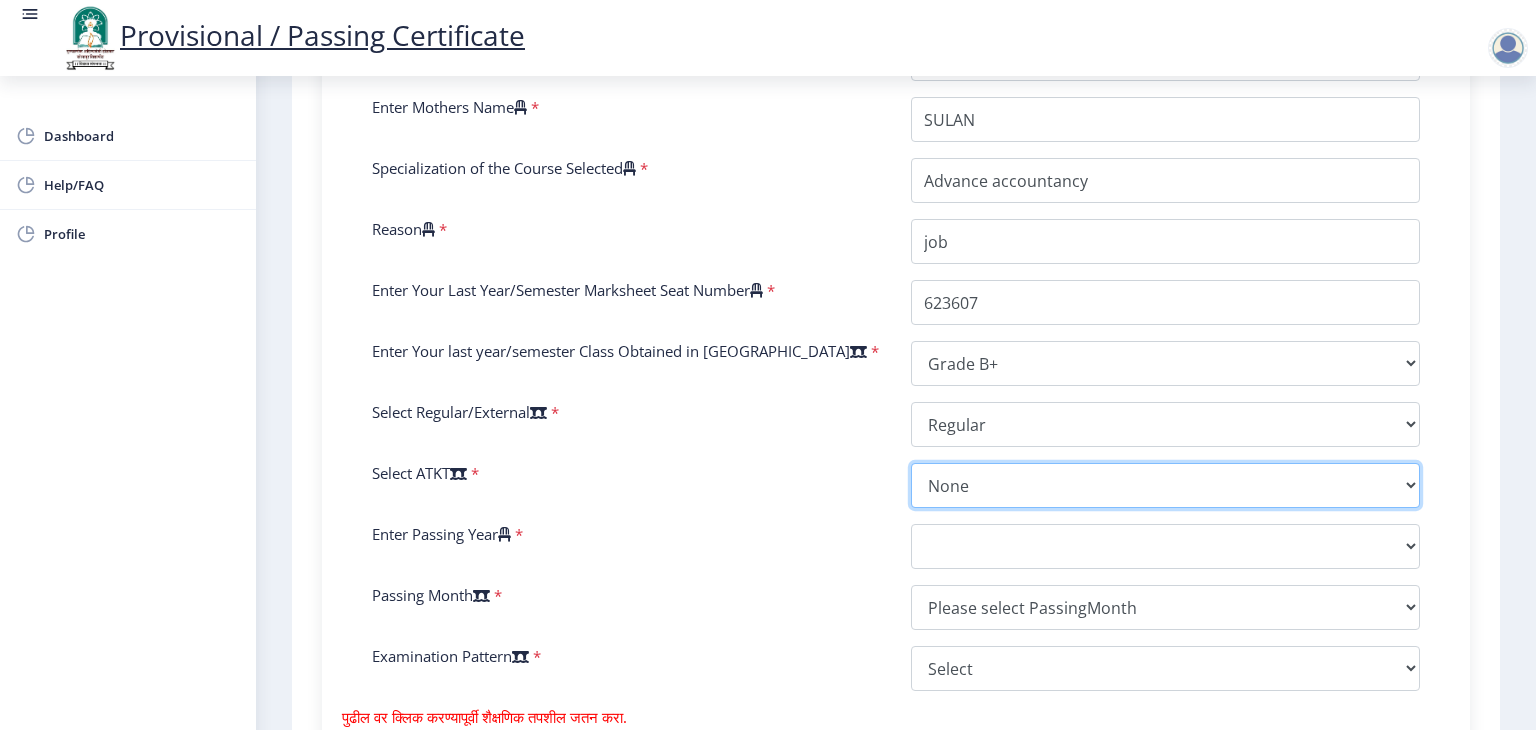 click on "Select AT/KT   None ATKT" at bounding box center [1165, 485] 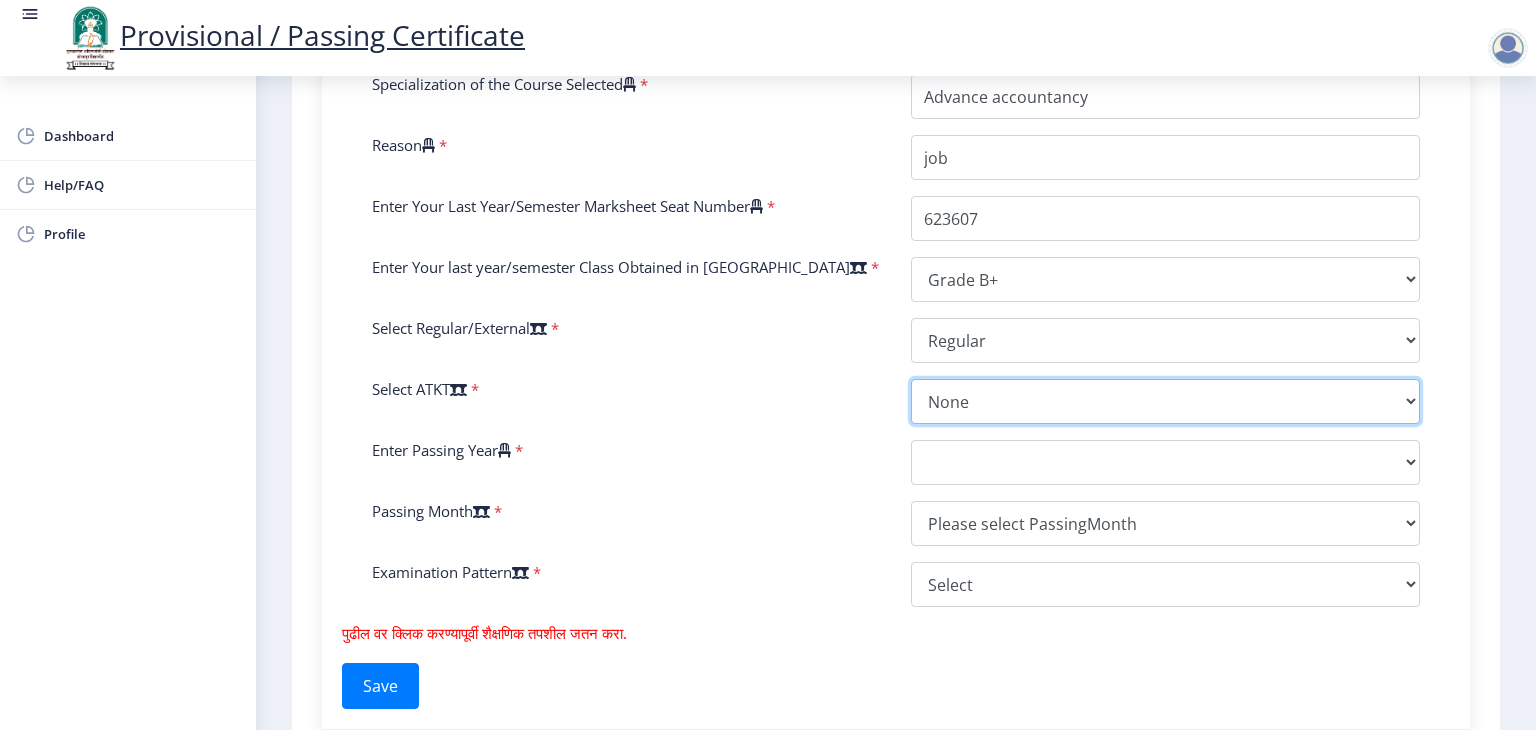 scroll, scrollTop: 772, scrollLeft: 0, axis: vertical 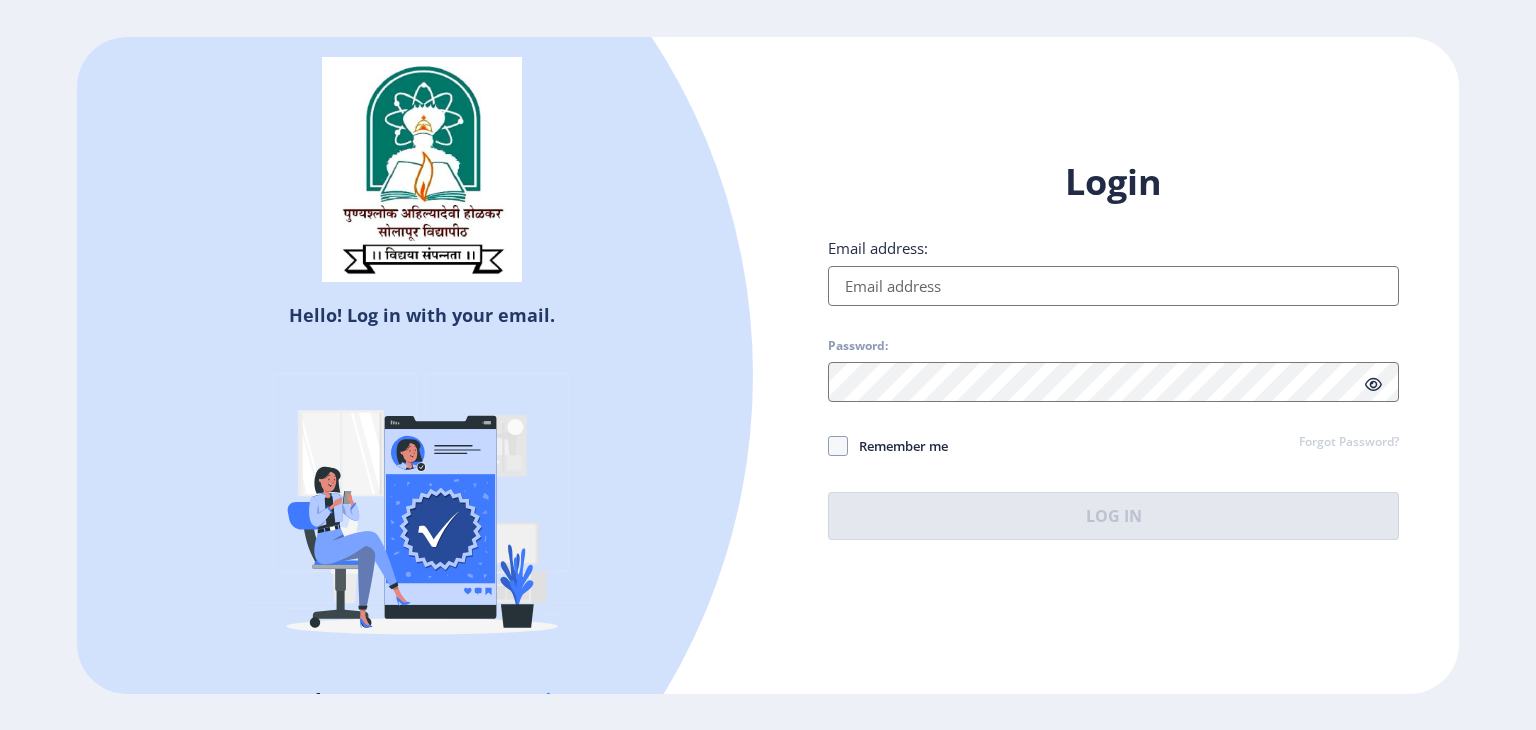 type on "[EMAIL_ADDRESS][DOMAIN_NAME]" 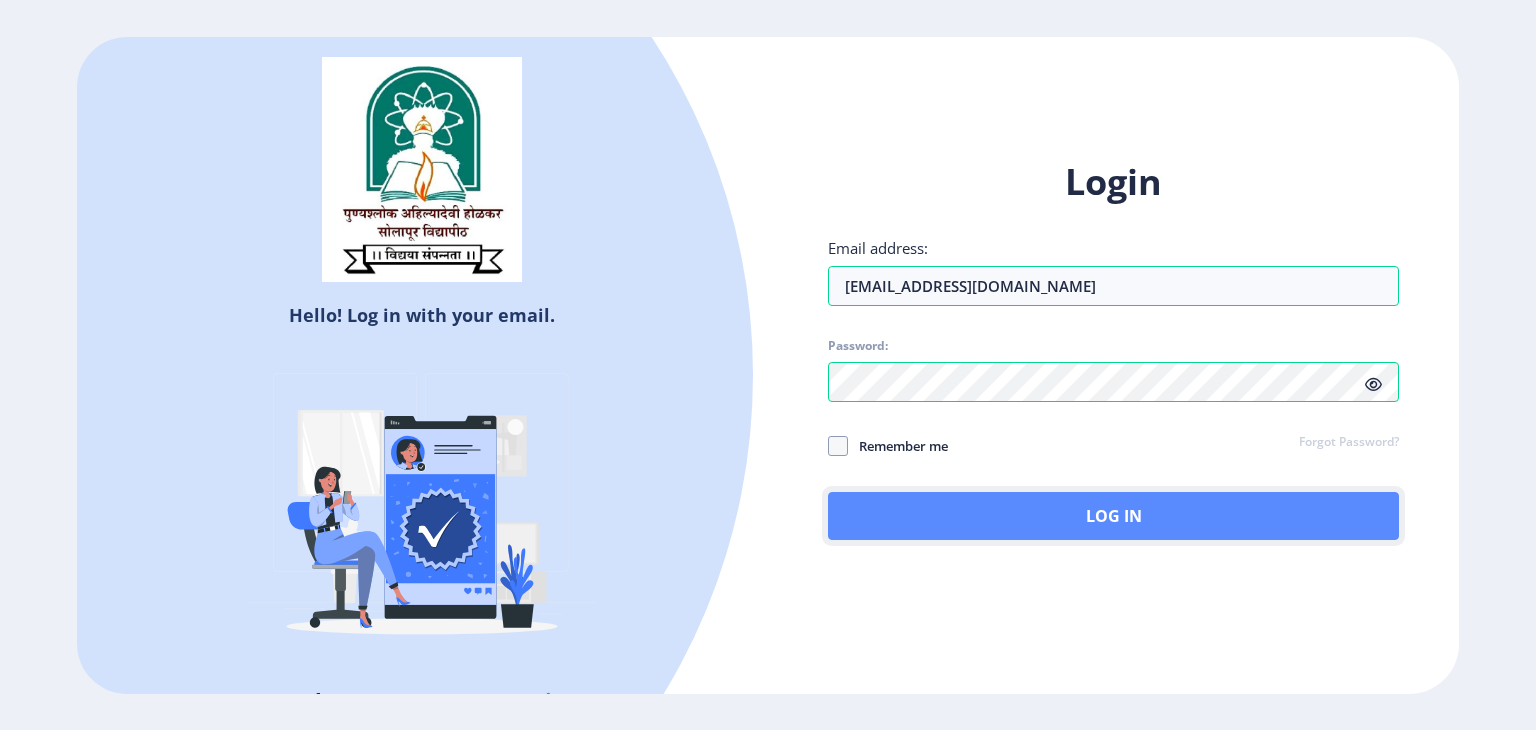 click on "Log In" 